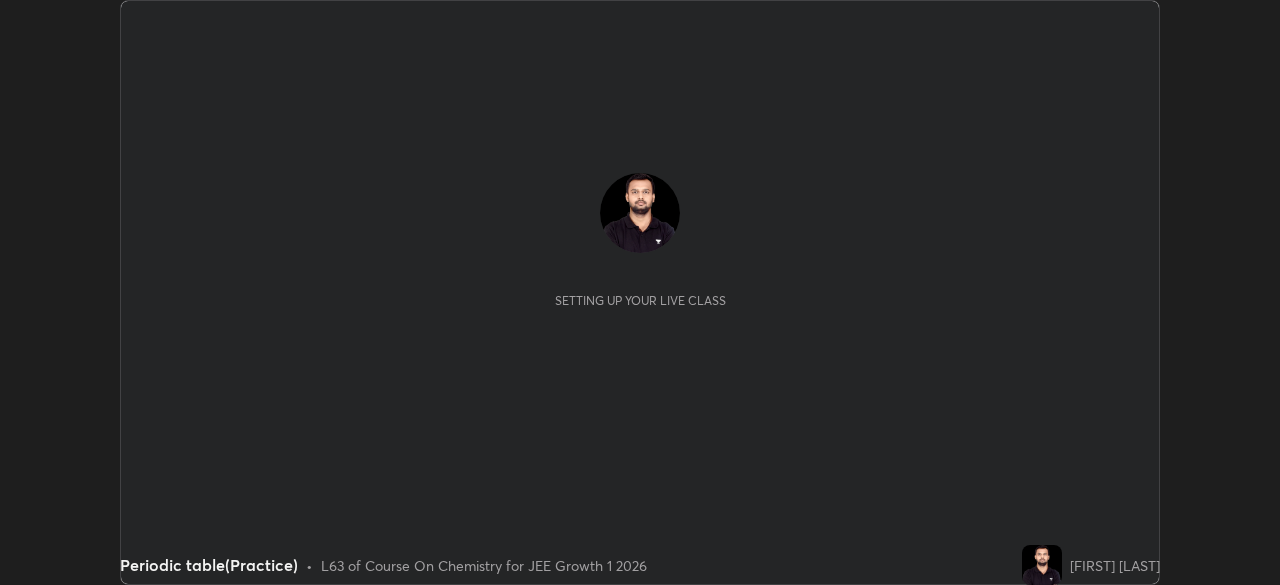 scroll, scrollTop: 0, scrollLeft: 0, axis: both 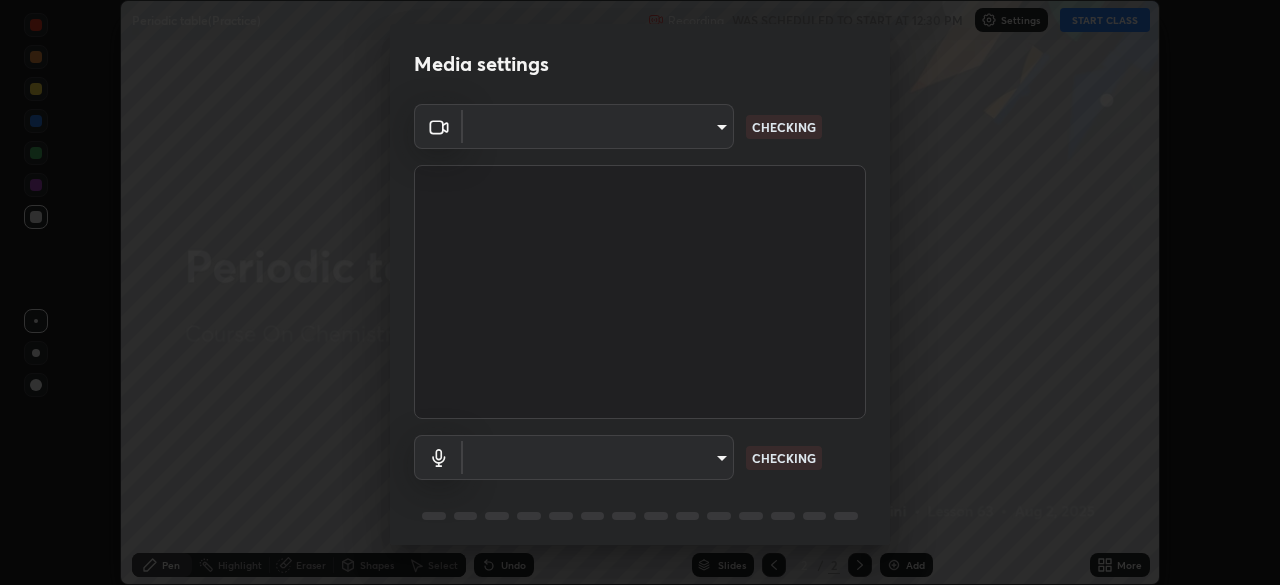 type on "6dd7f26dd43dc758996b1cf006e2949f7a02bee9d132d5f3f41e5eef0e7c266f" 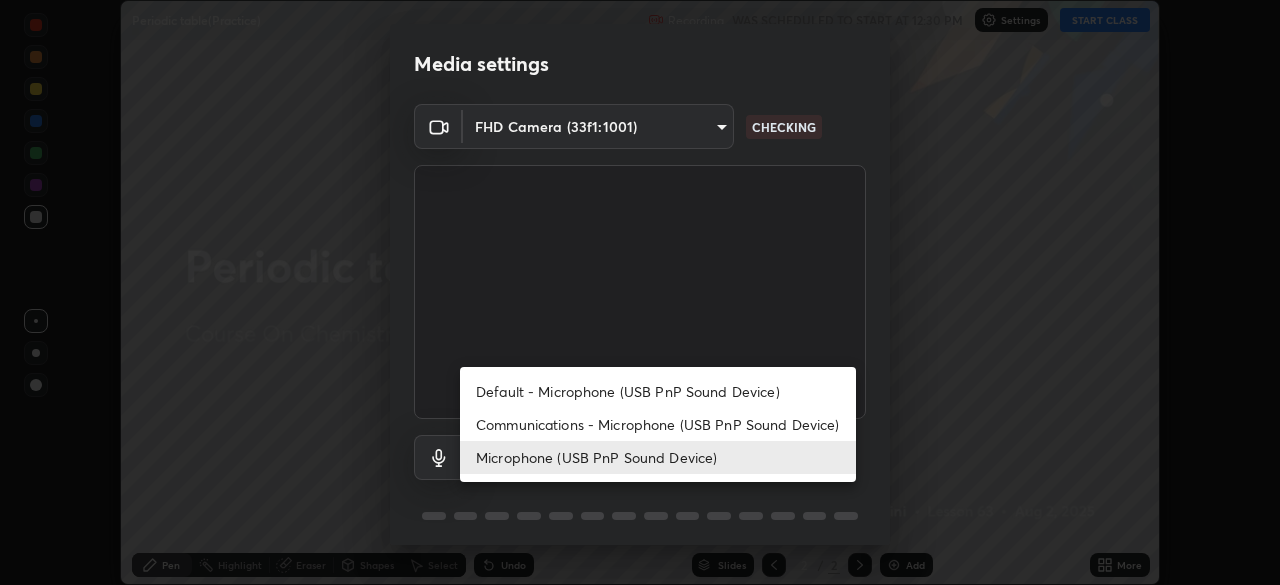 click on "Communications - Microphone (USB PnP Sound Device)" at bounding box center [658, 424] 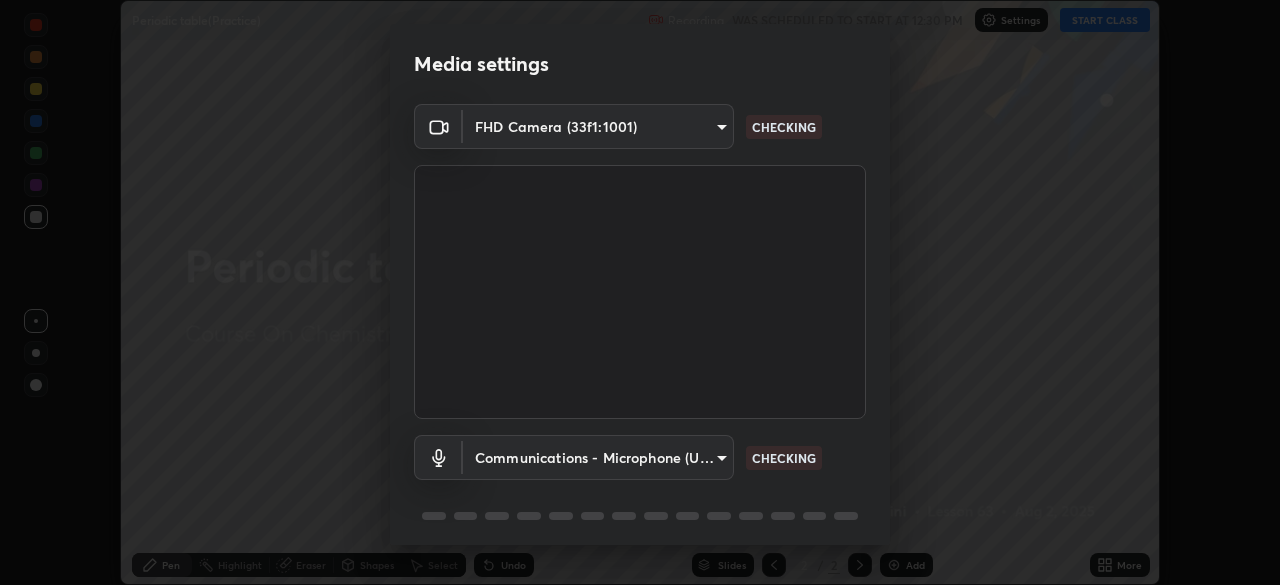 type on "communications" 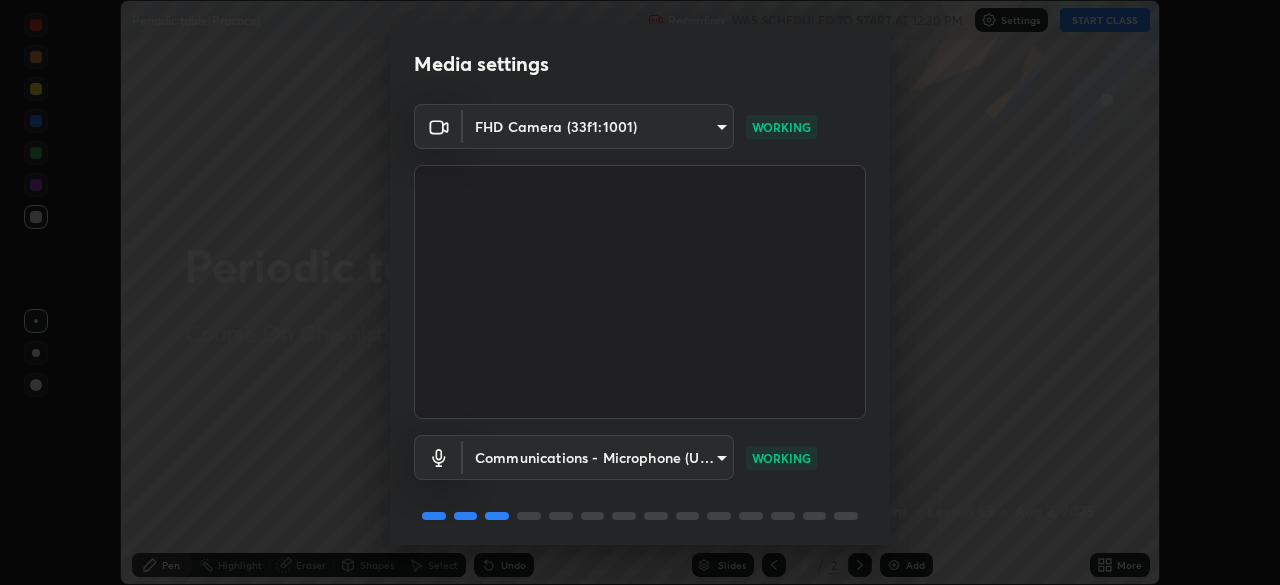 scroll, scrollTop: 71, scrollLeft: 0, axis: vertical 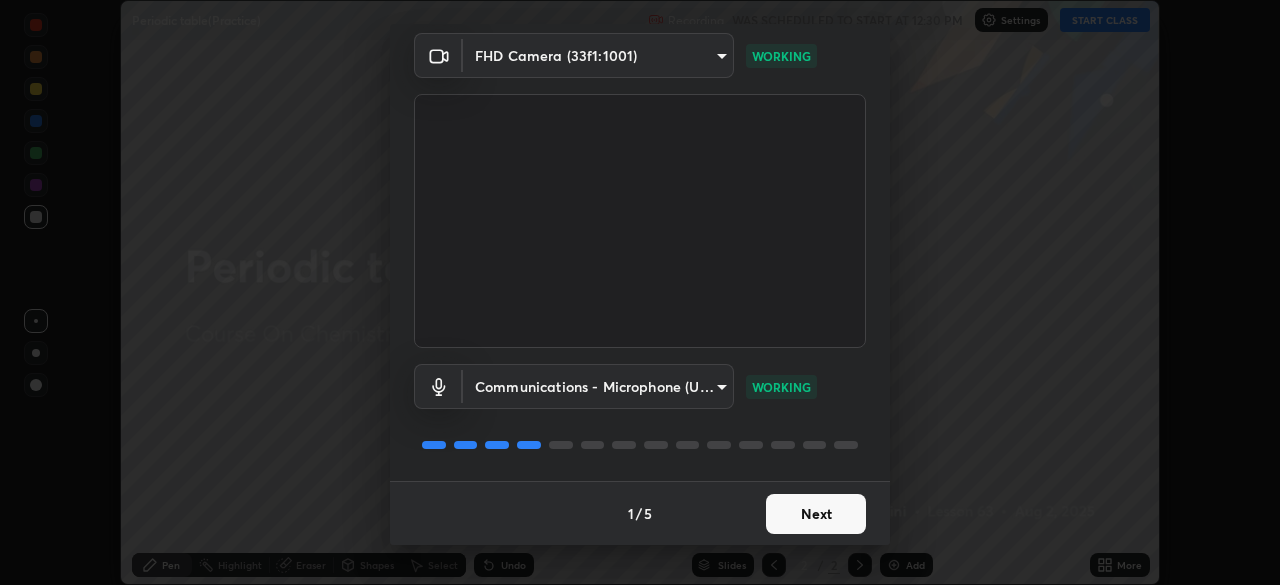 click on "Next" at bounding box center (816, 514) 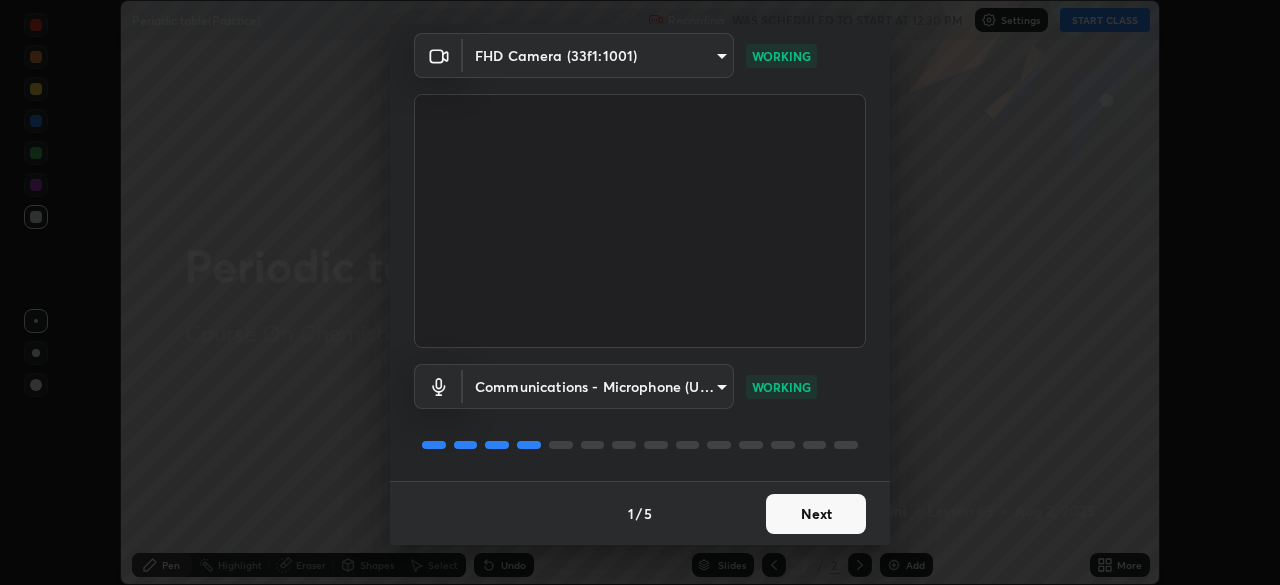 scroll, scrollTop: 0, scrollLeft: 0, axis: both 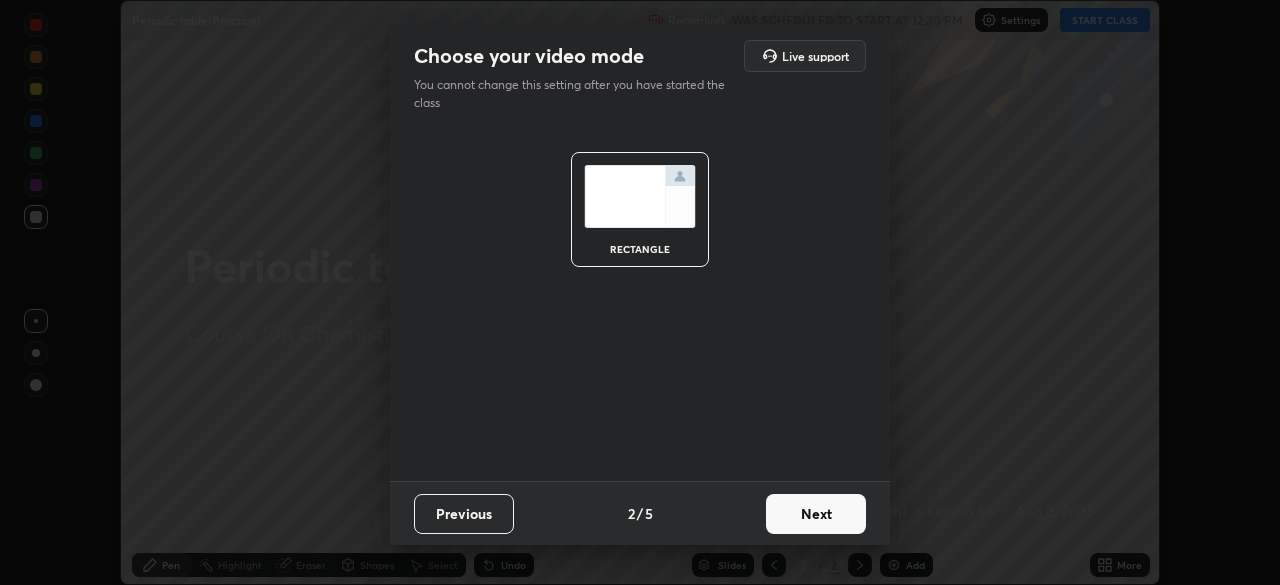 click on "Next" at bounding box center [816, 514] 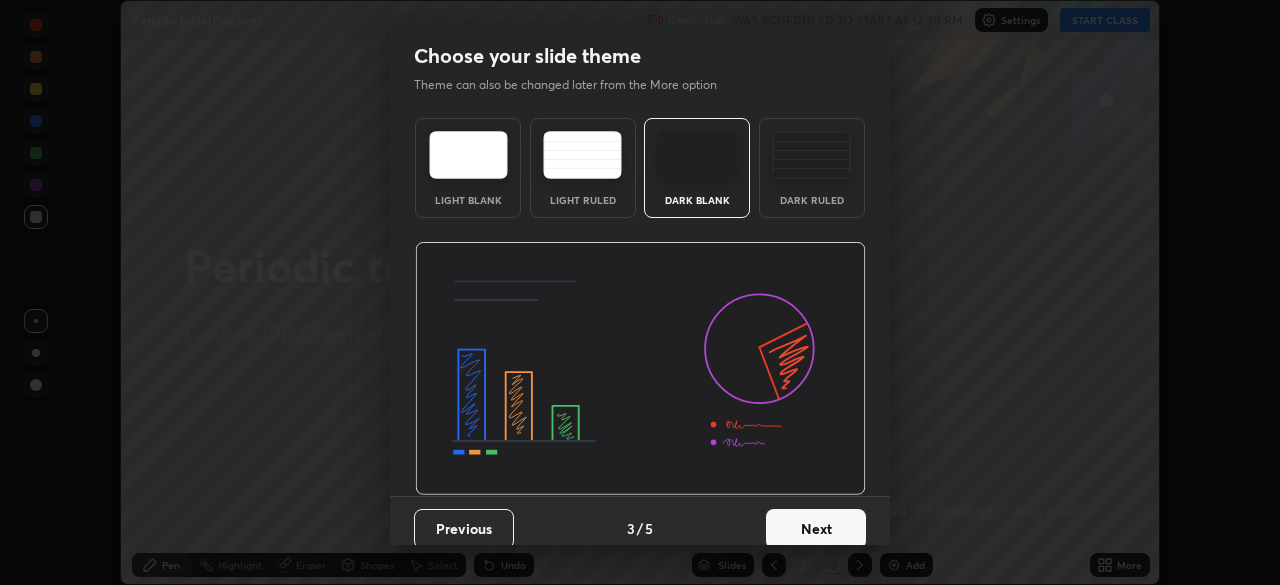click on "Next" at bounding box center [816, 529] 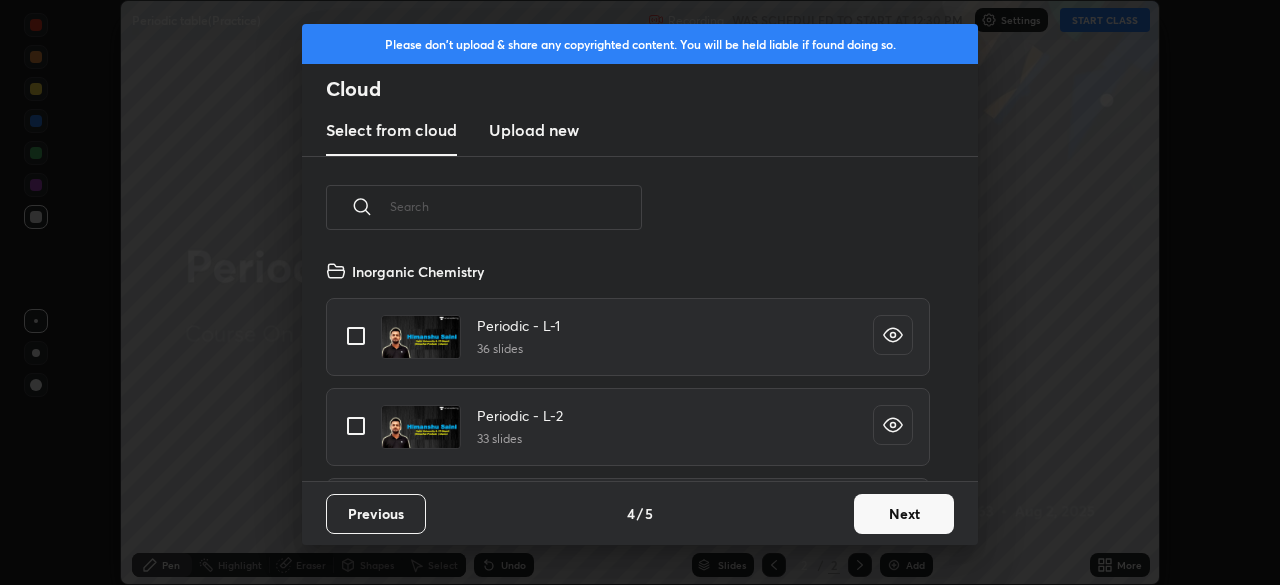 scroll, scrollTop: 137, scrollLeft: 0, axis: vertical 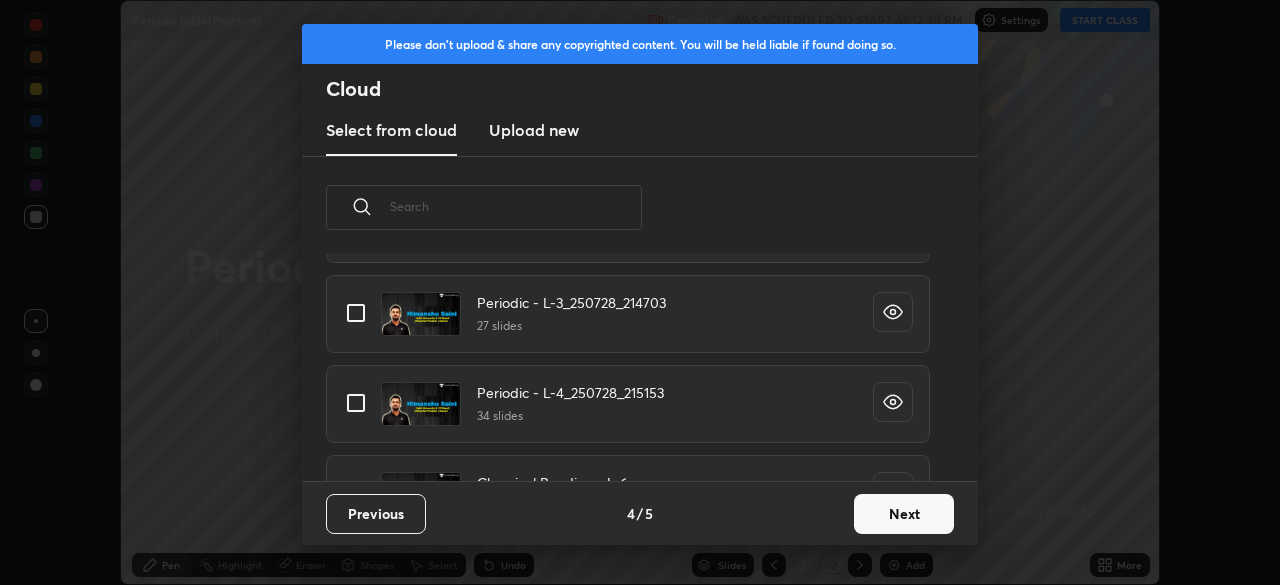 click at bounding box center [356, 403] 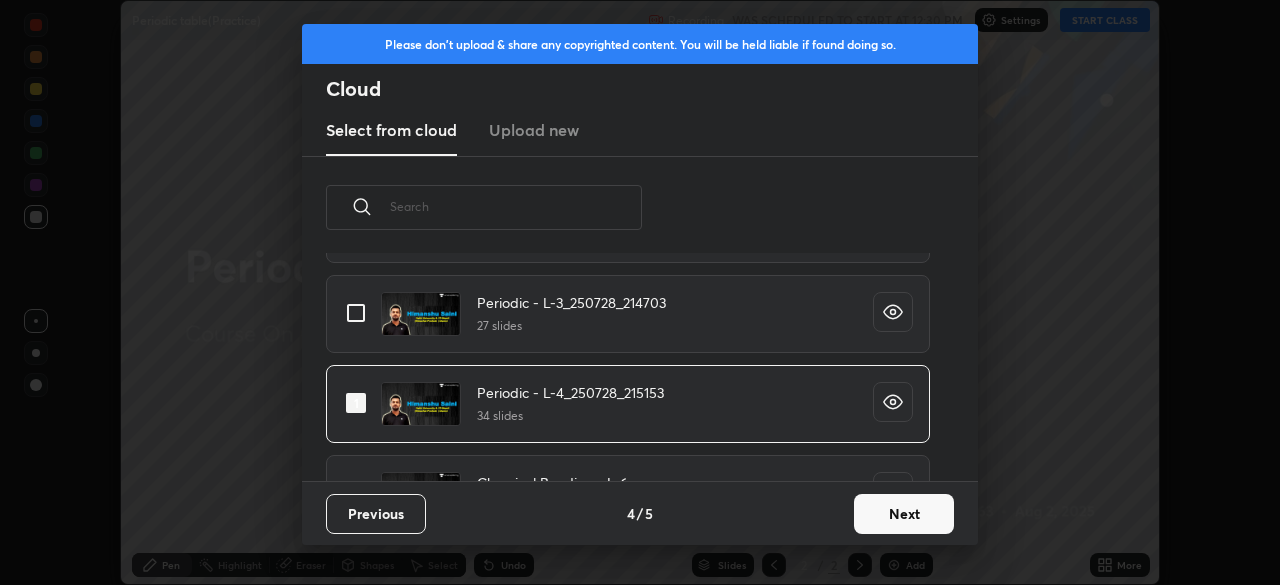 click on "Next" at bounding box center (904, 514) 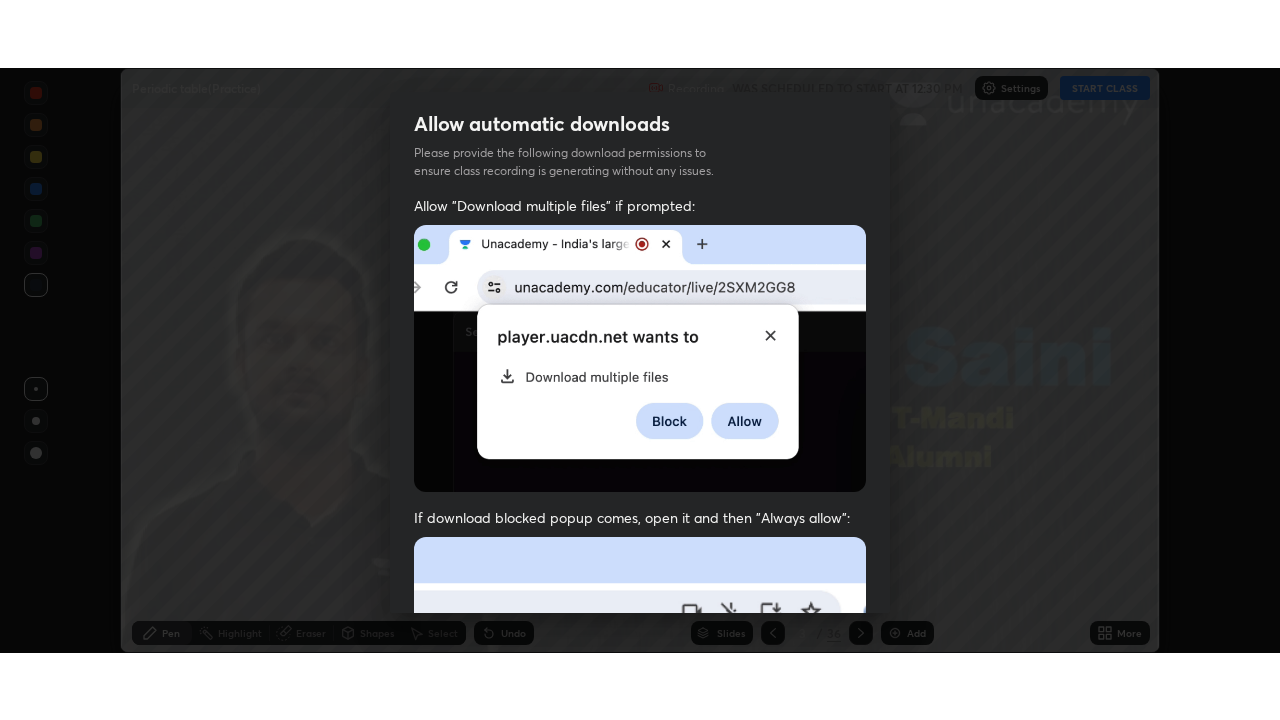 scroll, scrollTop: 479, scrollLeft: 0, axis: vertical 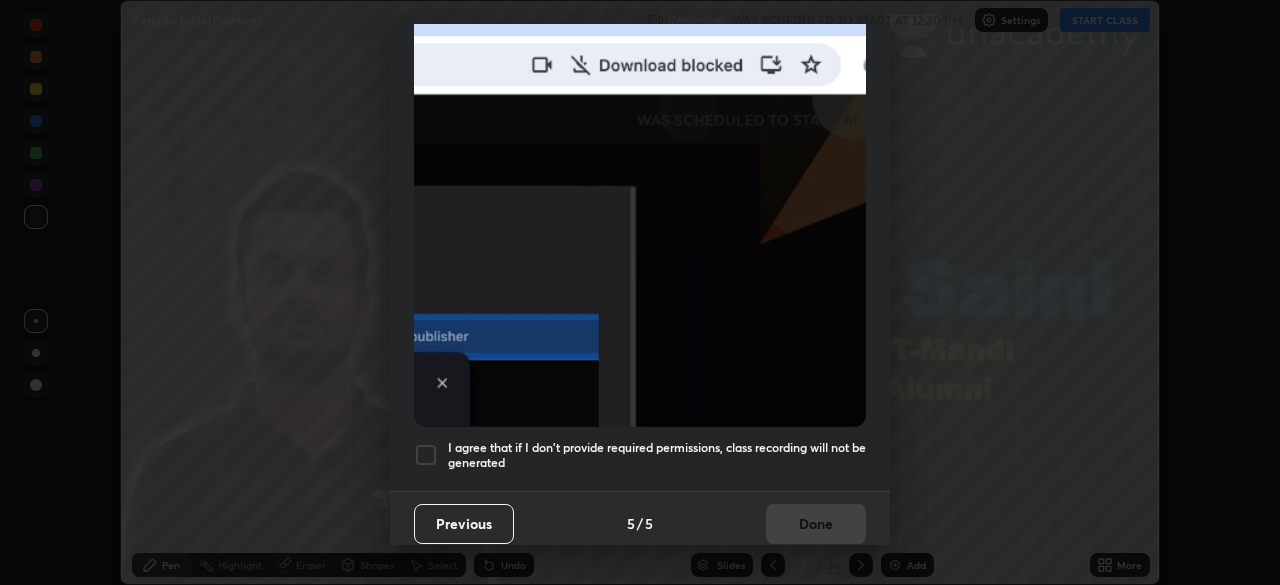 click at bounding box center (426, 455) 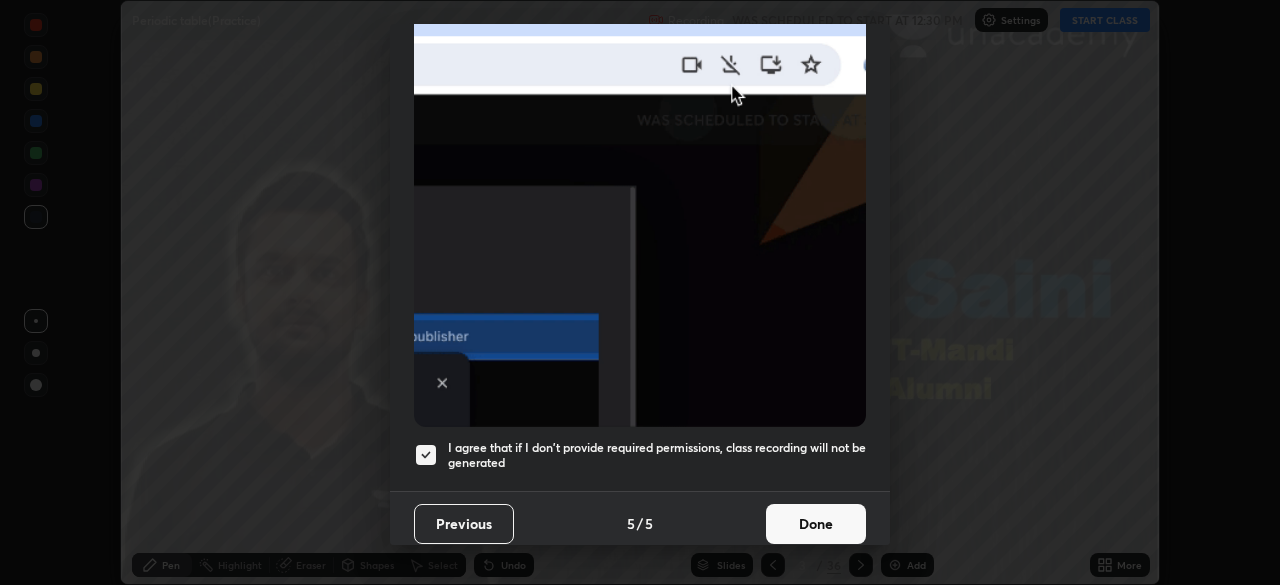 click on "Done" at bounding box center [816, 524] 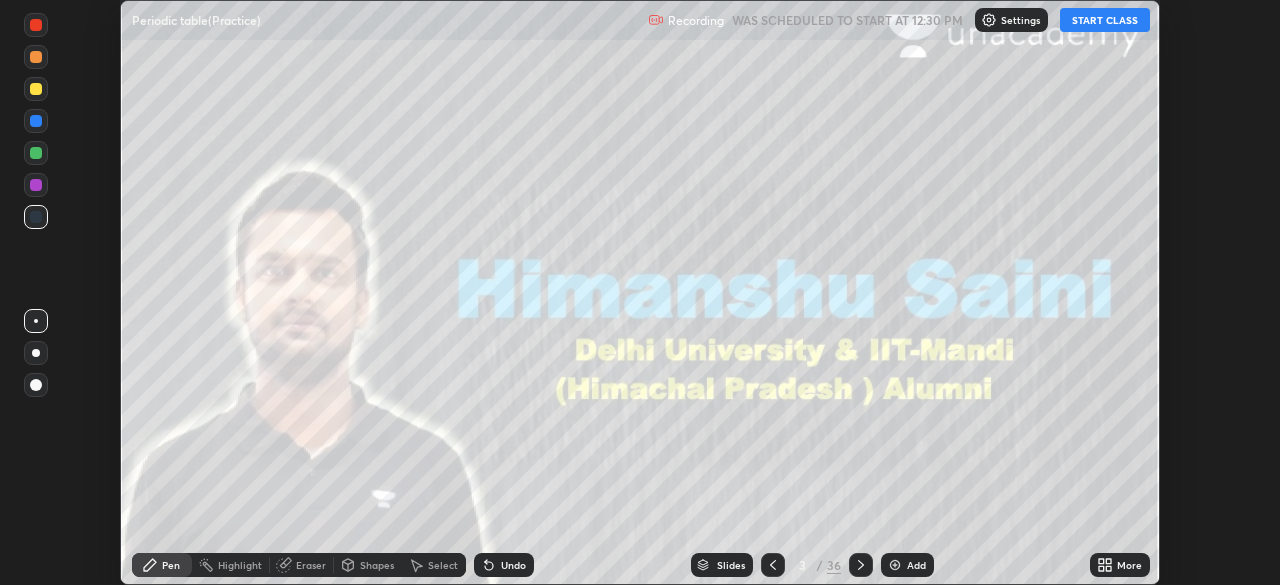 click on "START CLASS" at bounding box center (1105, 20) 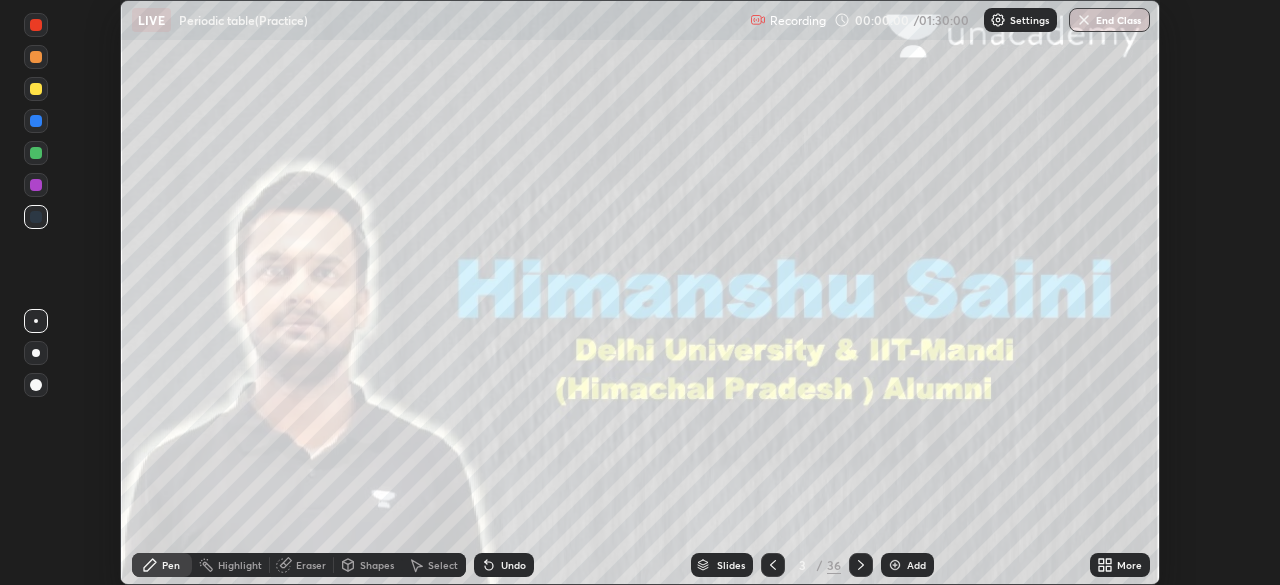 click 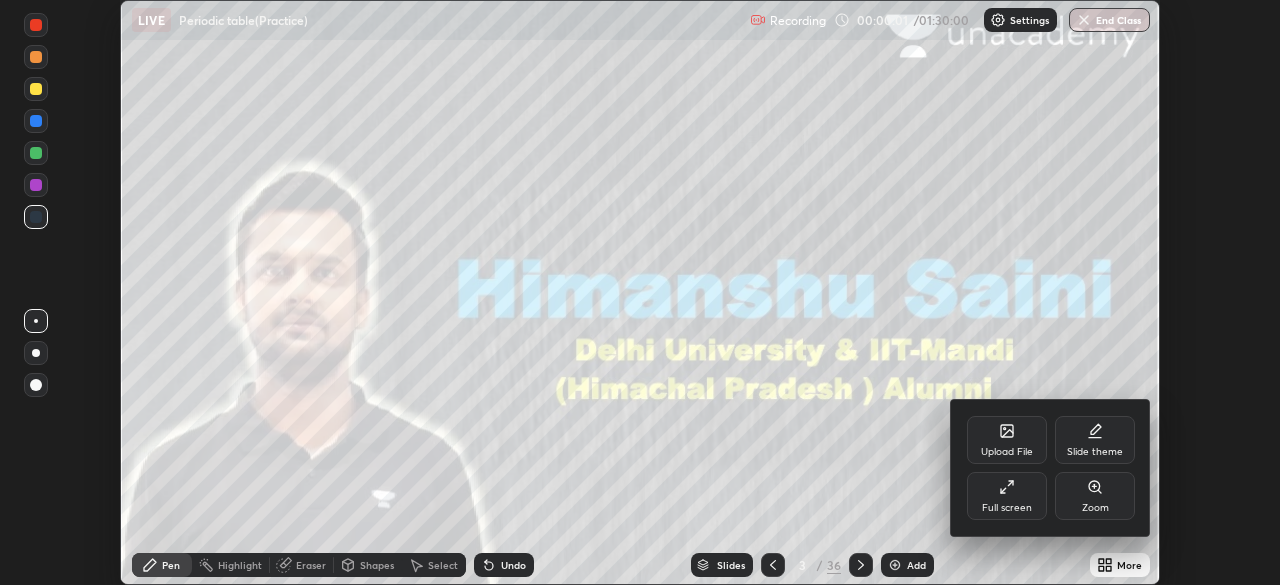 click on "Full screen" at bounding box center (1007, 496) 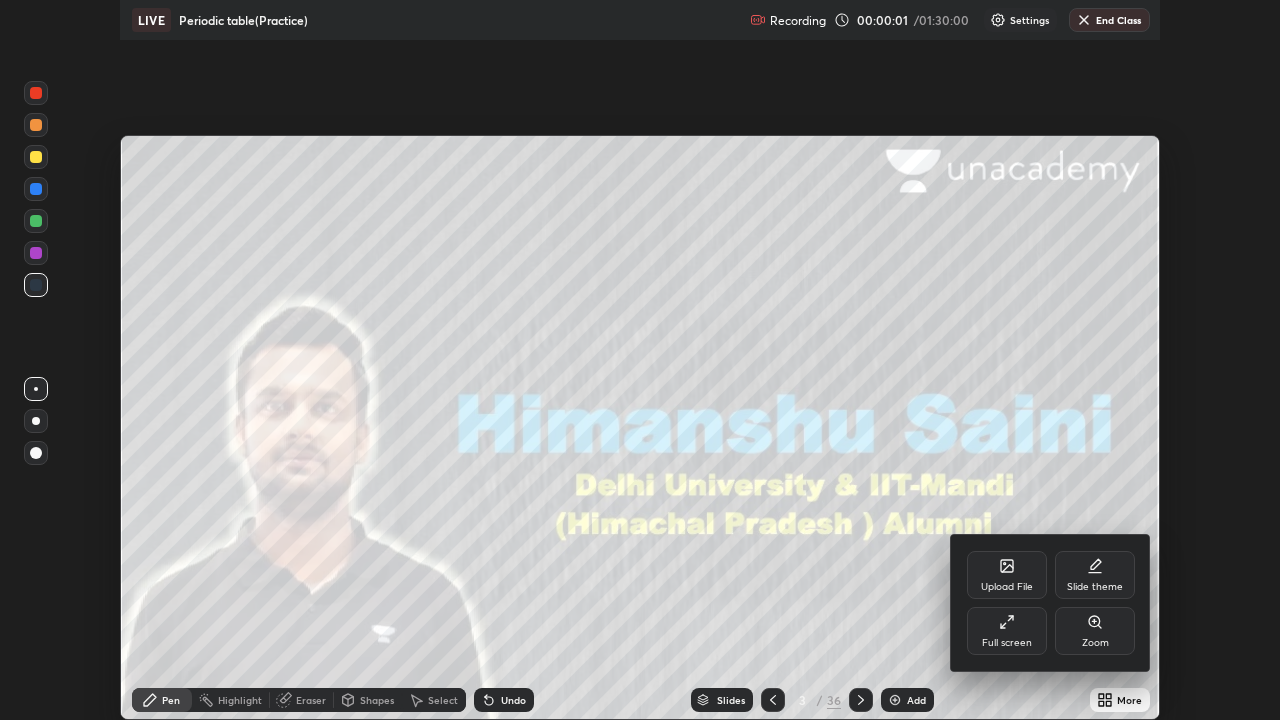 scroll, scrollTop: 99280, scrollLeft: 98720, axis: both 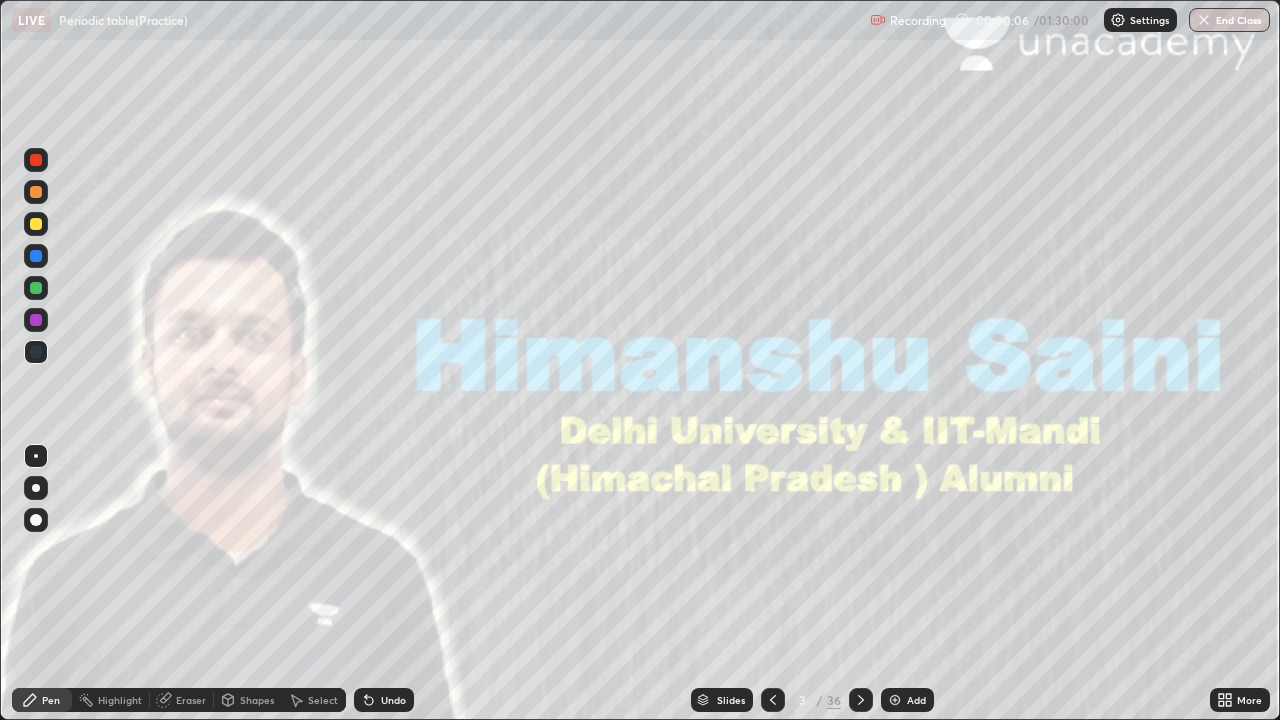 click at bounding box center [36, 520] 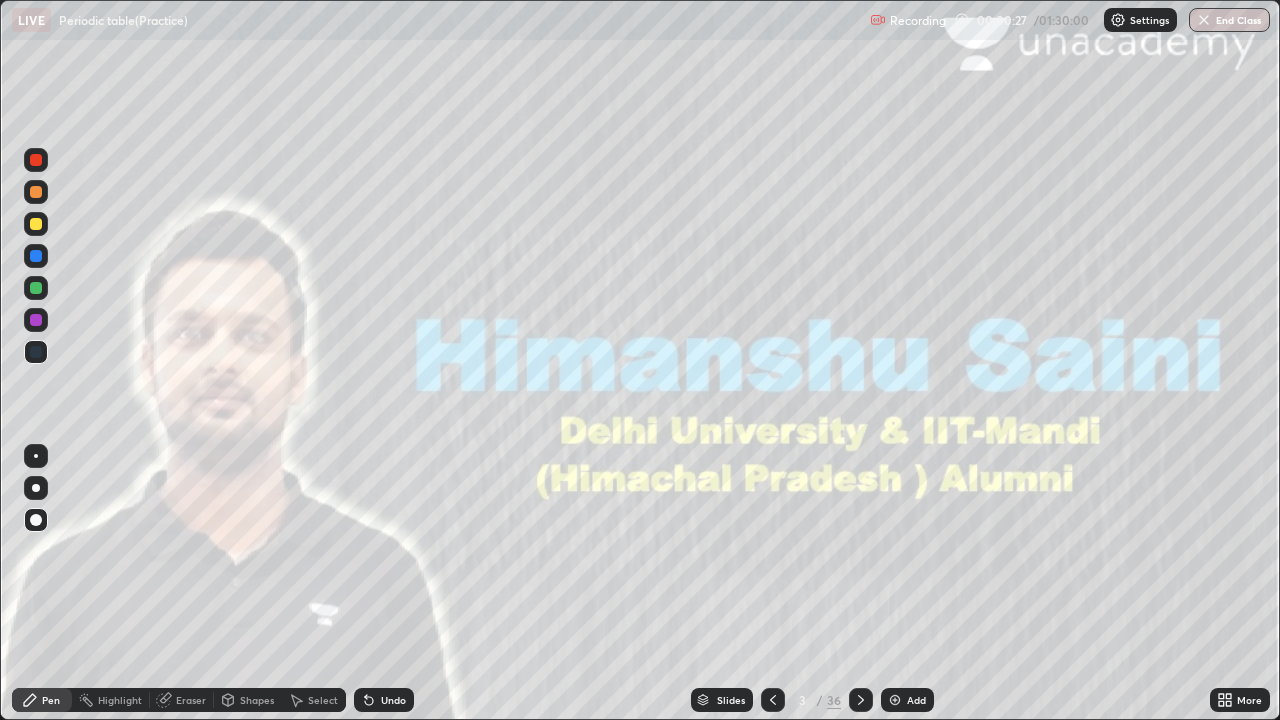 click on "Slides" at bounding box center [731, 700] 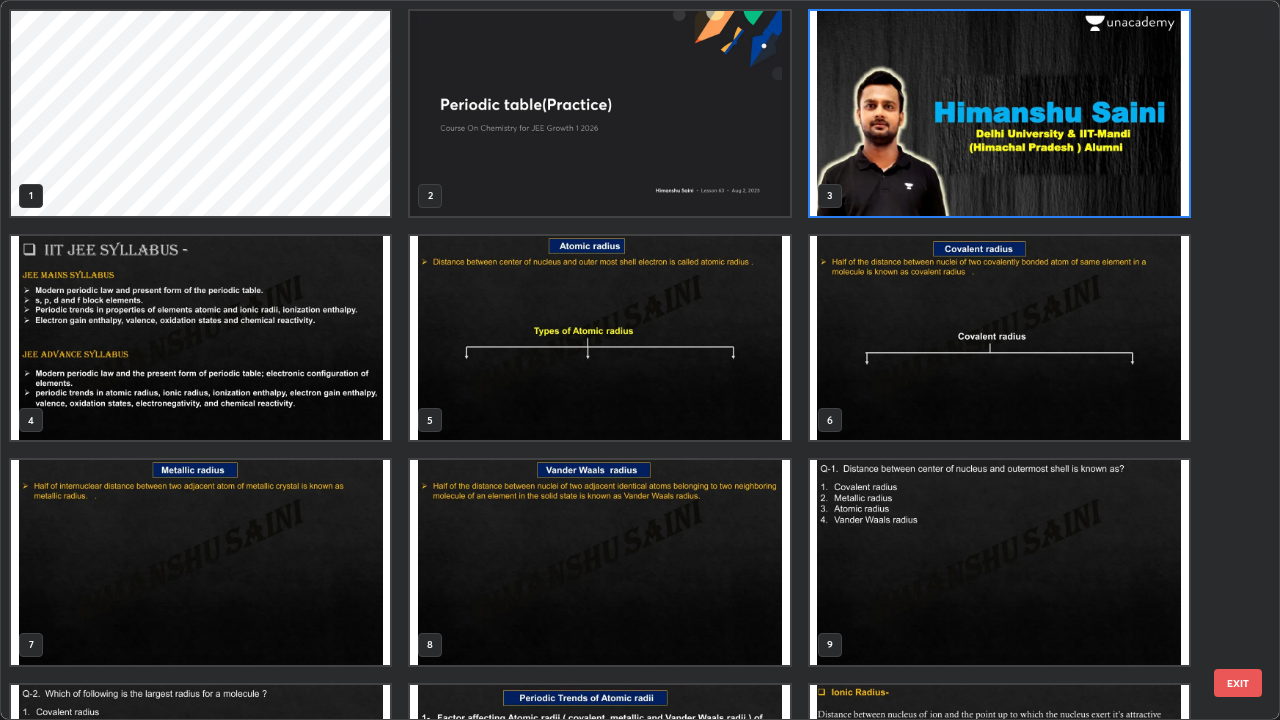 scroll, scrollTop: 7, scrollLeft: 11, axis: both 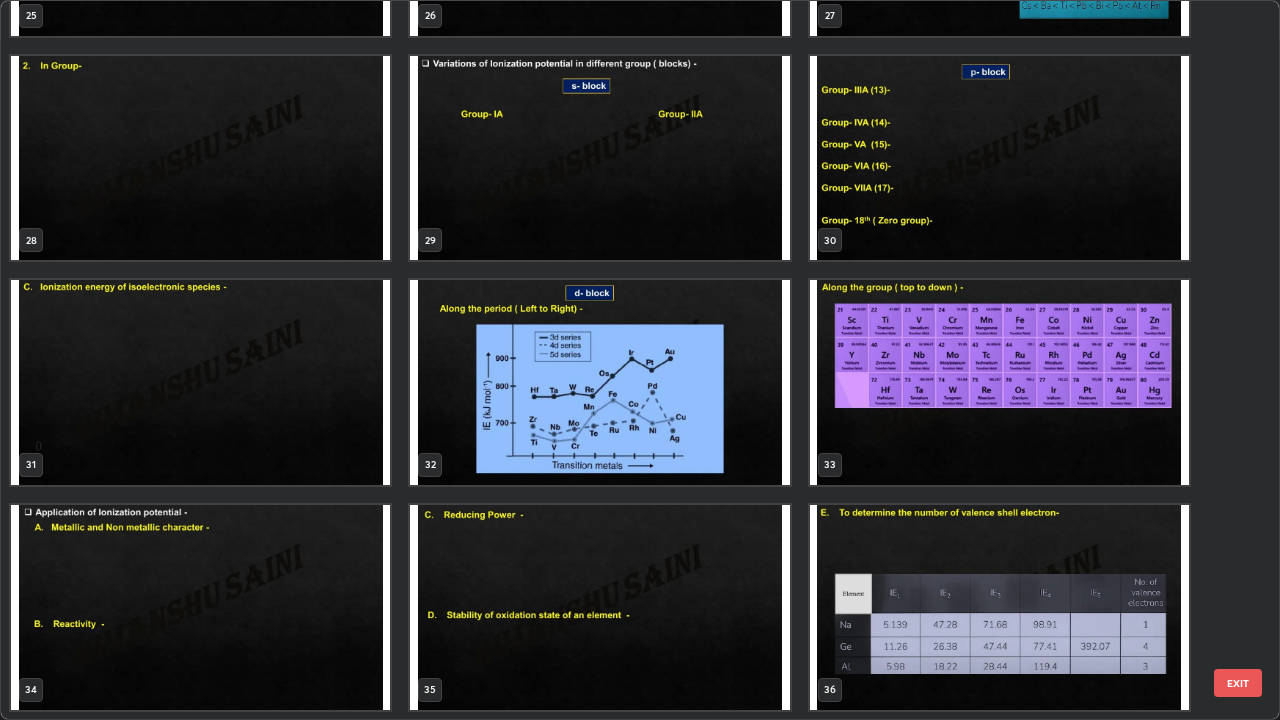 click at bounding box center (999, 607) 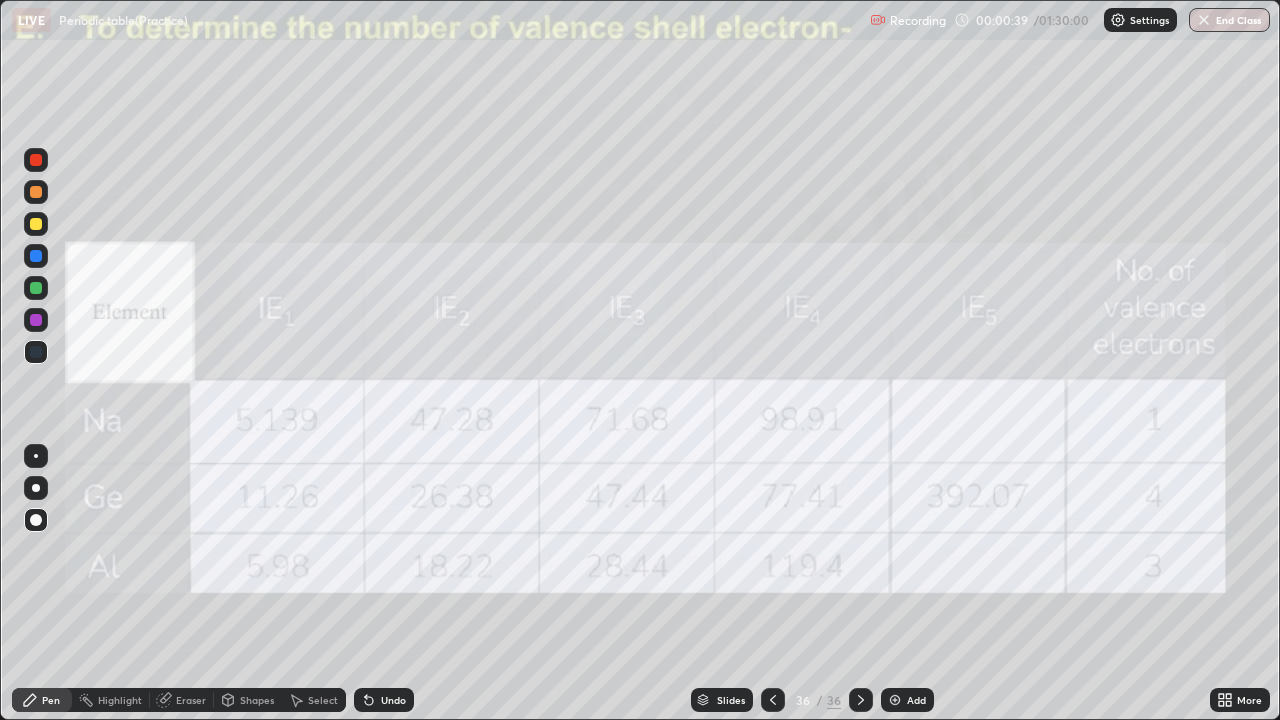 click at bounding box center [999, 607] 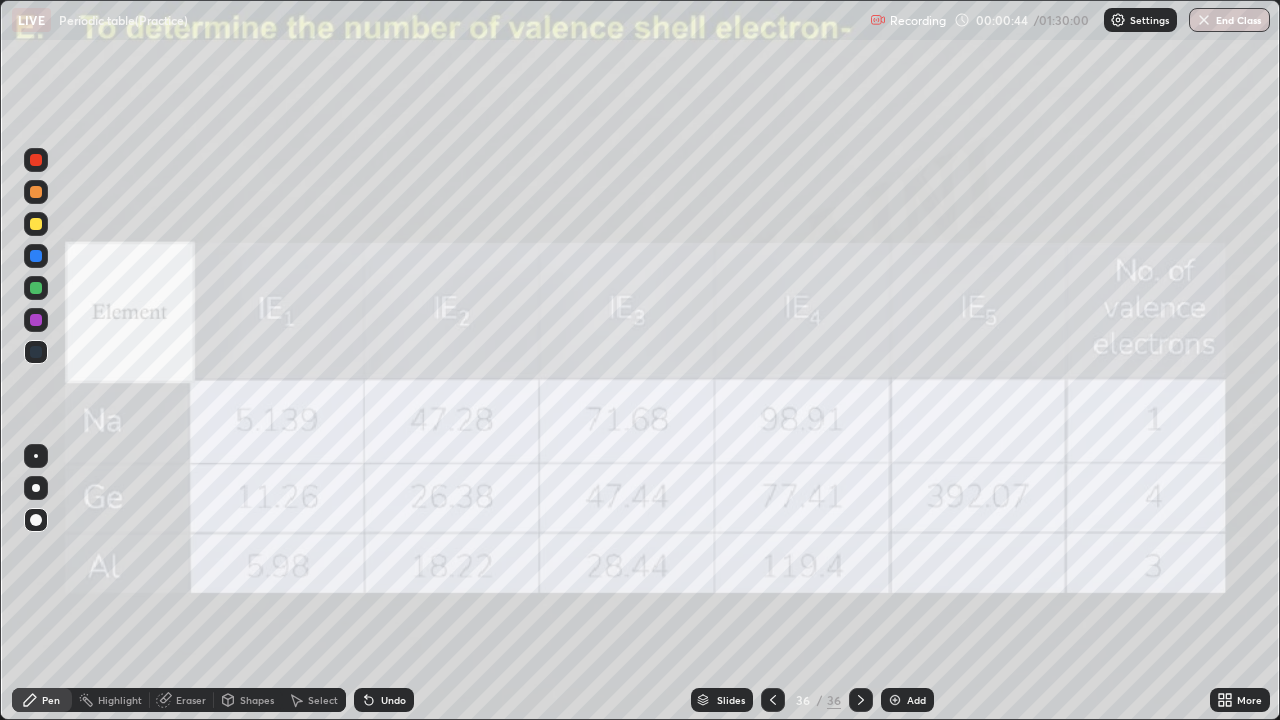 click on "Add" at bounding box center [907, 700] 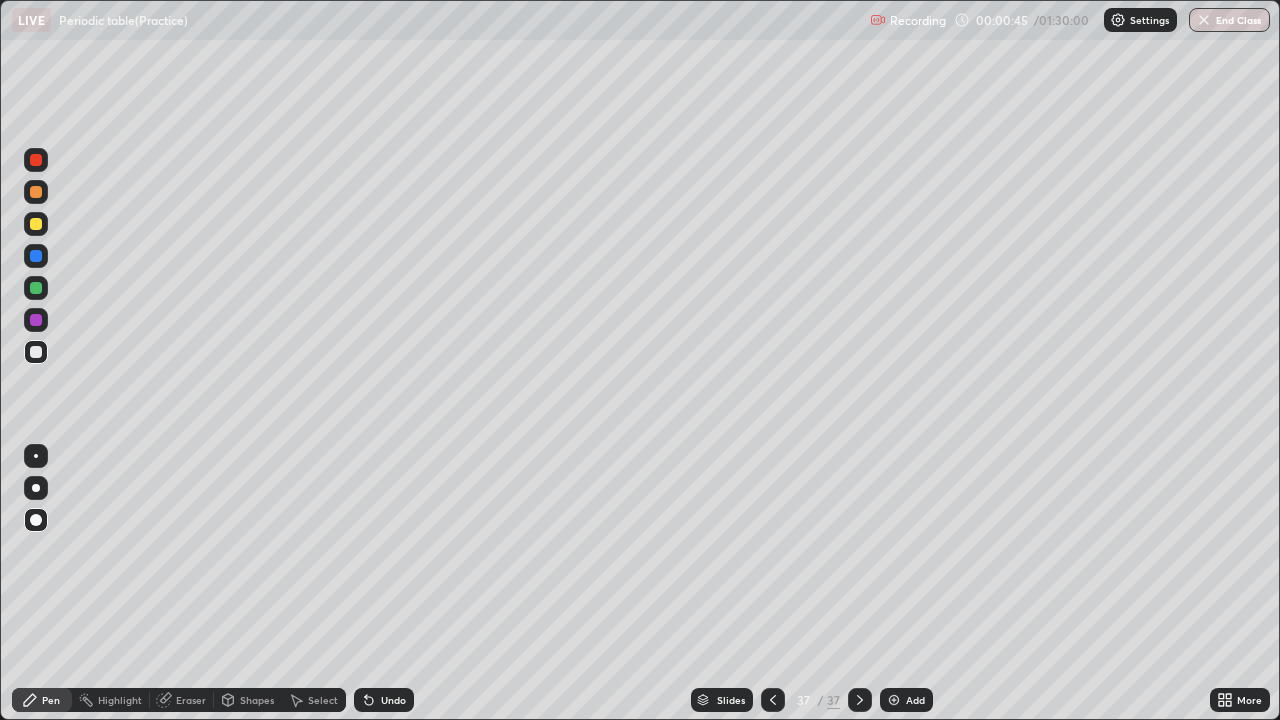 click on "More" at bounding box center (1249, 700) 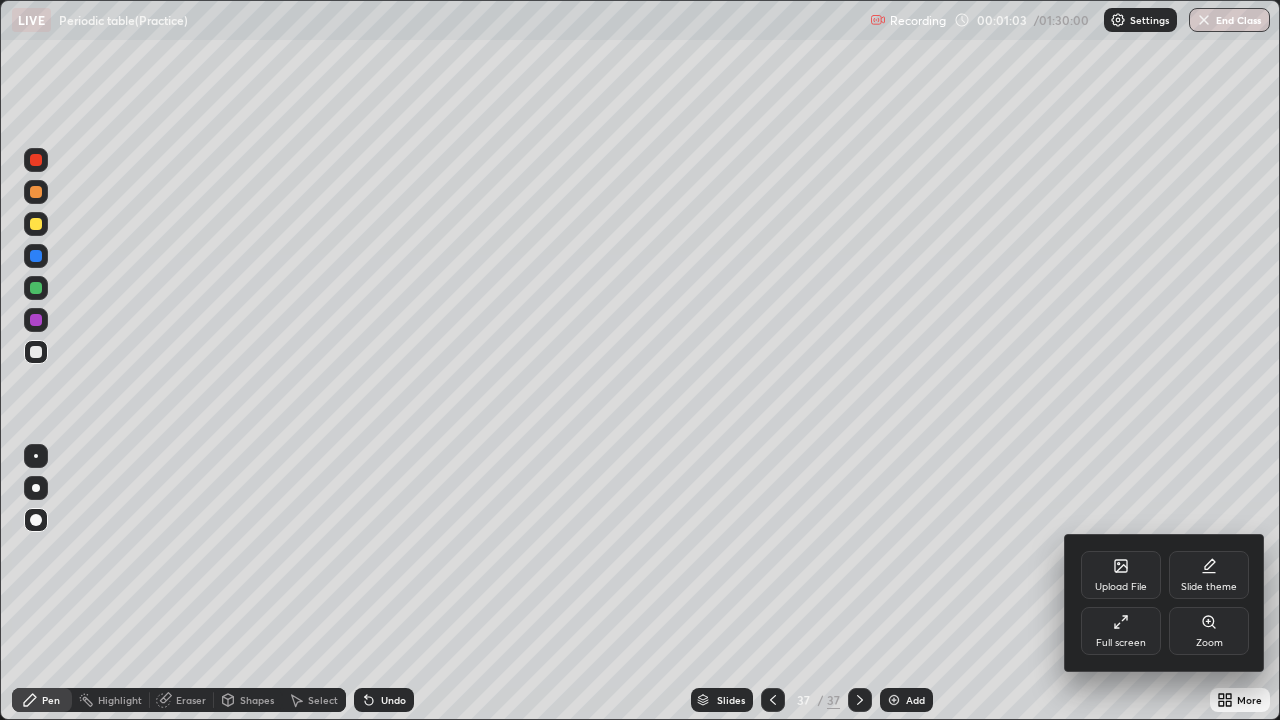 click at bounding box center (640, 360) 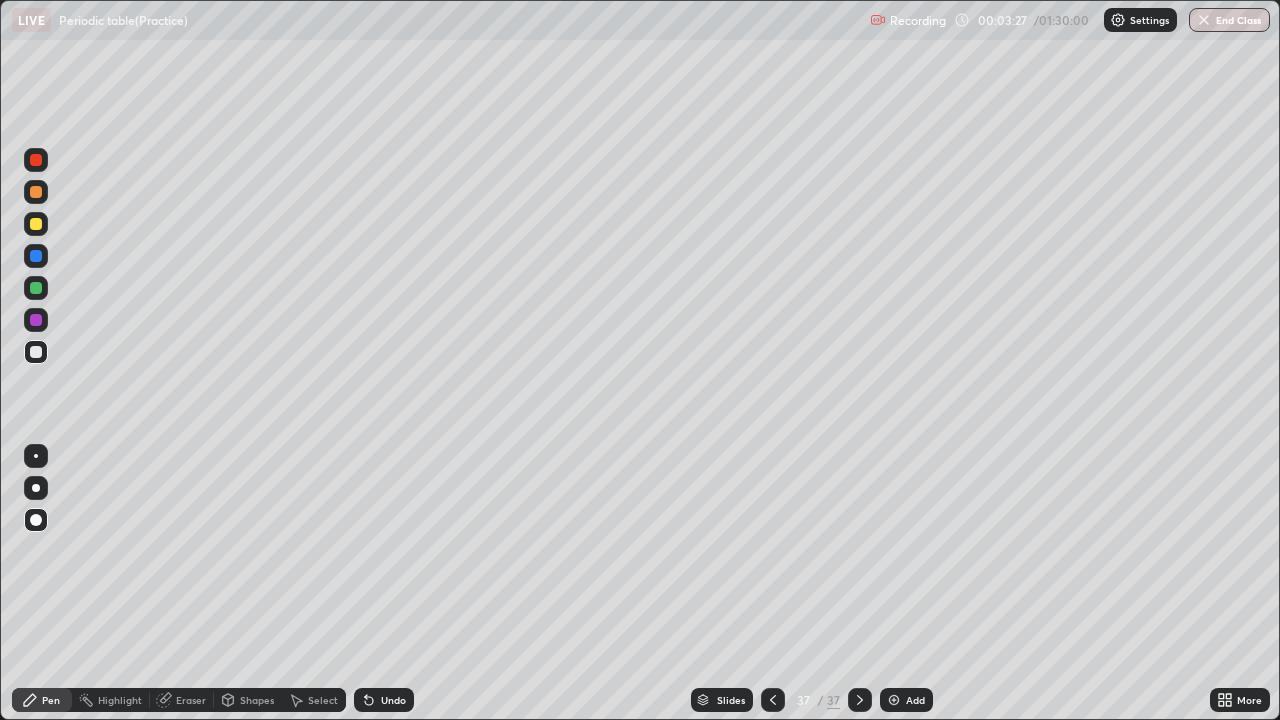 click at bounding box center [36, 224] 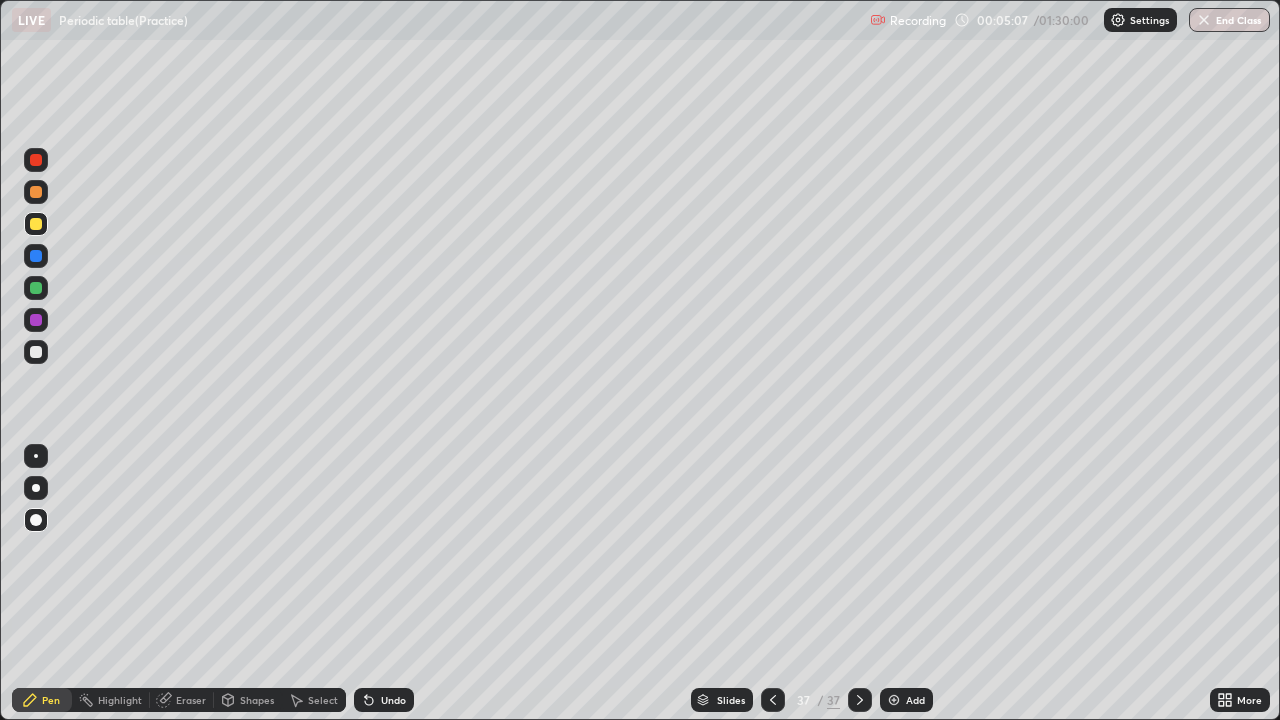 click at bounding box center (773, 700) 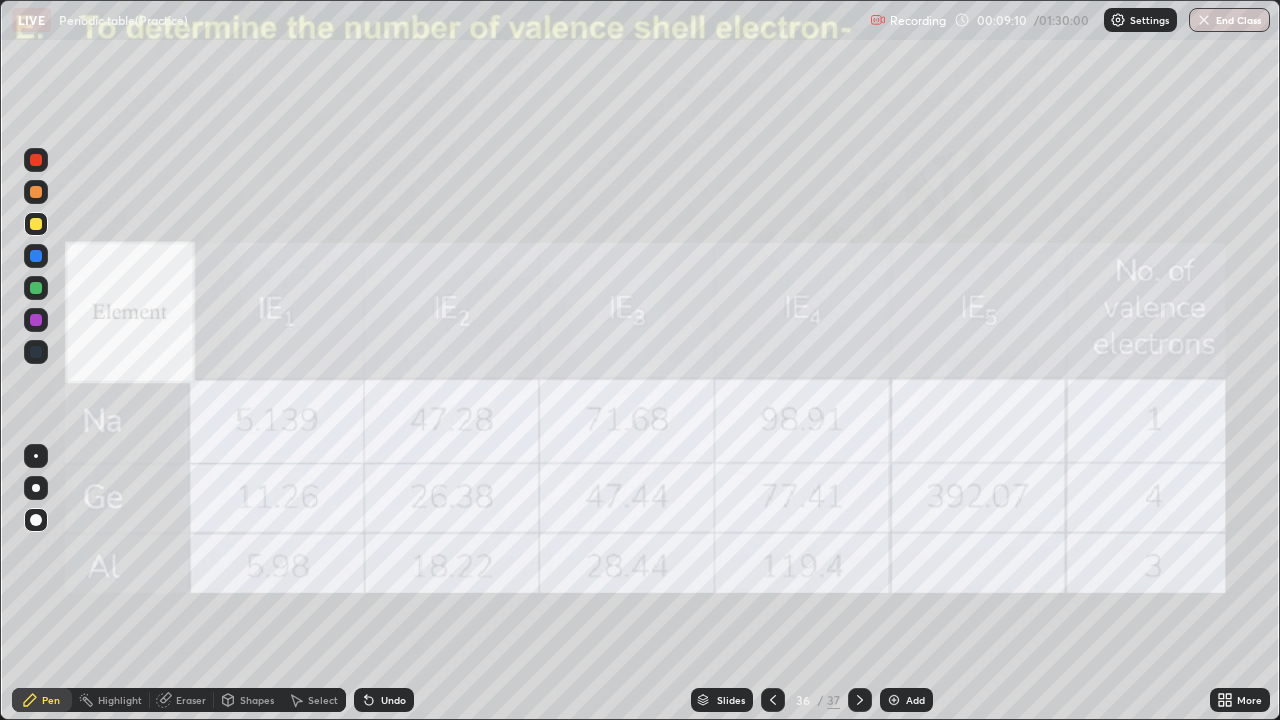 click at bounding box center (894, 700) 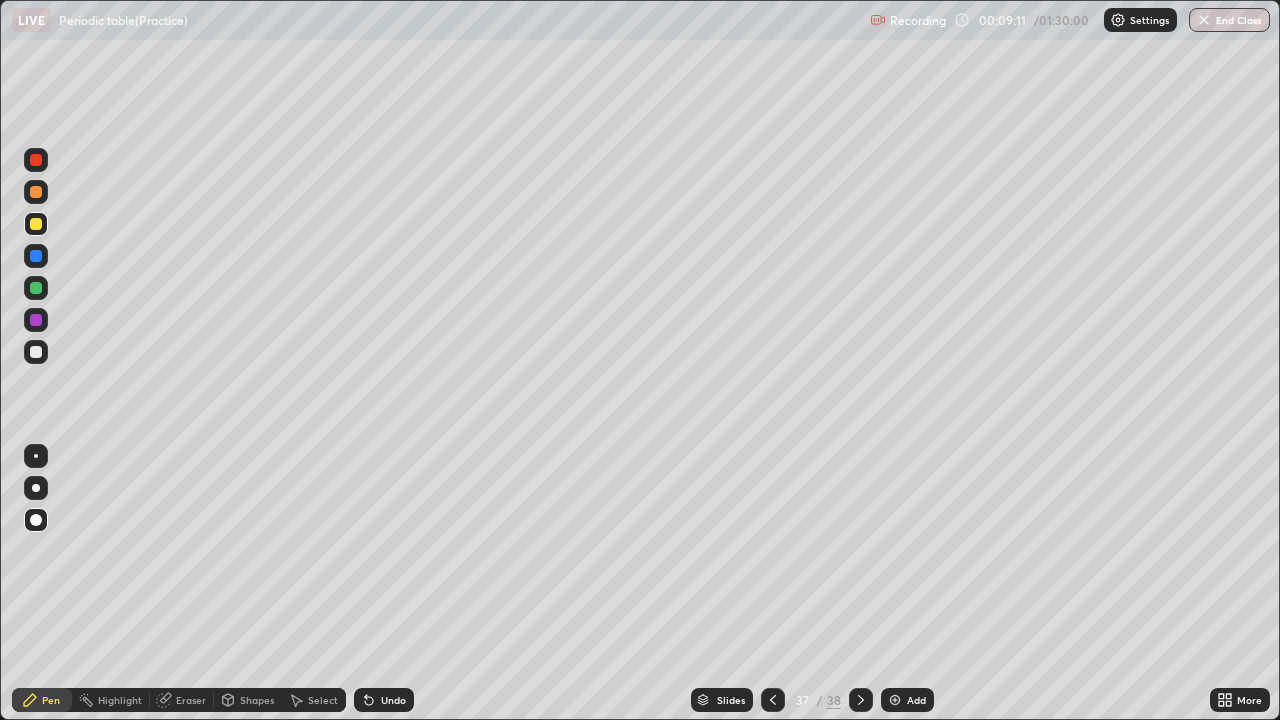 click at bounding box center [36, 192] 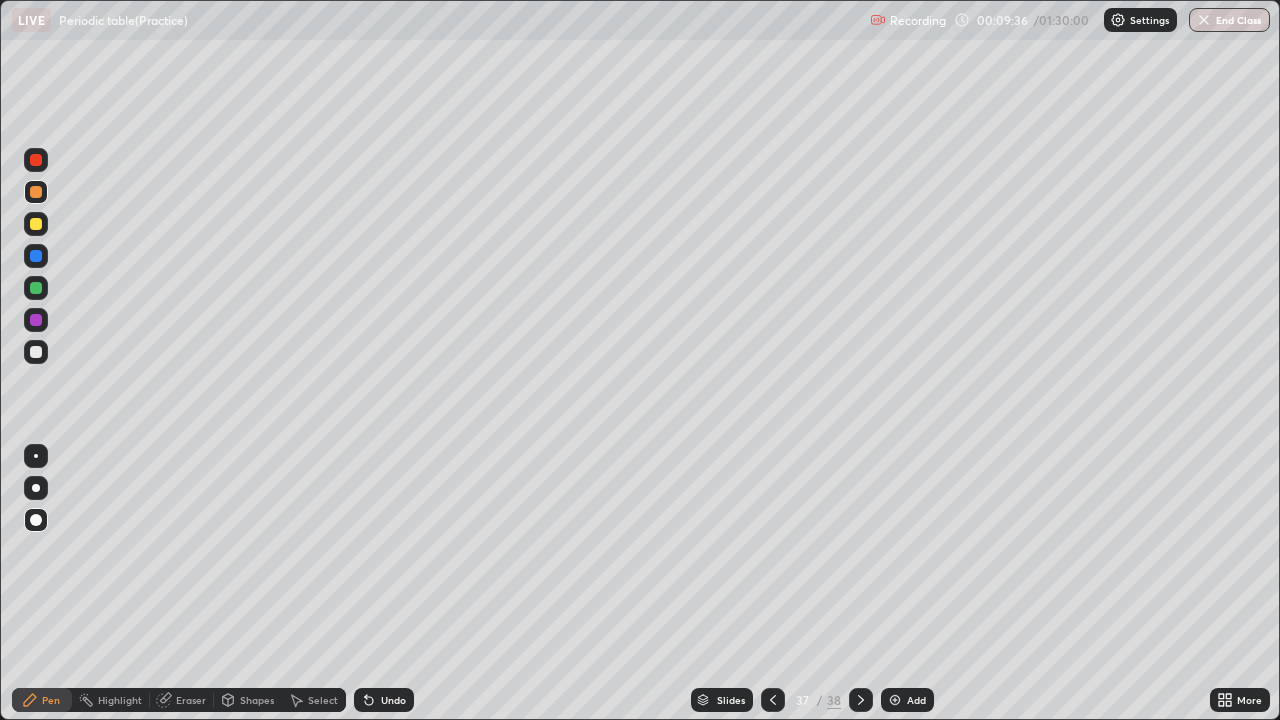 click on "Pen" at bounding box center [42, 700] 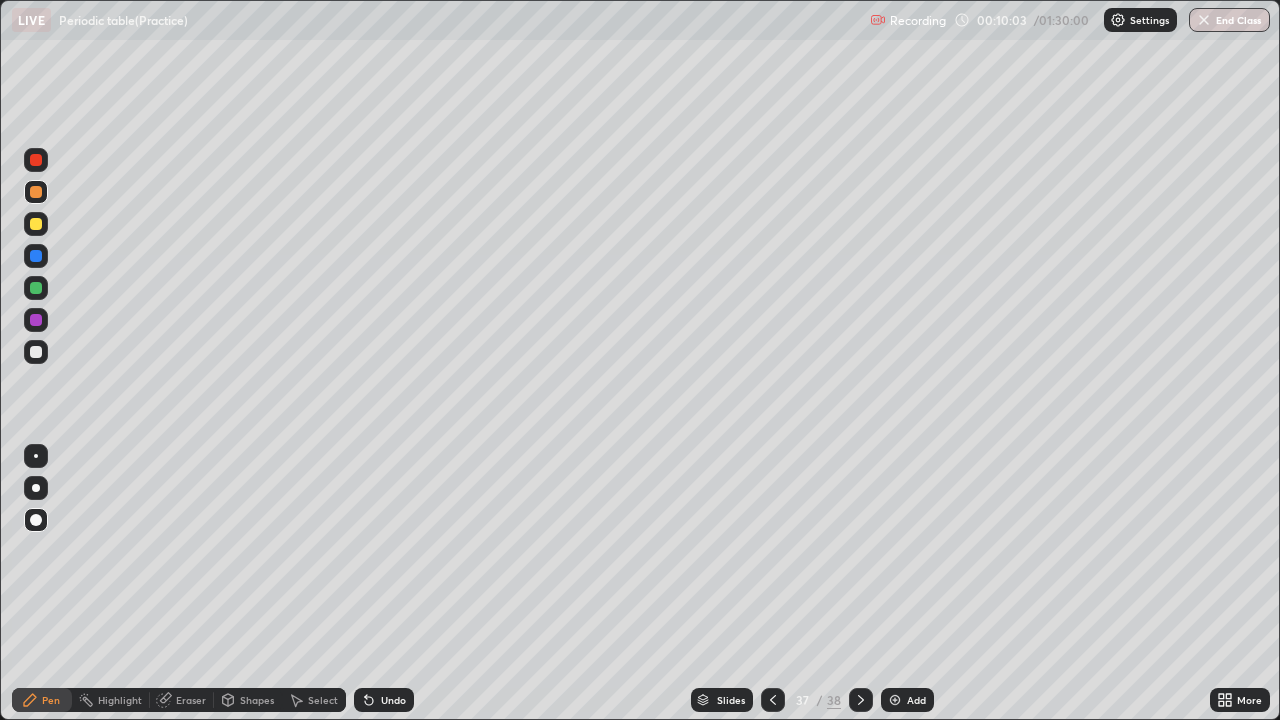 click at bounding box center [36, 288] 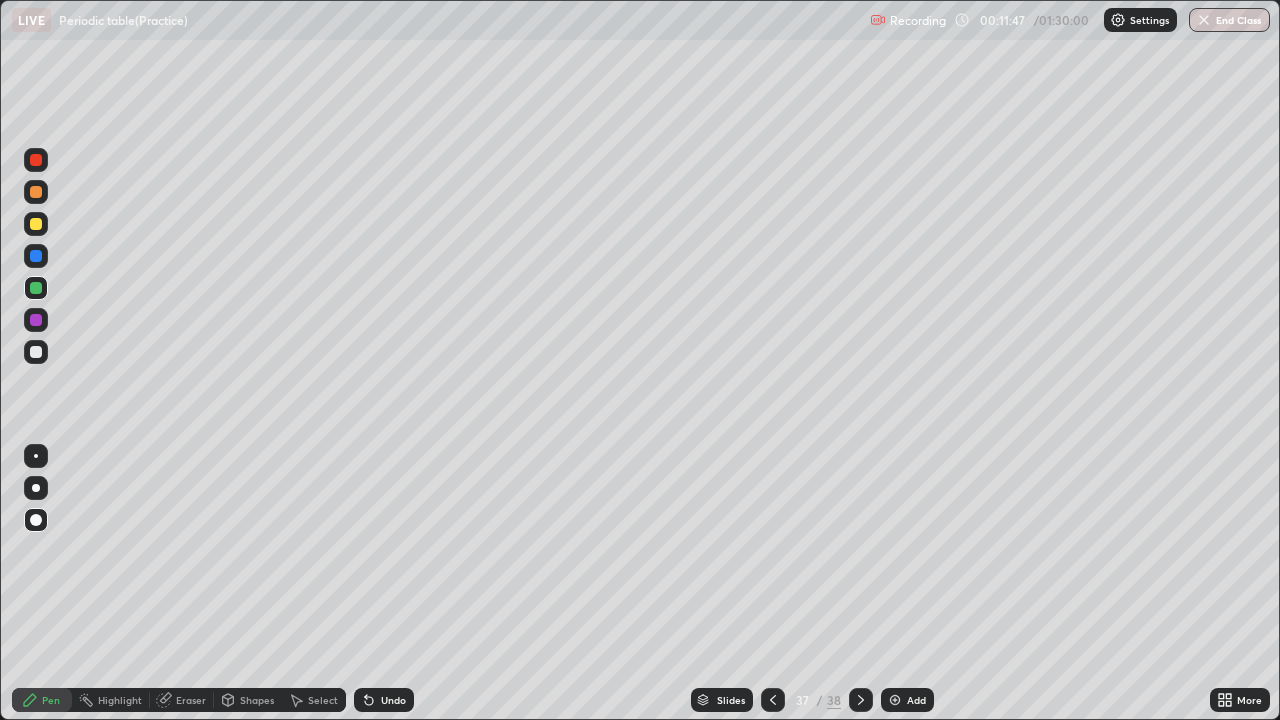 click 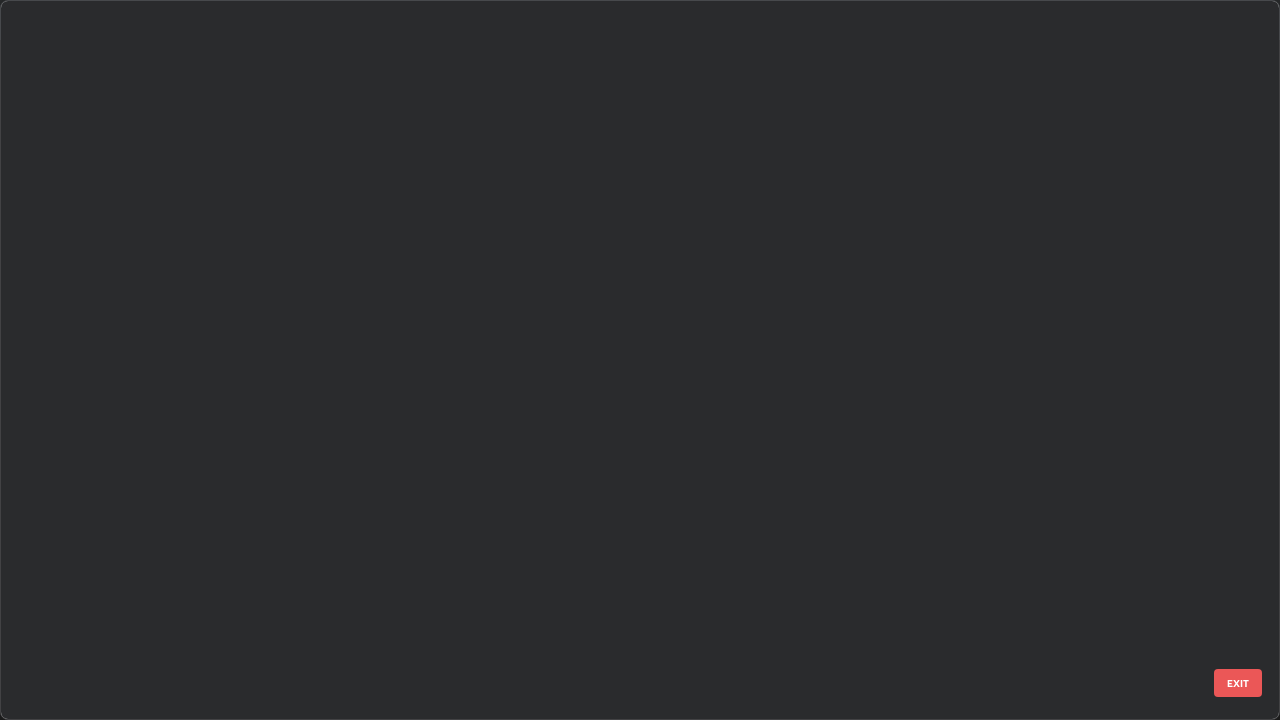 scroll, scrollTop: 2202, scrollLeft: 0, axis: vertical 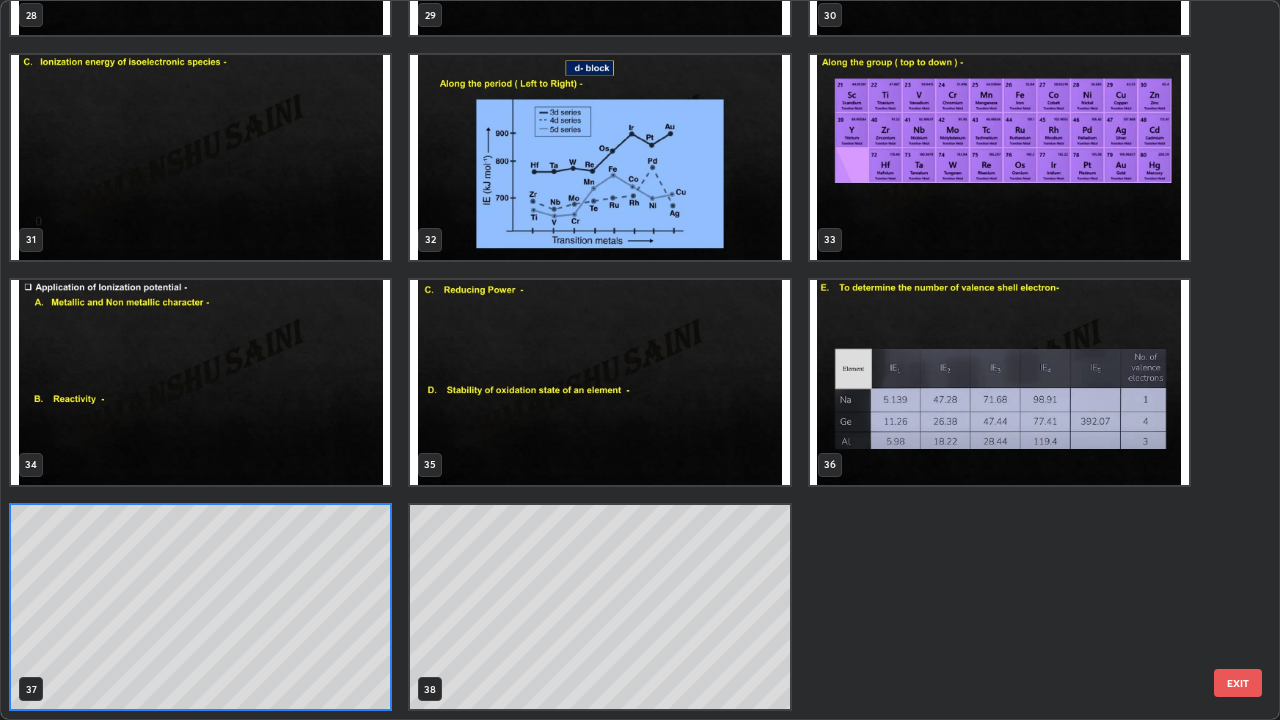 click at bounding box center [999, 382] 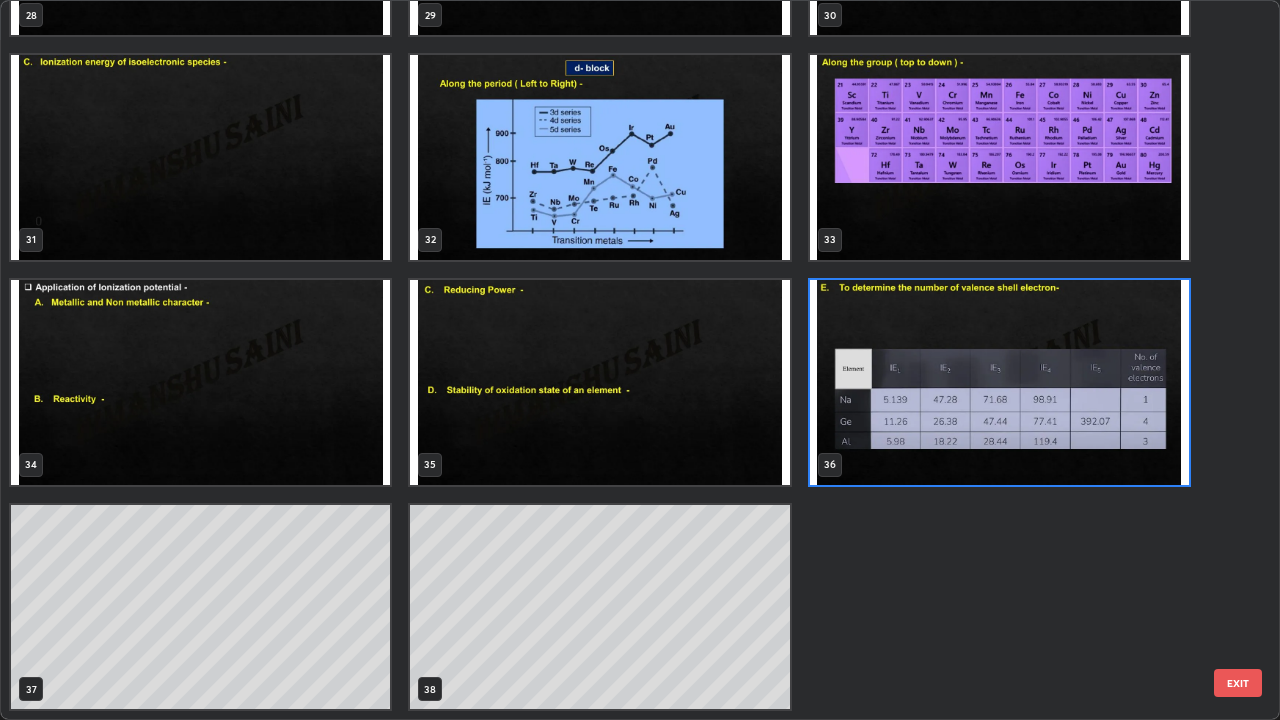 click at bounding box center [999, 382] 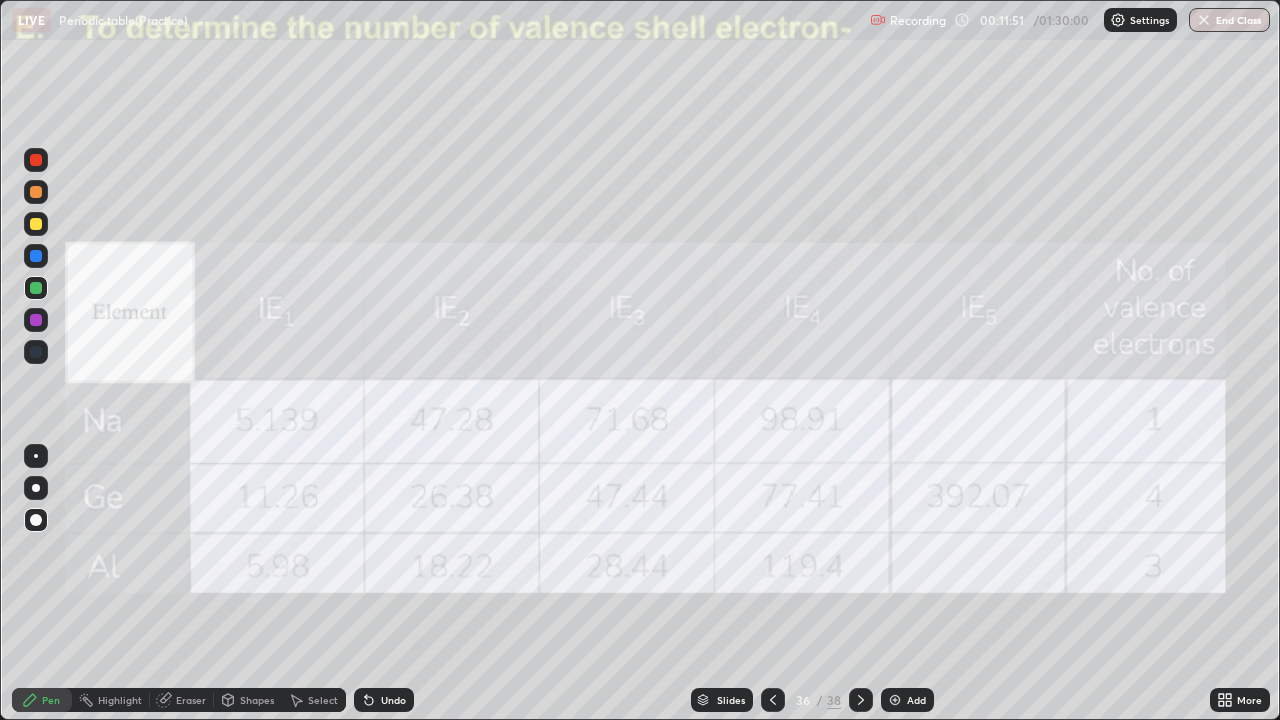 click at bounding box center (861, 700) 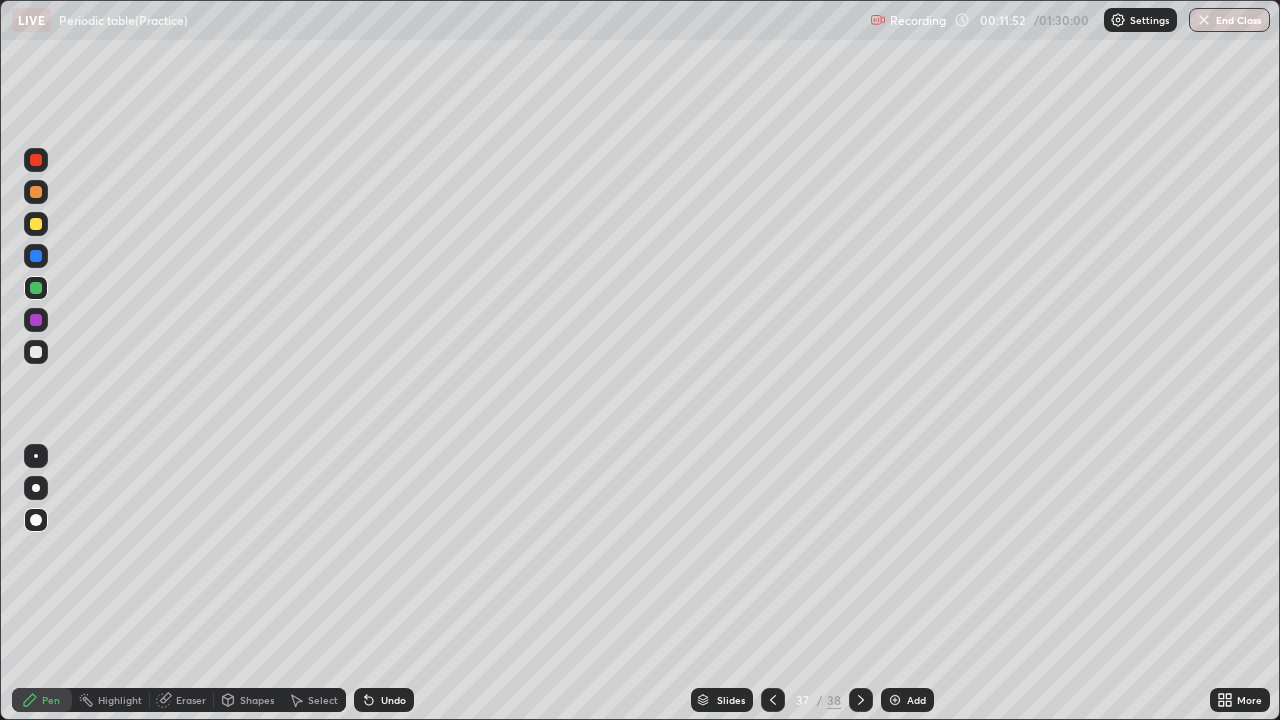 click on "Add" at bounding box center (907, 700) 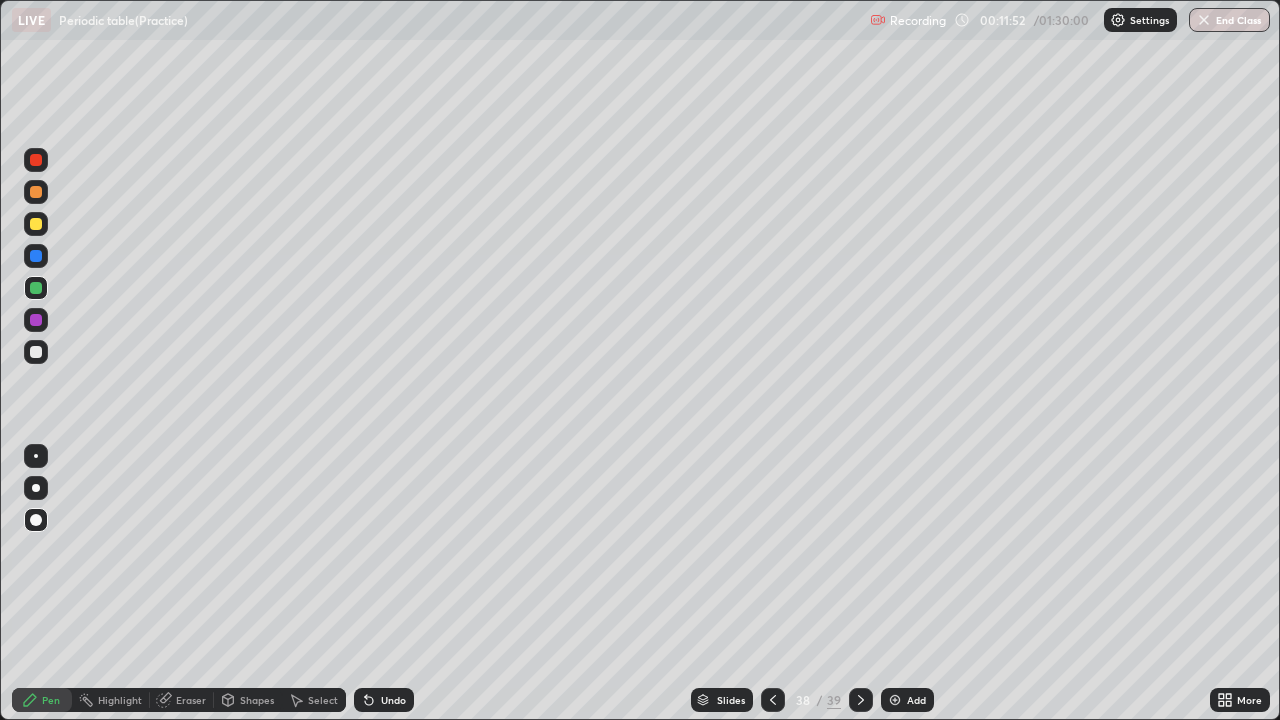 click on "More" at bounding box center (1240, 700) 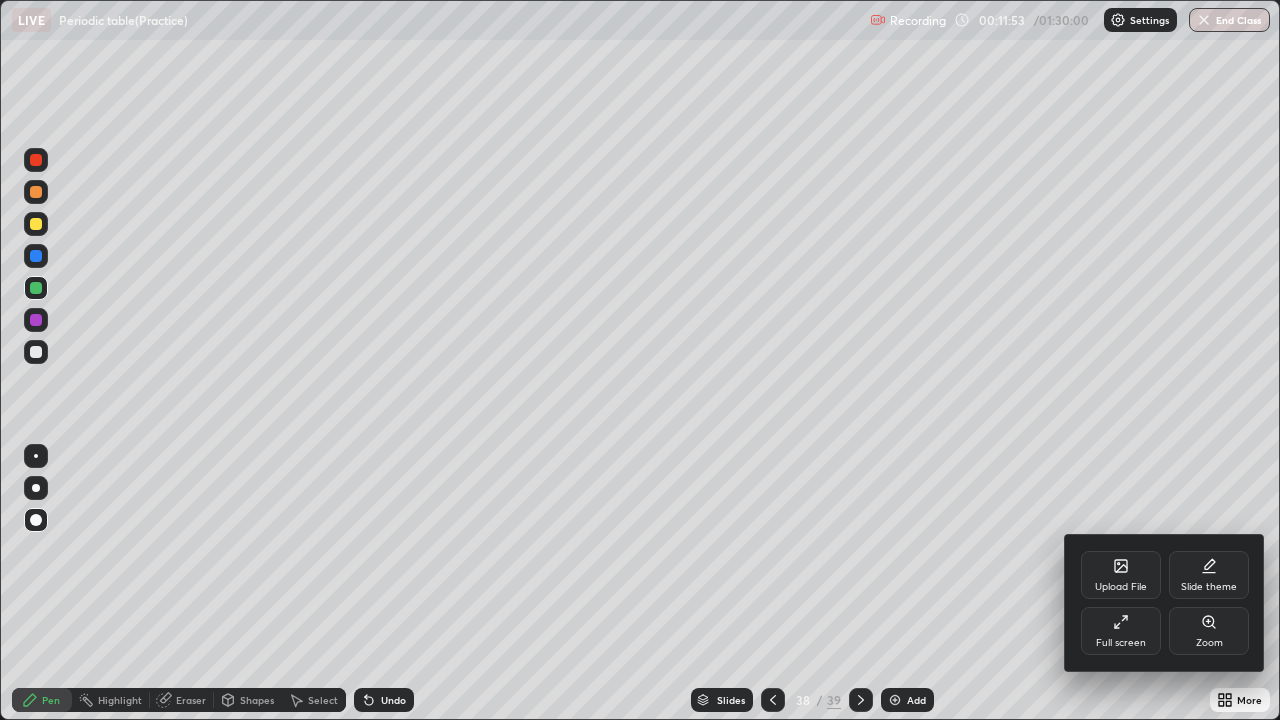 click on "Upload File" at bounding box center [1121, 575] 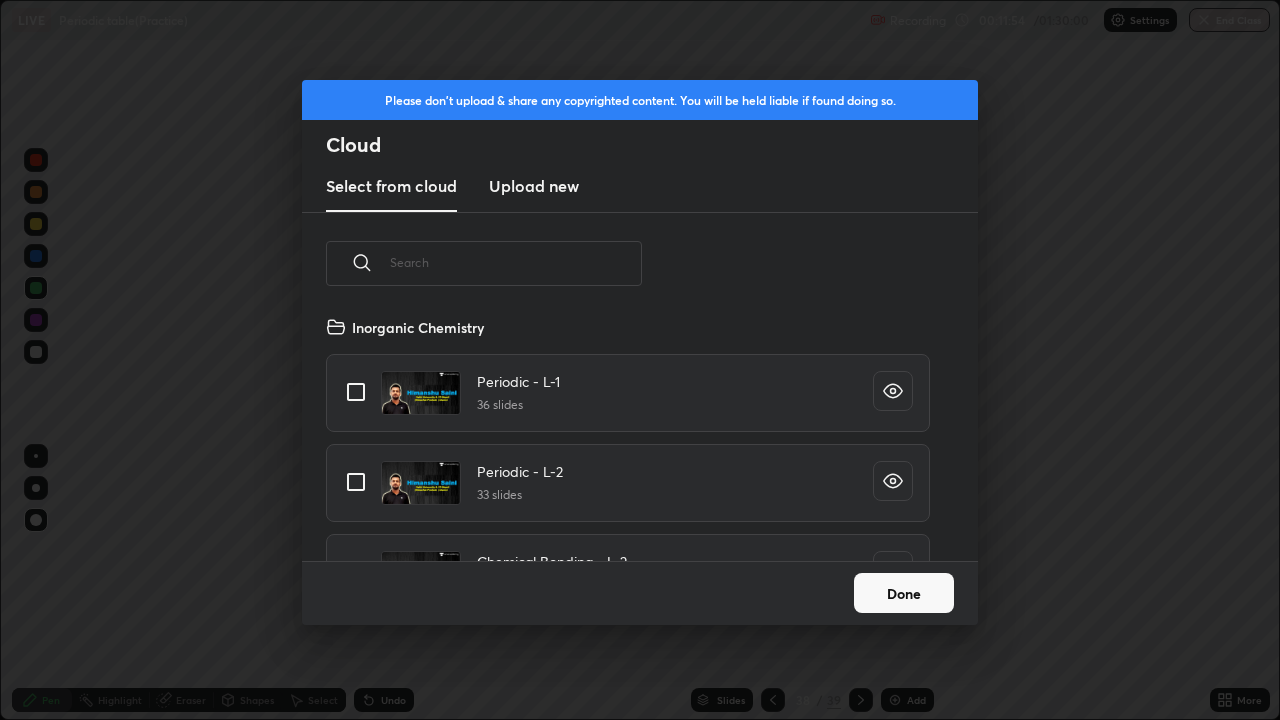 scroll, scrollTop: 7, scrollLeft: 11, axis: both 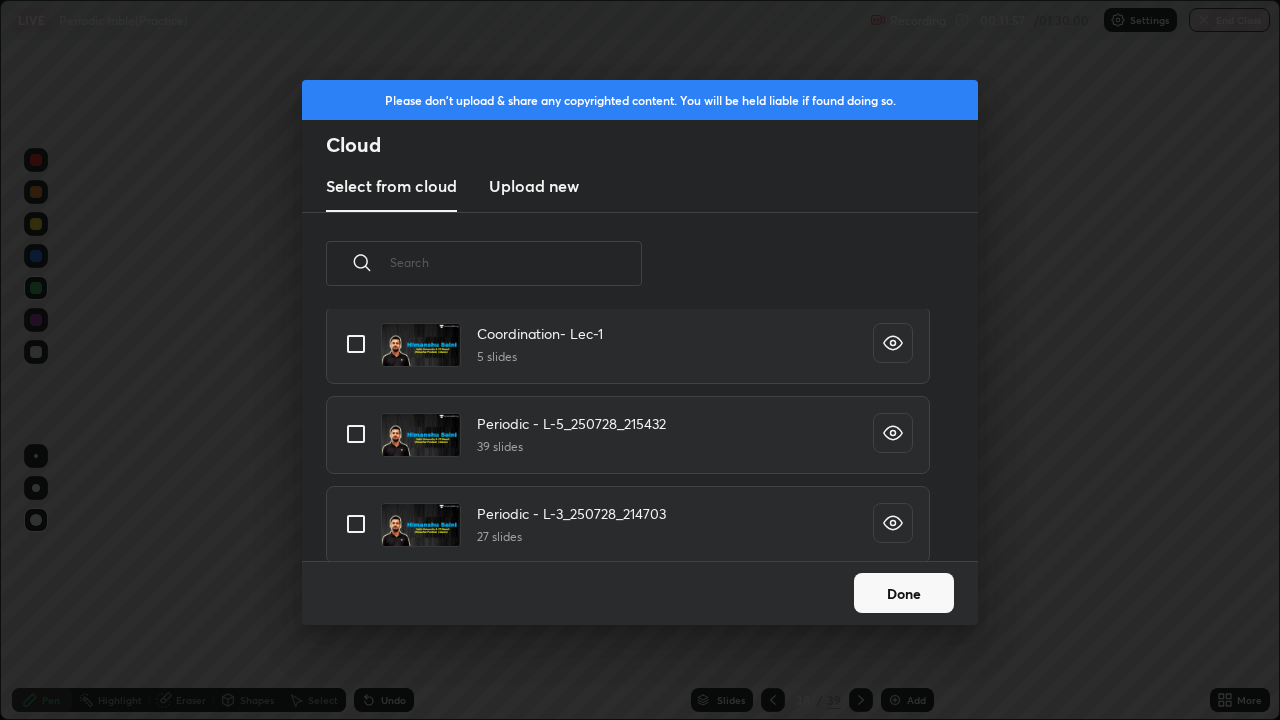click at bounding box center (356, 434) 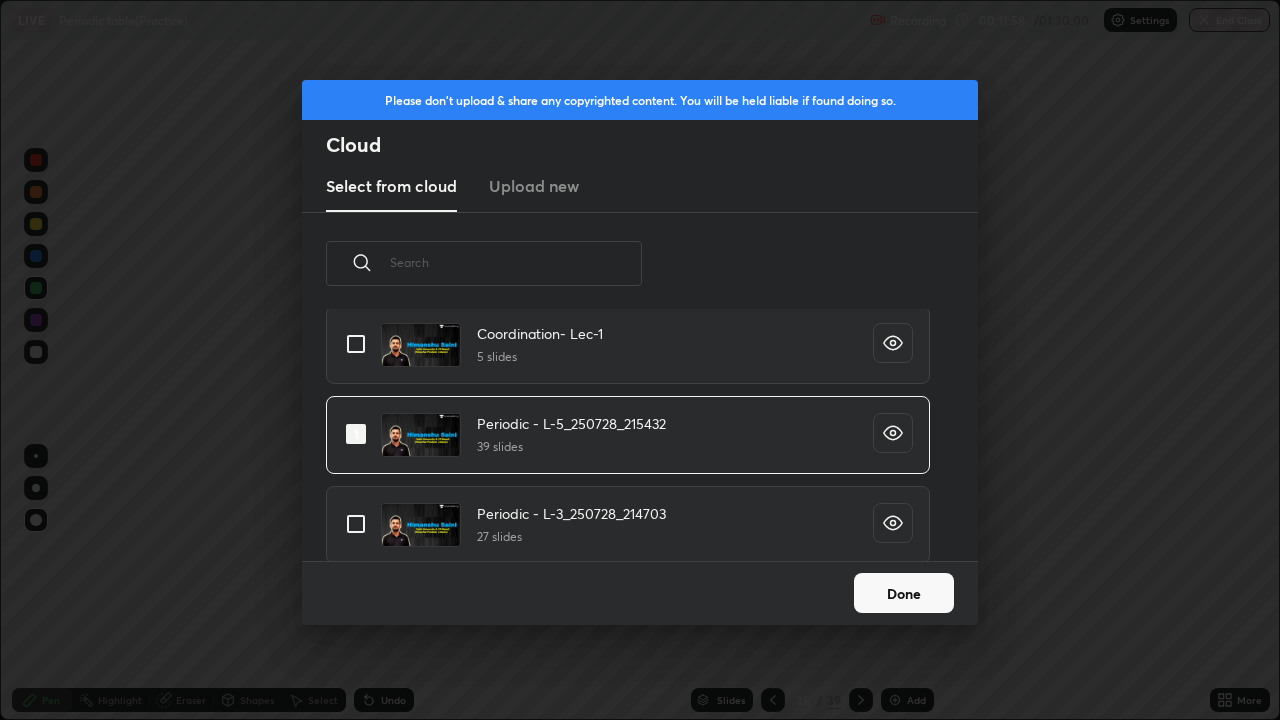 click on "Done" at bounding box center (904, 593) 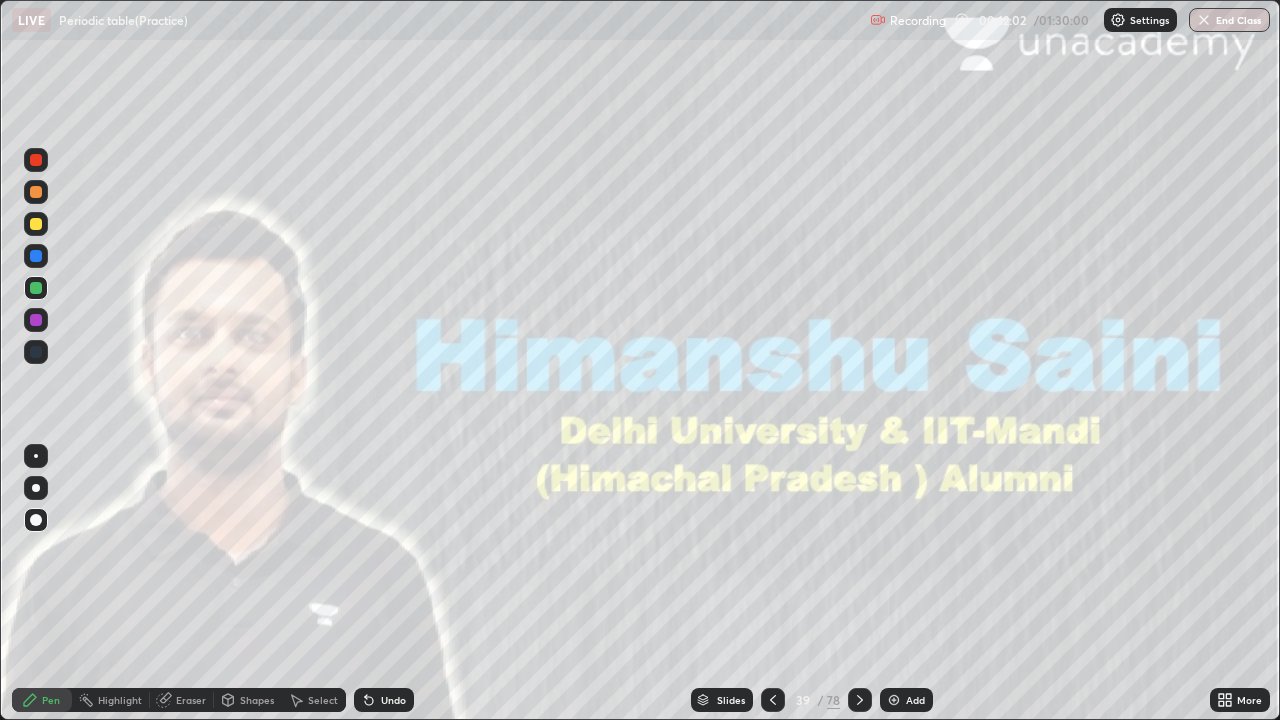click 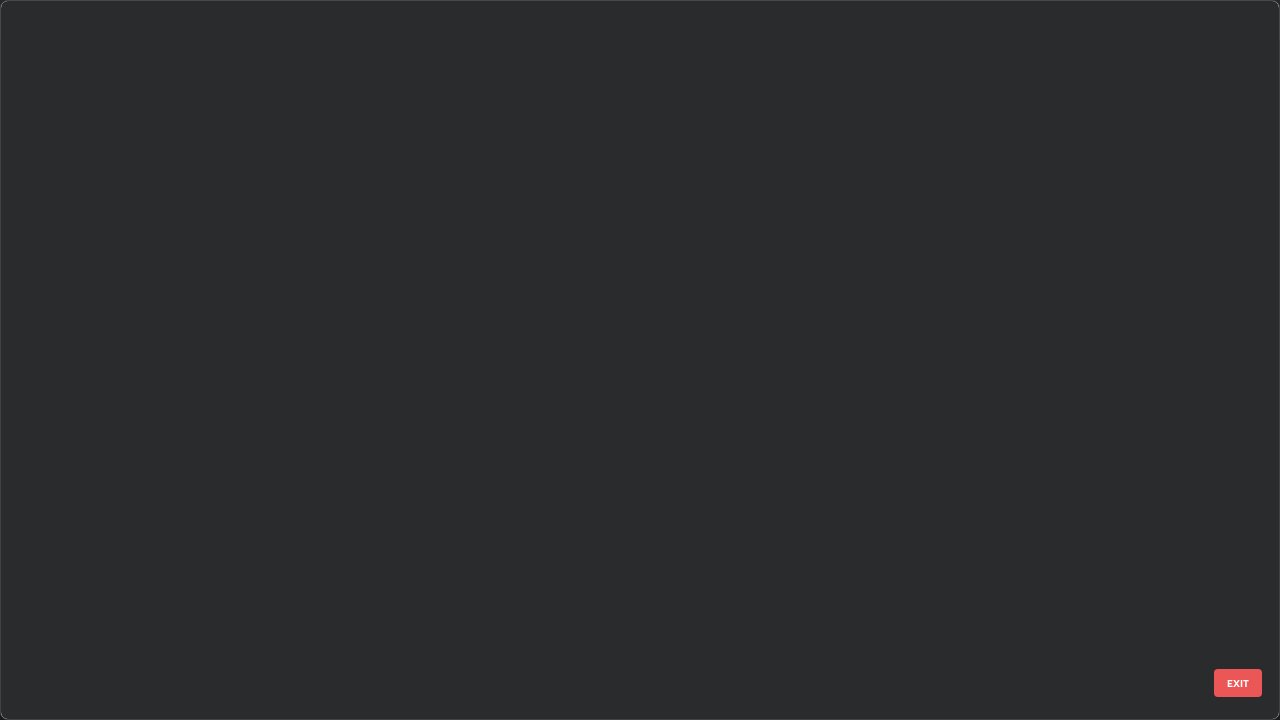scroll, scrollTop: 2202, scrollLeft: 0, axis: vertical 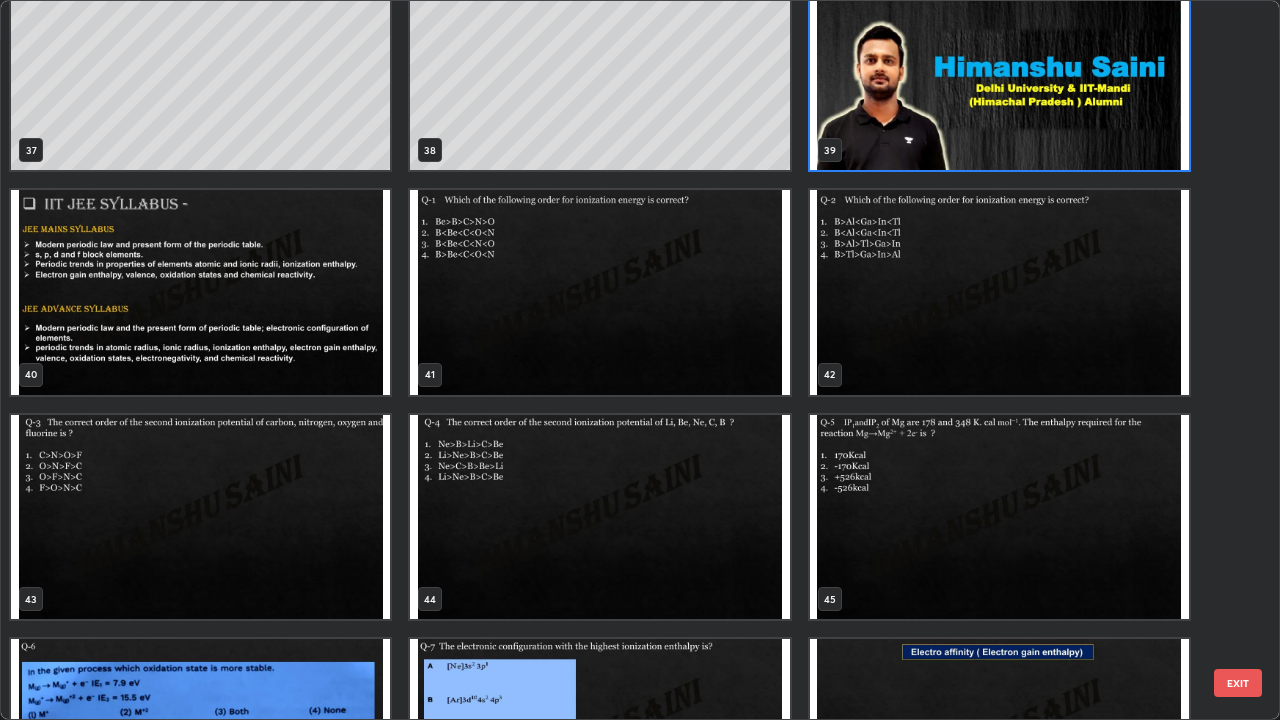 click at bounding box center [599, 517] 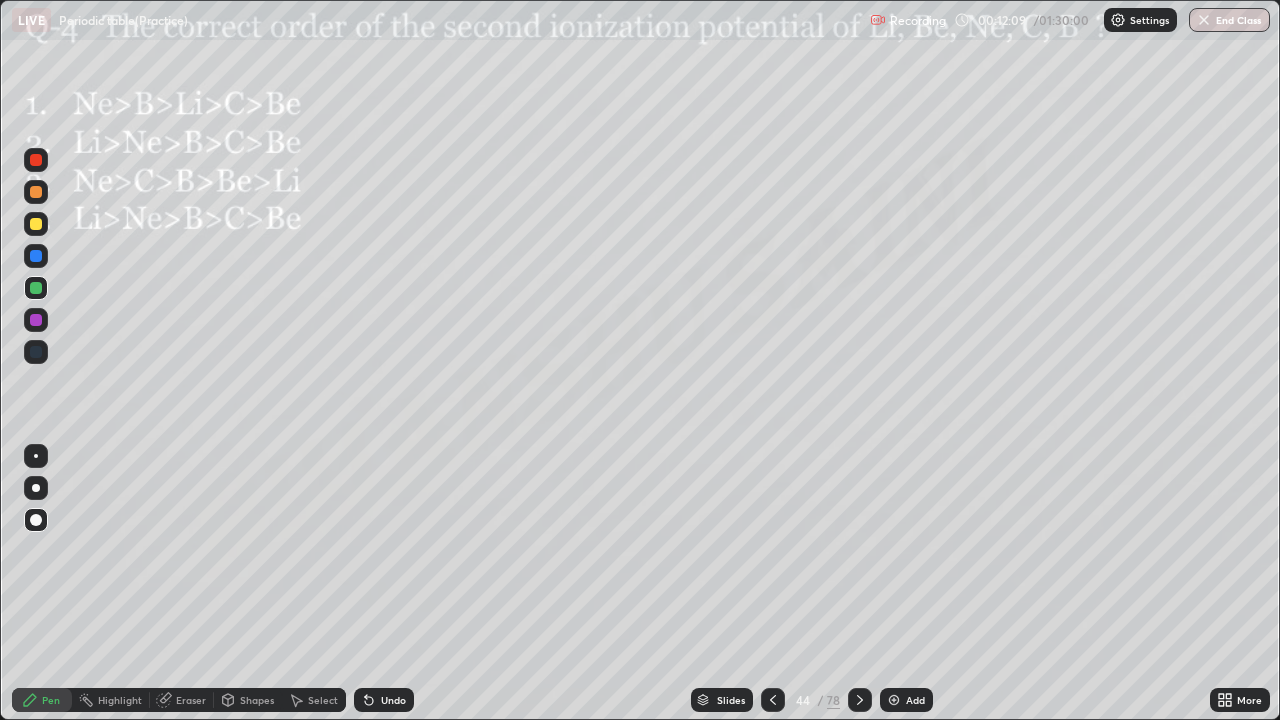 click at bounding box center (599, 517) 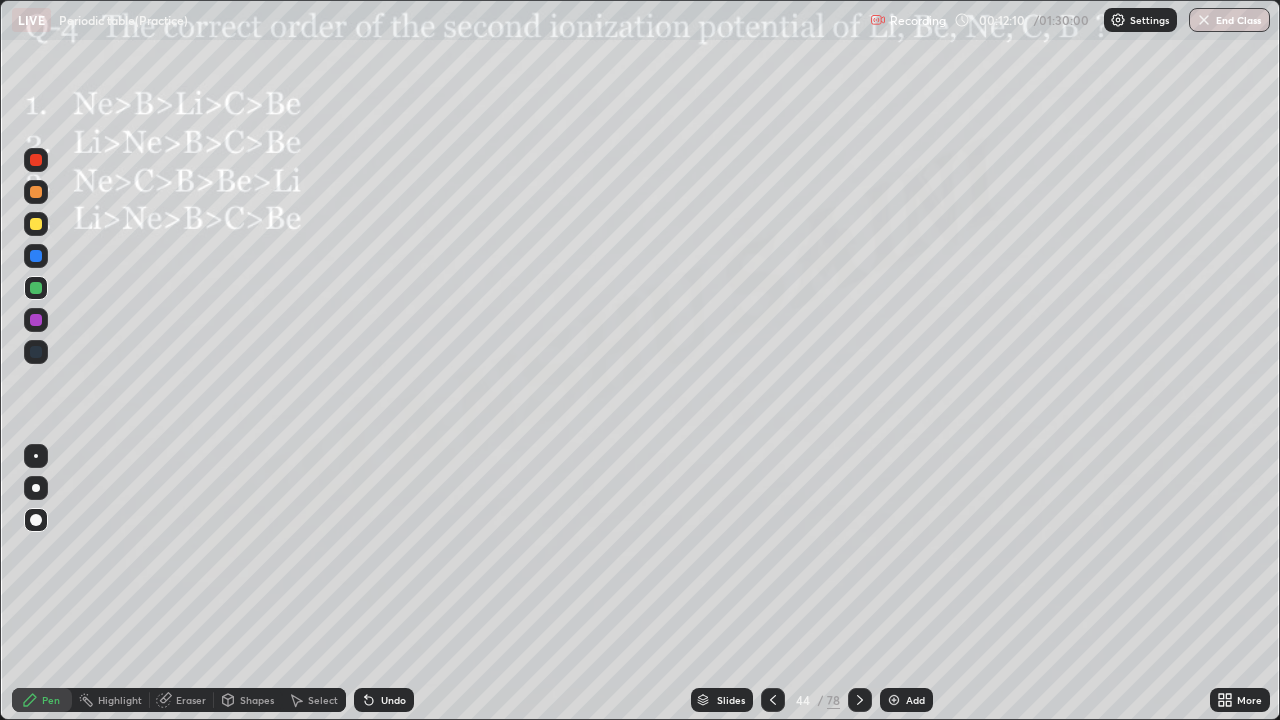 click on "Pen" at bounding box center [42, 700] 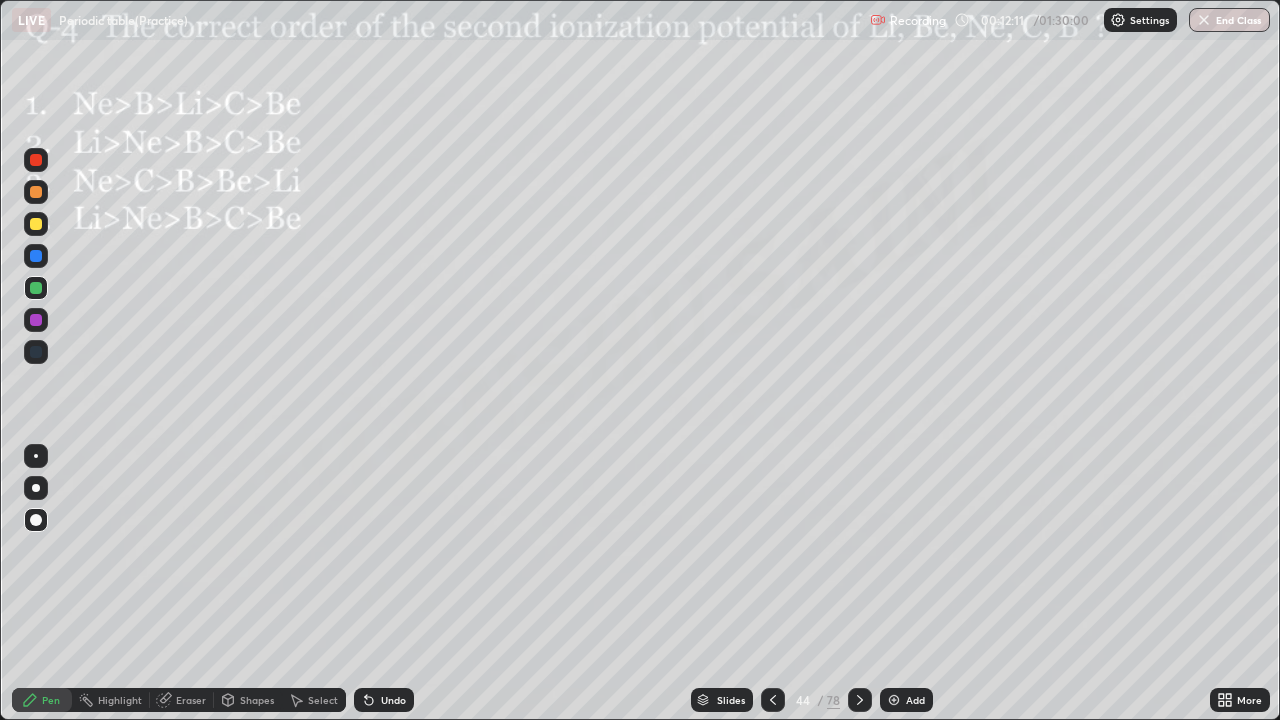 click at bounding box center (36, 320) 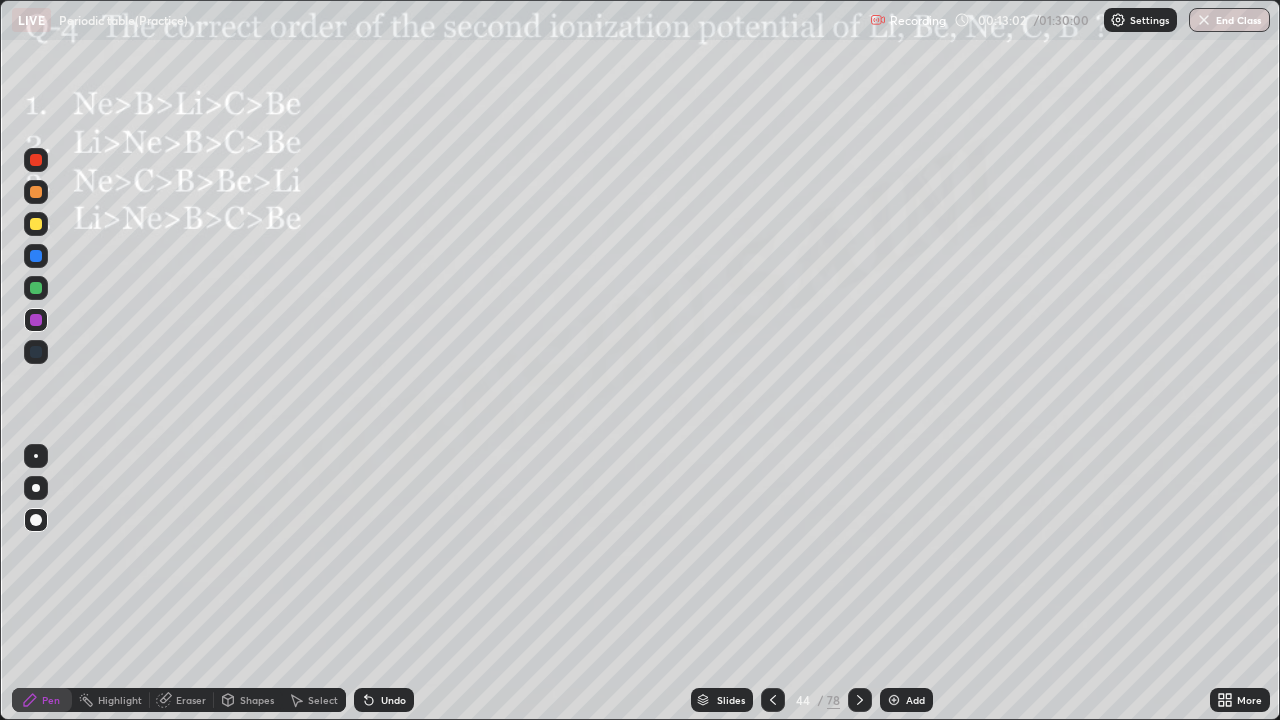 click on "Slides" at bounding box center [722, 700] 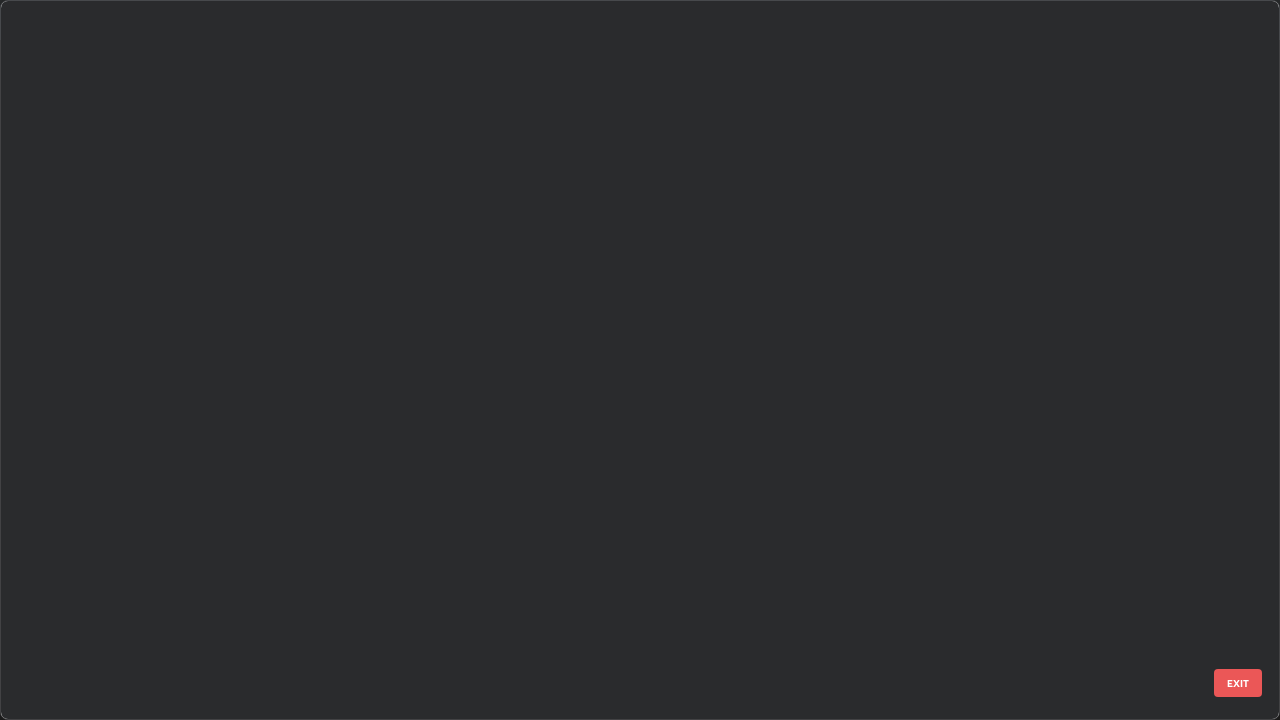 scroll, scrollTop: 2651, scrollLeft: 0, axis: vertical 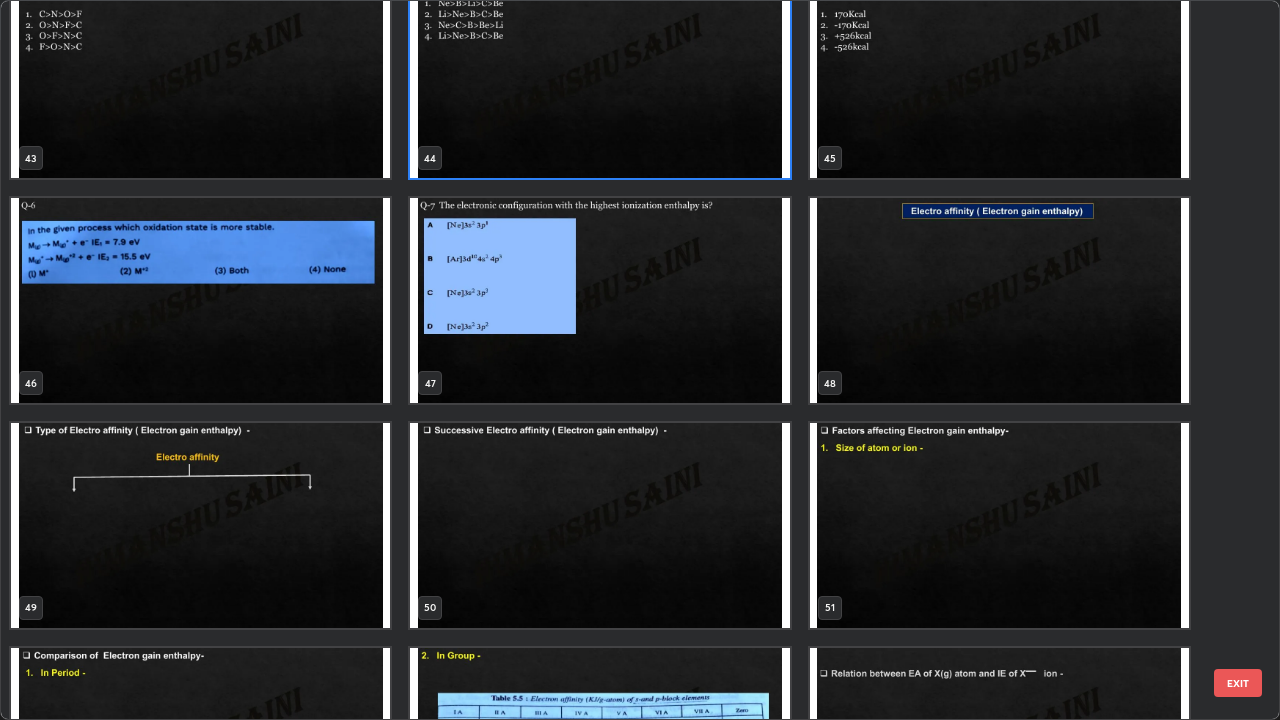 click at bounding box center (999, 300) 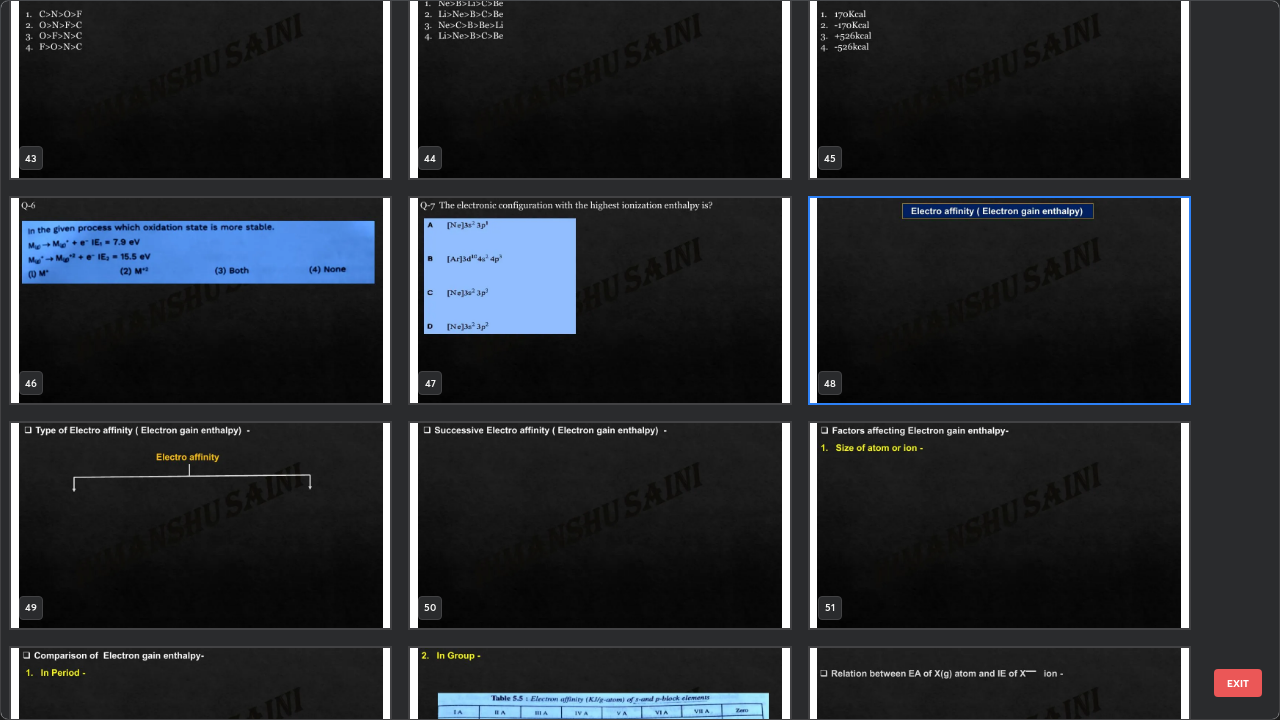 click at bounding box center (999, 300) 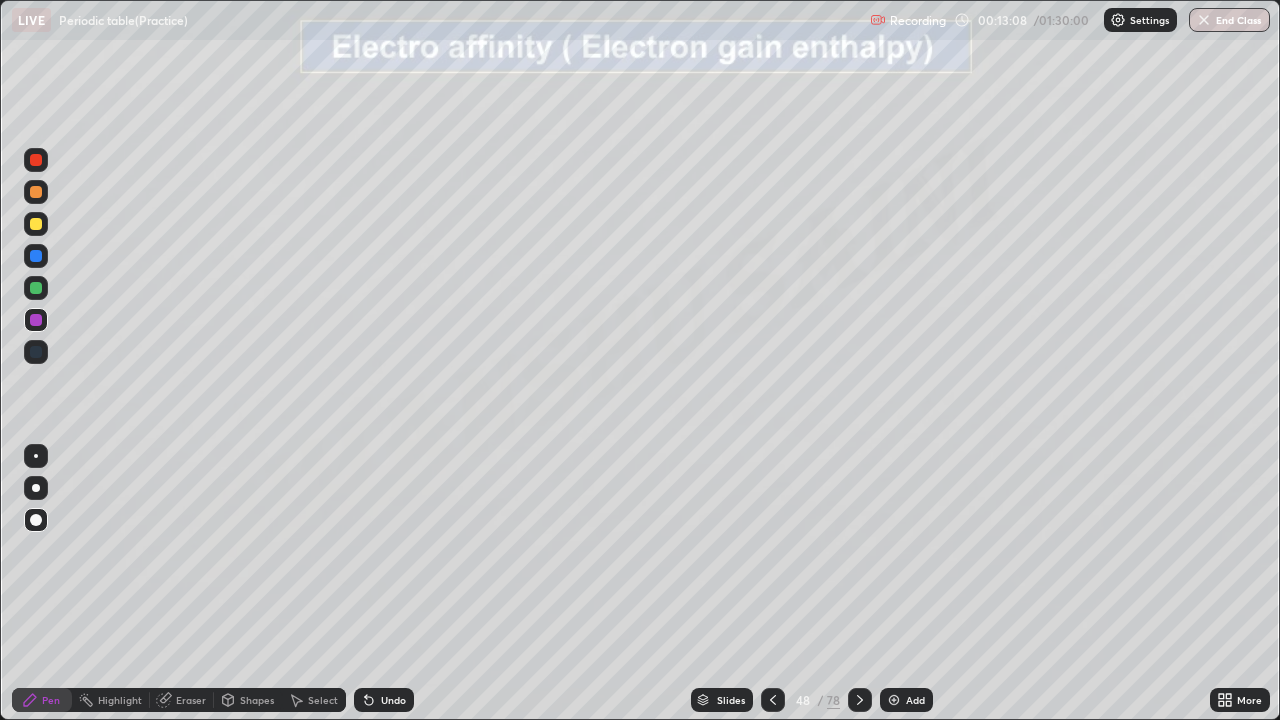 click at bounding box center [999, 300] 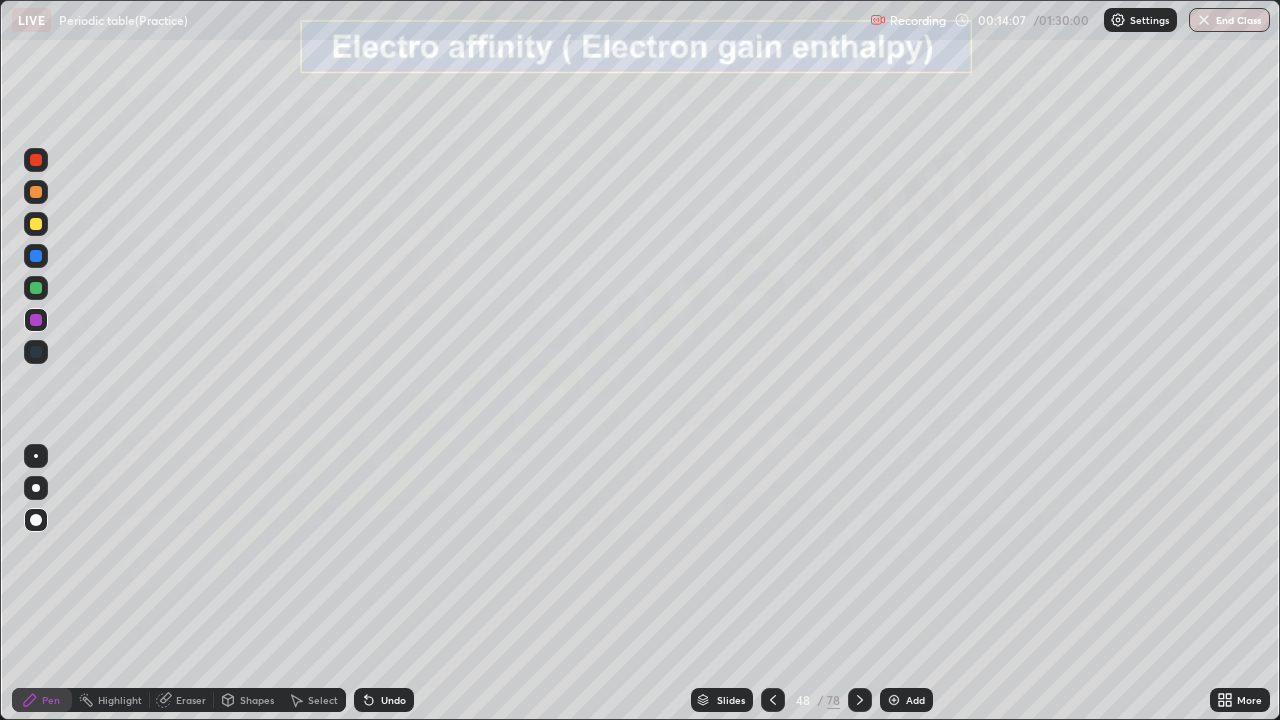 click on "Undo" at bounding box center (393, 700) 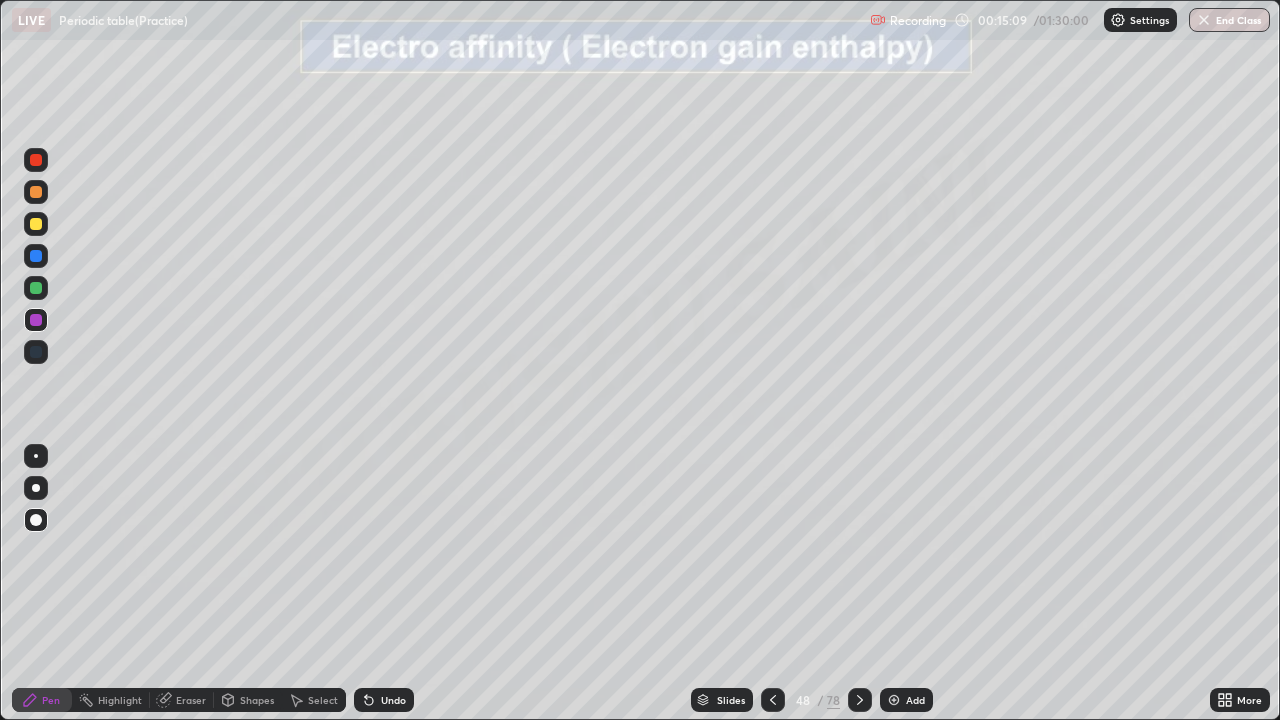 click on "Pen" at bounding box center (42, 700) 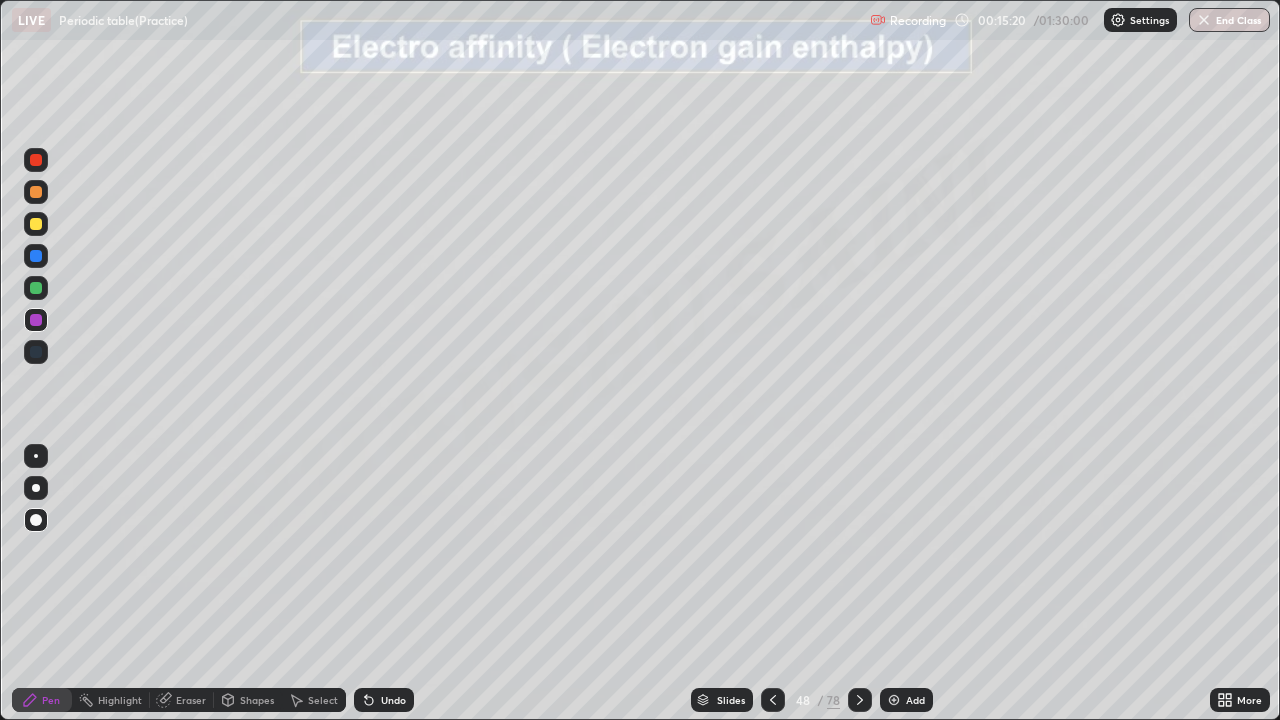 click on "Undo" at bounding box center (393, 700) 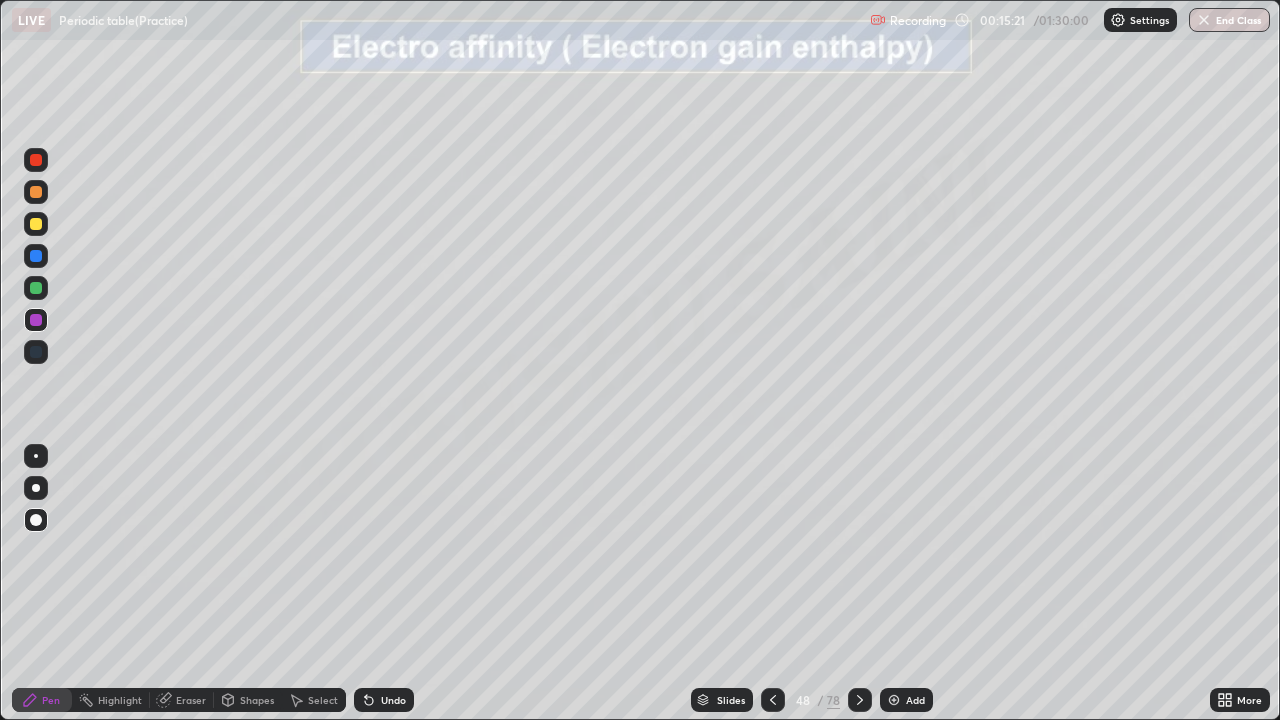 click on "Undo" at bounding box center (384, 700) 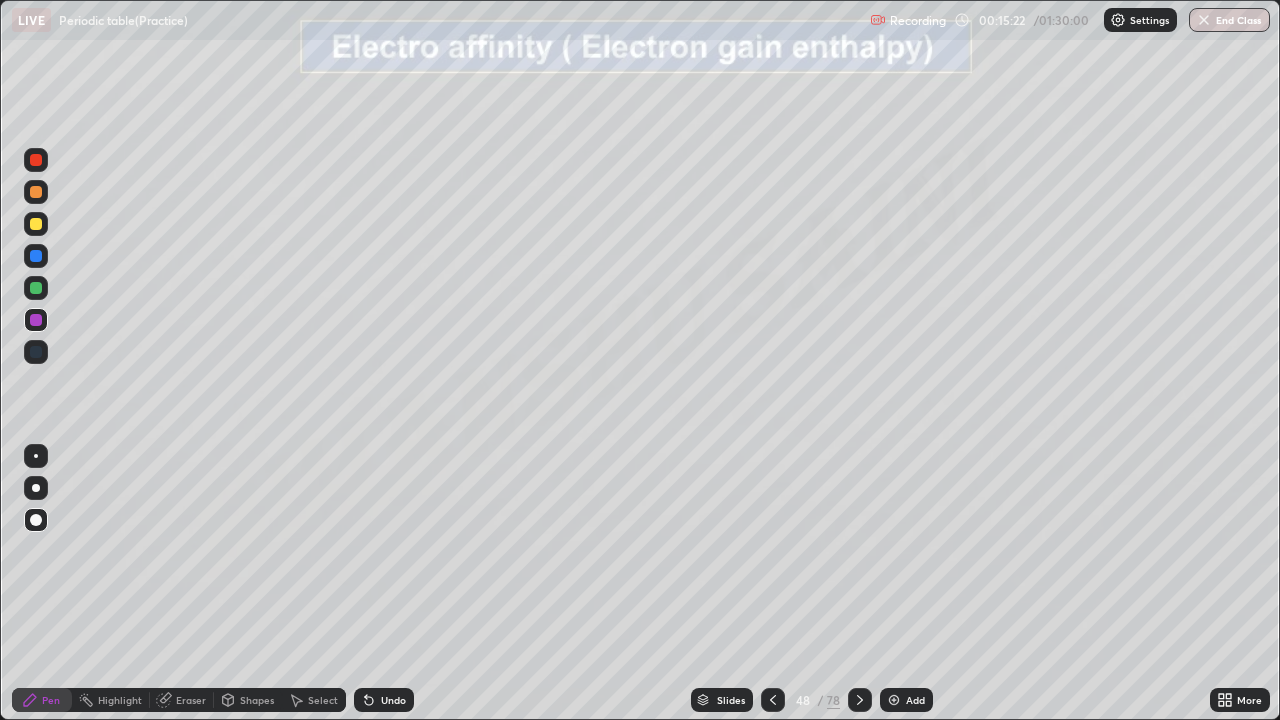 click 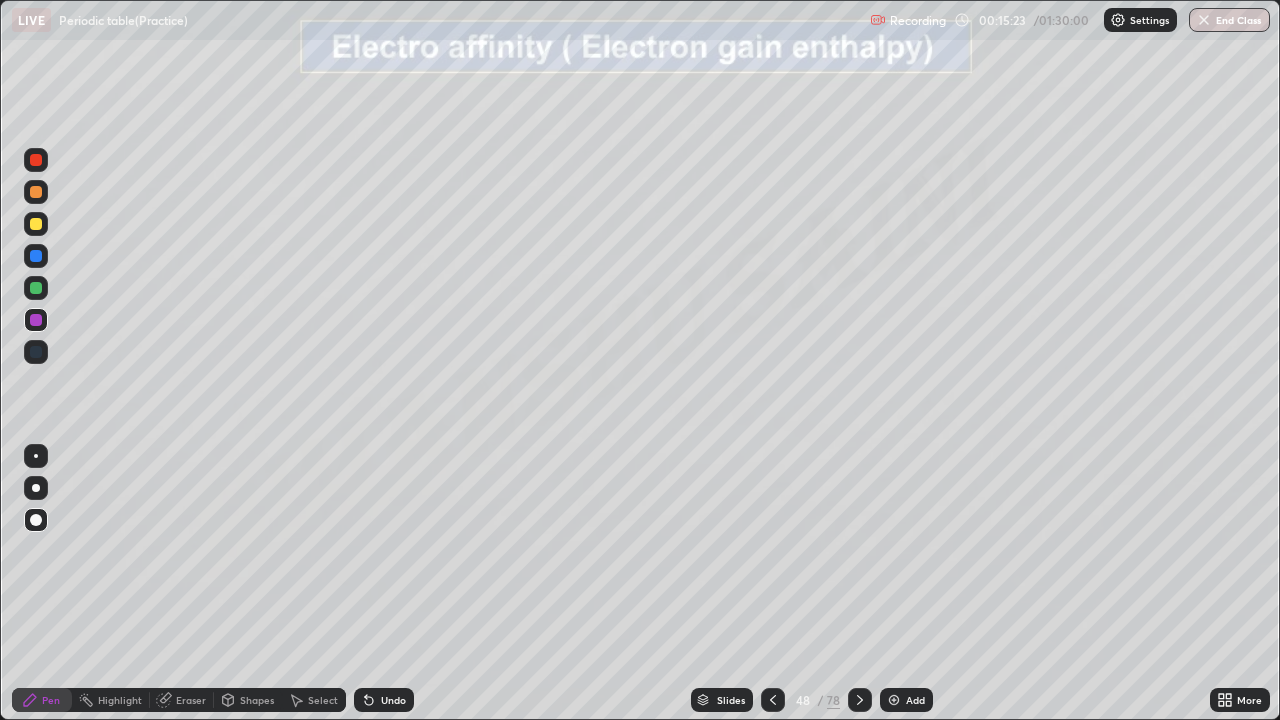 click on "Undo" at bounding box center [384, 700] 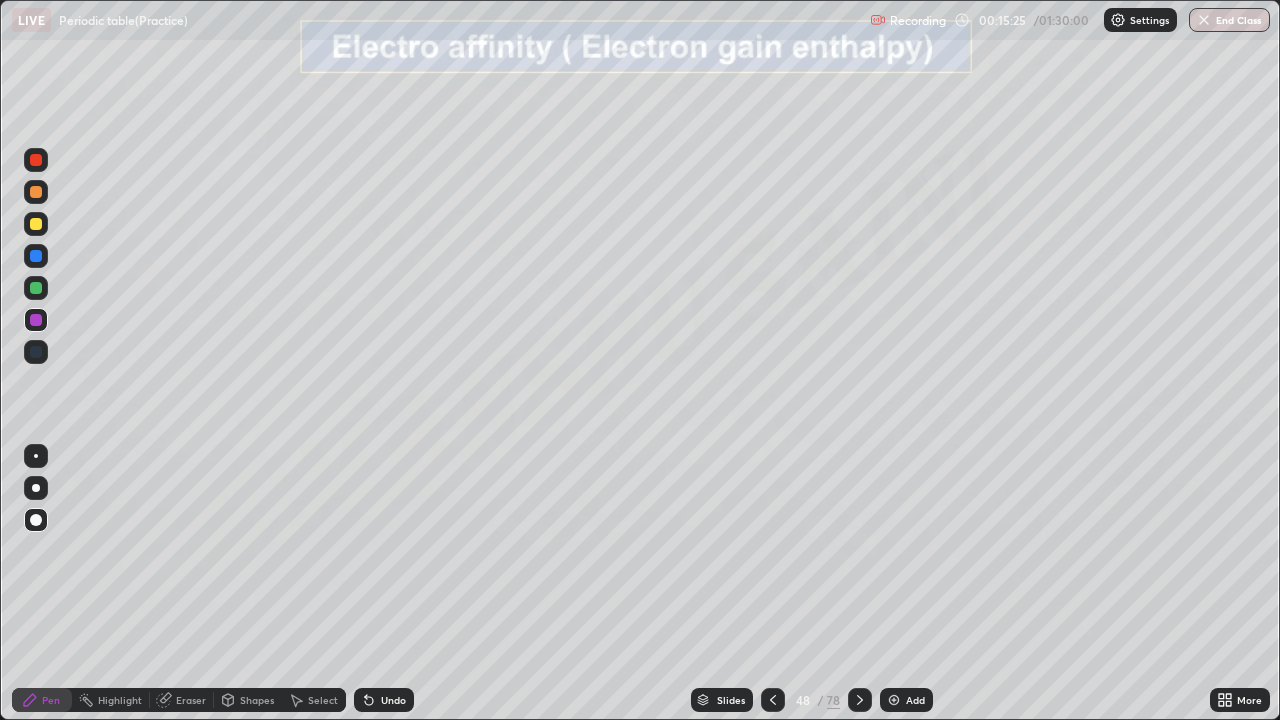 click on "Pen" at bounding box center (51, 700) 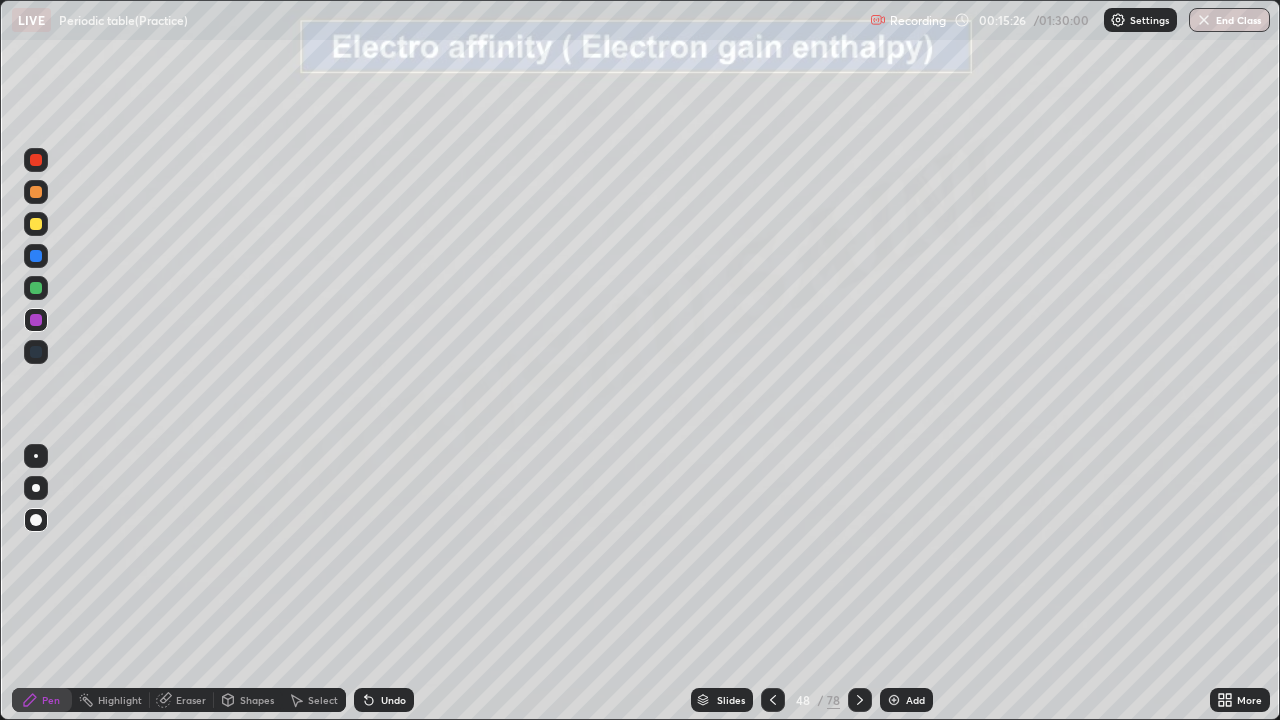 click at bounding box center [36, 288] 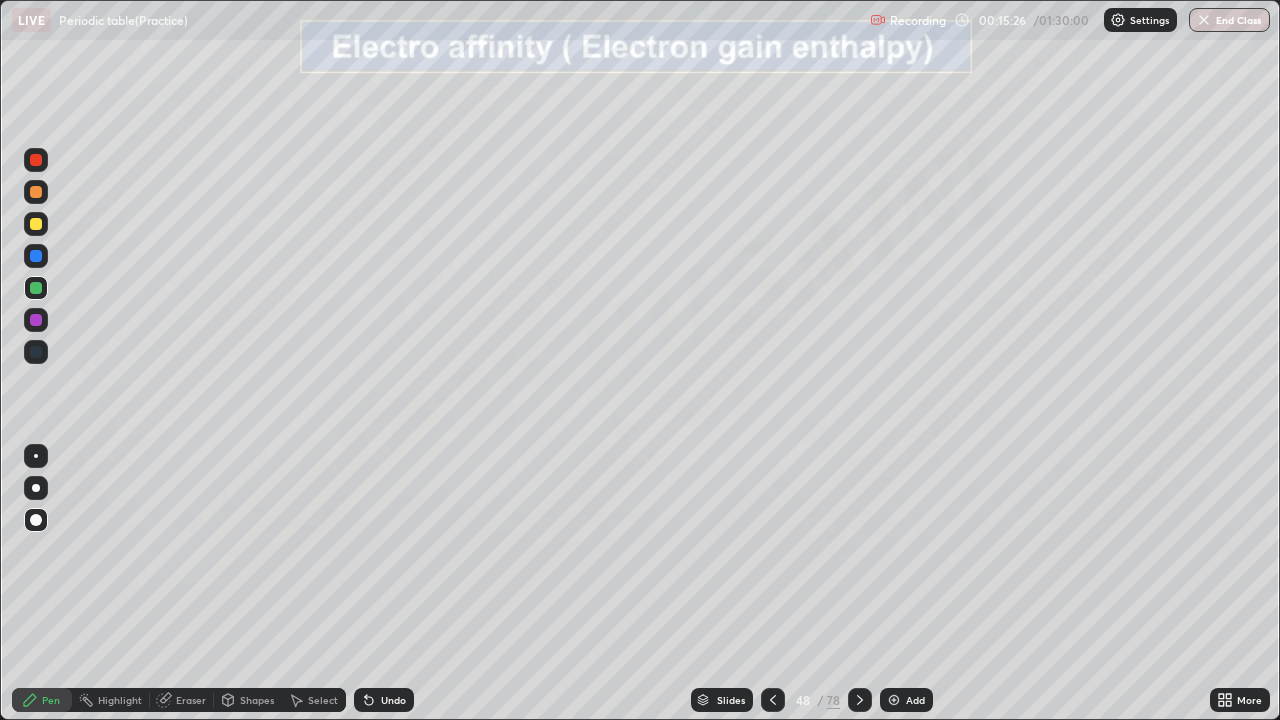 click at bounding box center (36, 224) 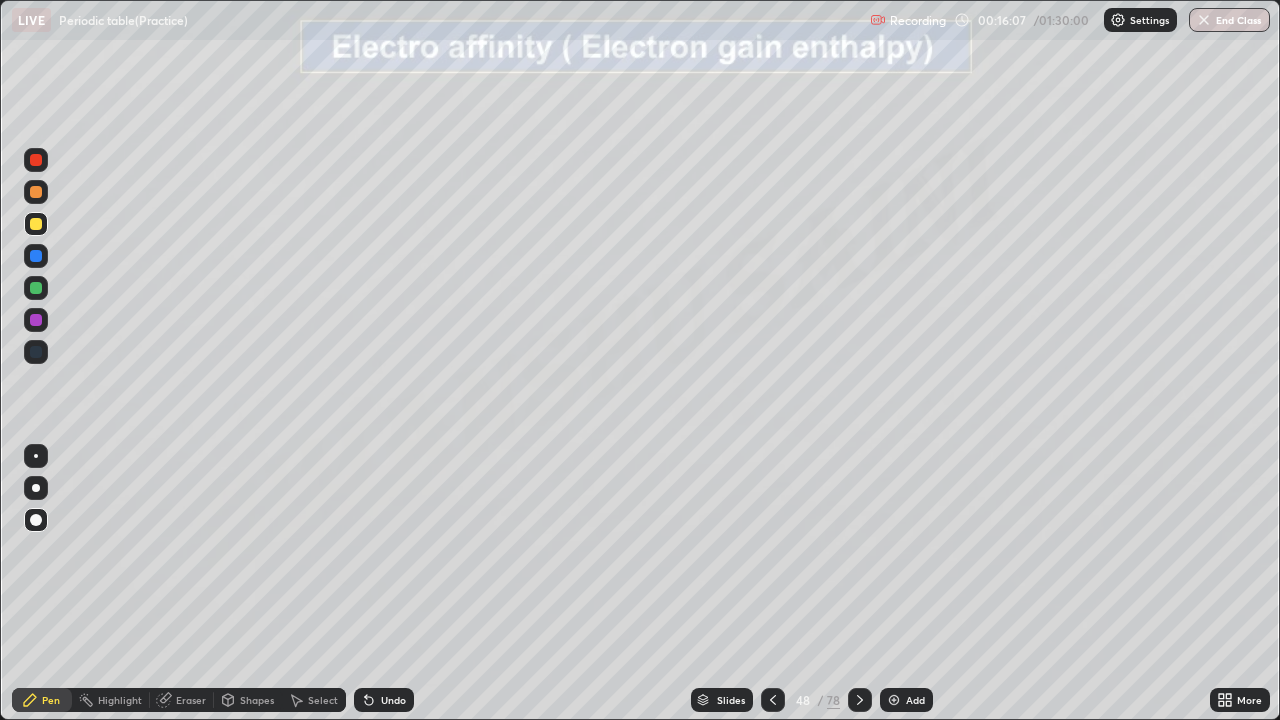 click on "Slides" at bounding box center [722, 700] 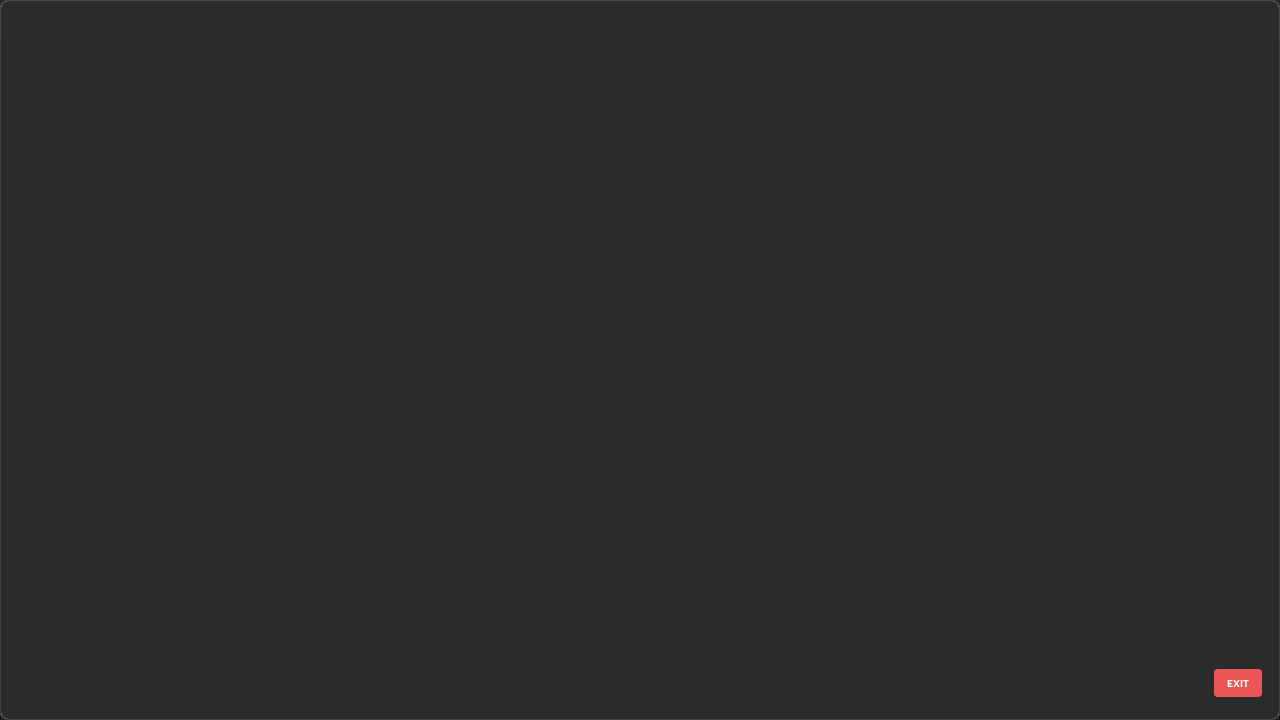 scroll, scrollTop: 2876, scrollLeft: 0, axis: vertical 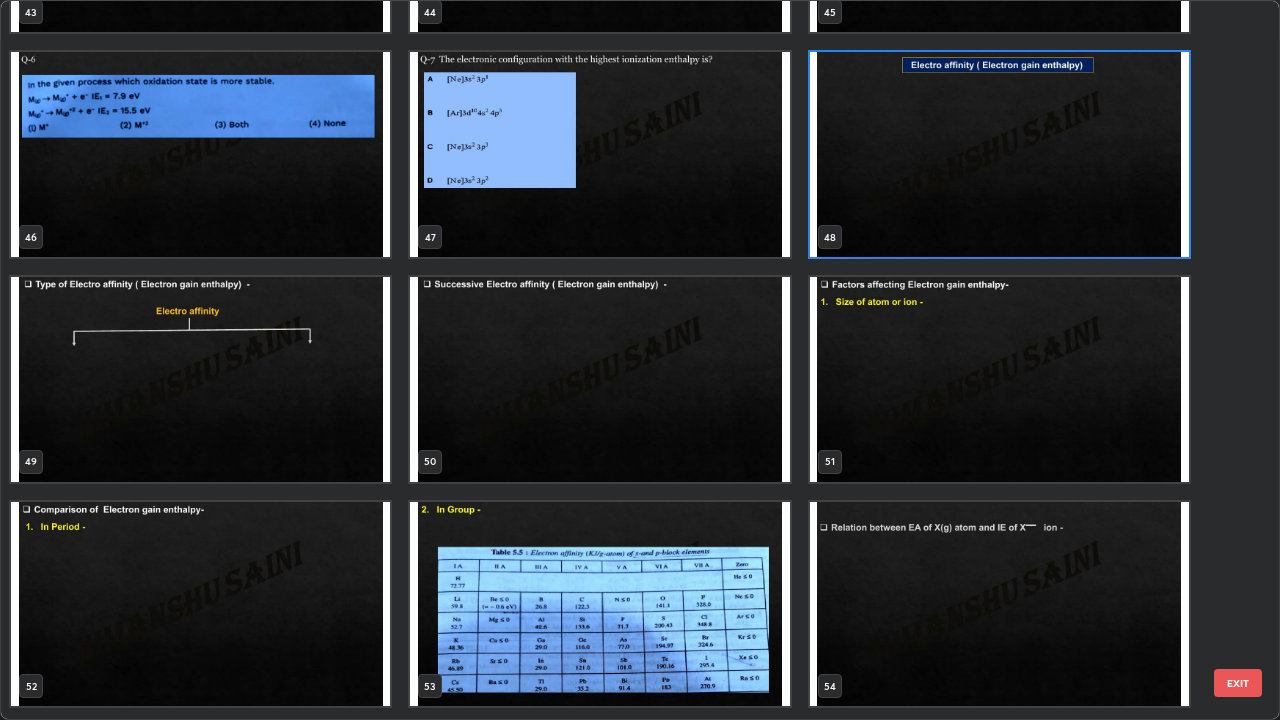 click at bounding box center [999, 154] 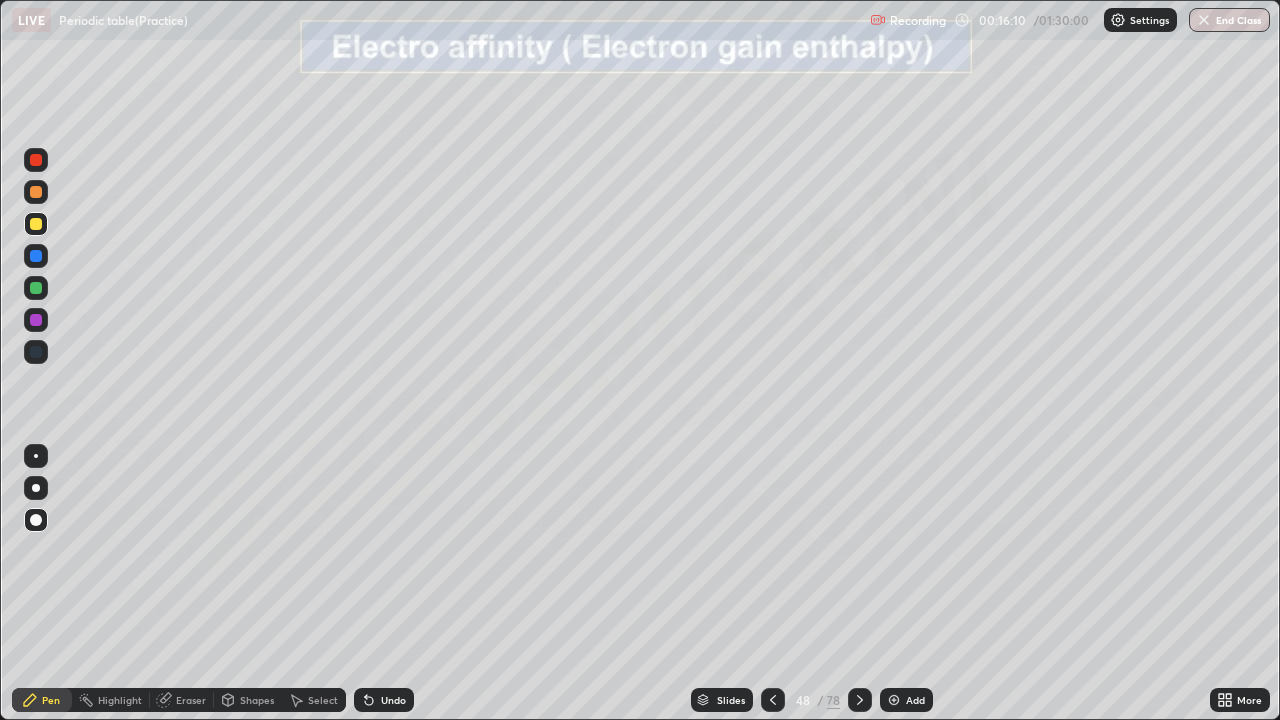 click at bounding box center [999, 154] 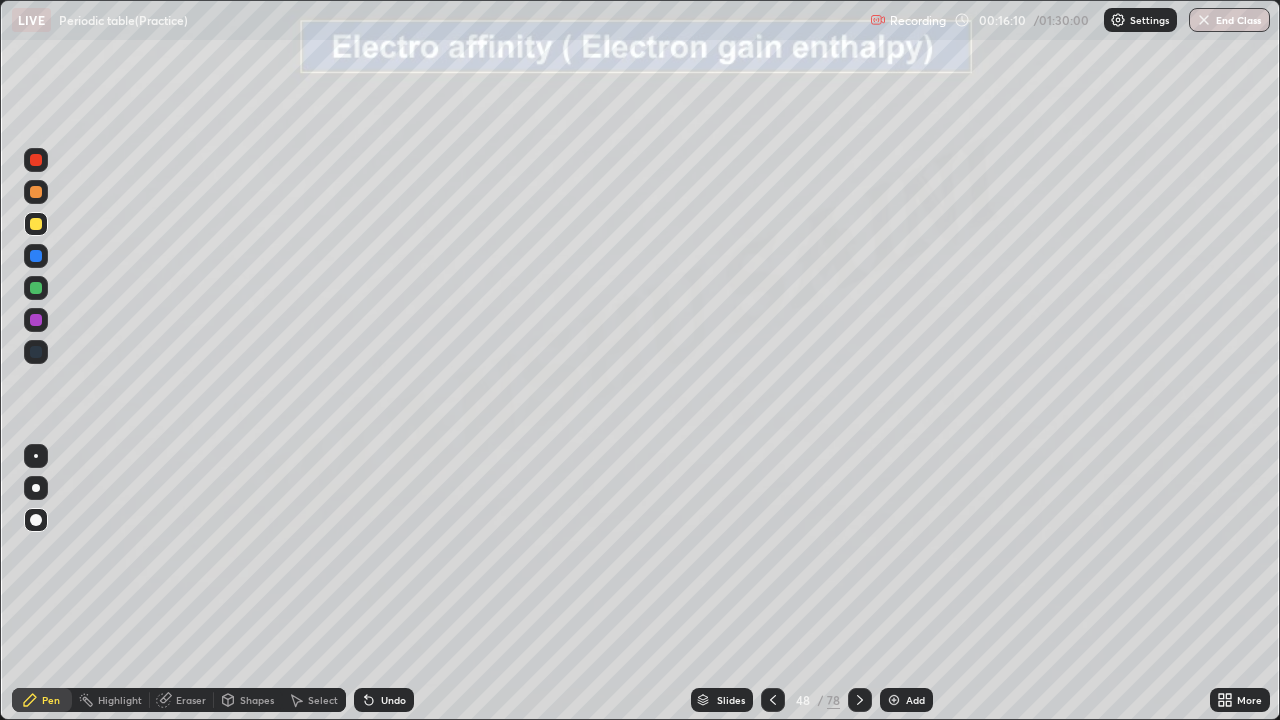 click at bounding box center (999, 154) 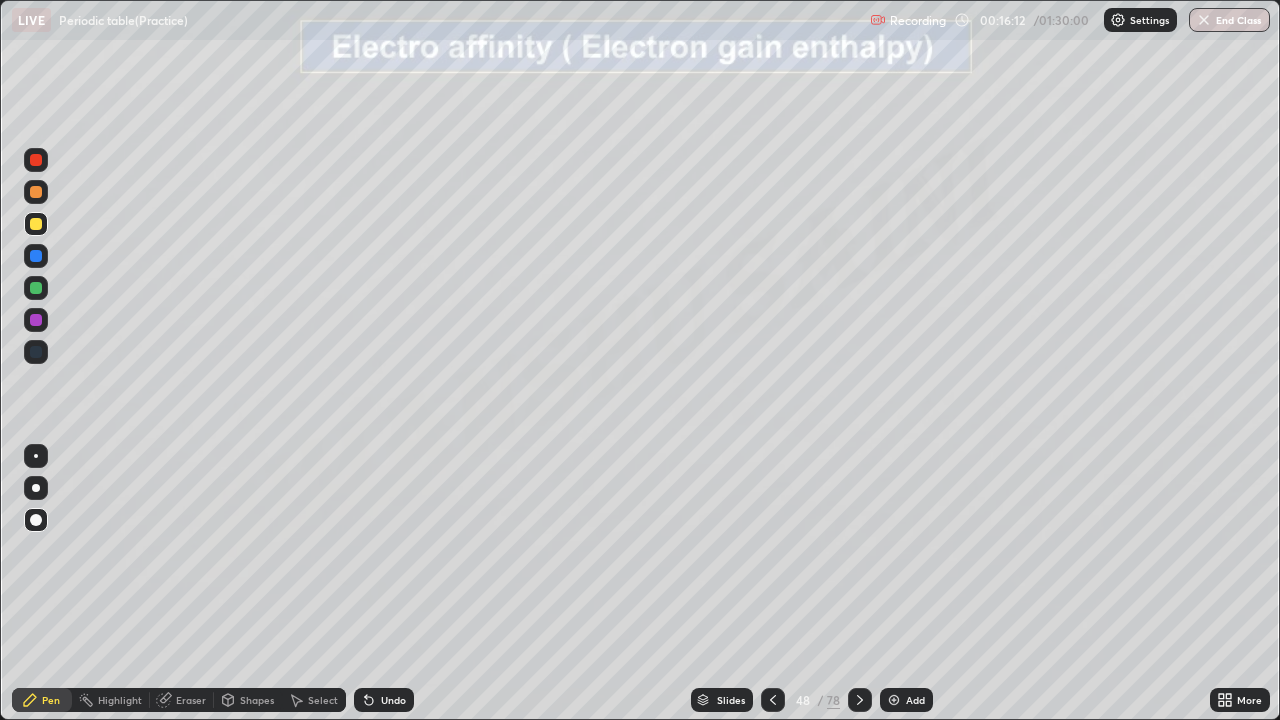 click at bounding box center [36, 256] 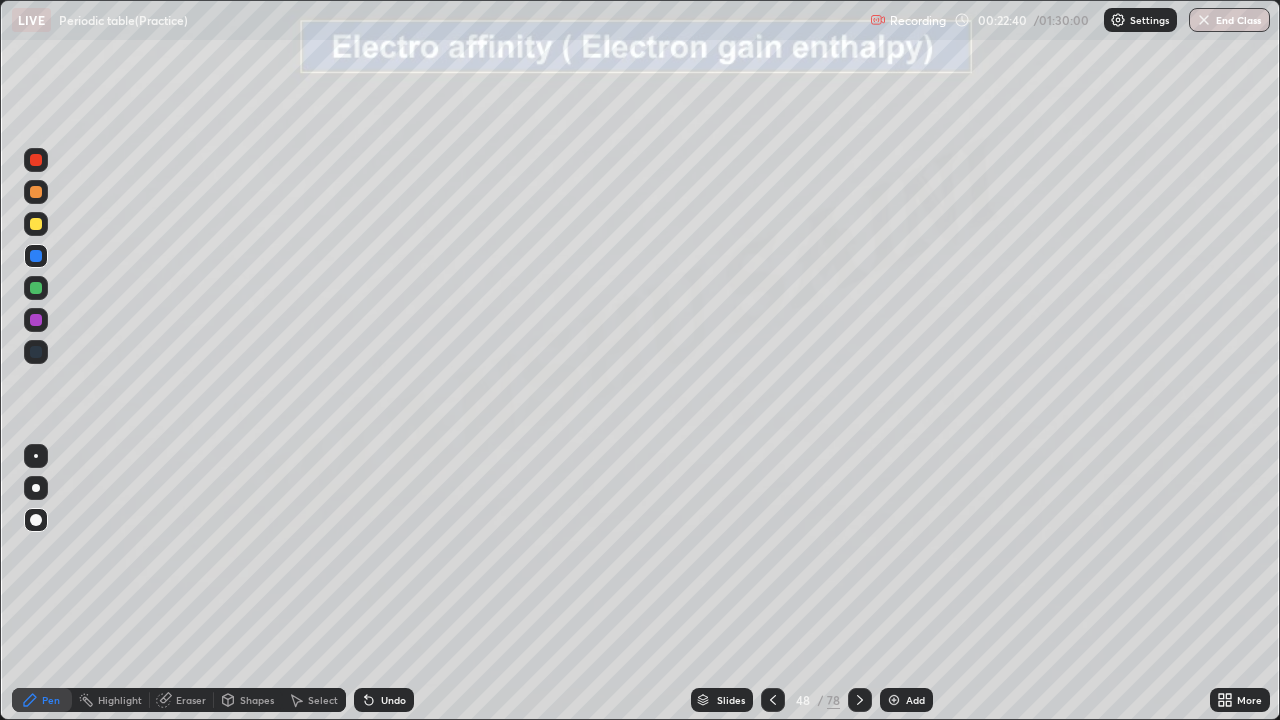click at bounding box center [36, 224] 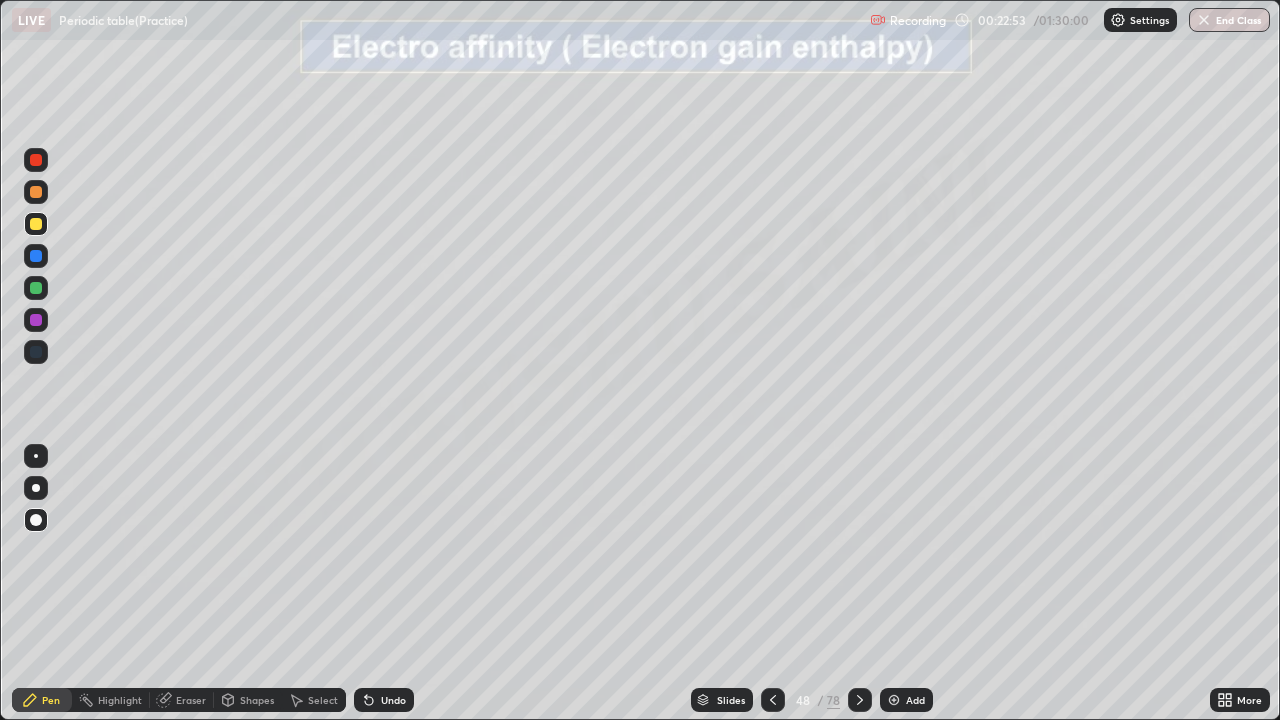 click at bounding box center (36, 320) 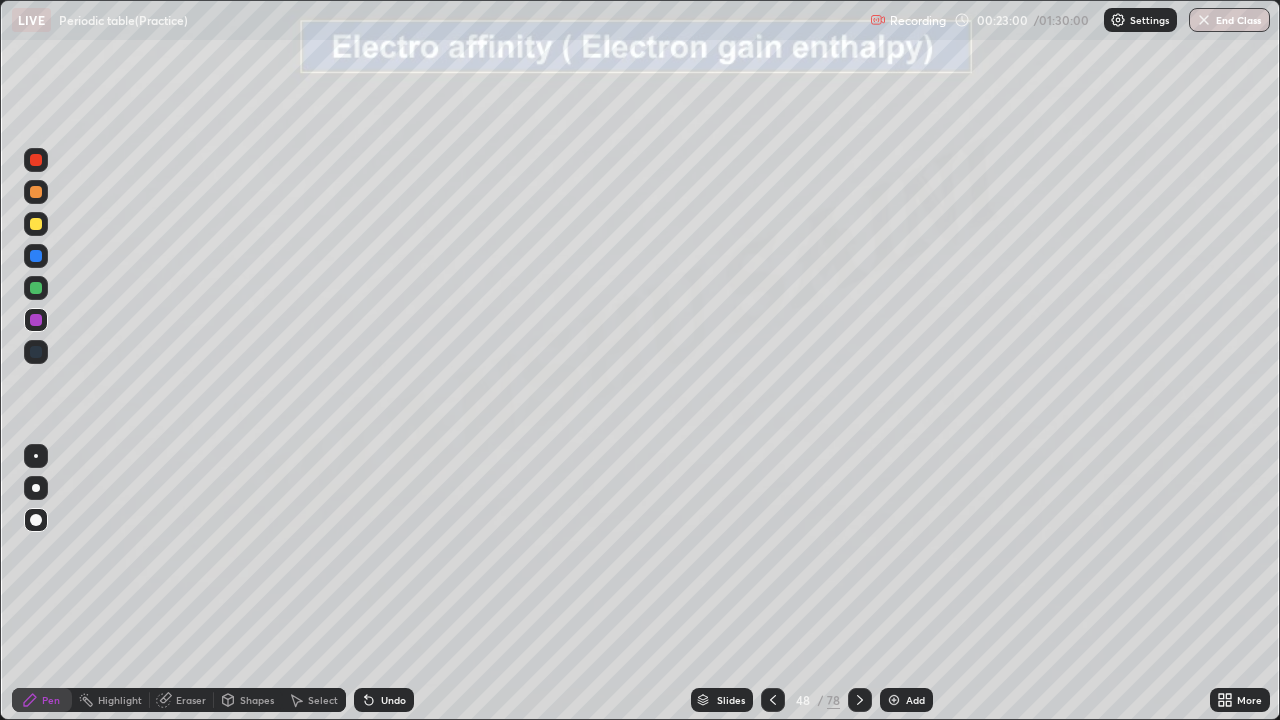 click at bounding box center (36, 288) 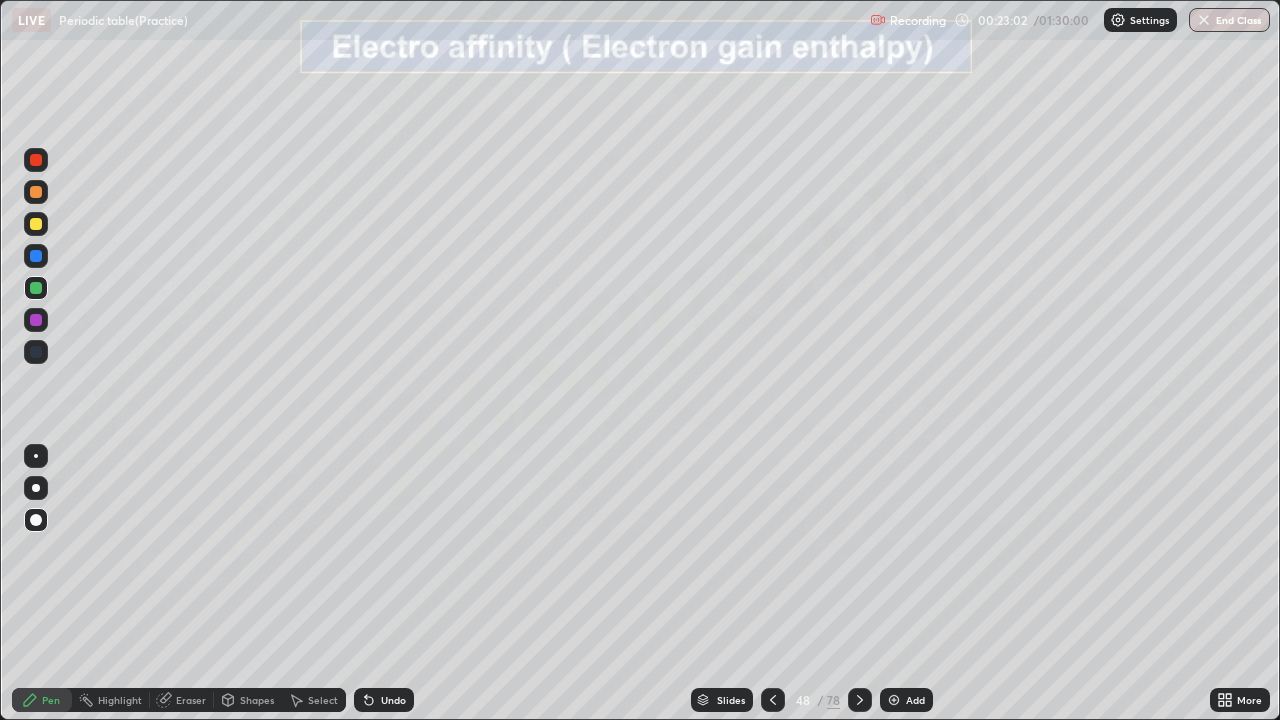 click on "Undo" at bounding box center (393, 700) 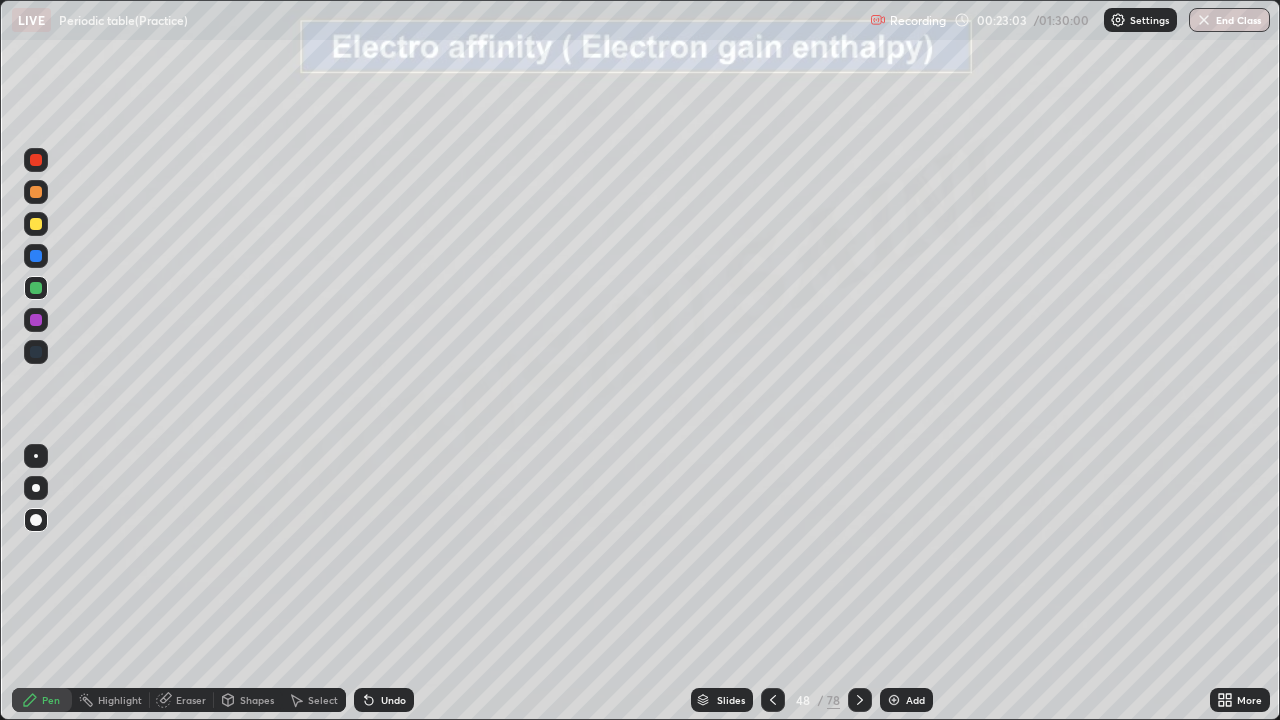 click on "Undo" at bounding box center [384, 700] 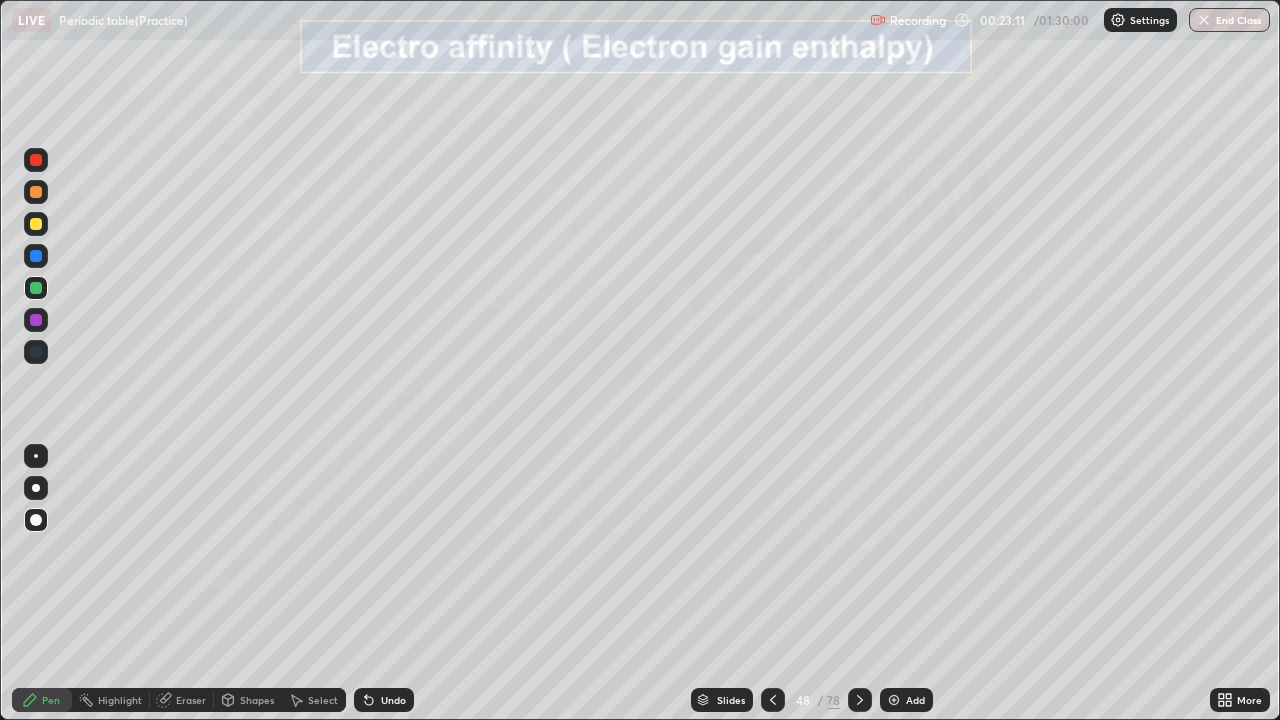 click 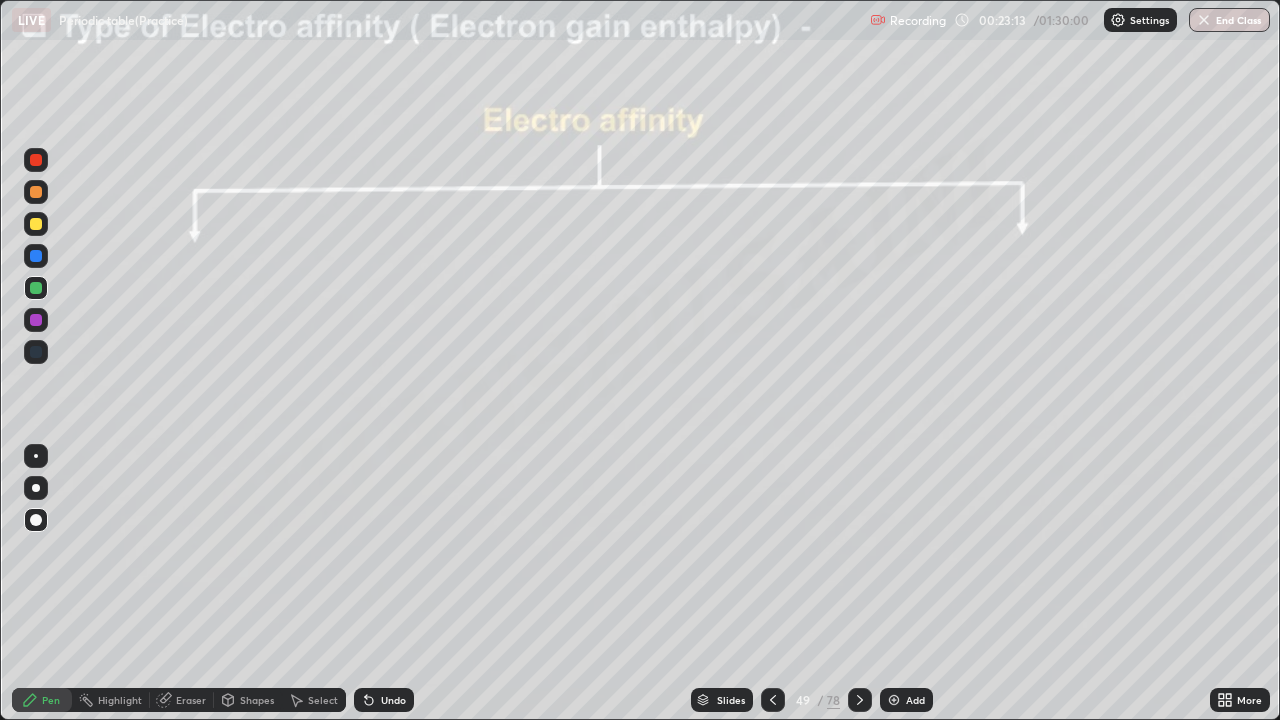click at bounding box center (773, 700) 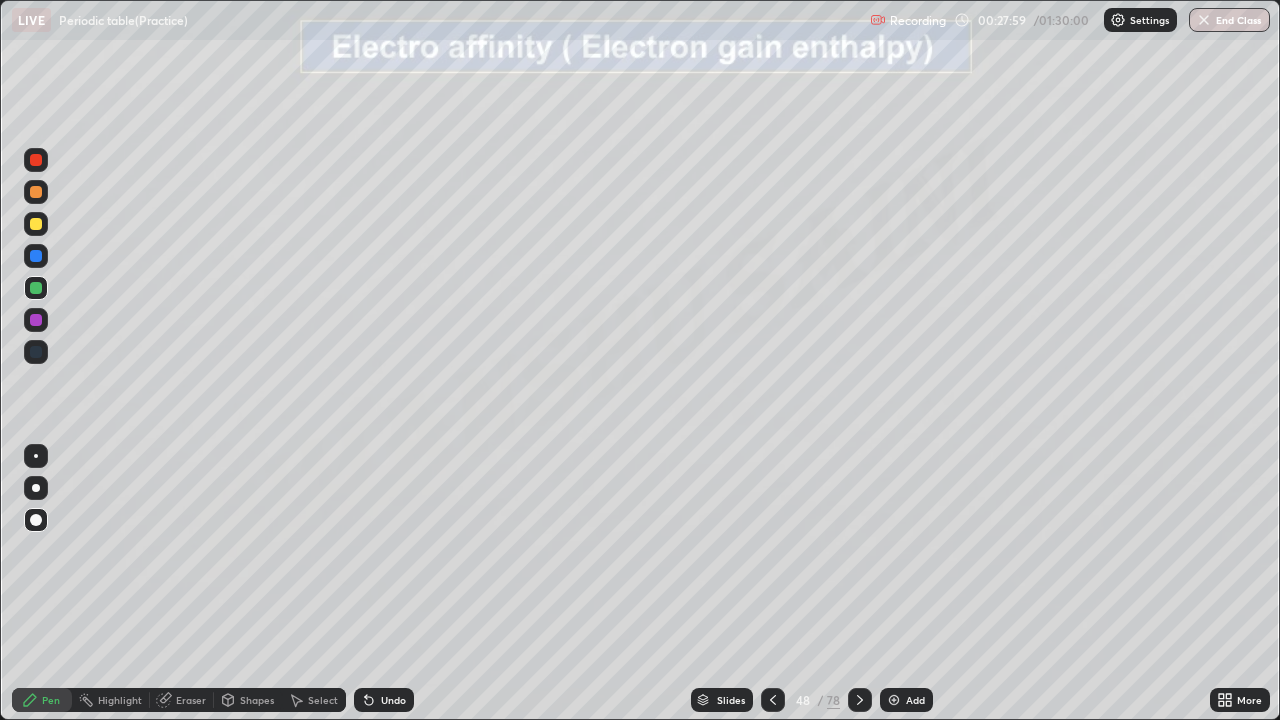 click 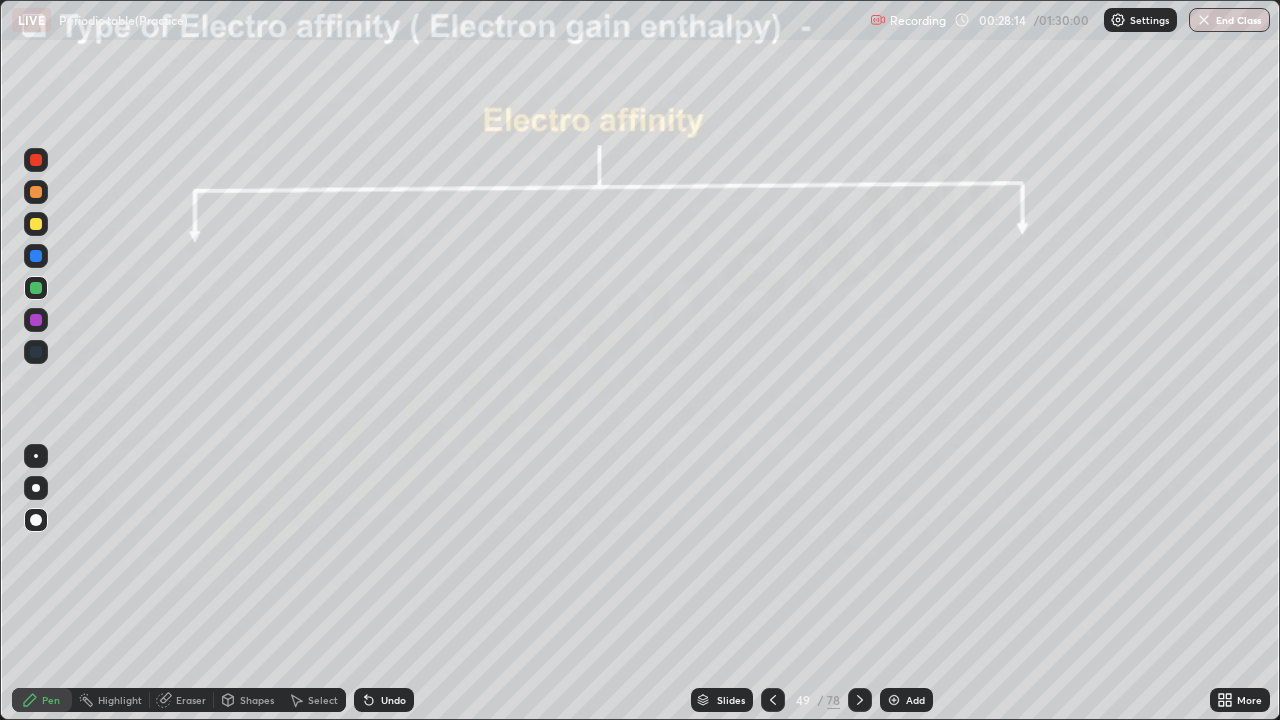 click 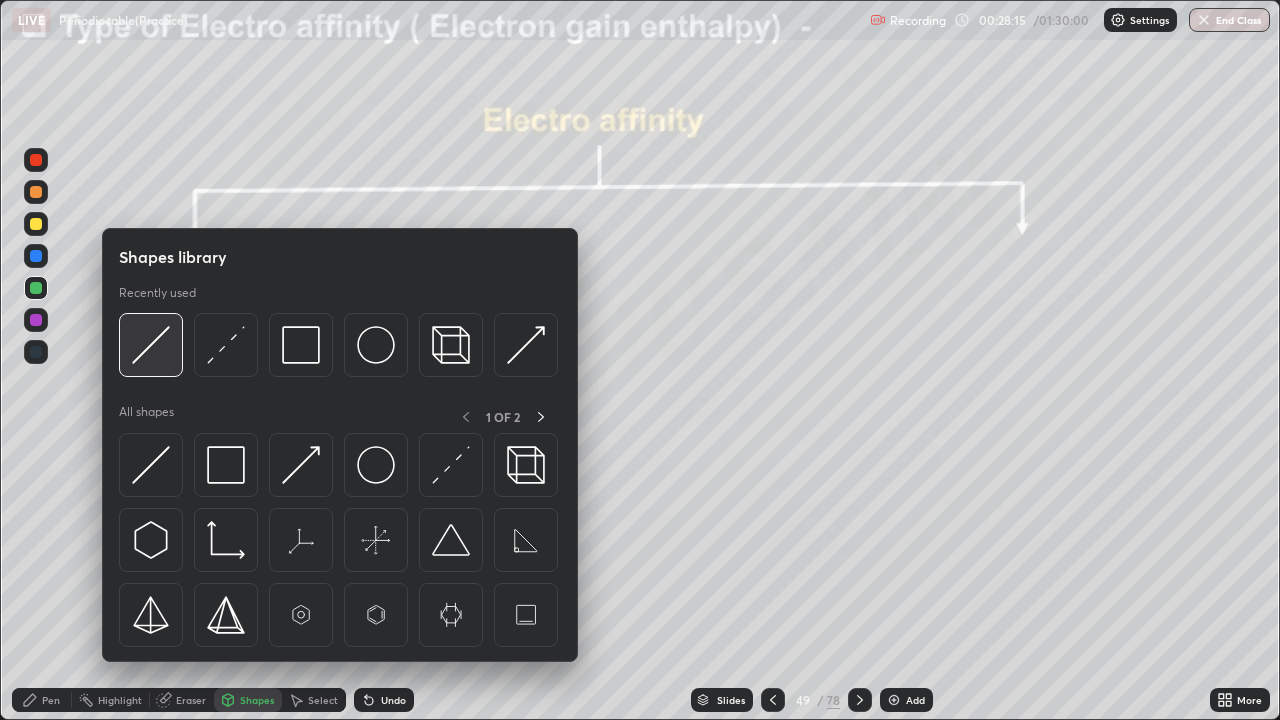 click at bounding box center (151, 345) 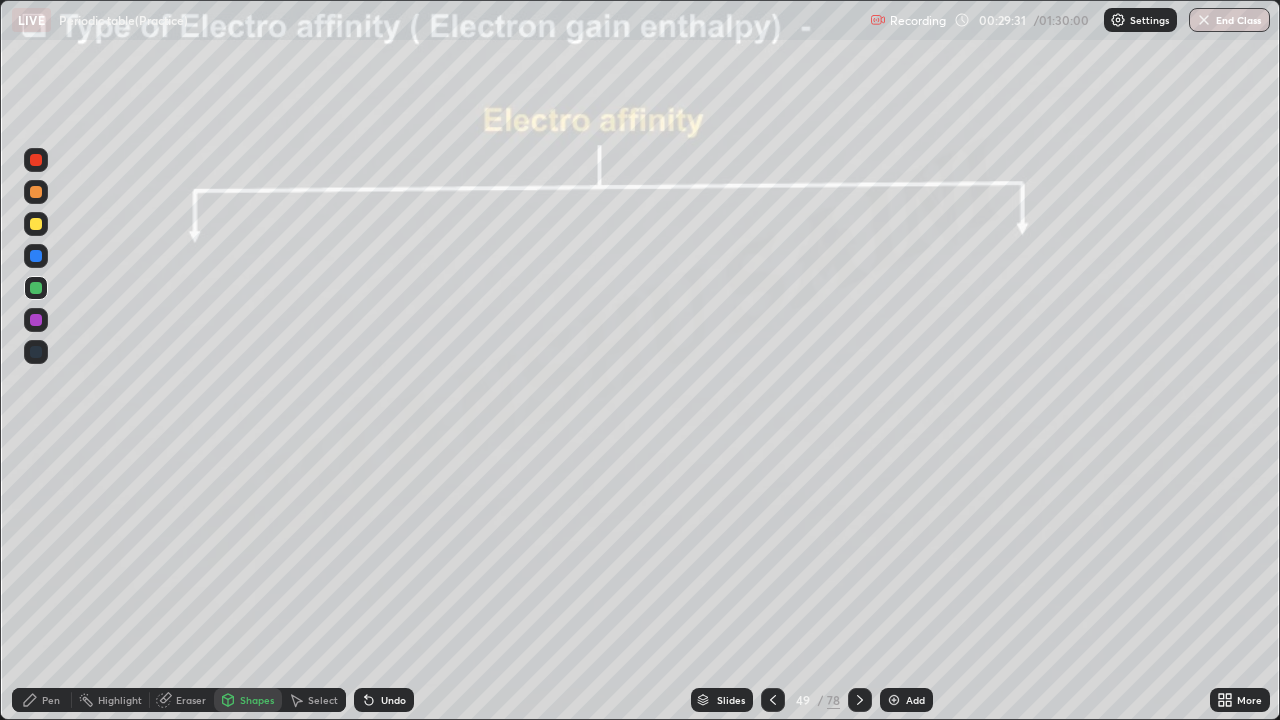 click at bounding box center (36, 256) 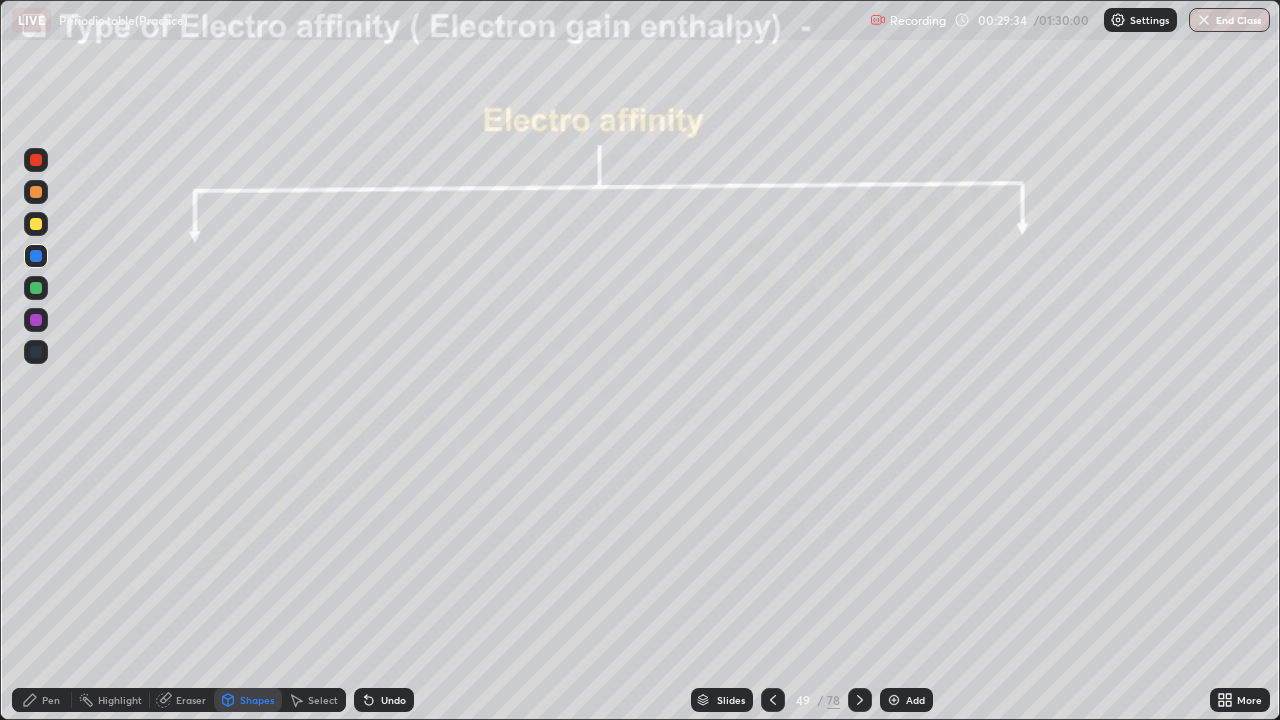 click on "Pen" at bounding box center (42, 700) 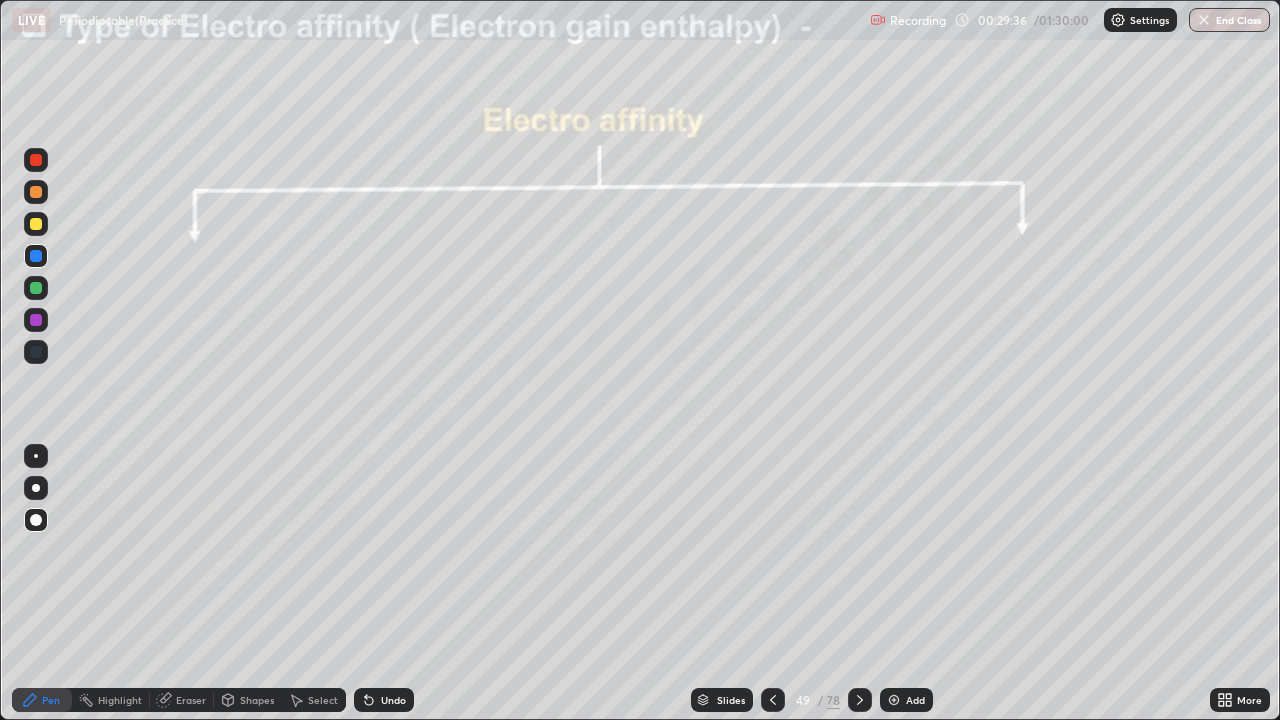 click at bounding box center (36, 224) 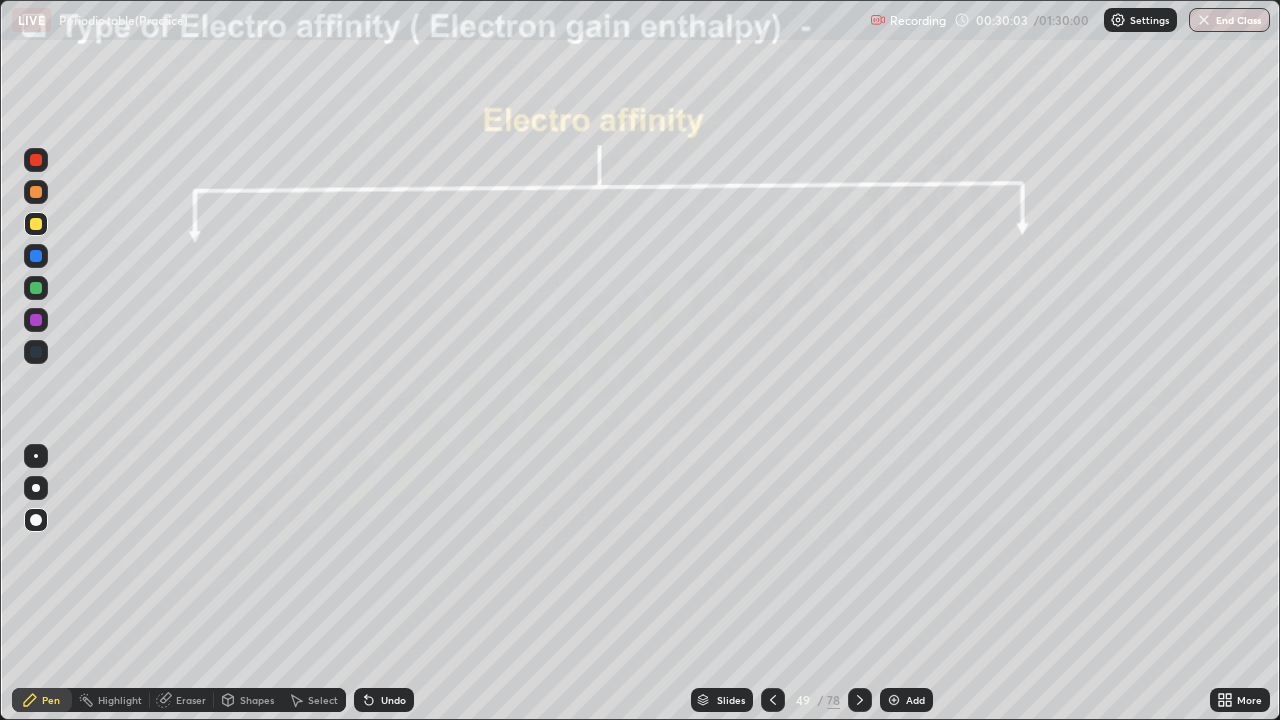 click on "Undo" at bounding box center [384, 700] 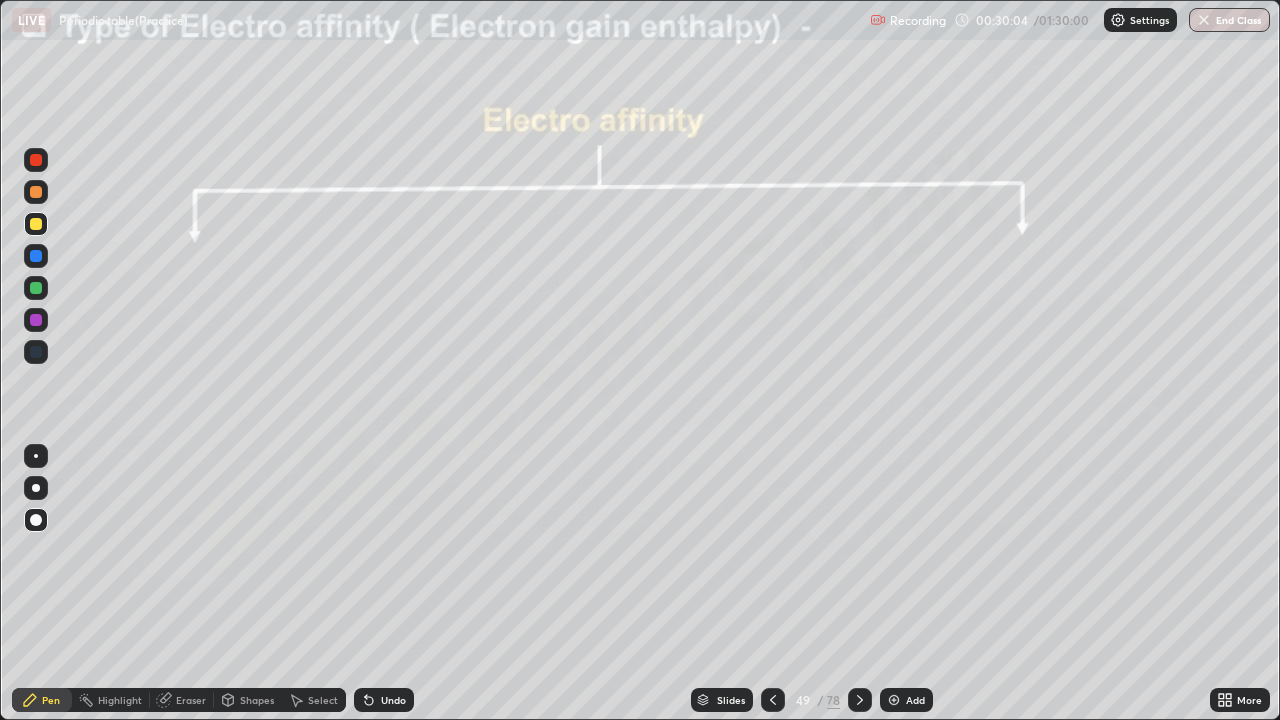 click on "Undo" at bounding box center (384, 700) 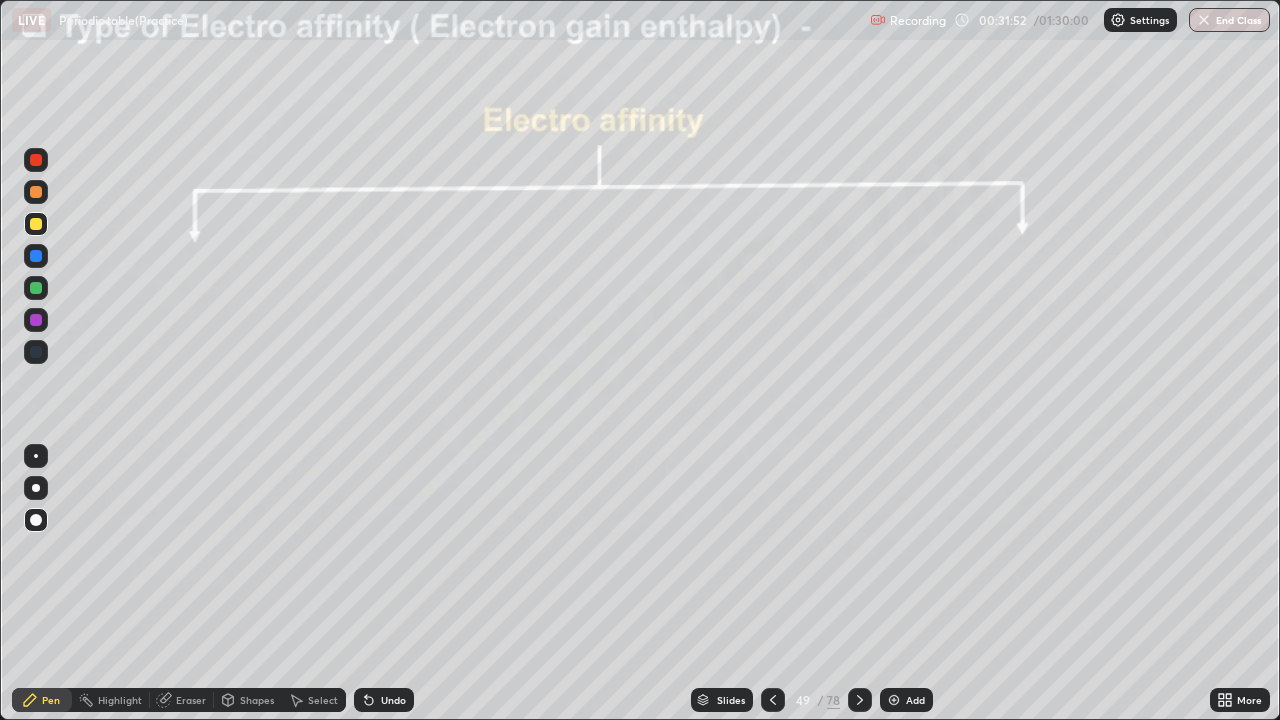 click at bounding box center (36, 320) 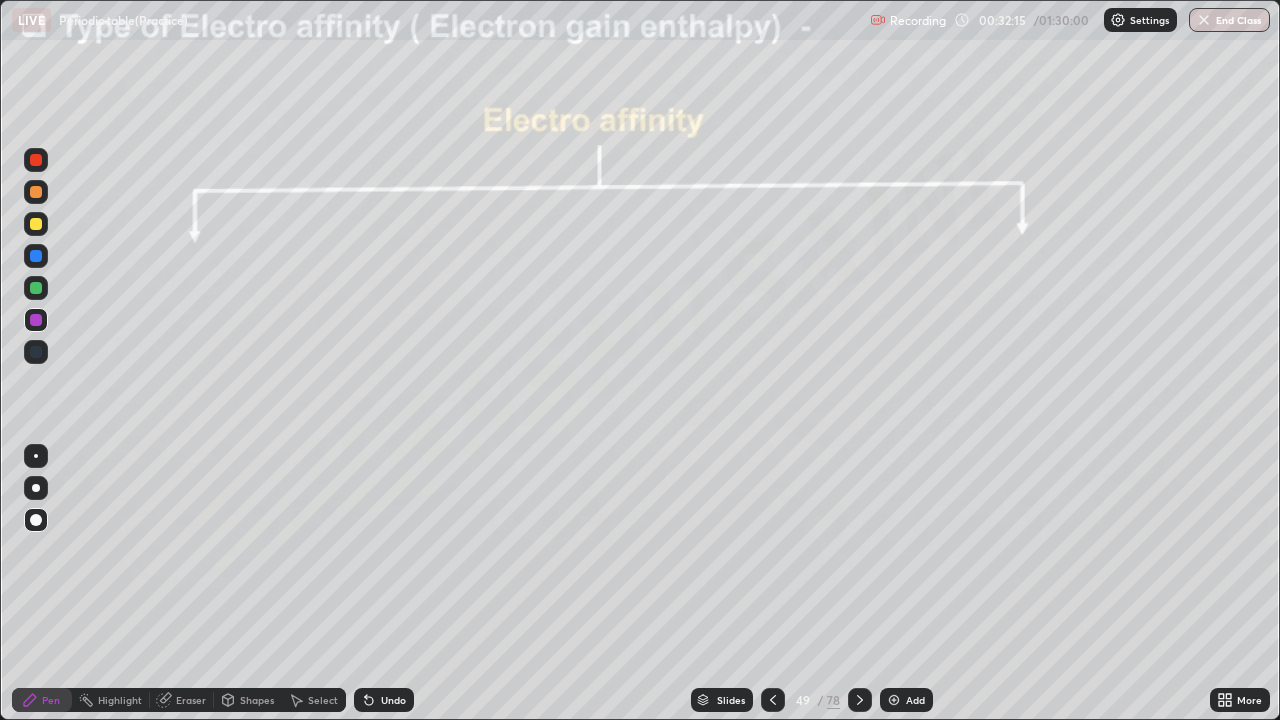 click on "Slides 49 / 78 Add" at bounding box center (812, 700) 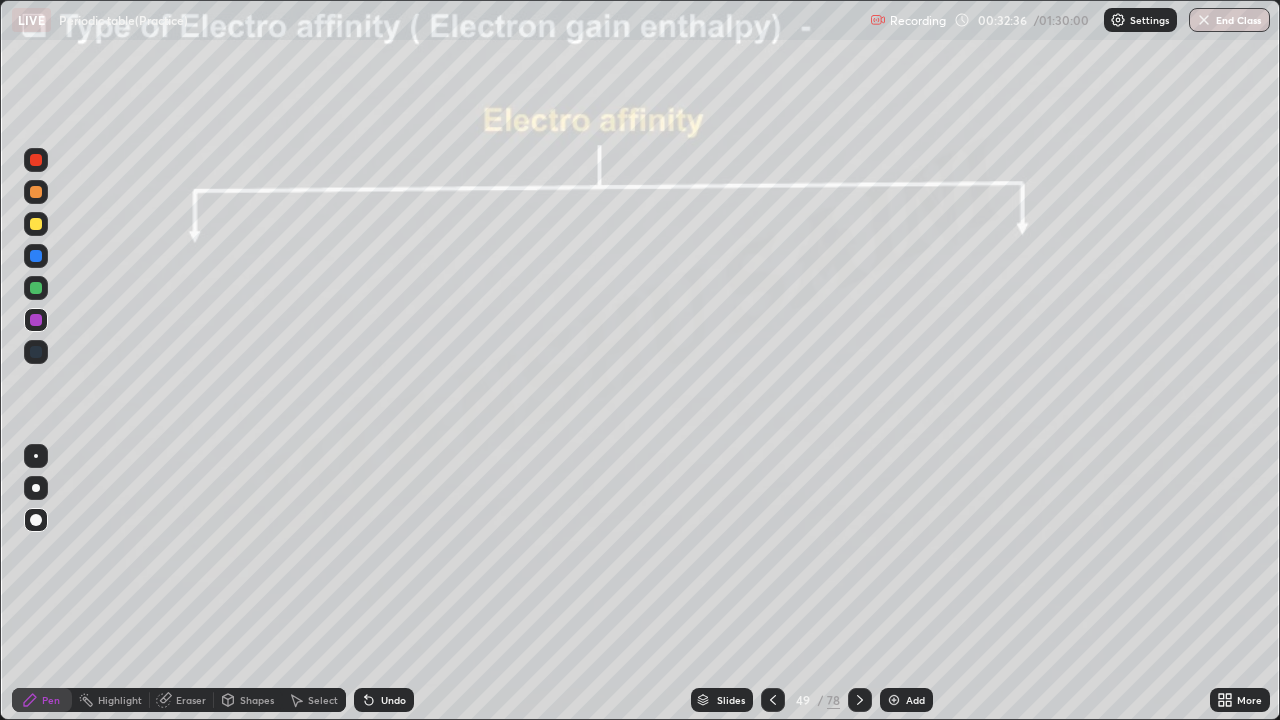 click on "Add" at bounding box center [915, 700] 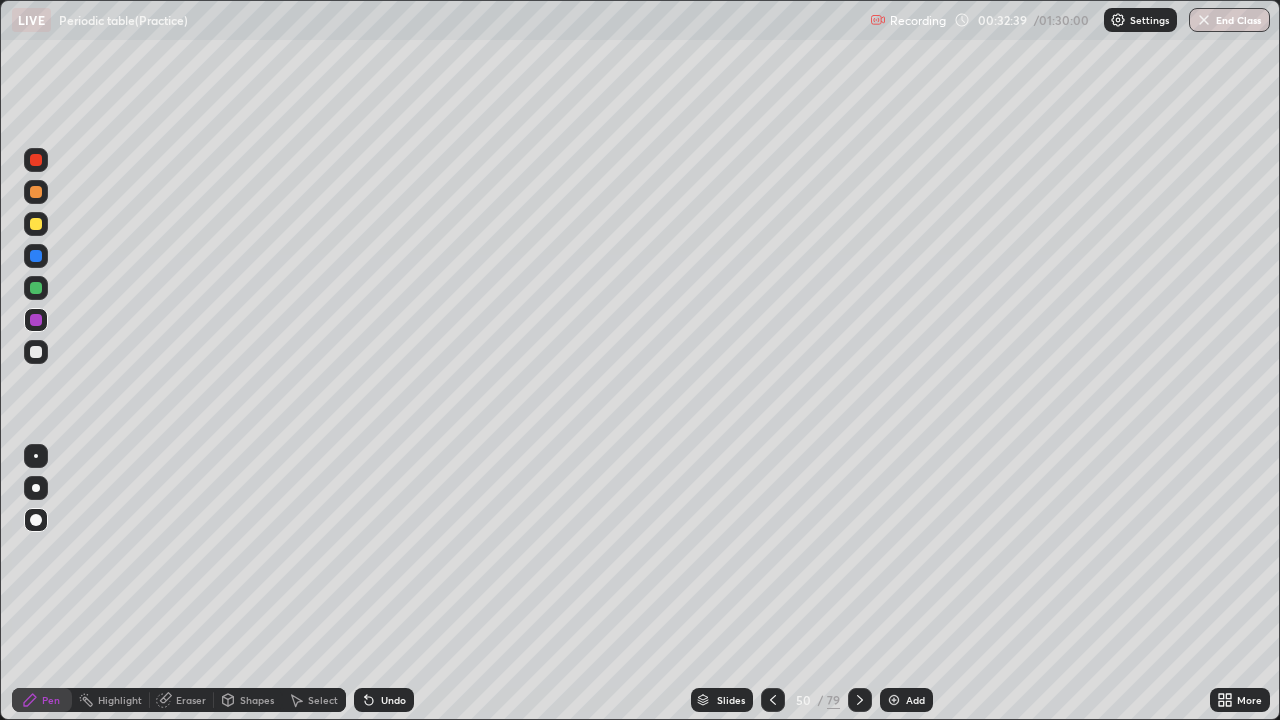 click on "Pen" at bounding box center [51, 700] 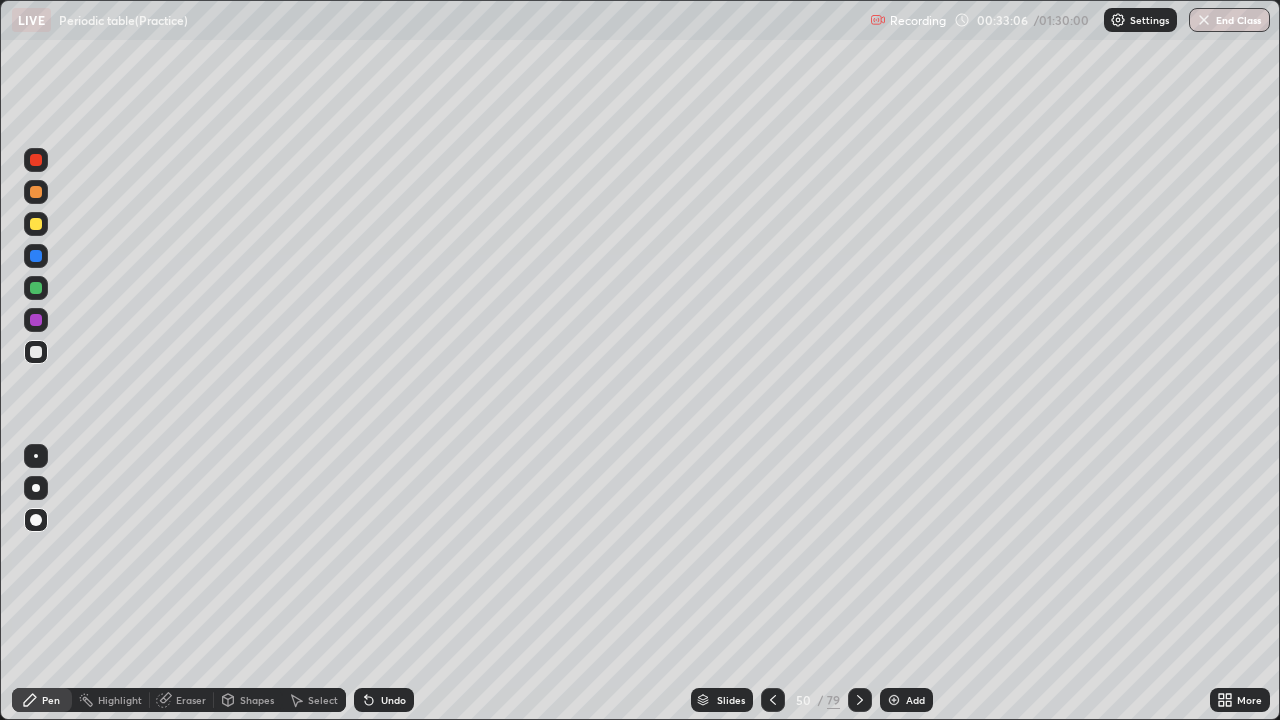 click at bounding box center (36, 224) 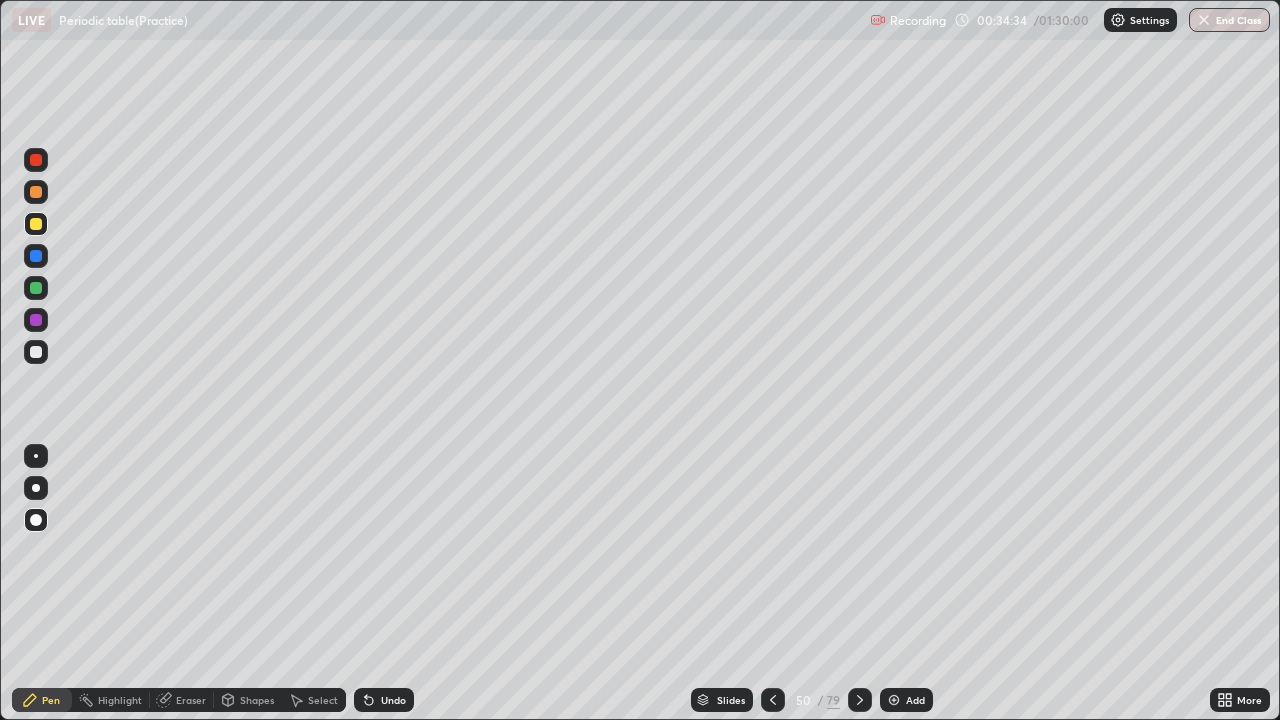 click 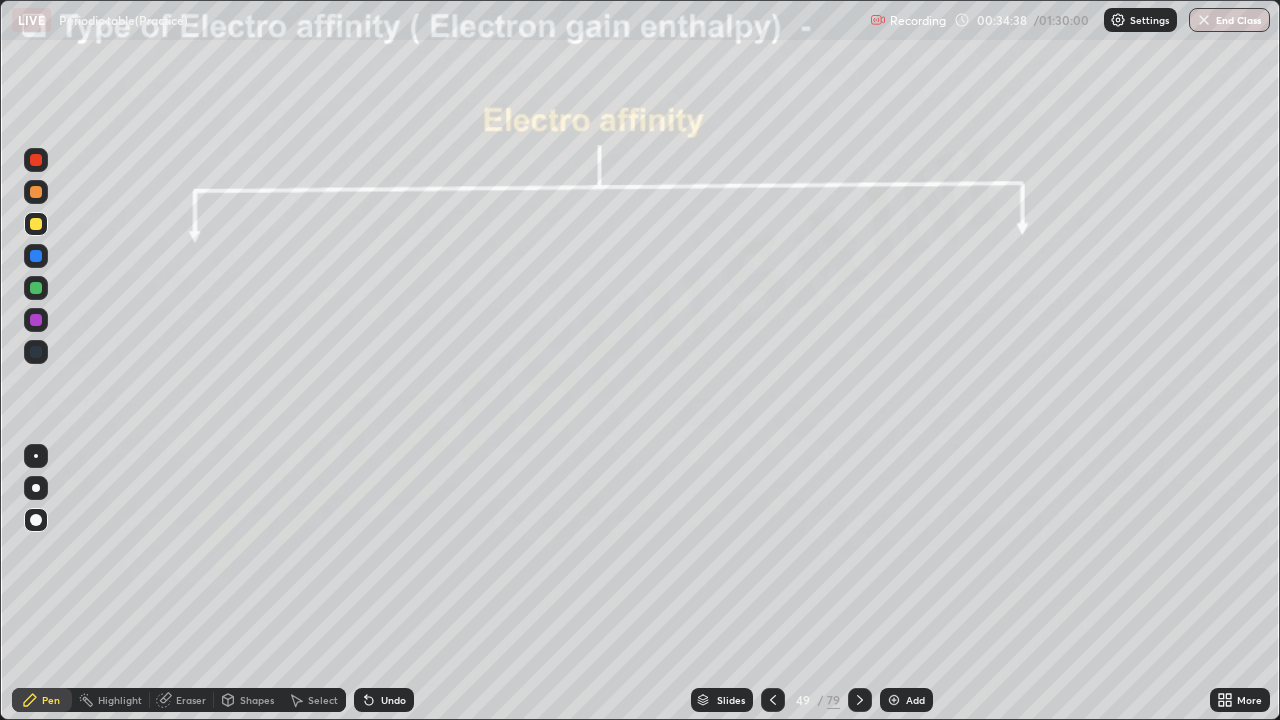 click 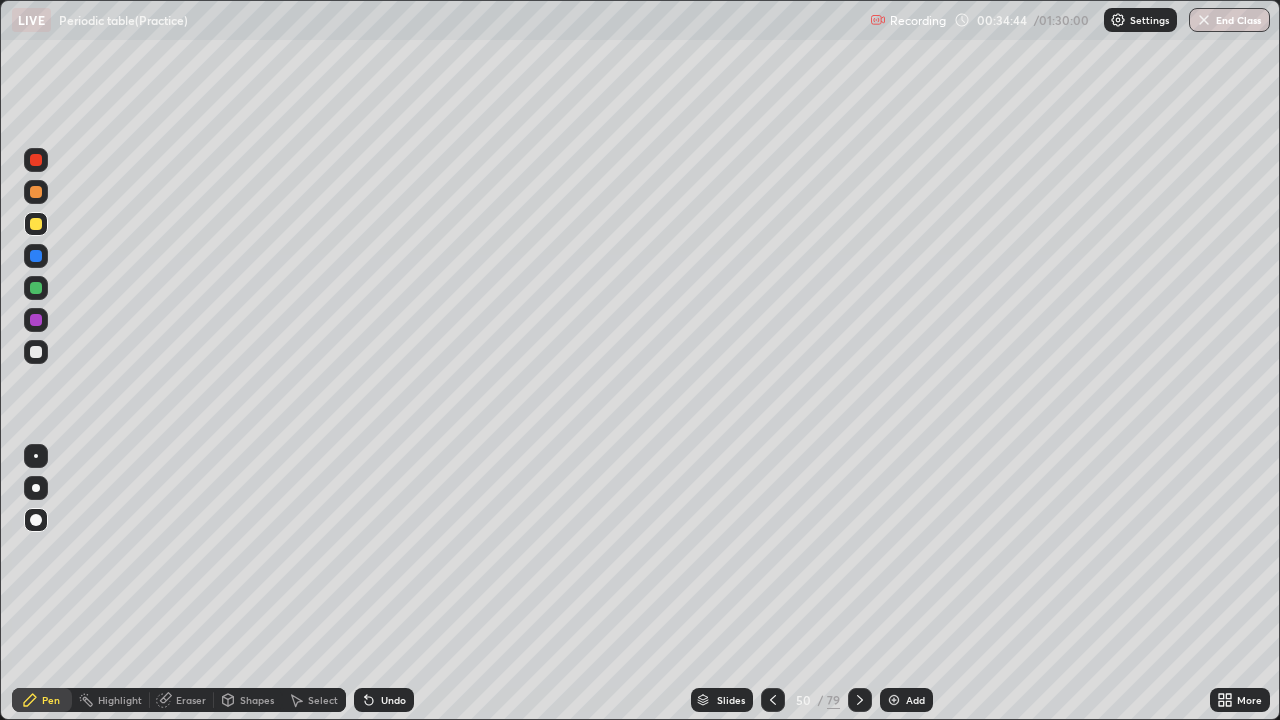 click 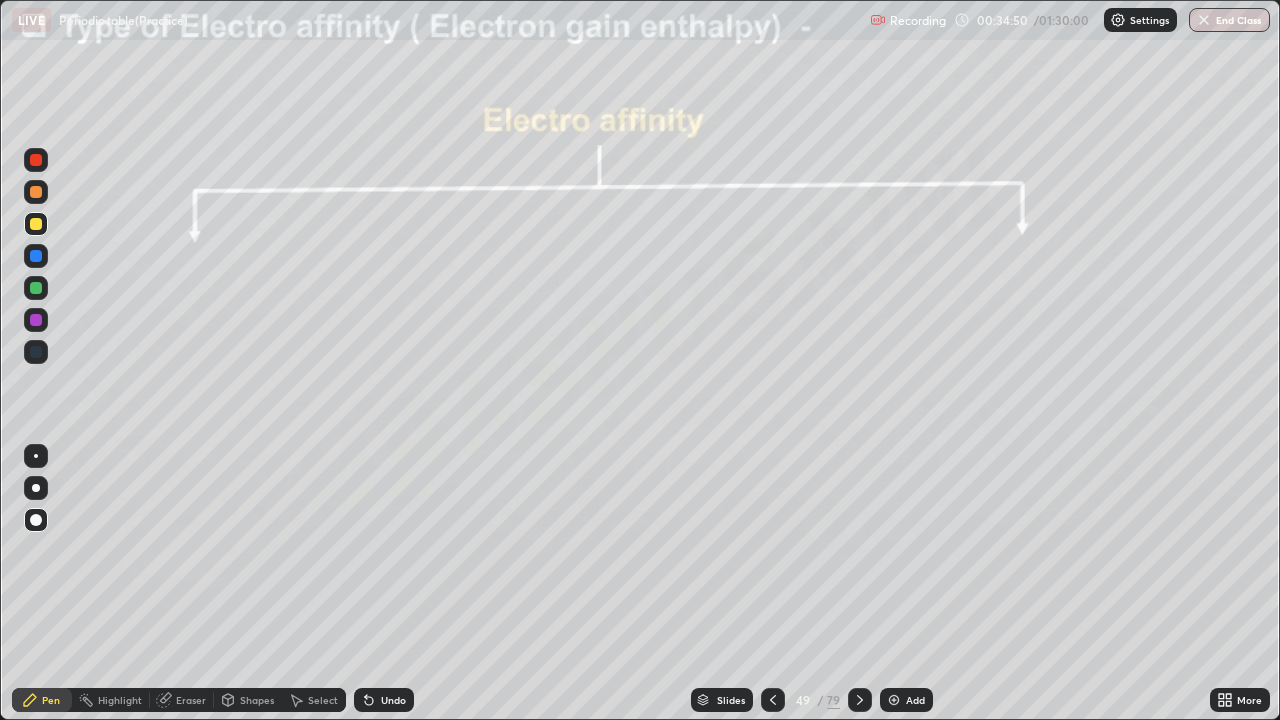 click 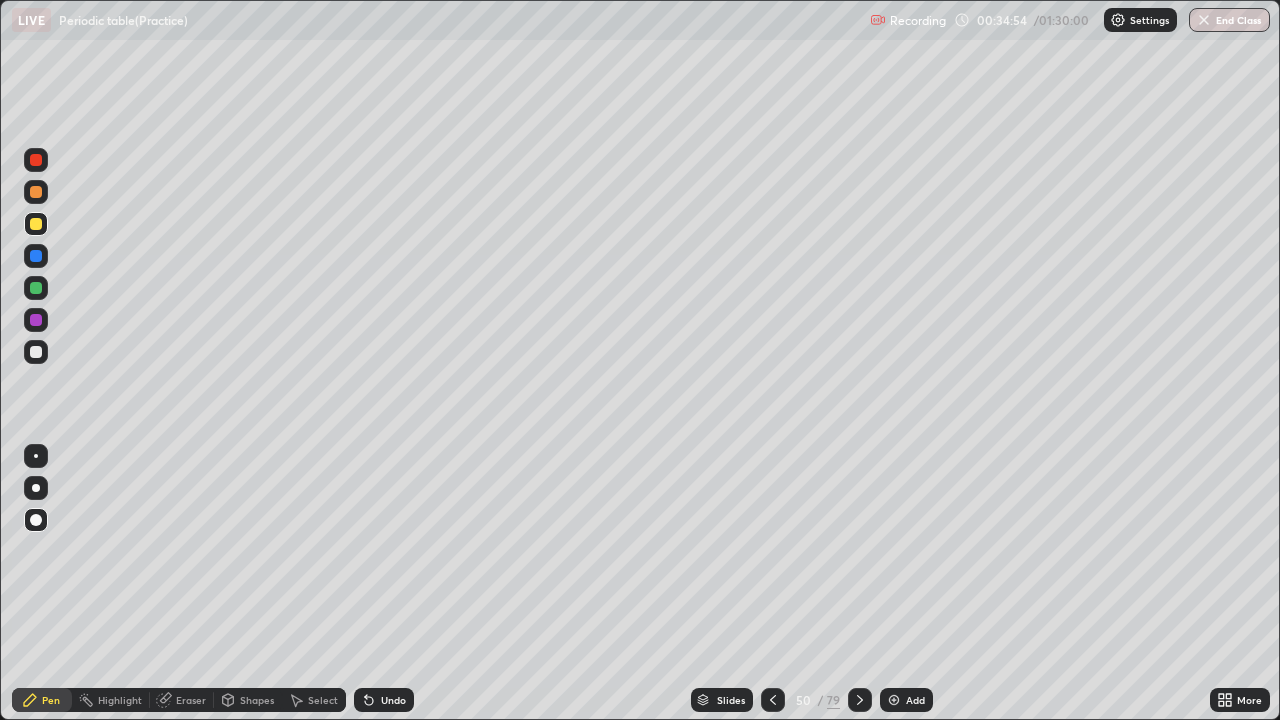 click 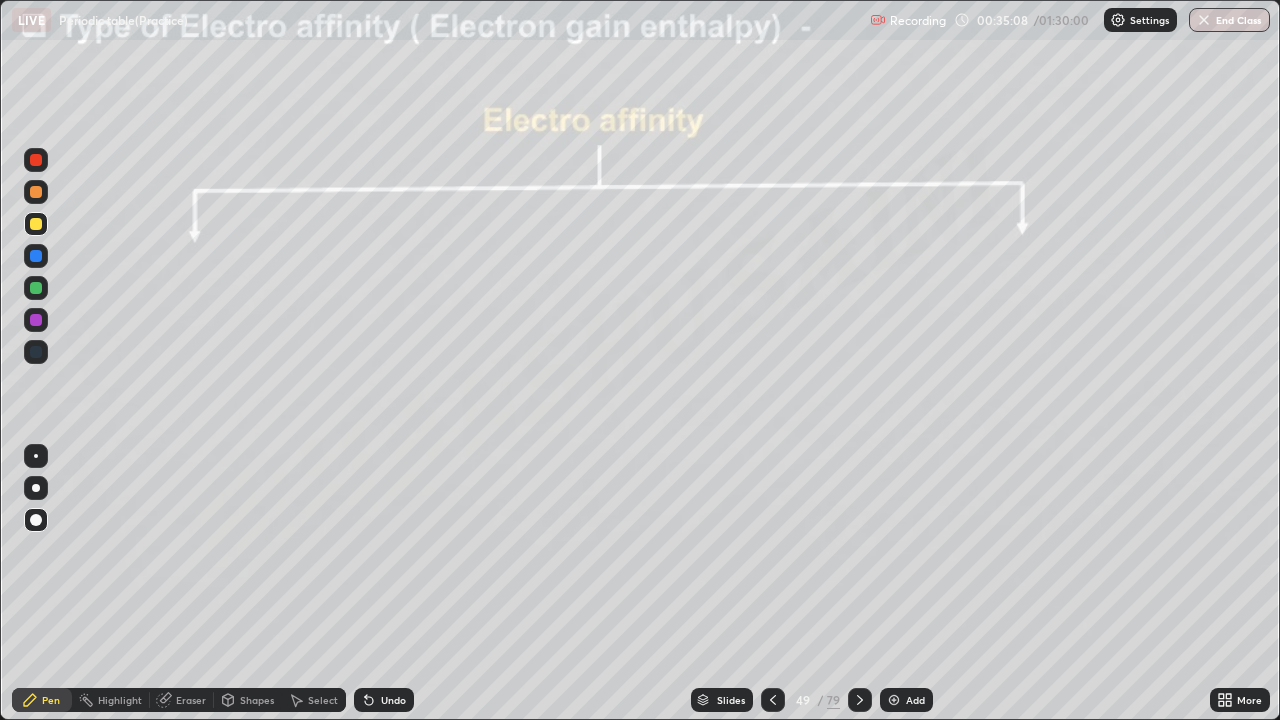 click 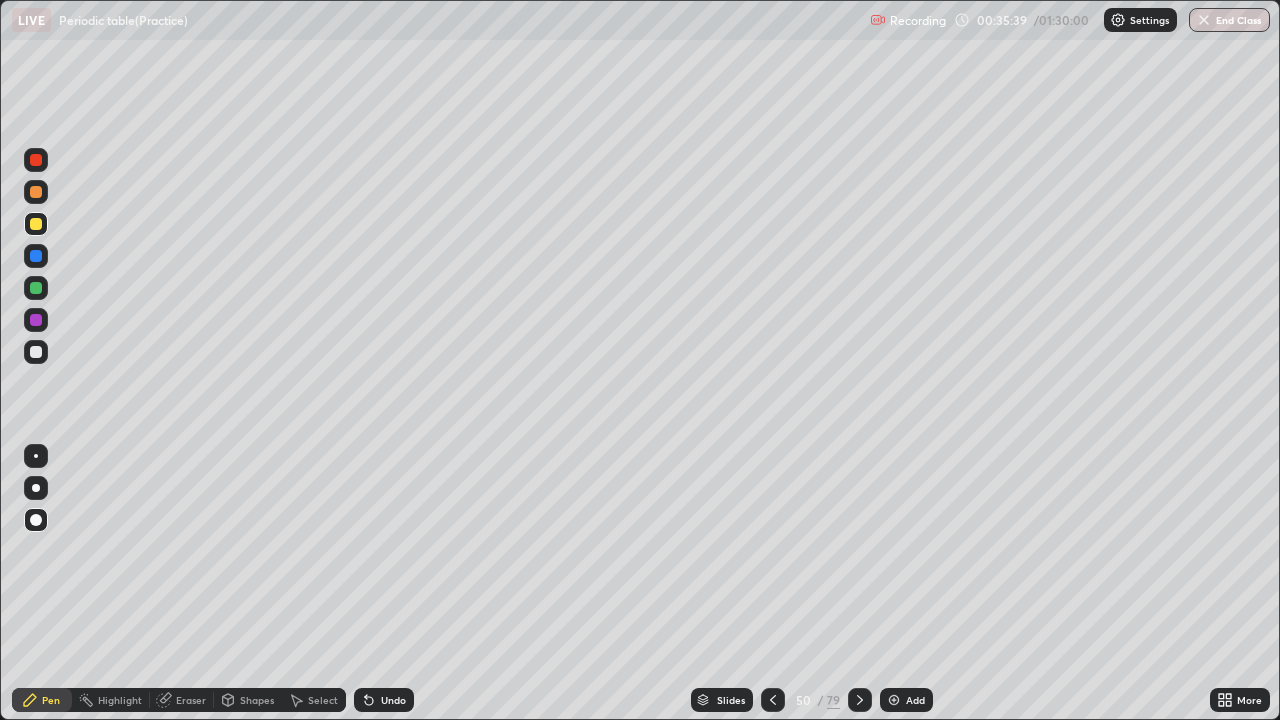 click 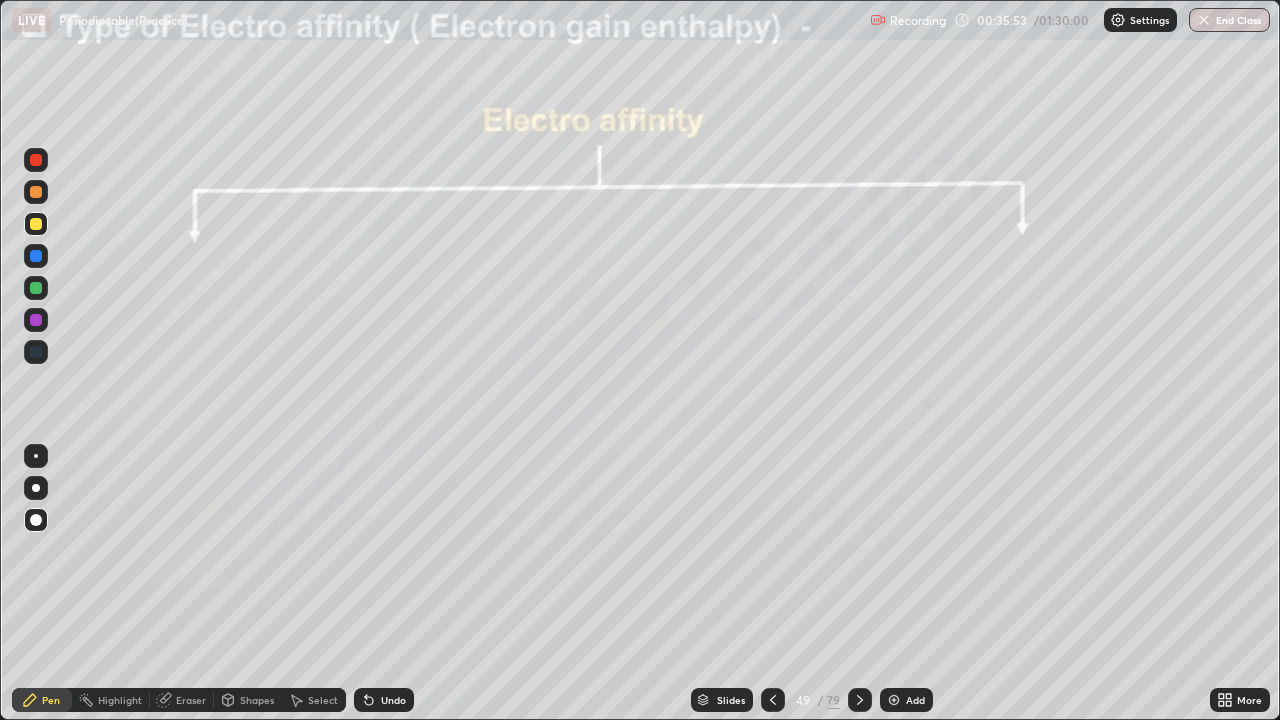 click 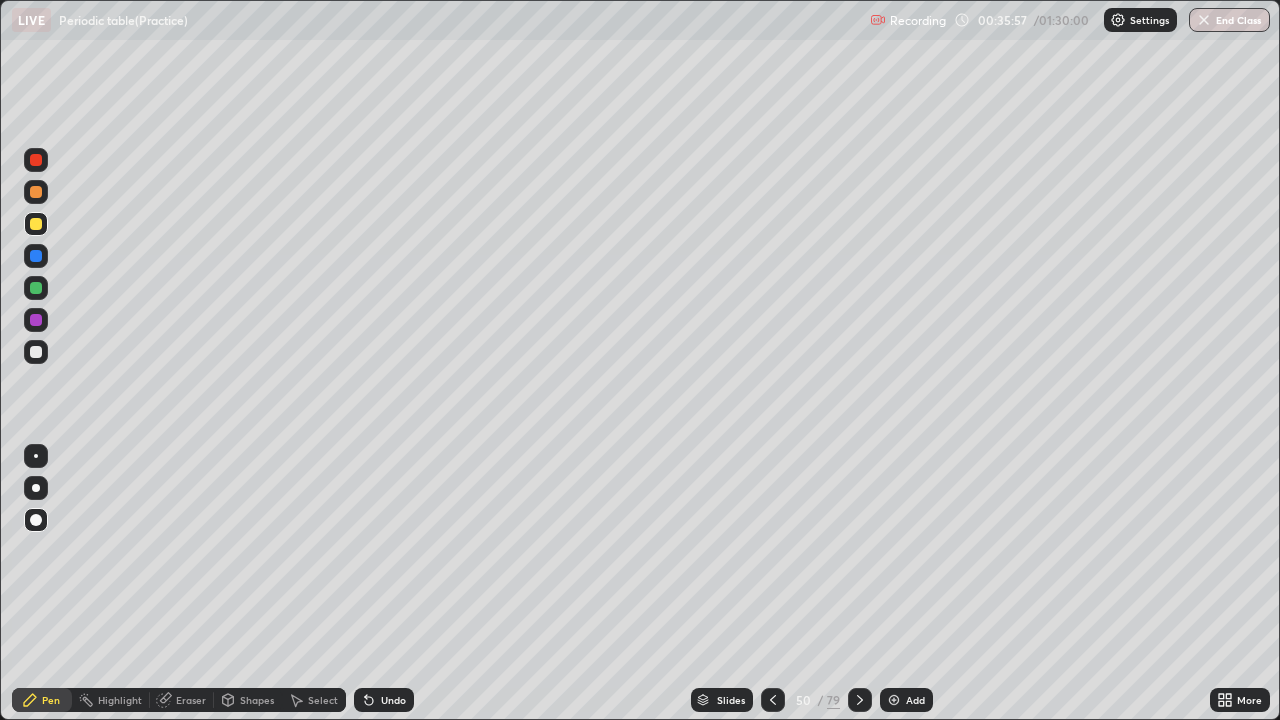 click at bounding box center [773, 700] 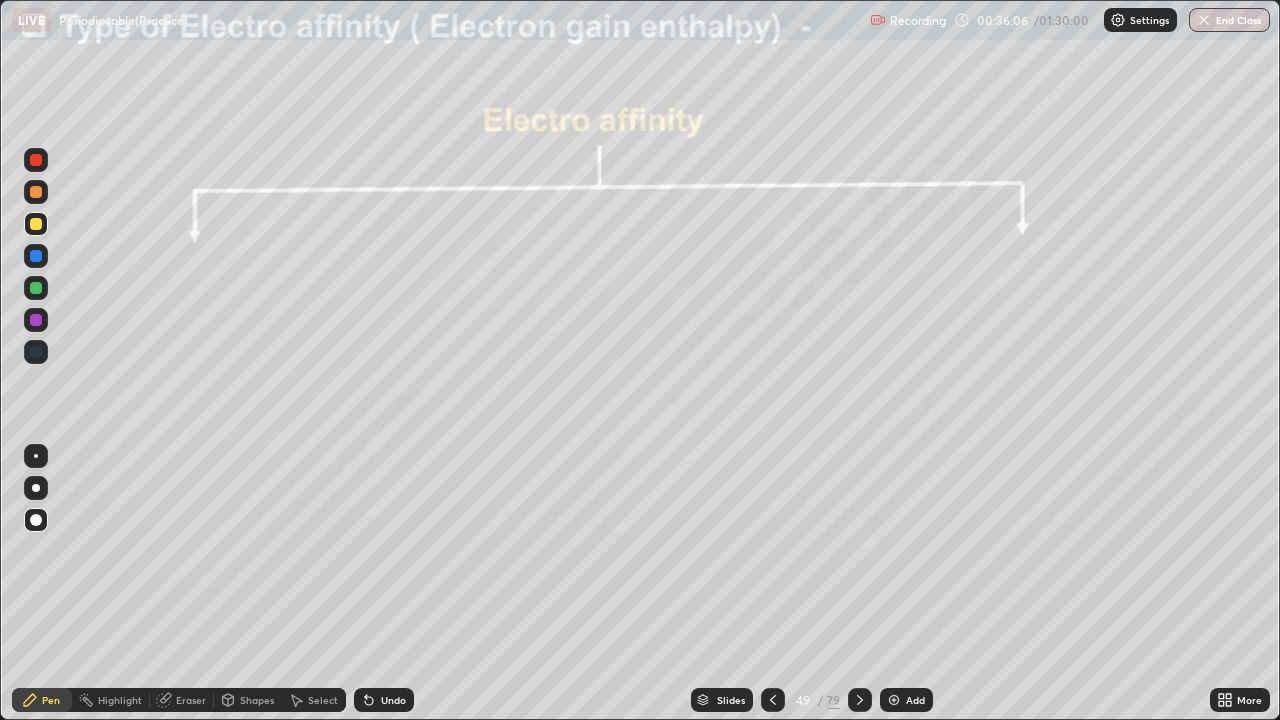 click 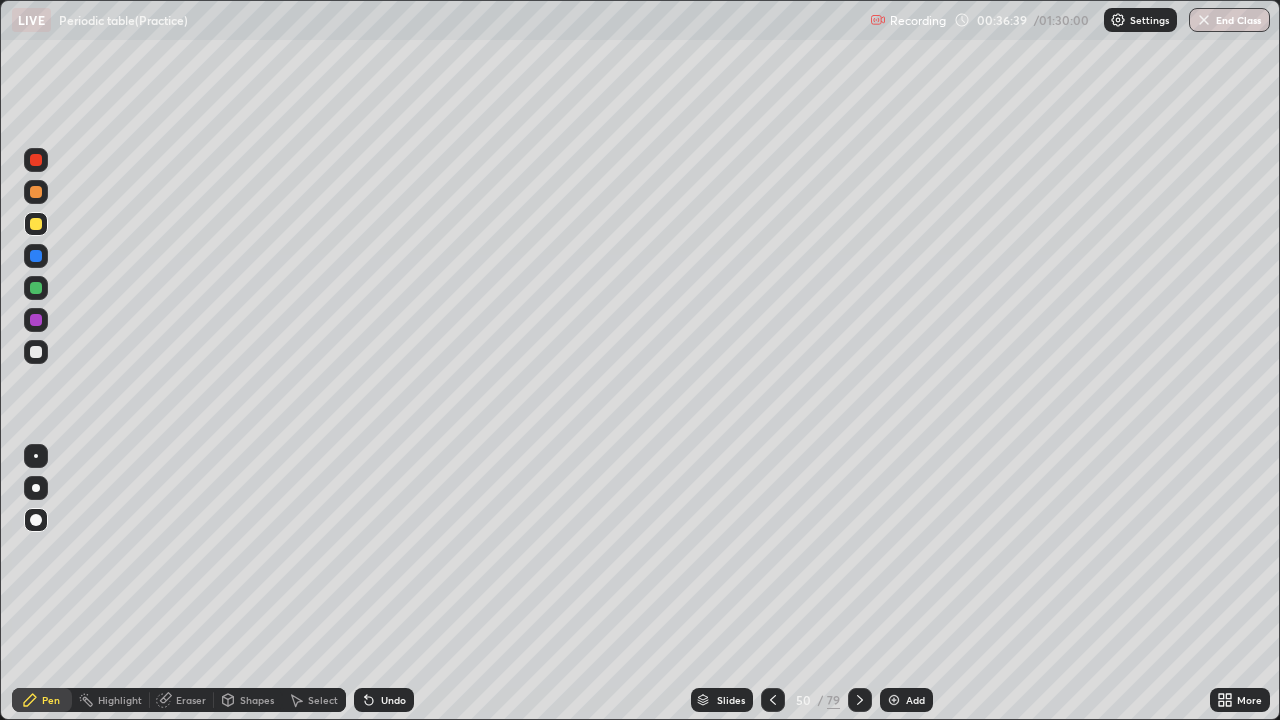 click at bounding box center (773, 700) 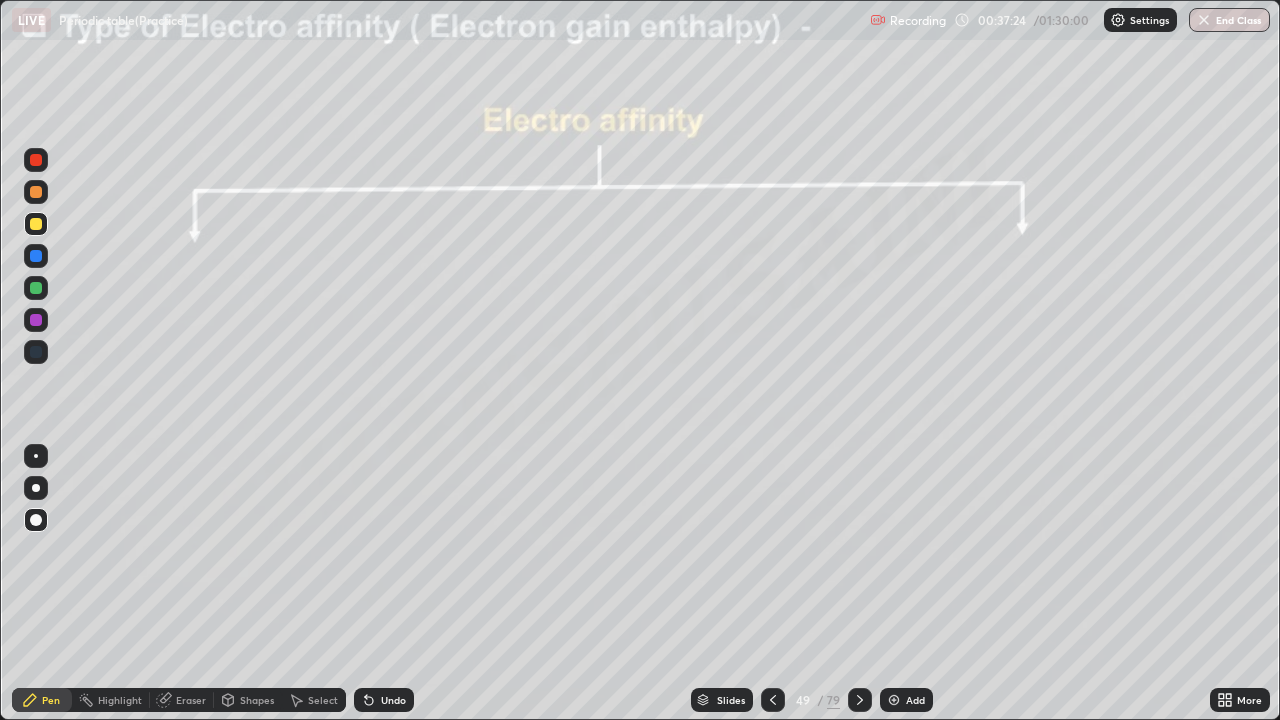 click at bounding box center [36, 320] 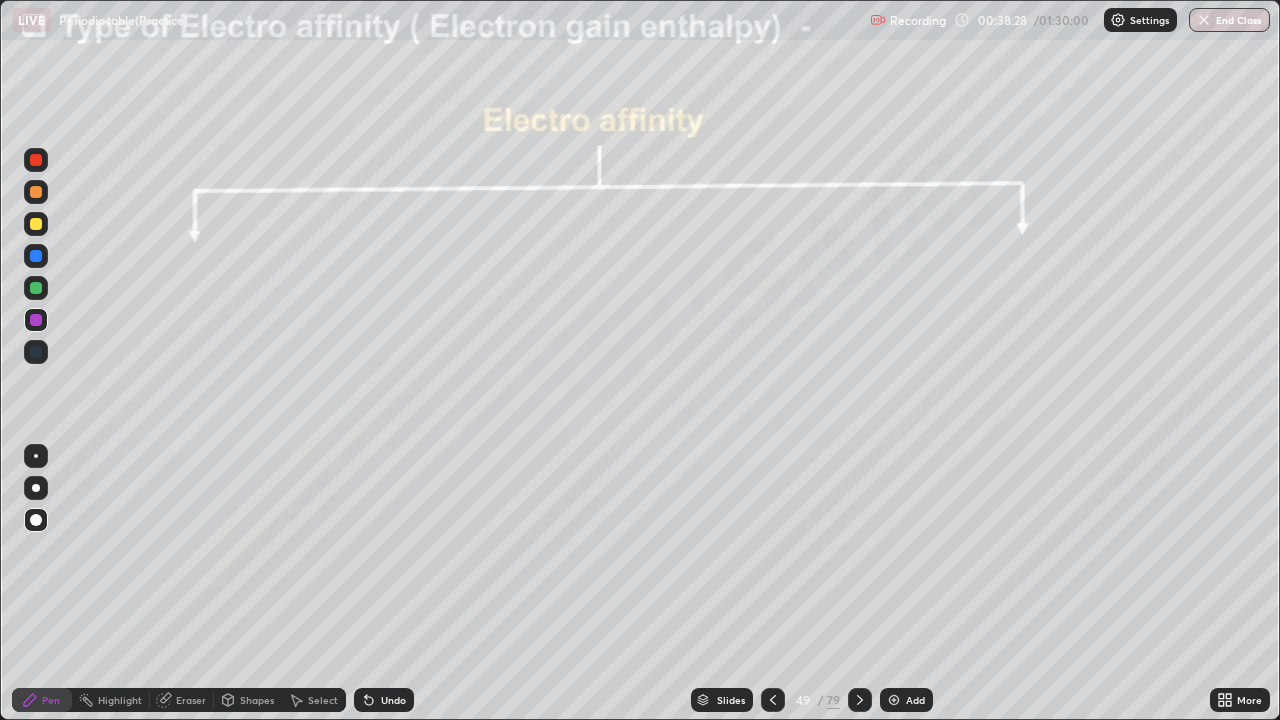 click 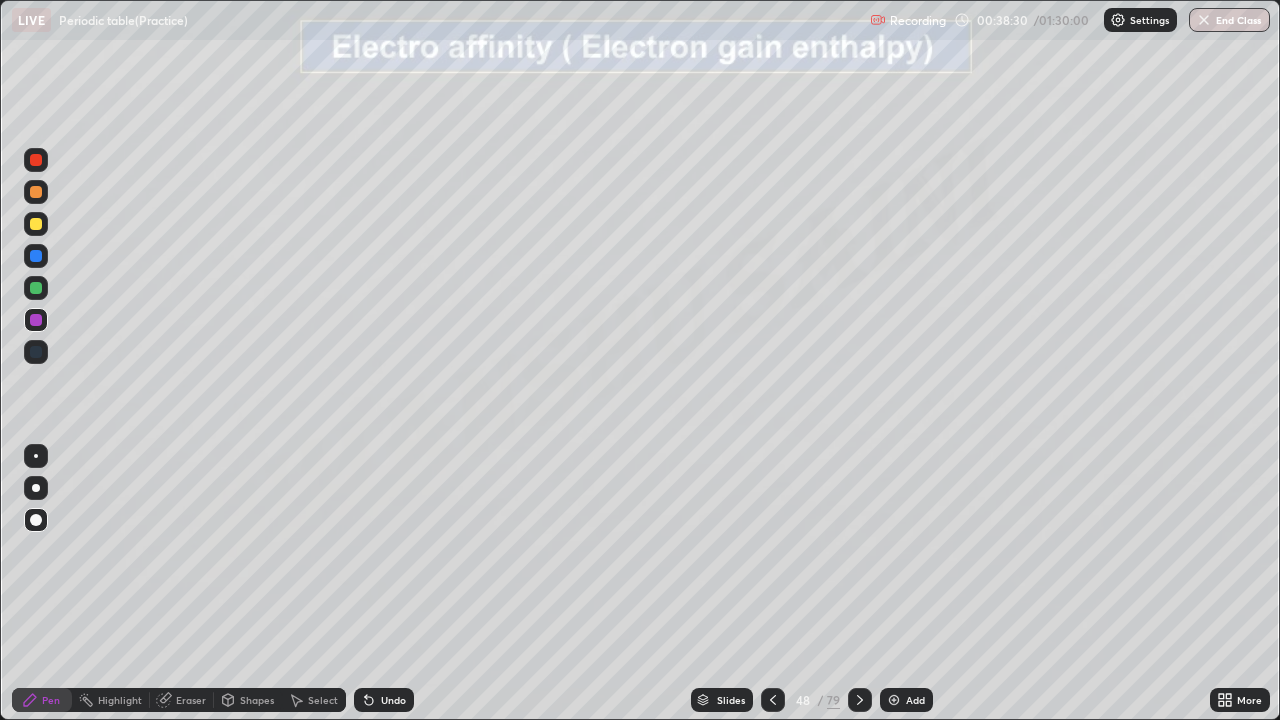 click 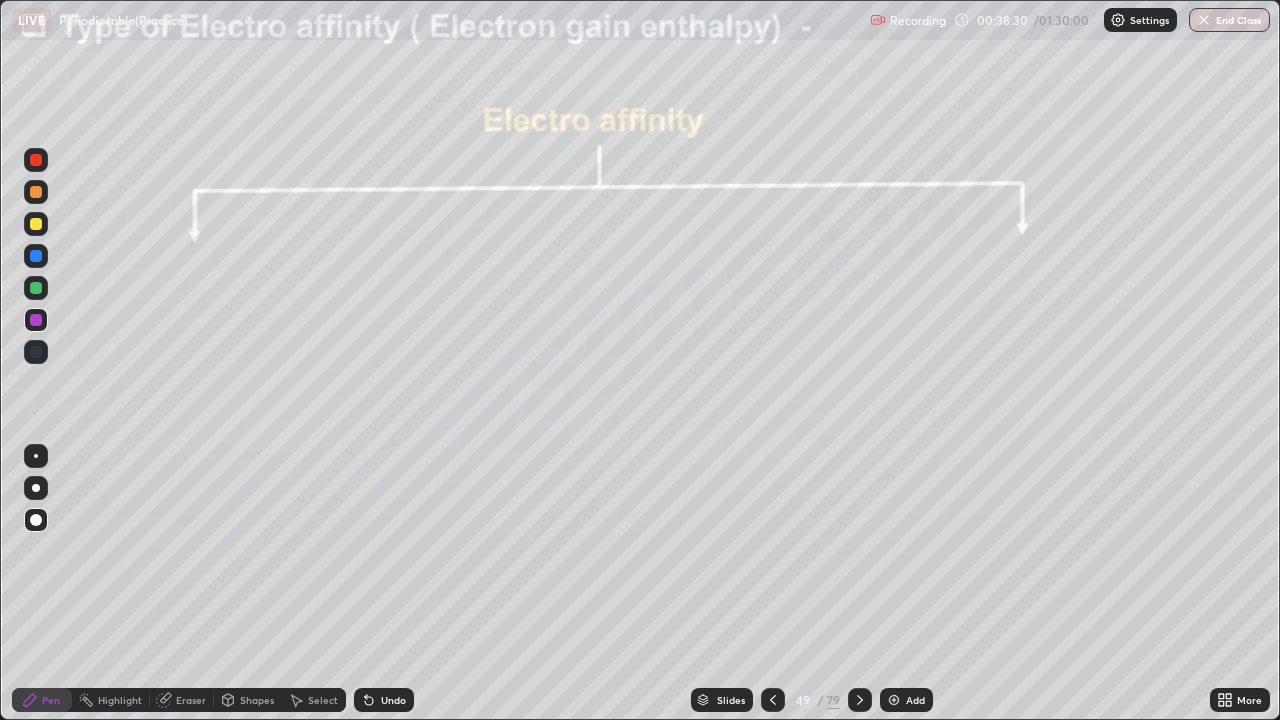 click 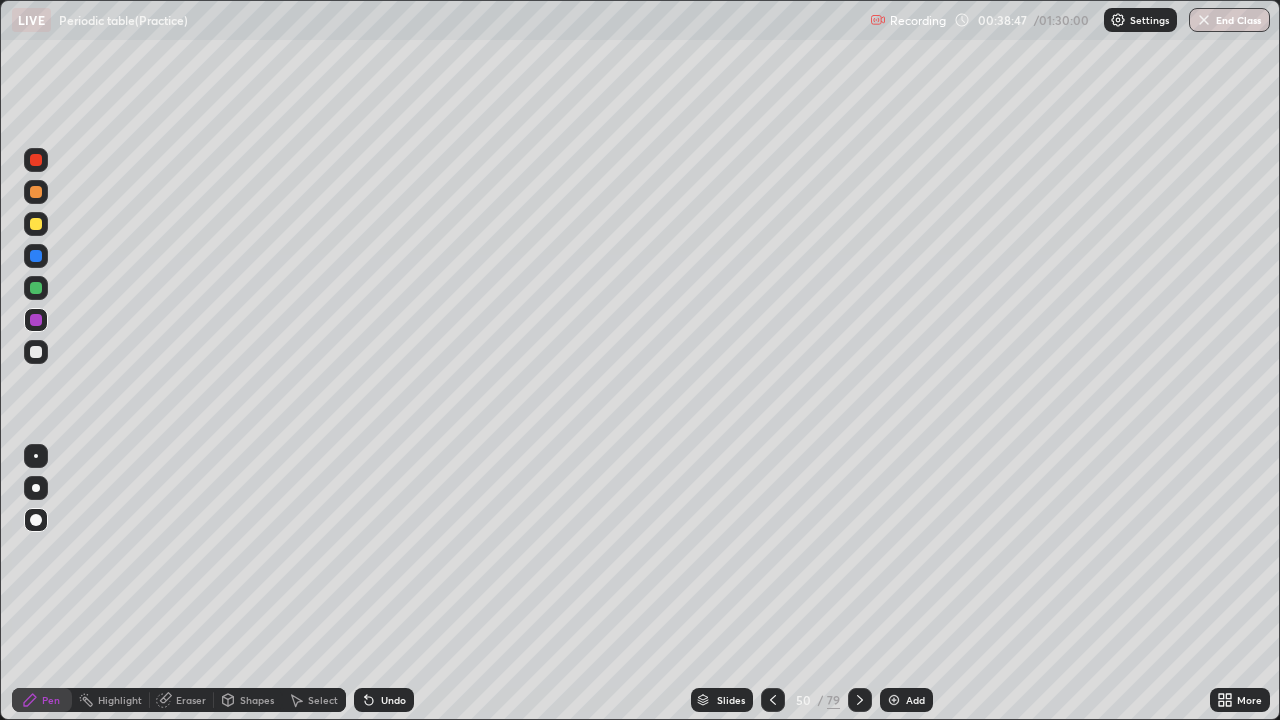 click at bounding box center [773, 700] 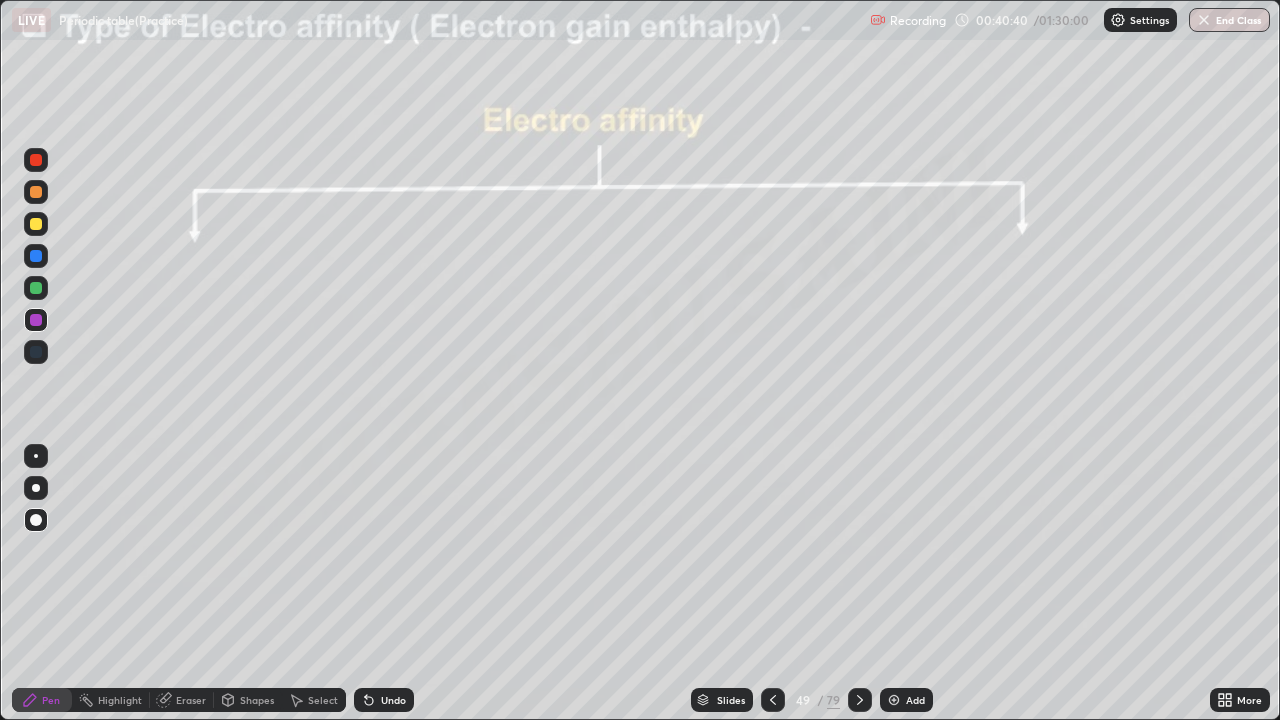 click 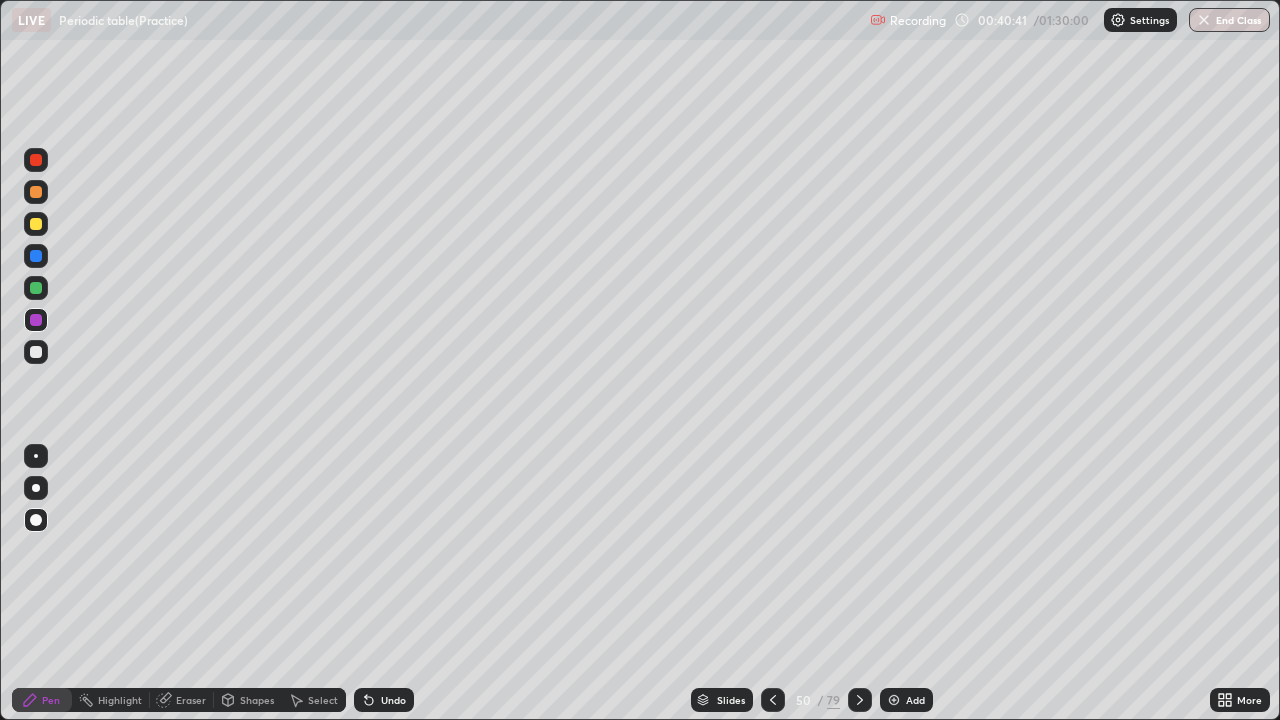 click at bounding box center [860, 700] 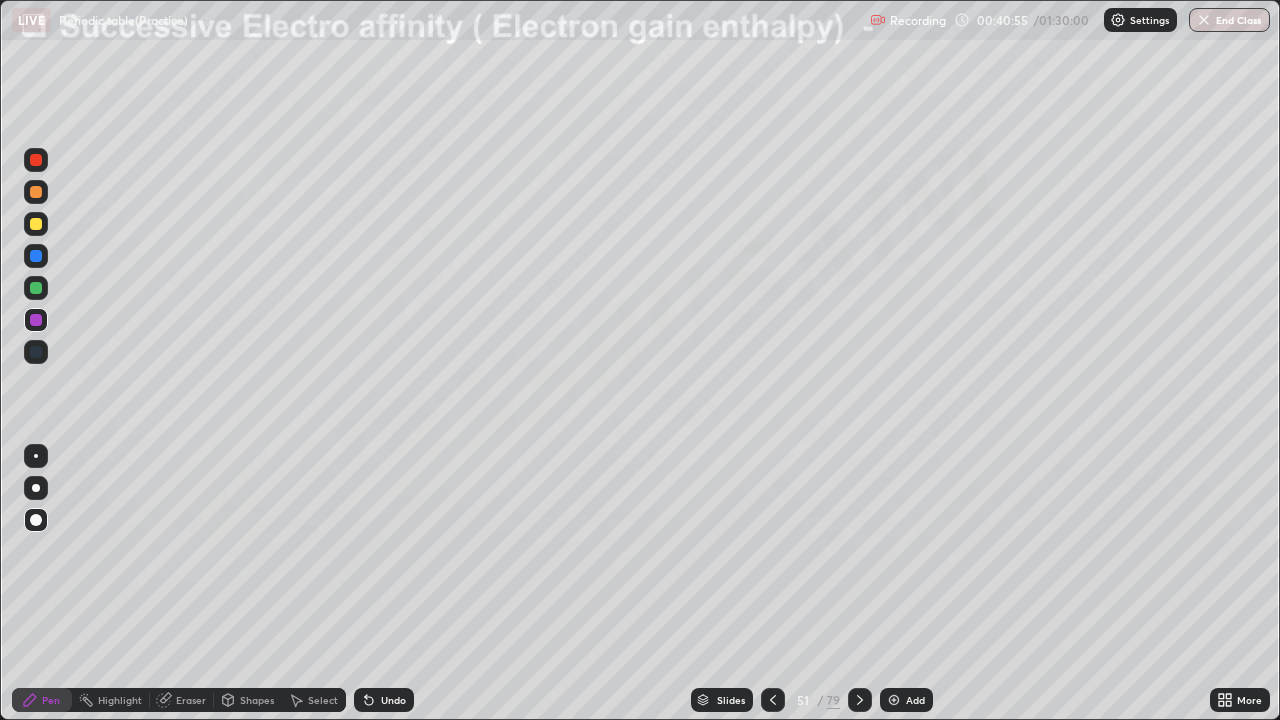 click at bounding box center [36, 288] 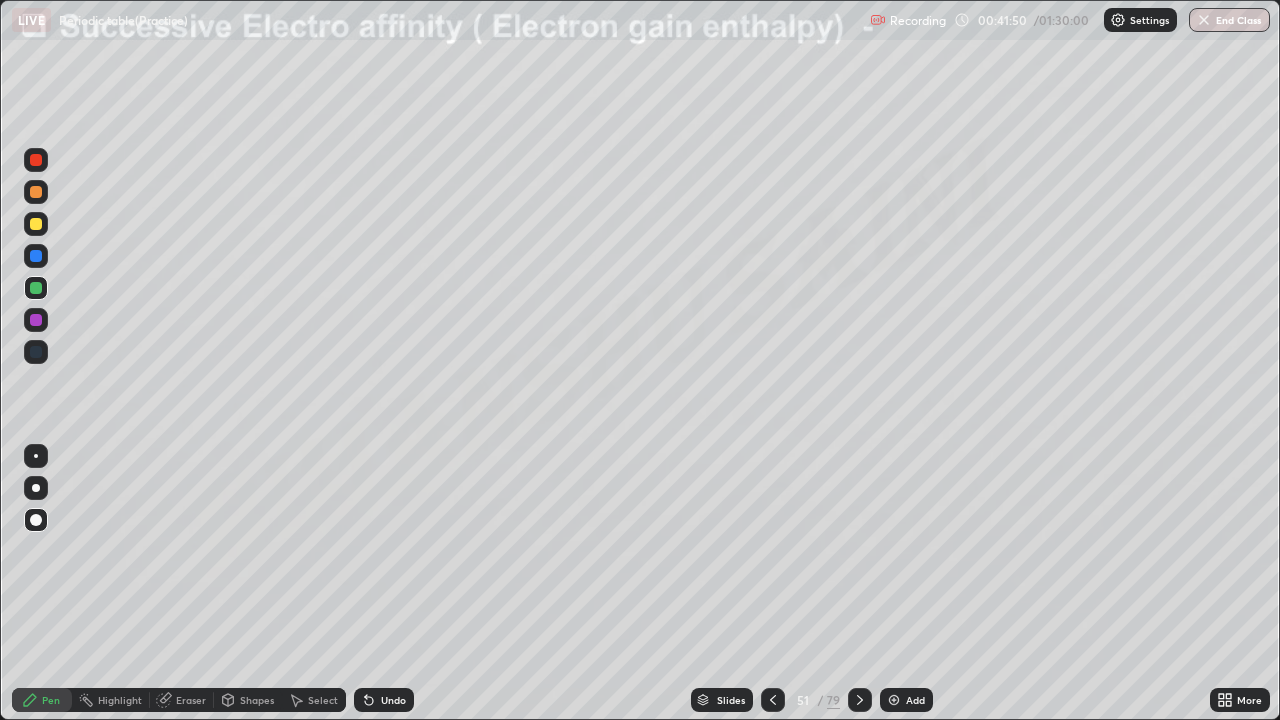 click on "Undo" at bounding box center (393, 700) 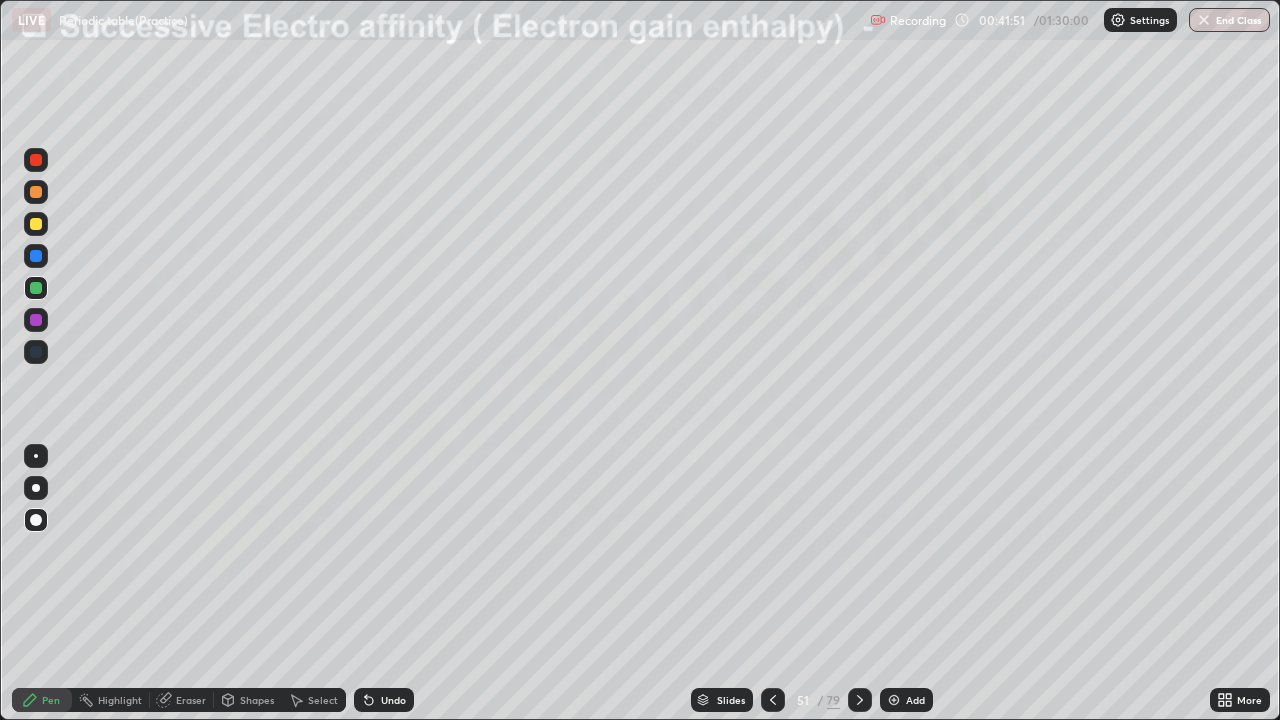 click on "Undo" at bounding box center [393, 700] 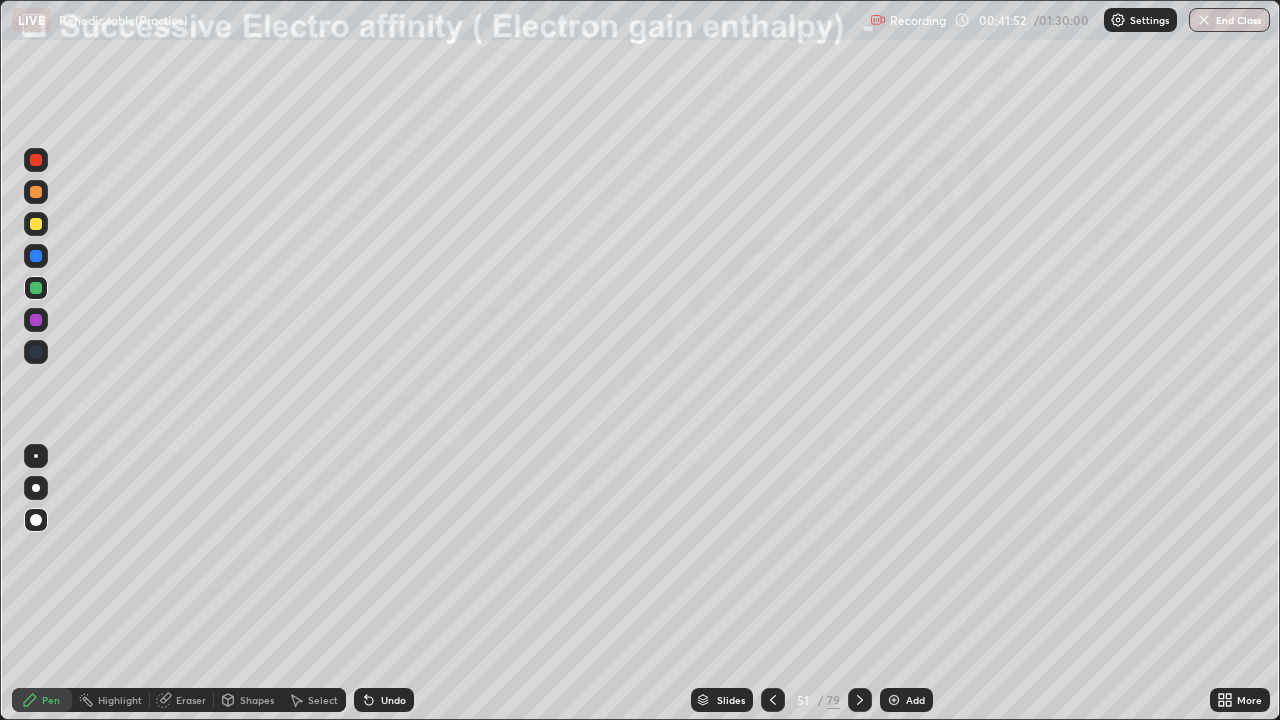 click on "Undo" at bounding box center (393, 700) 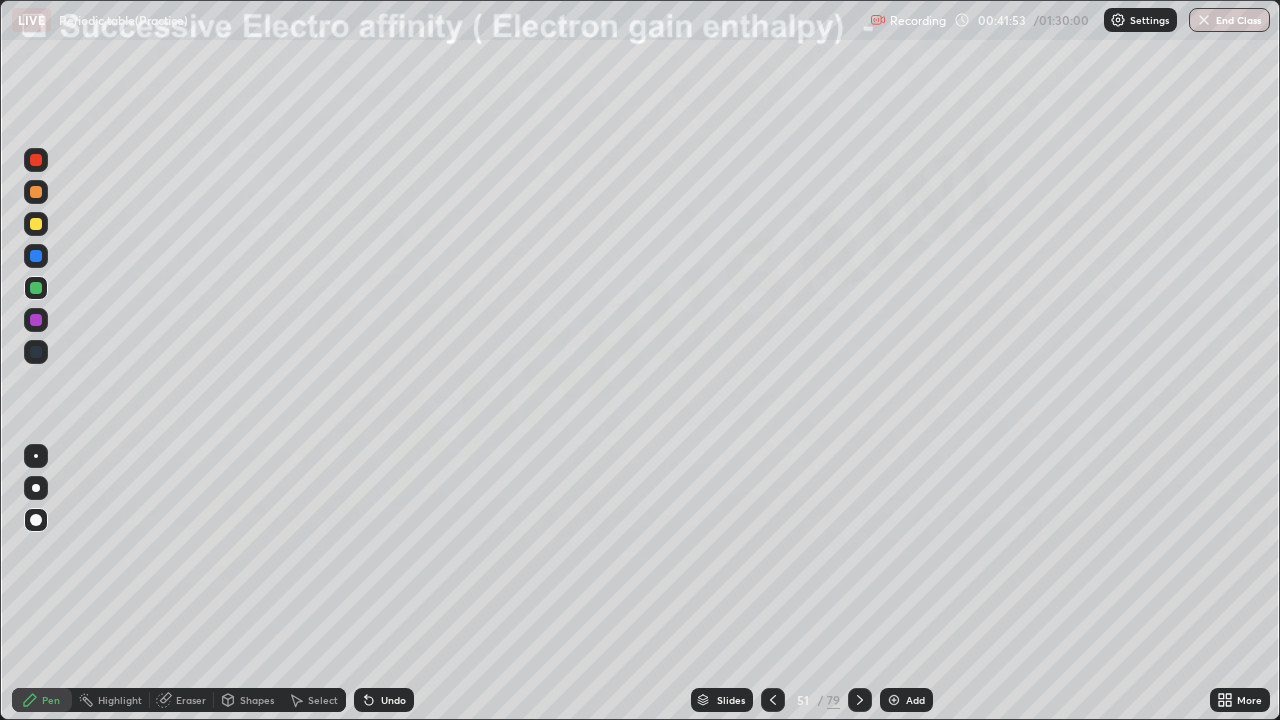click on "Undo" at bounding box center (393, 700) 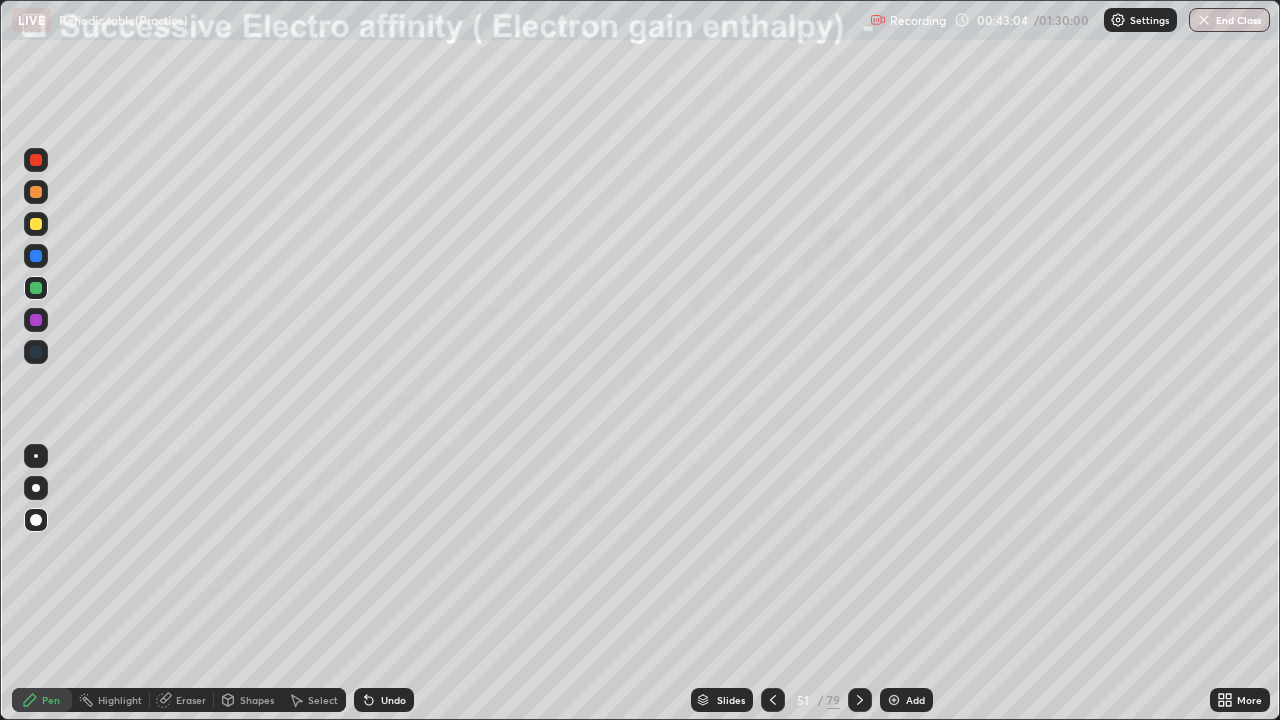 click at bounding box center [36, 256] 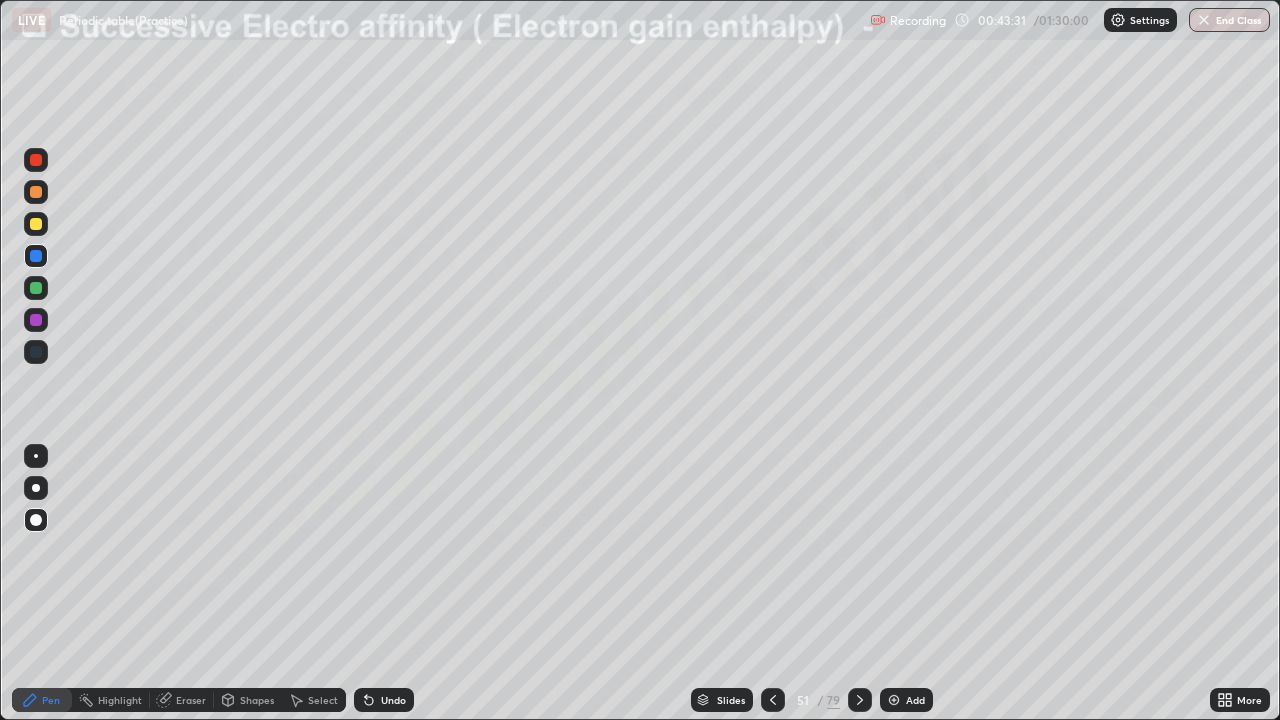 click at bounding box center (36, 288) 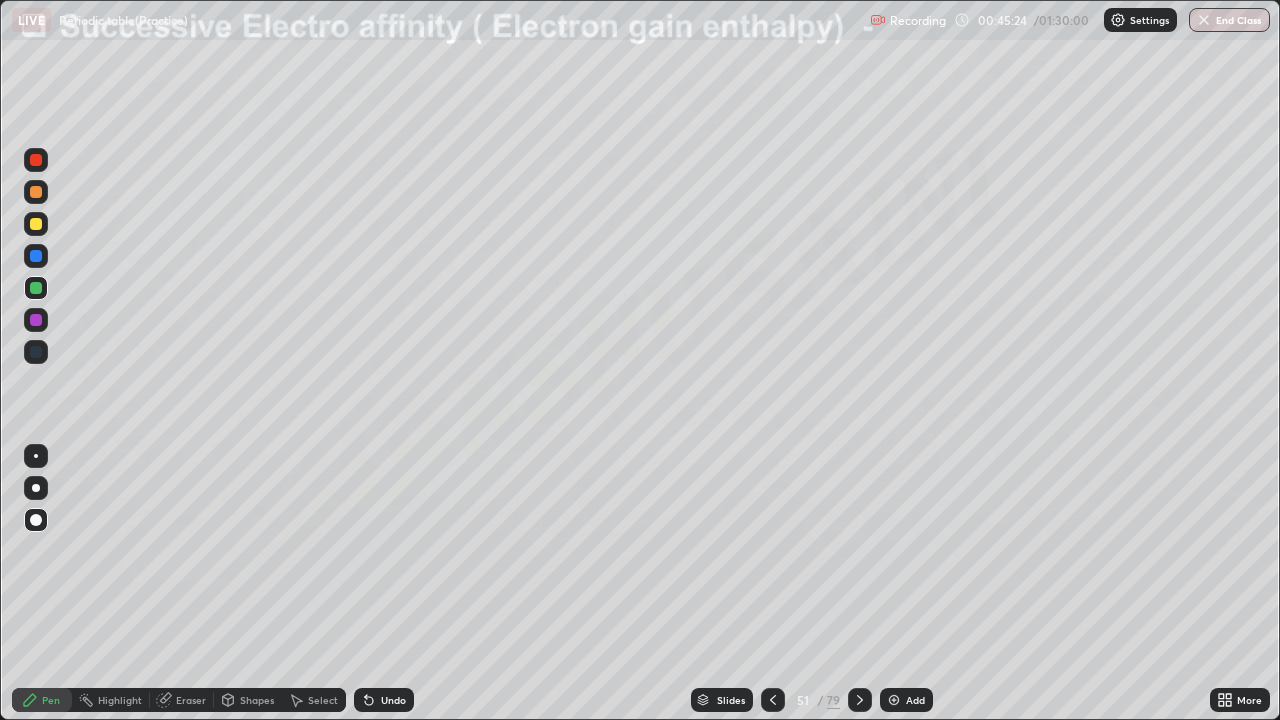 click 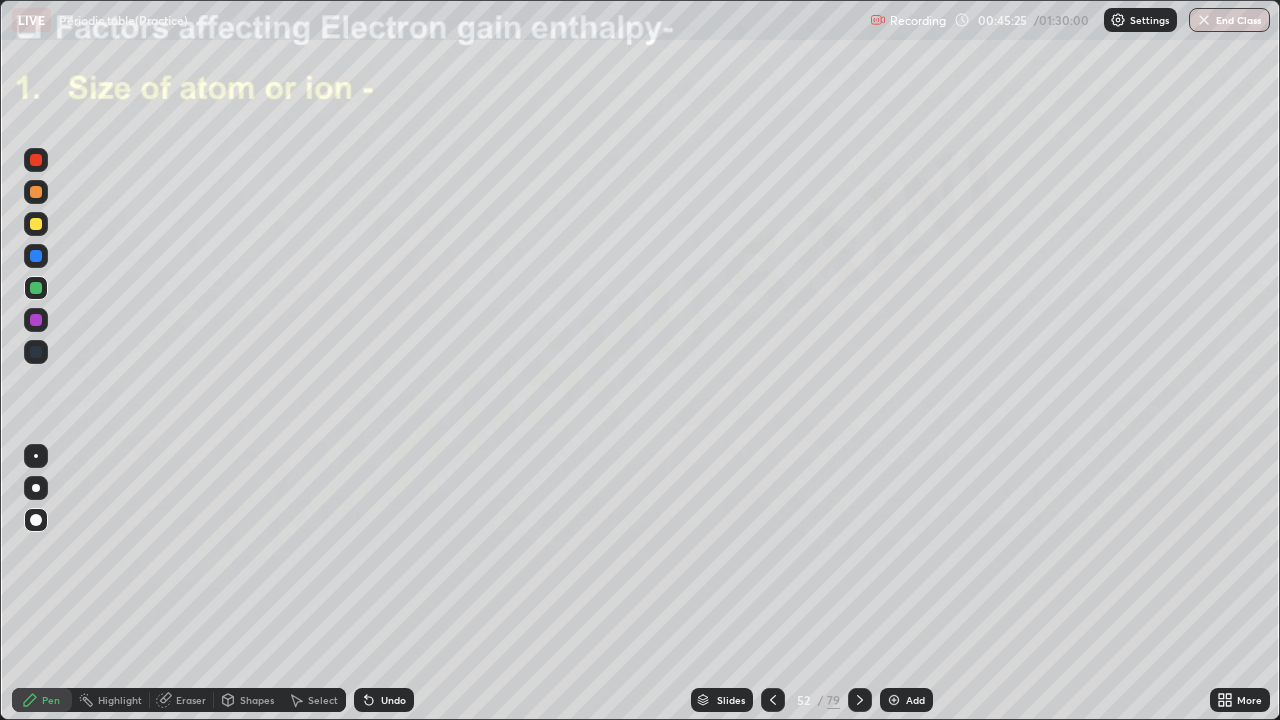 click at bounding box center [773, 700] 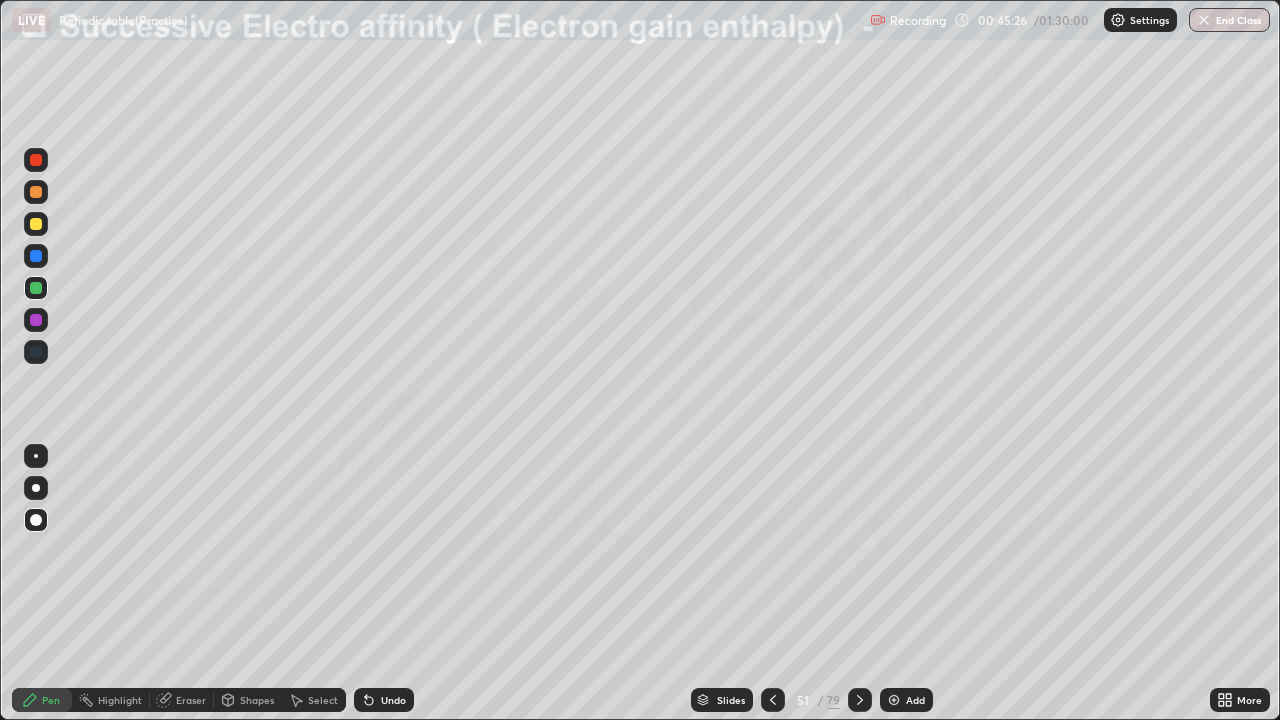 click on "Add" at bounding box center (915, 700) 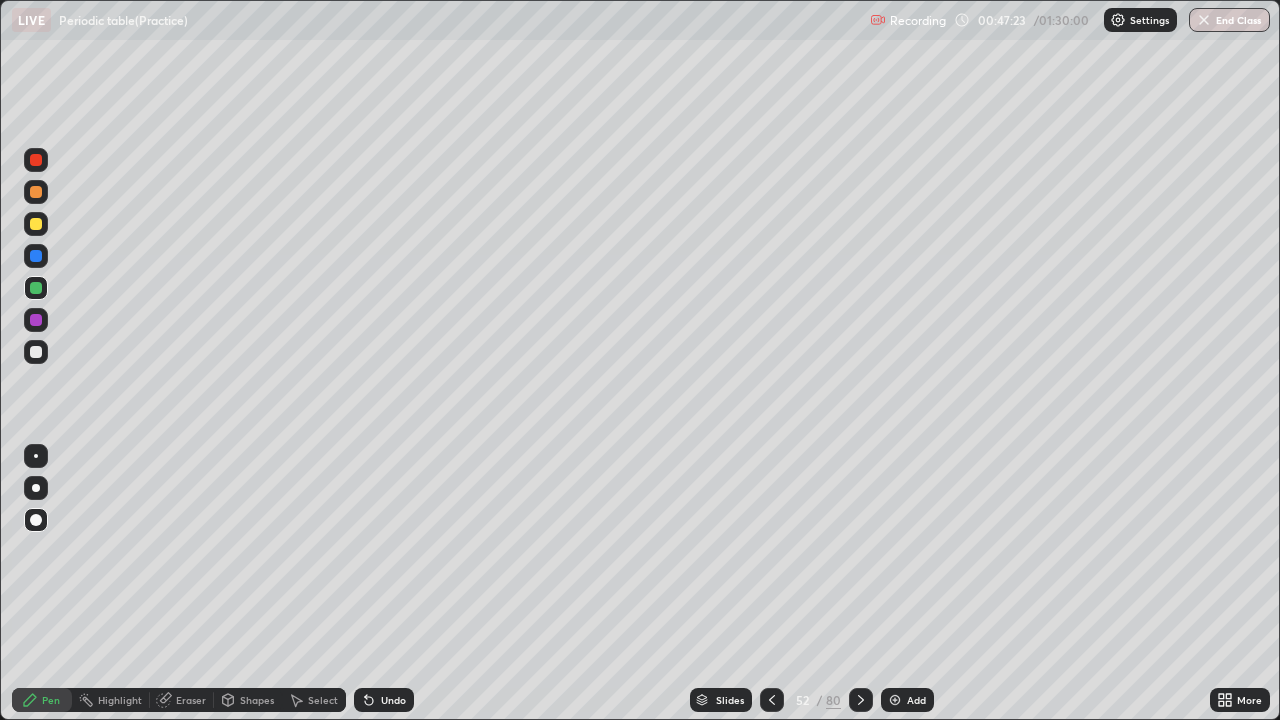 click at bounding box center (895, 700) 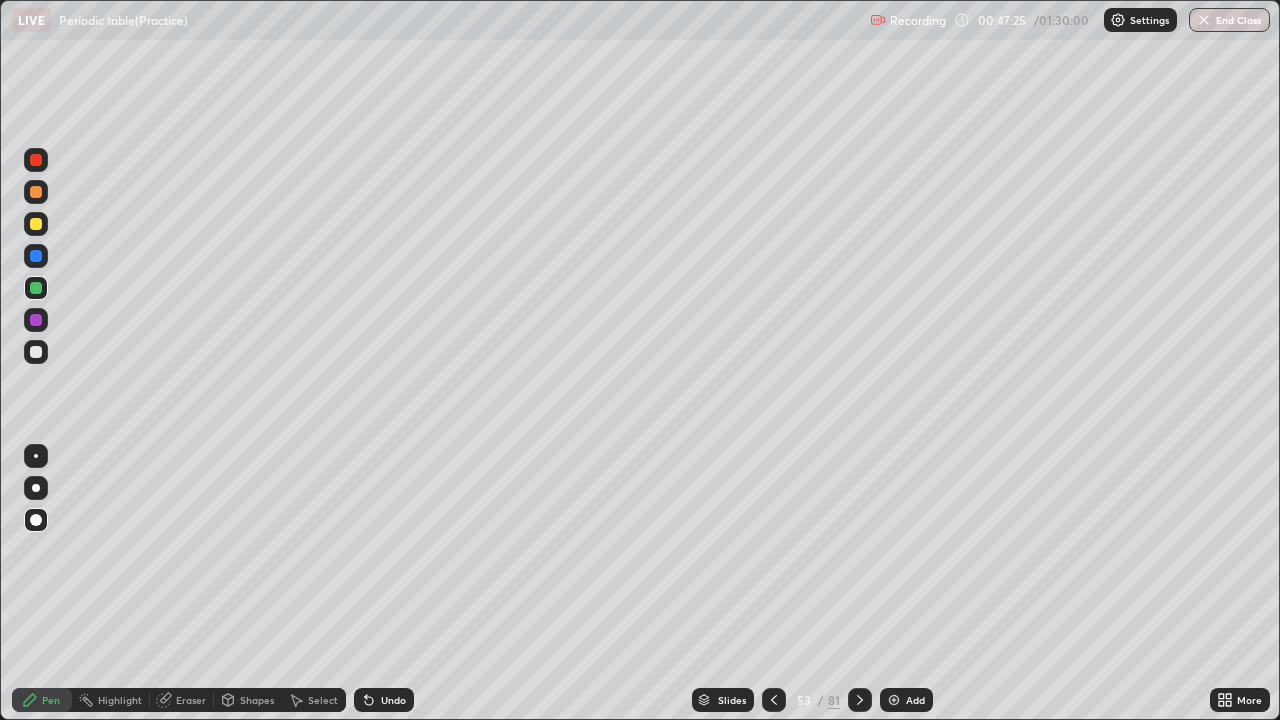 click at bounding box center (36, 352) 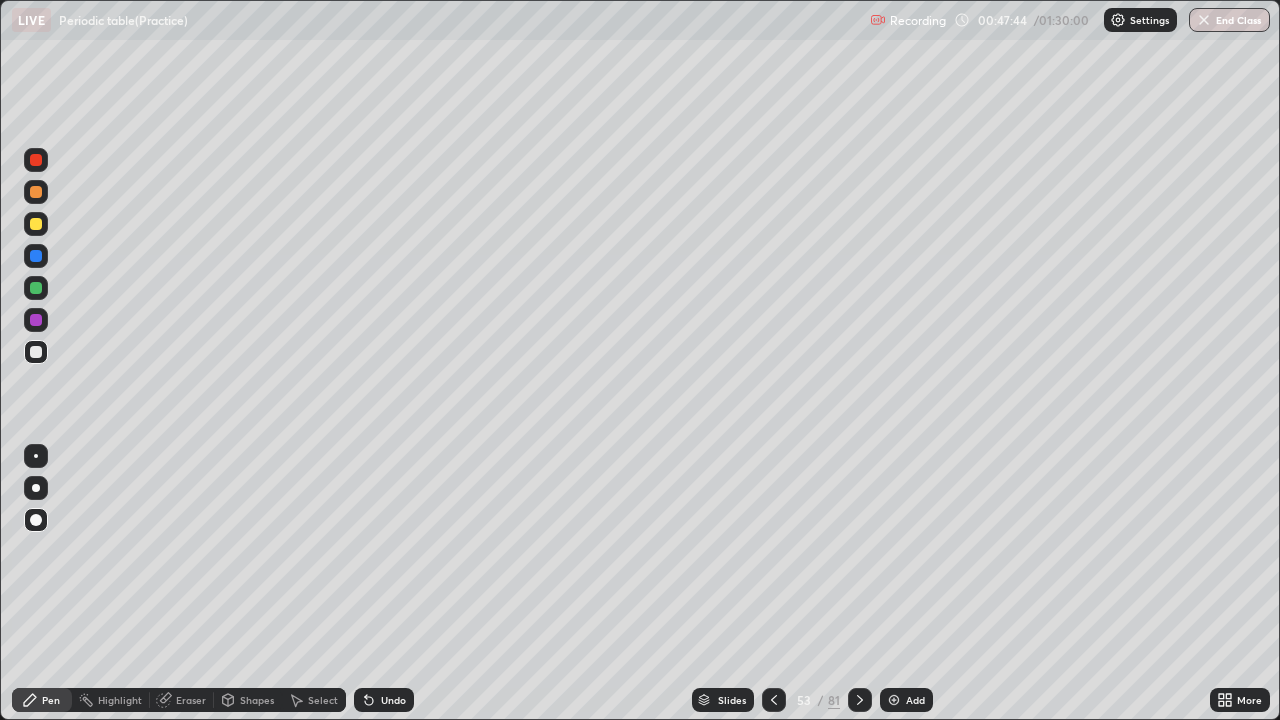 click at bounding box center (36, 256) 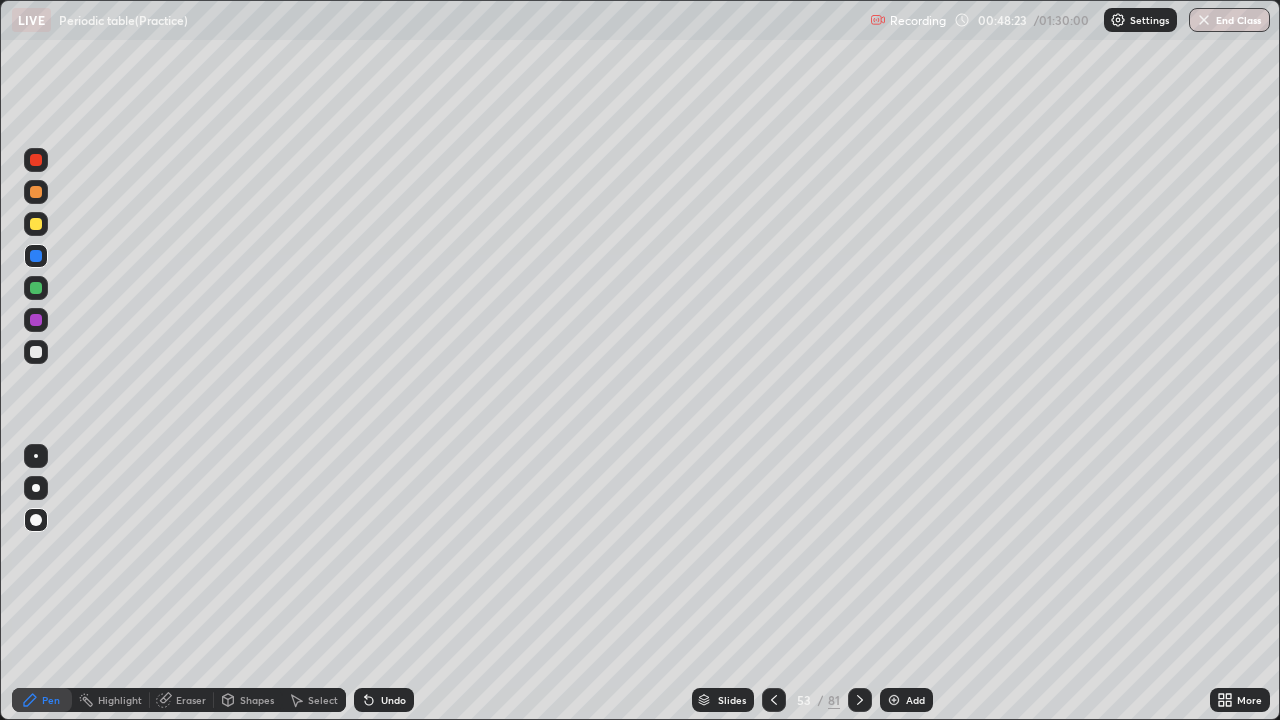 click at bounding box center (36, 224) 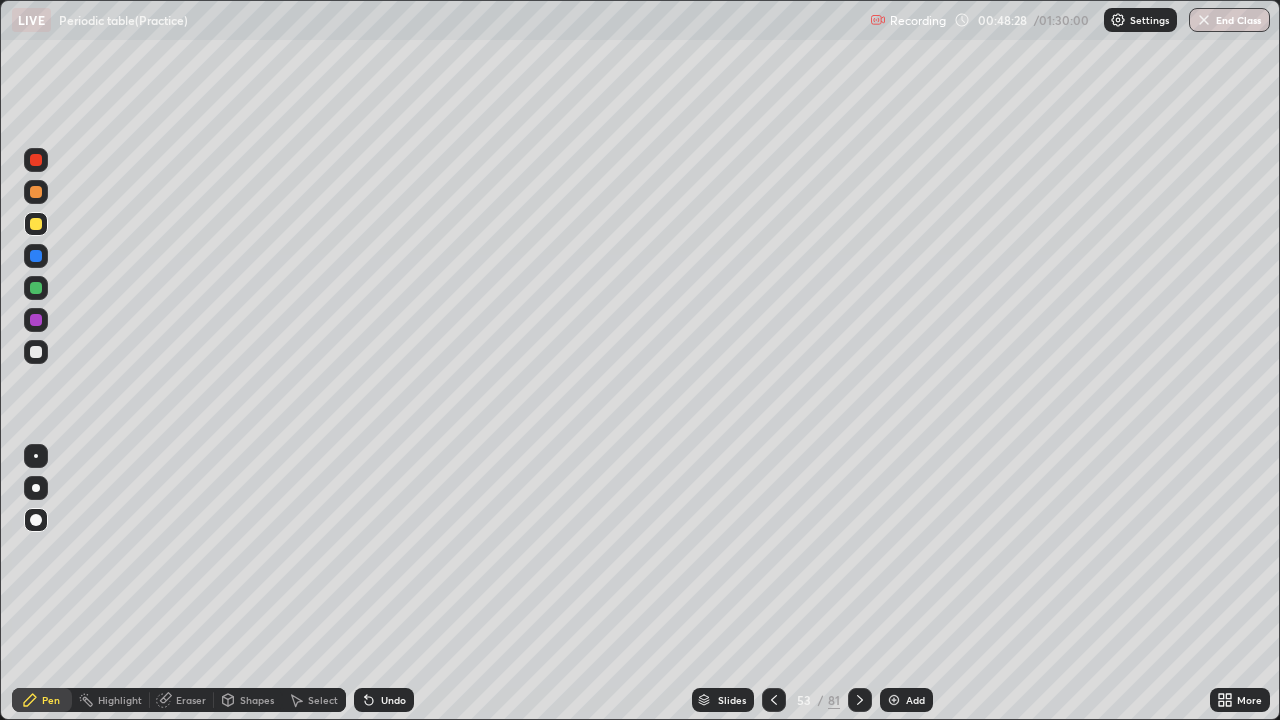 click on "Undo" at bounding box center [384, 700] 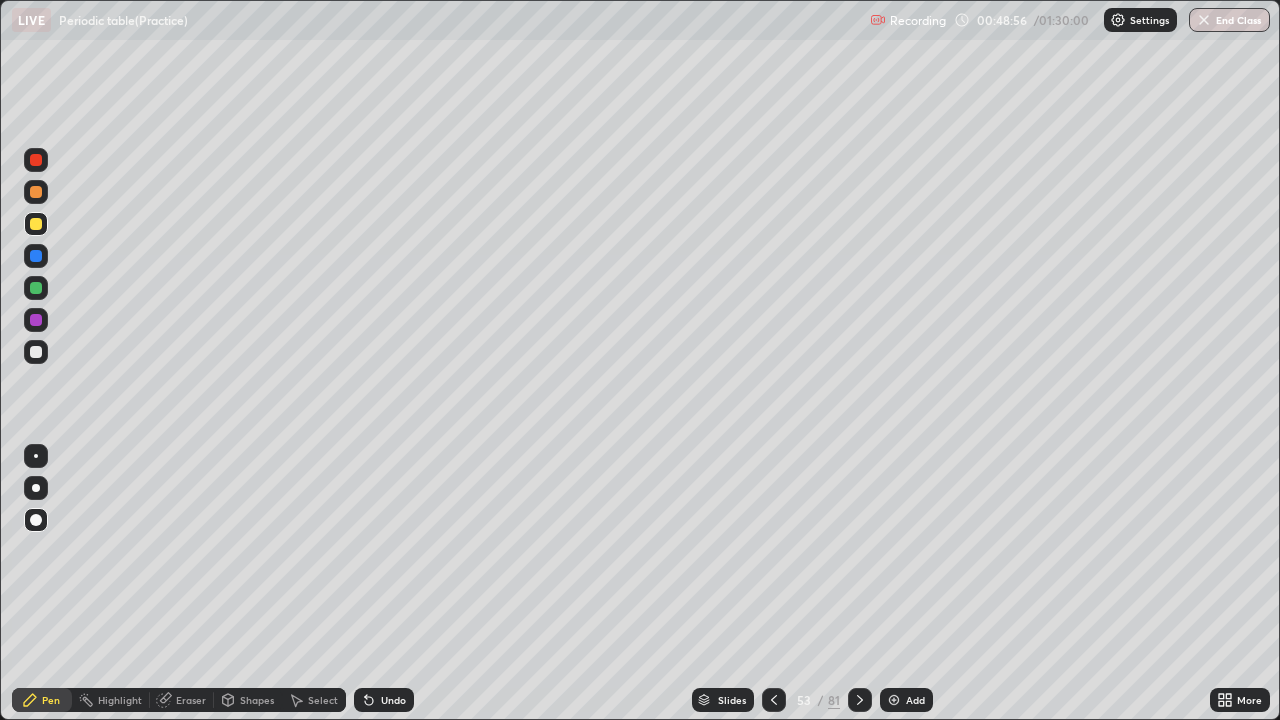 click at bounding box center (36, 320) 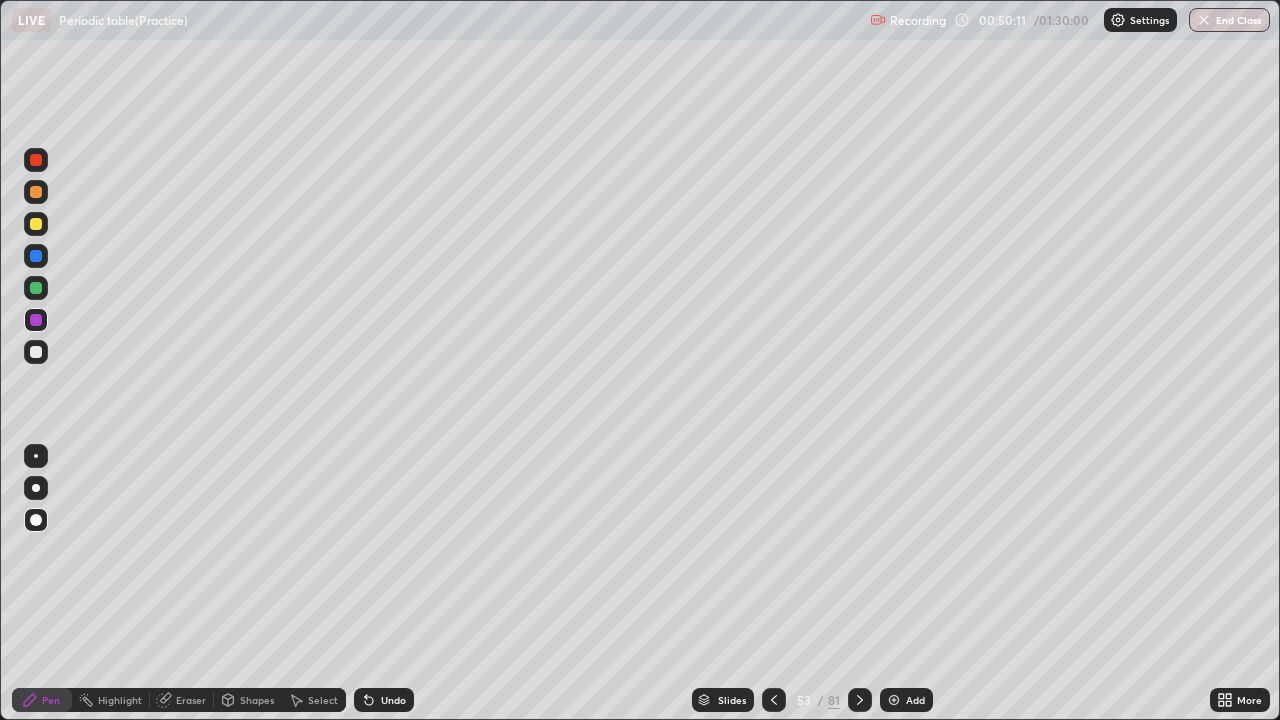 click 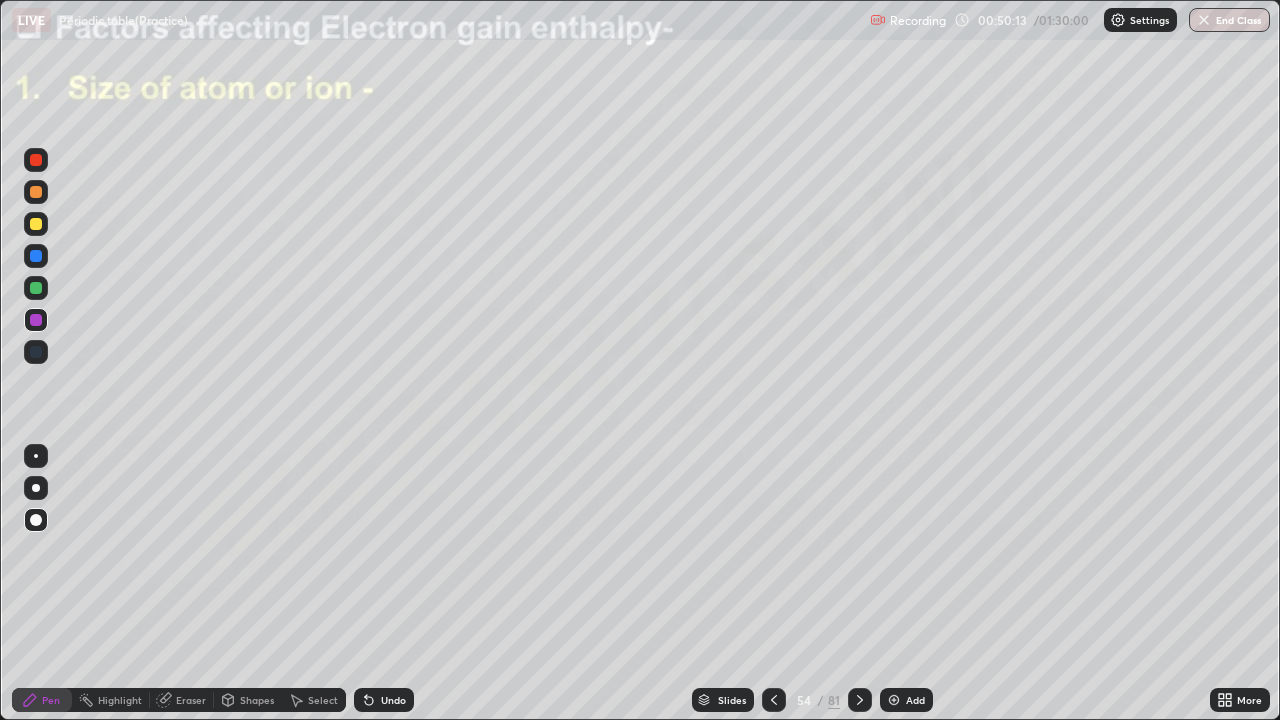 click 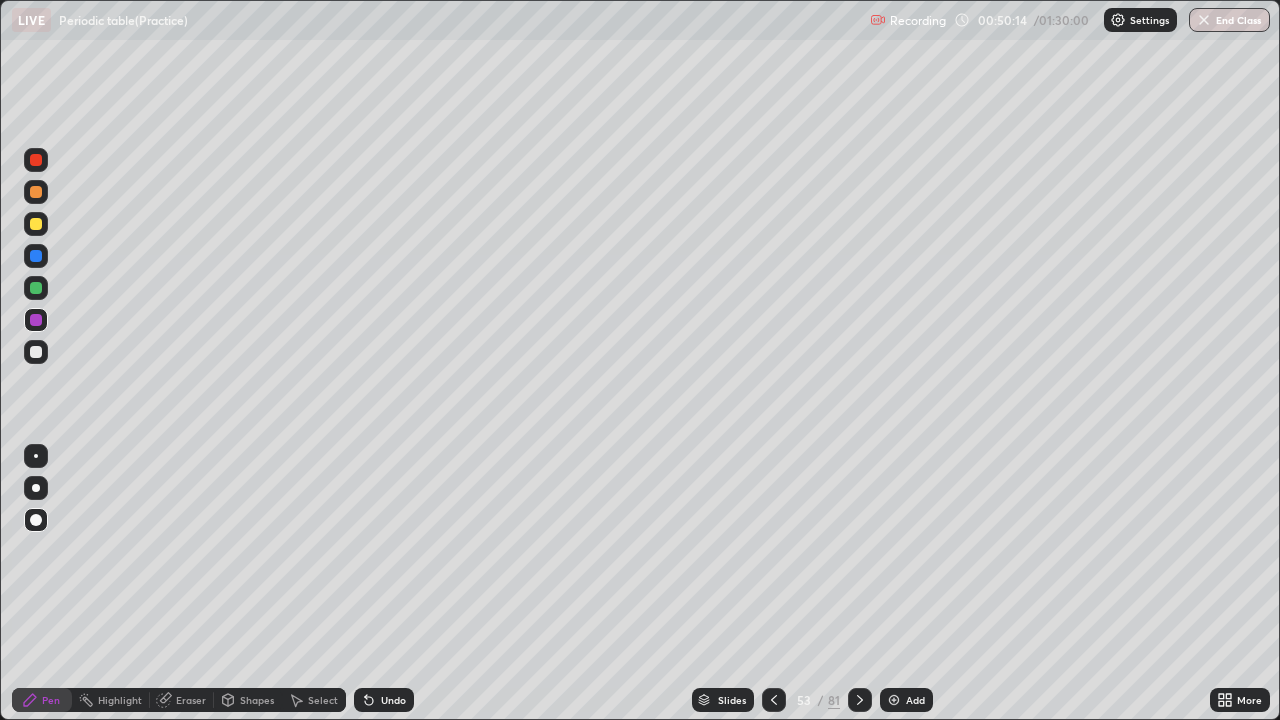 click on "Add" at bounding box center (915, 700) 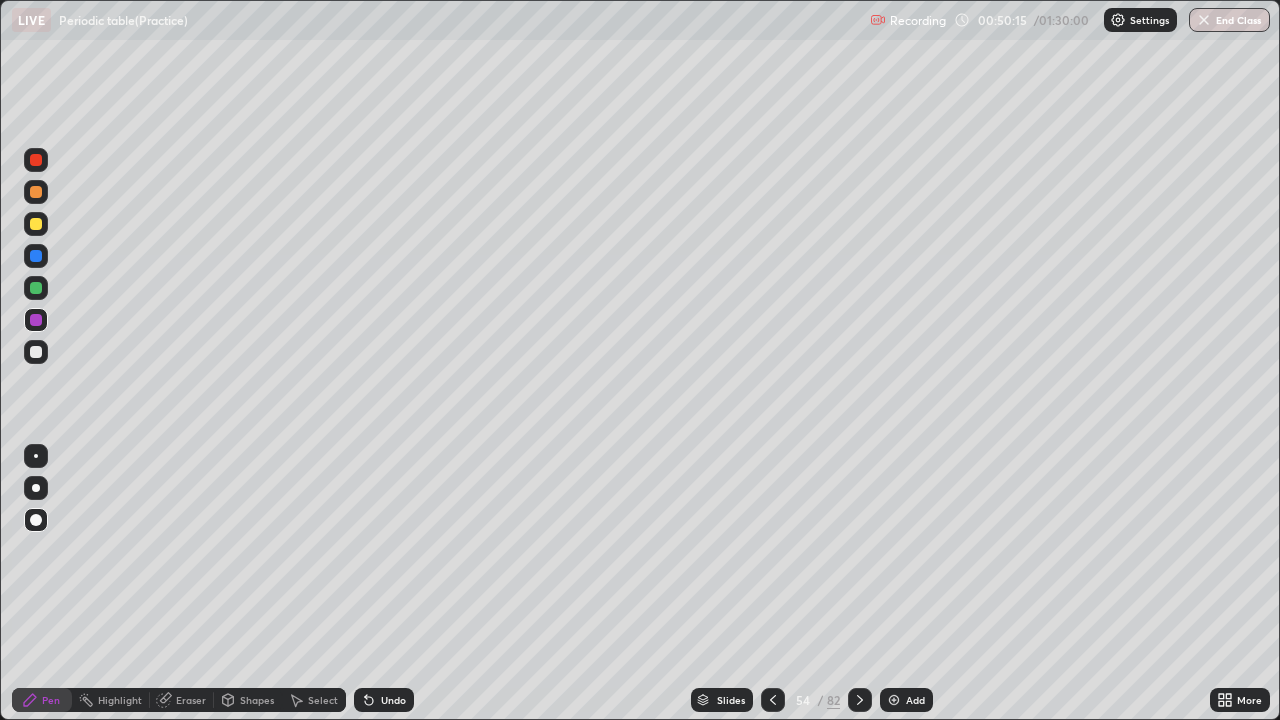 click at bounding box center (36, 224) 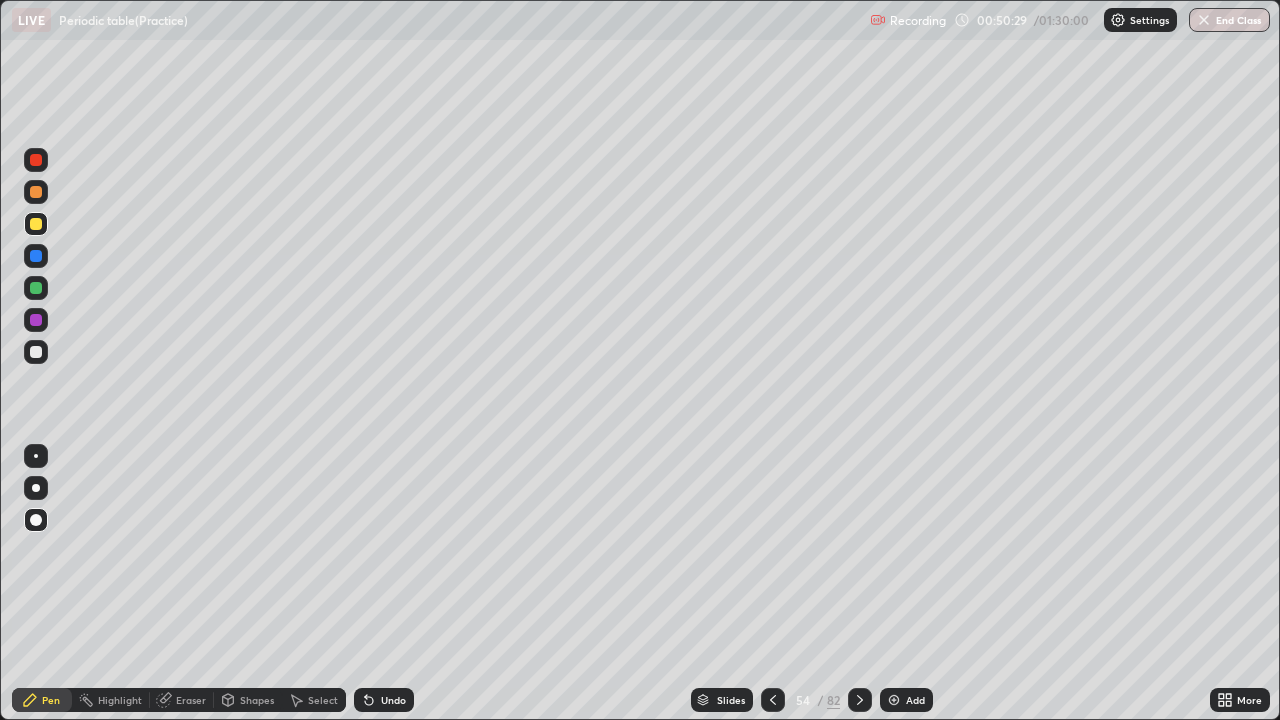 click at bounding box center [36, 192] 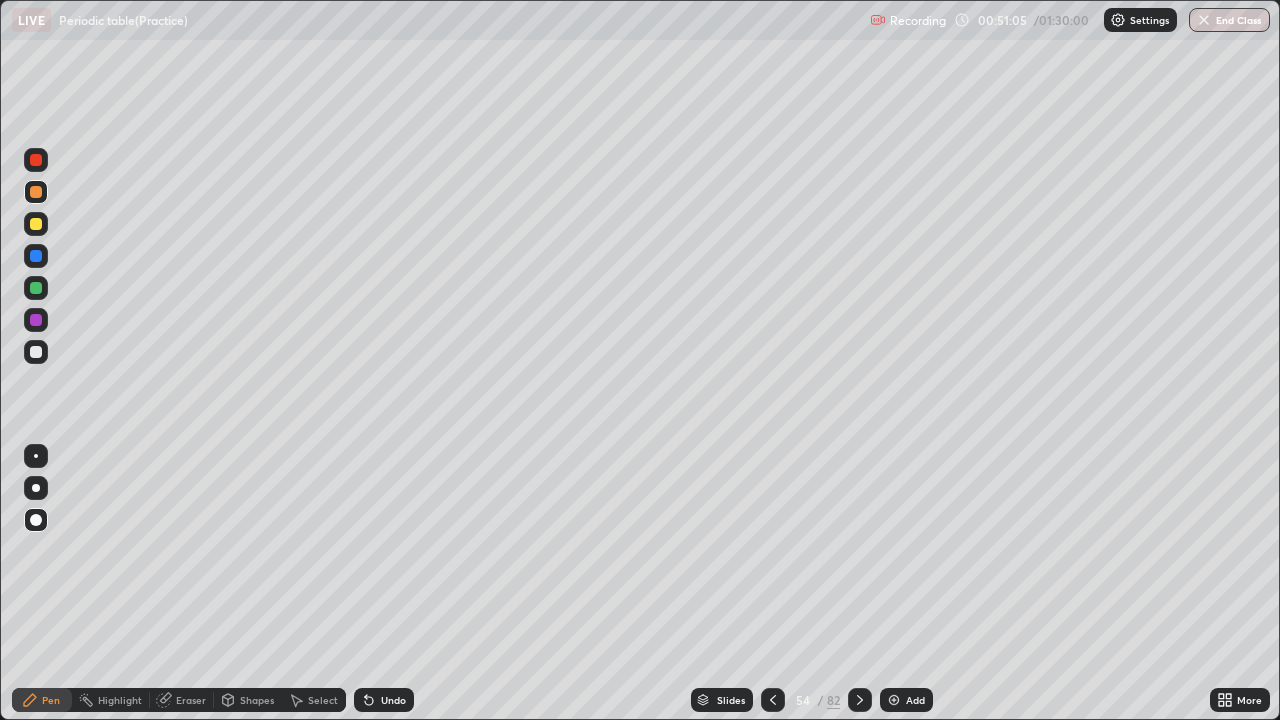 click at bounding box center [36, 352] 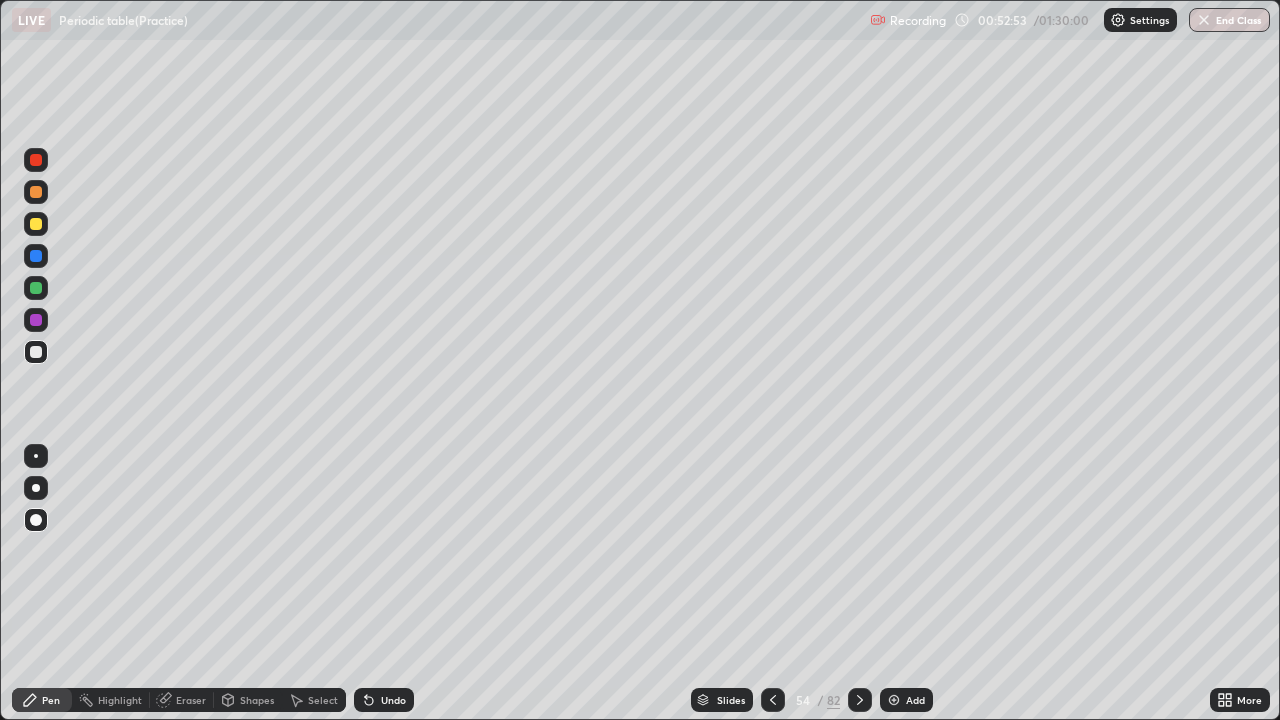 click at bounding box center (860, 700) 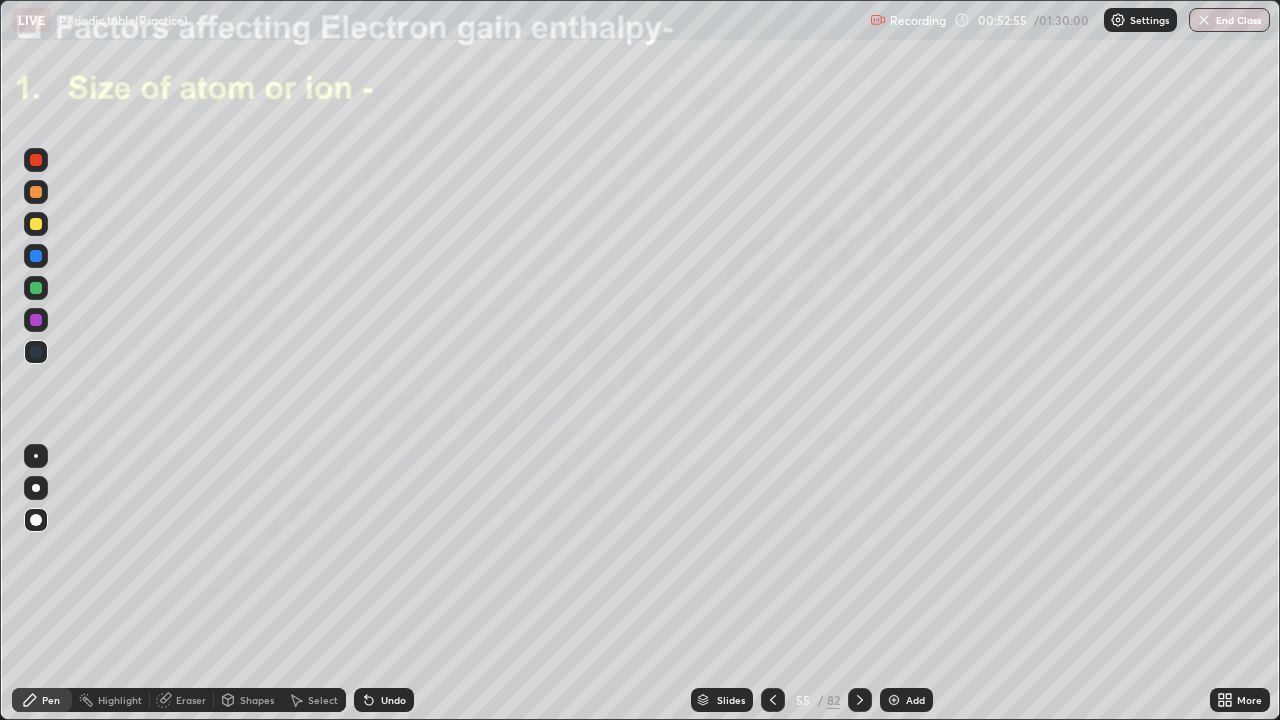 click at bounding box center [36, 224] 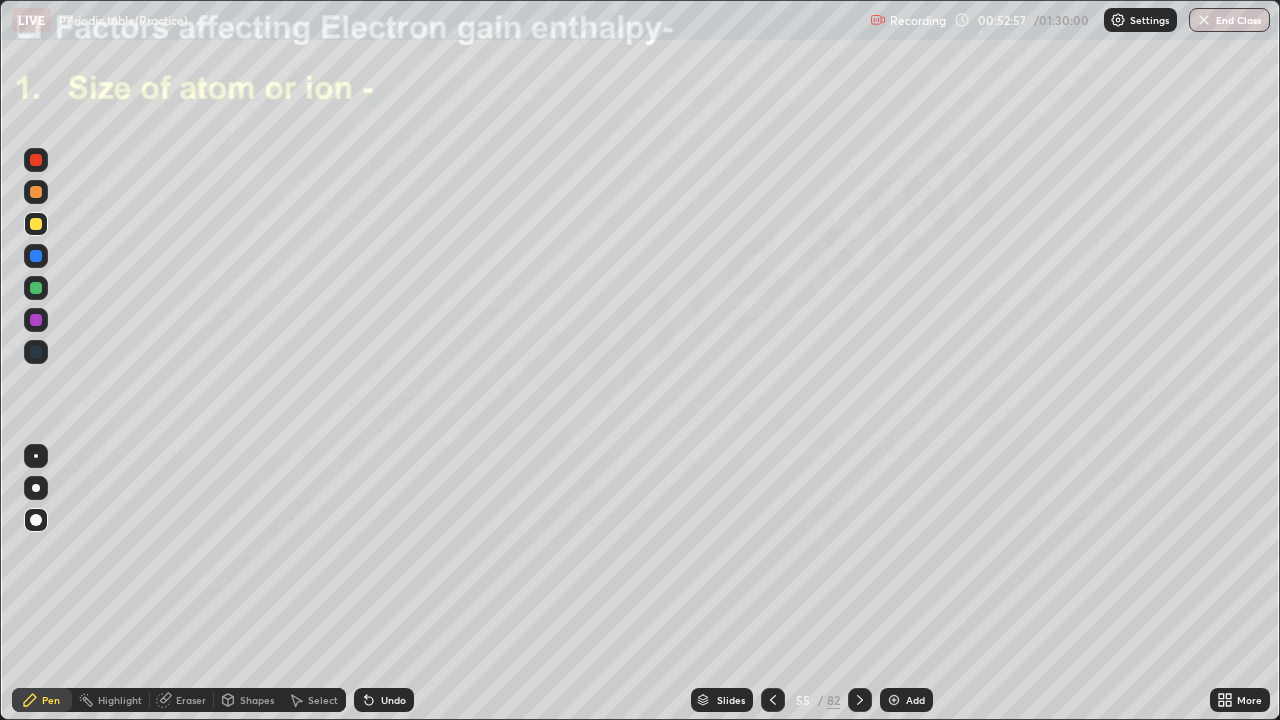 click at bounding box center [36, 160] 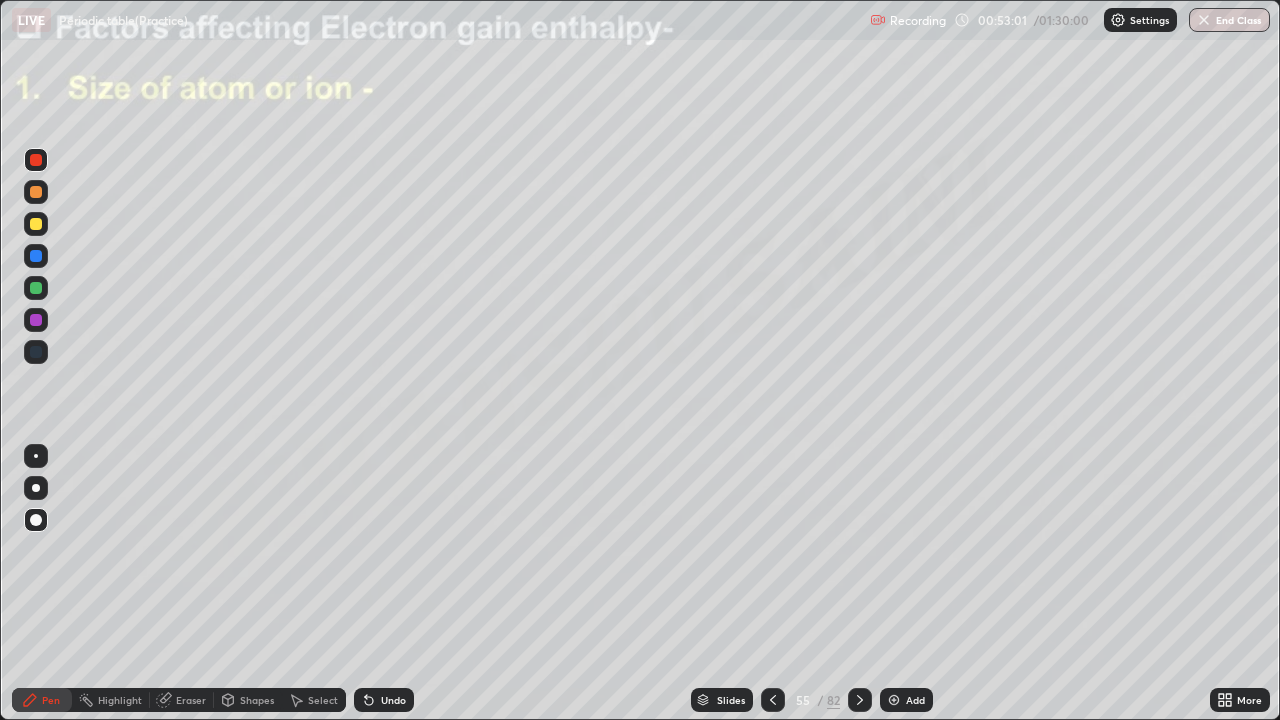 click at bounding box center [860, 700] 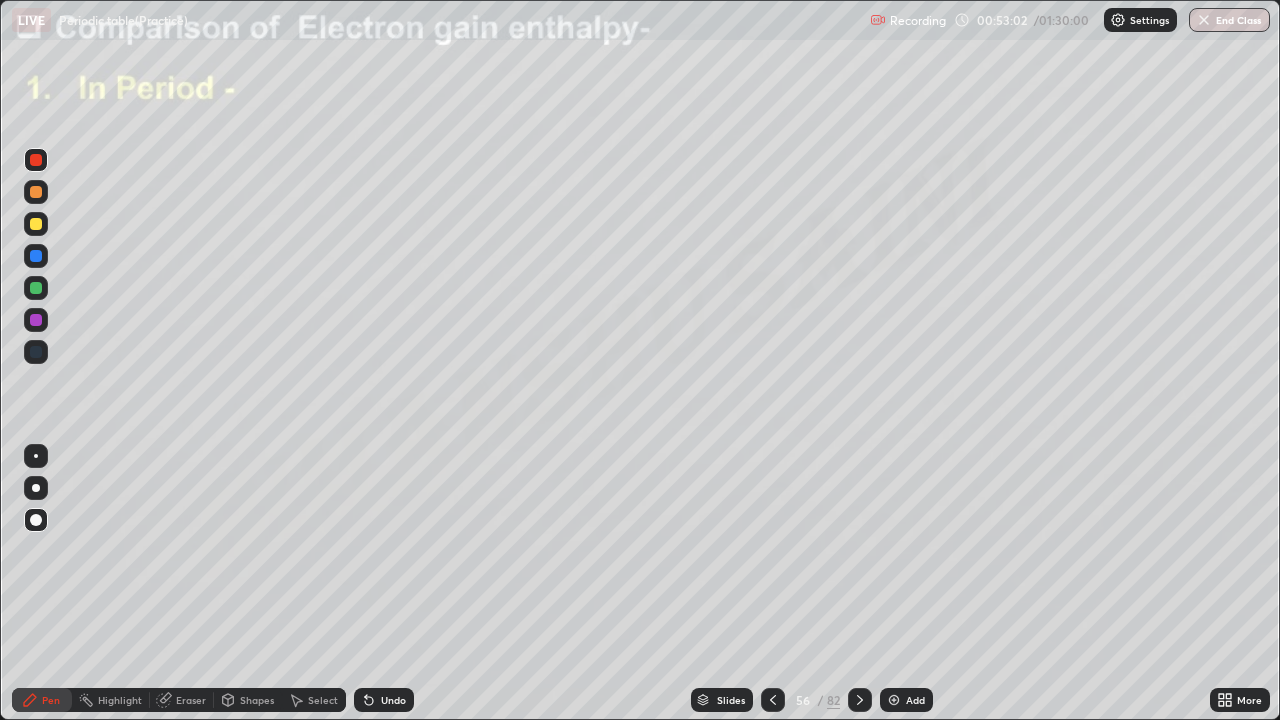 click 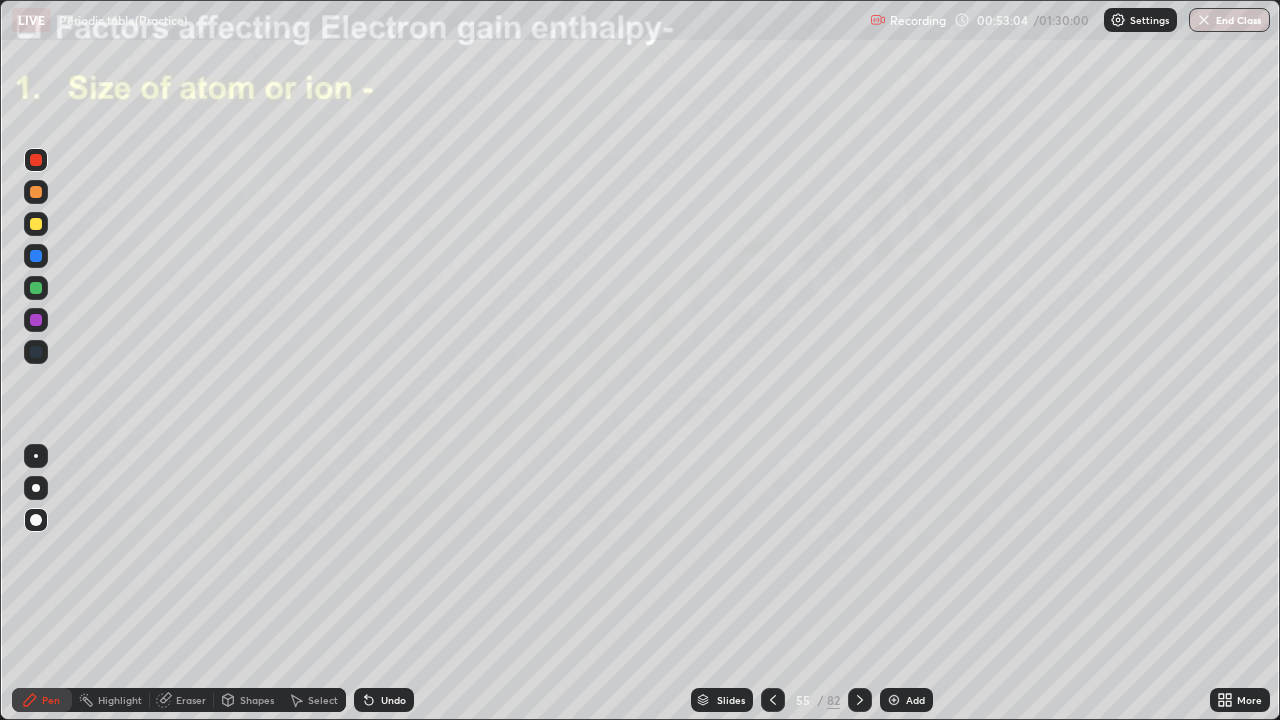 click at bounding box center (36, 256) 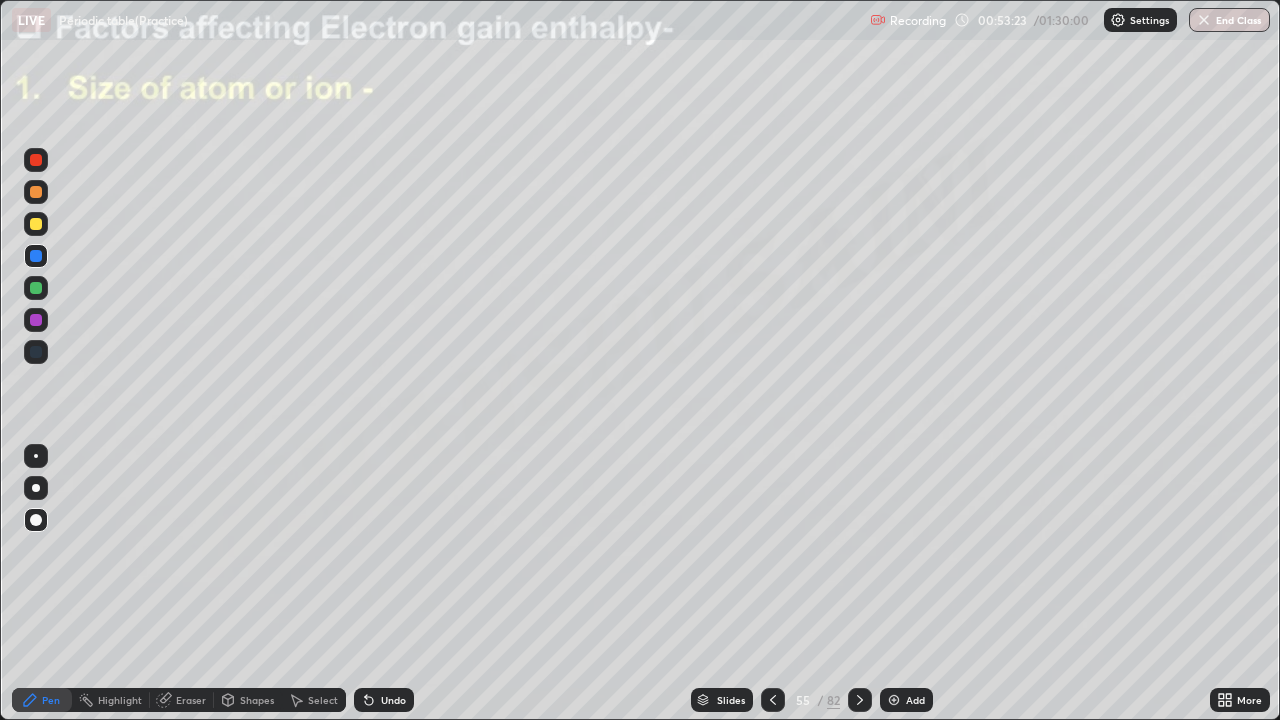 click at bounding box center (36, 224) 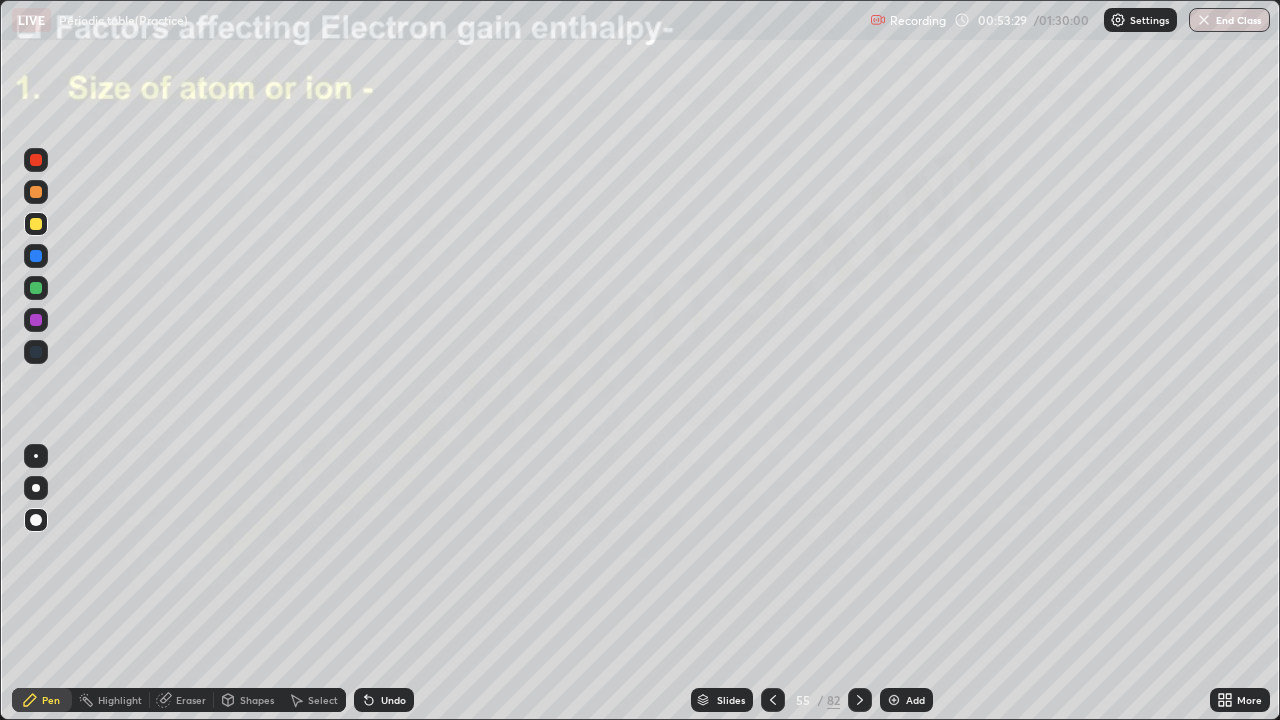 click at bounding box center (36, 192) 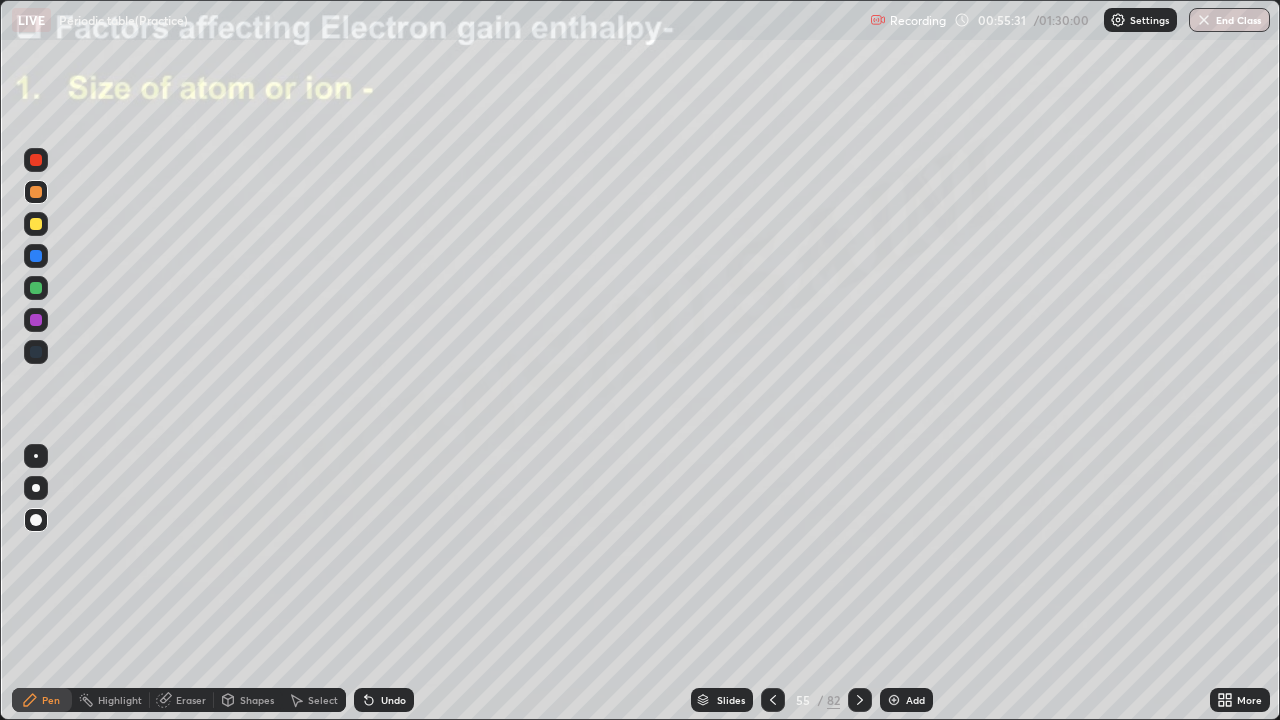click 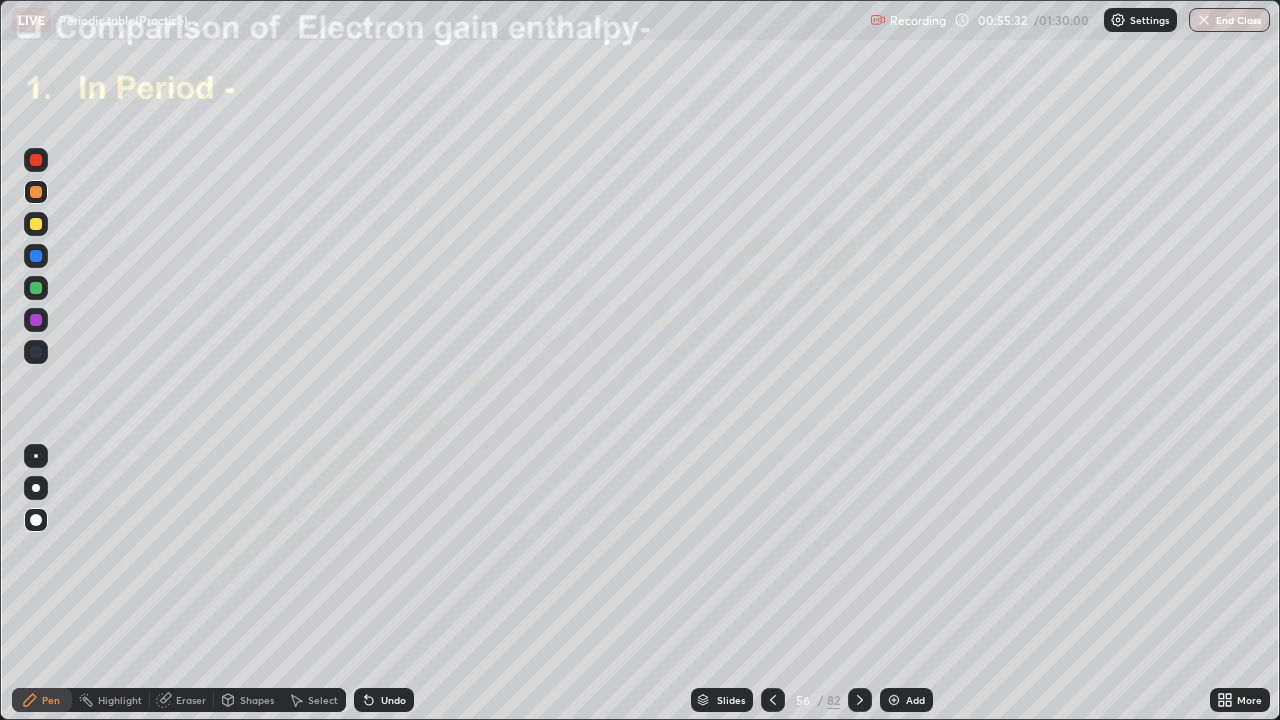 click 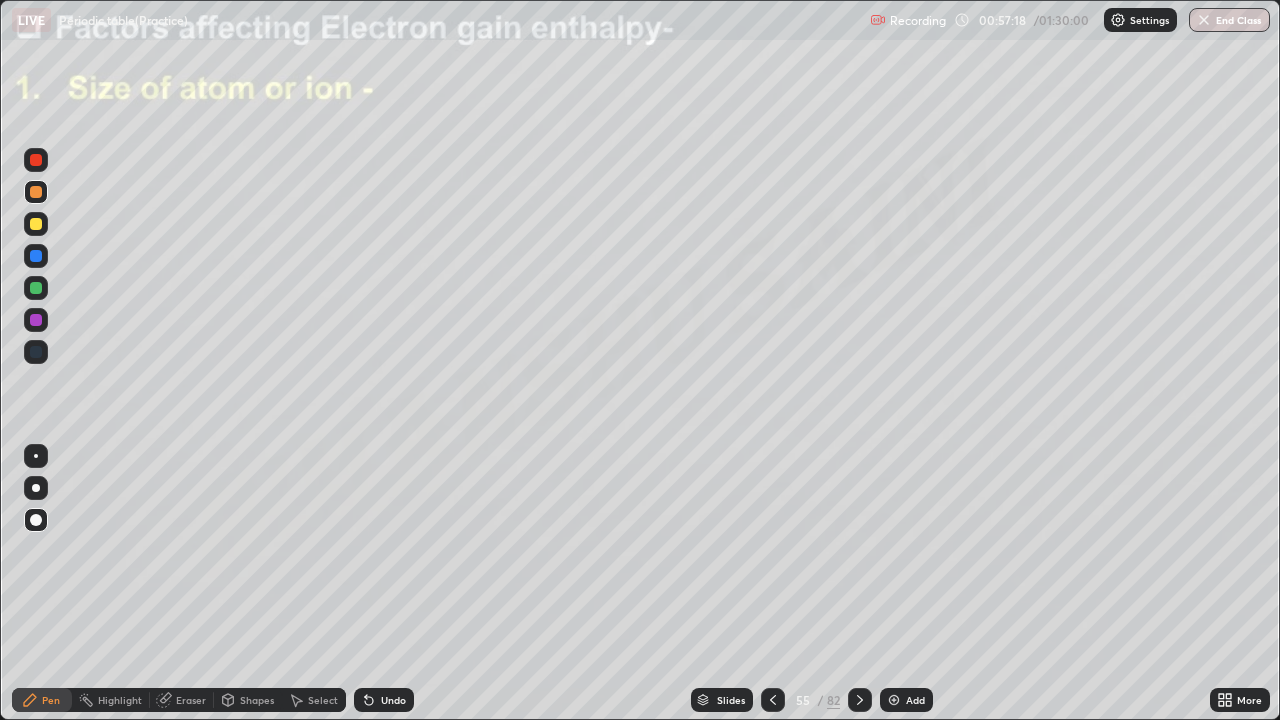 click at bounding box center [860, 700] 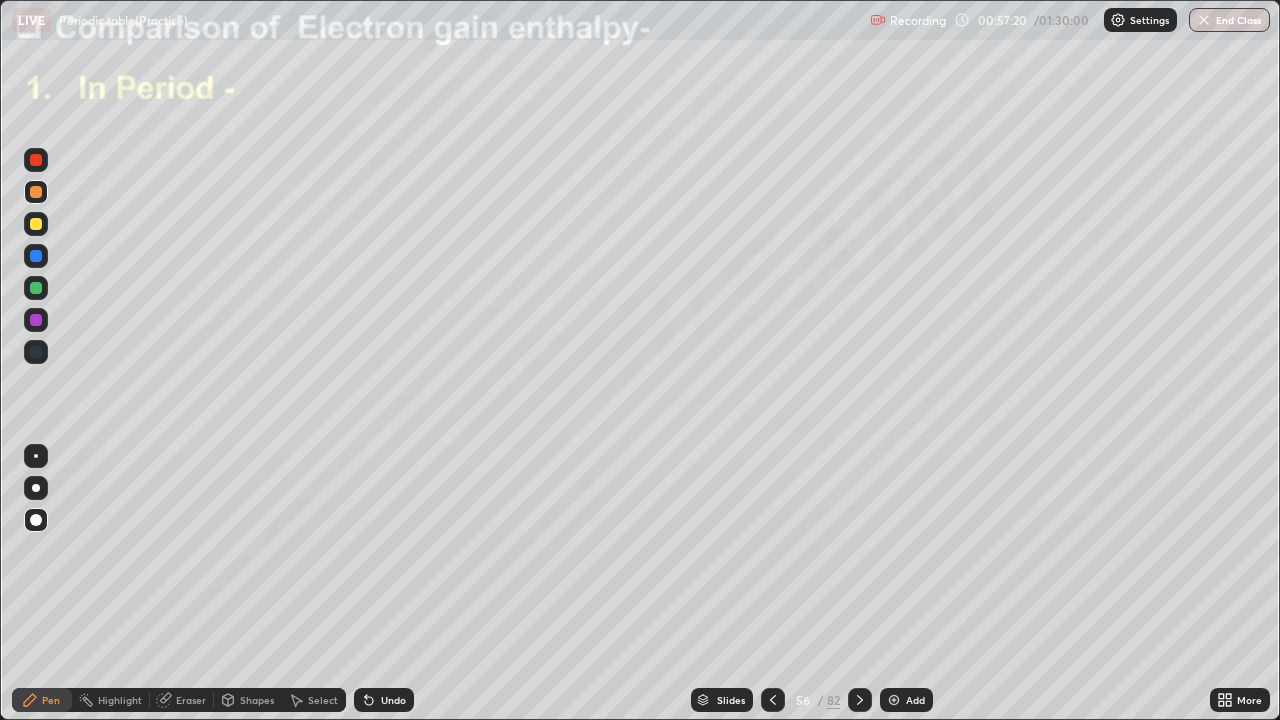 click on "Slides" at bounding box center (722, 700) 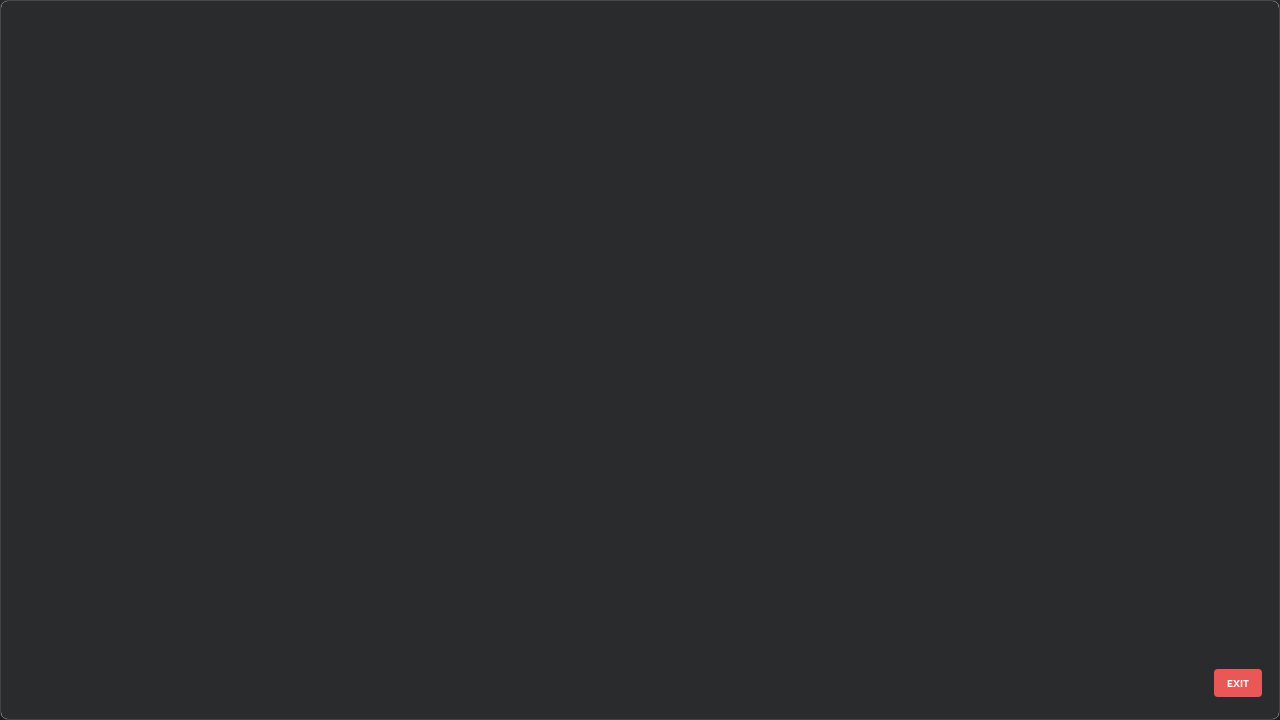 scroll, scrollTop: 3550, scrollLeft: 0, axis: vertical 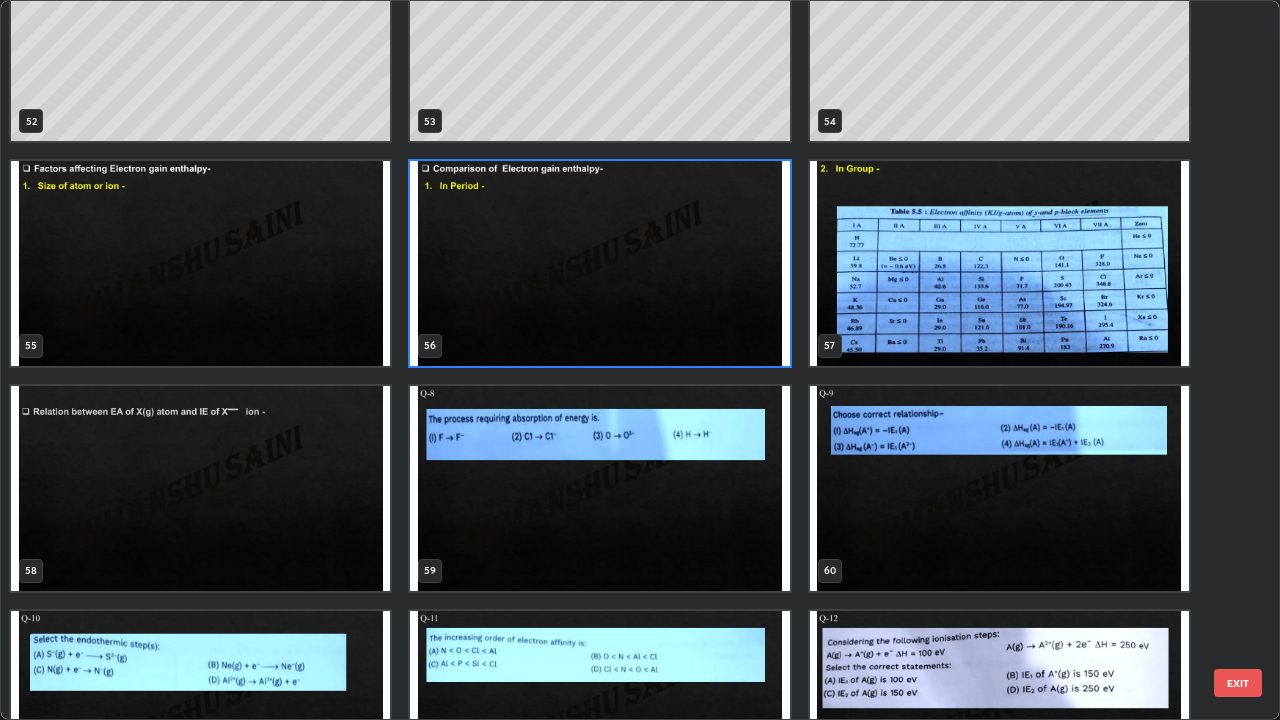 click at bounding box center (200, 488) 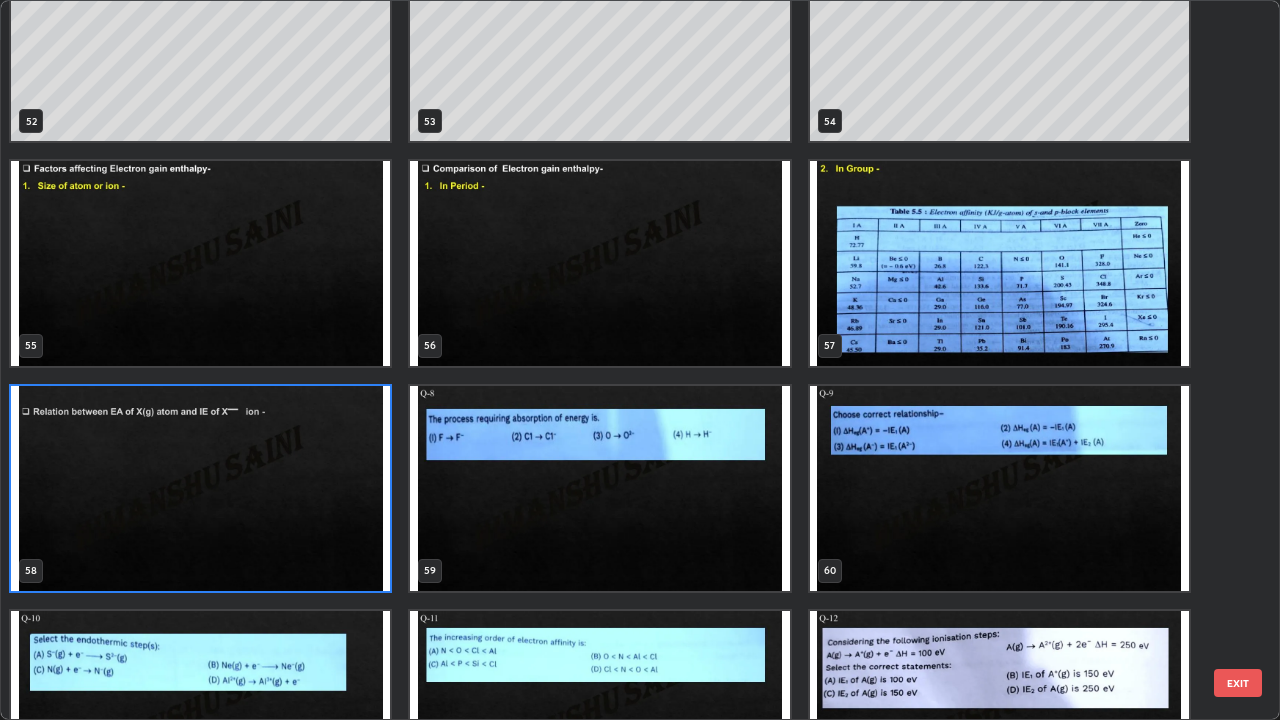 click at bounding box center [200, 488] 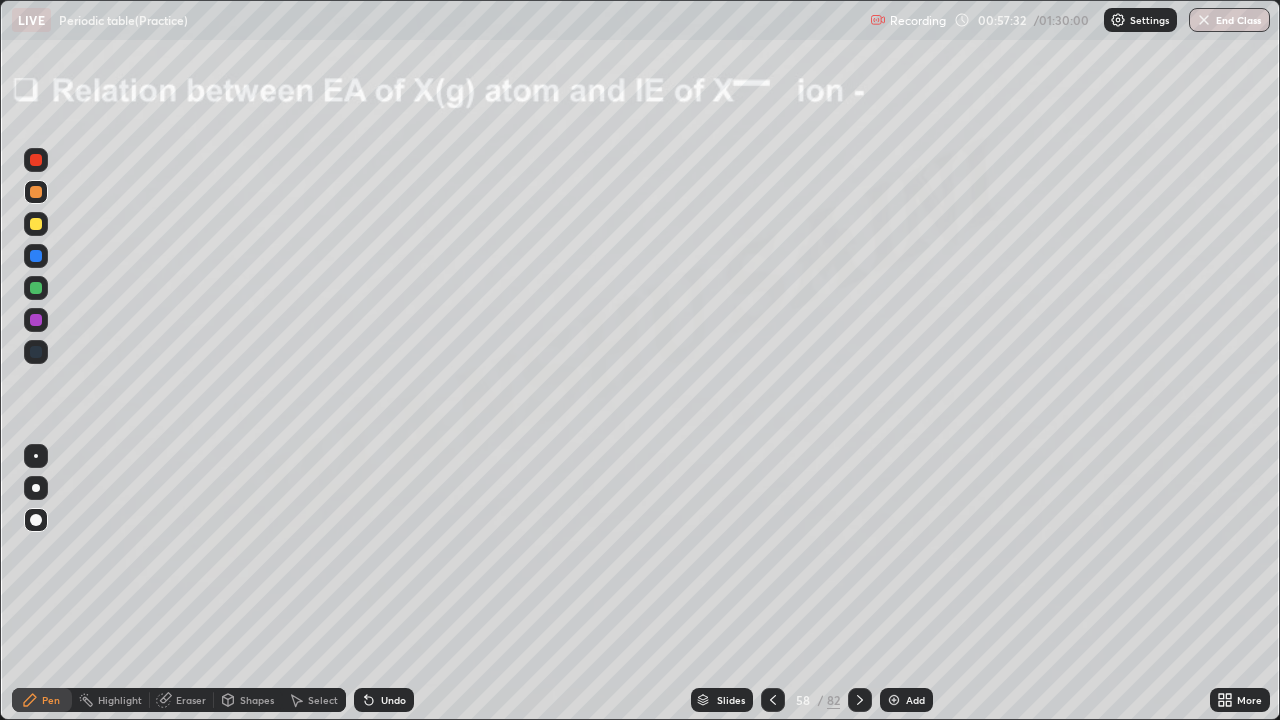 click 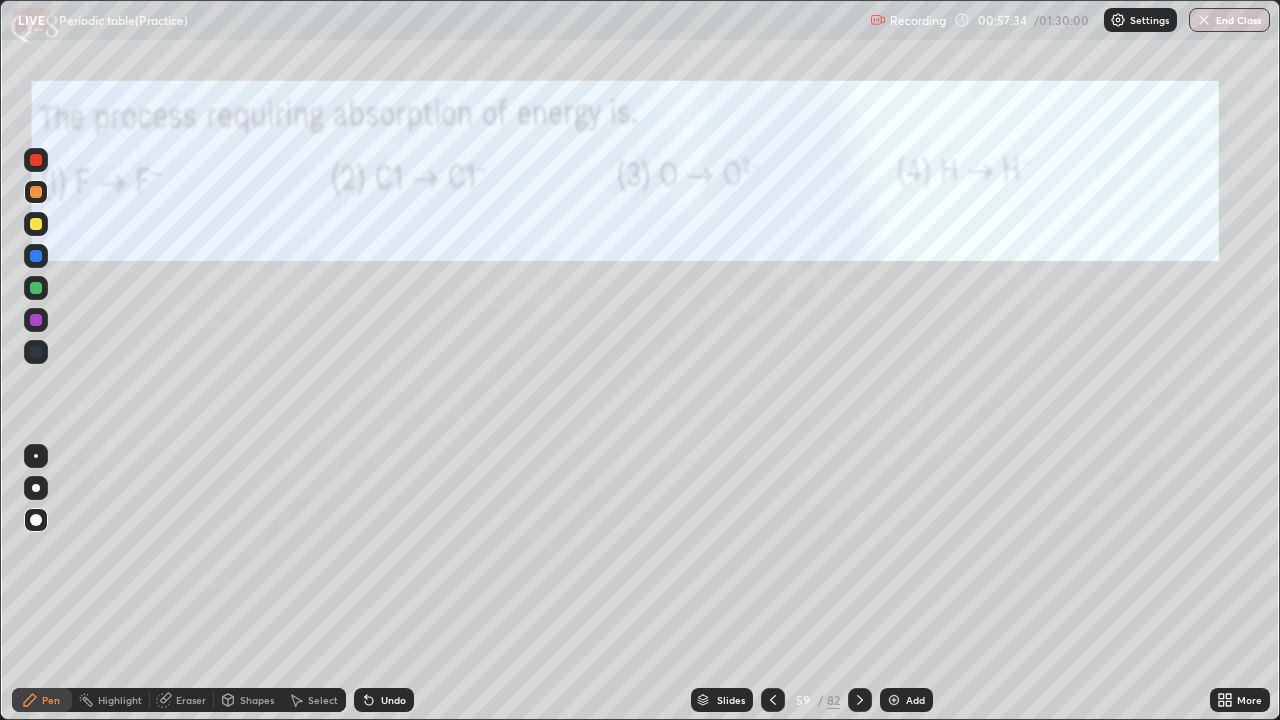 click on "Eraser" at bounding box center (191, 700) 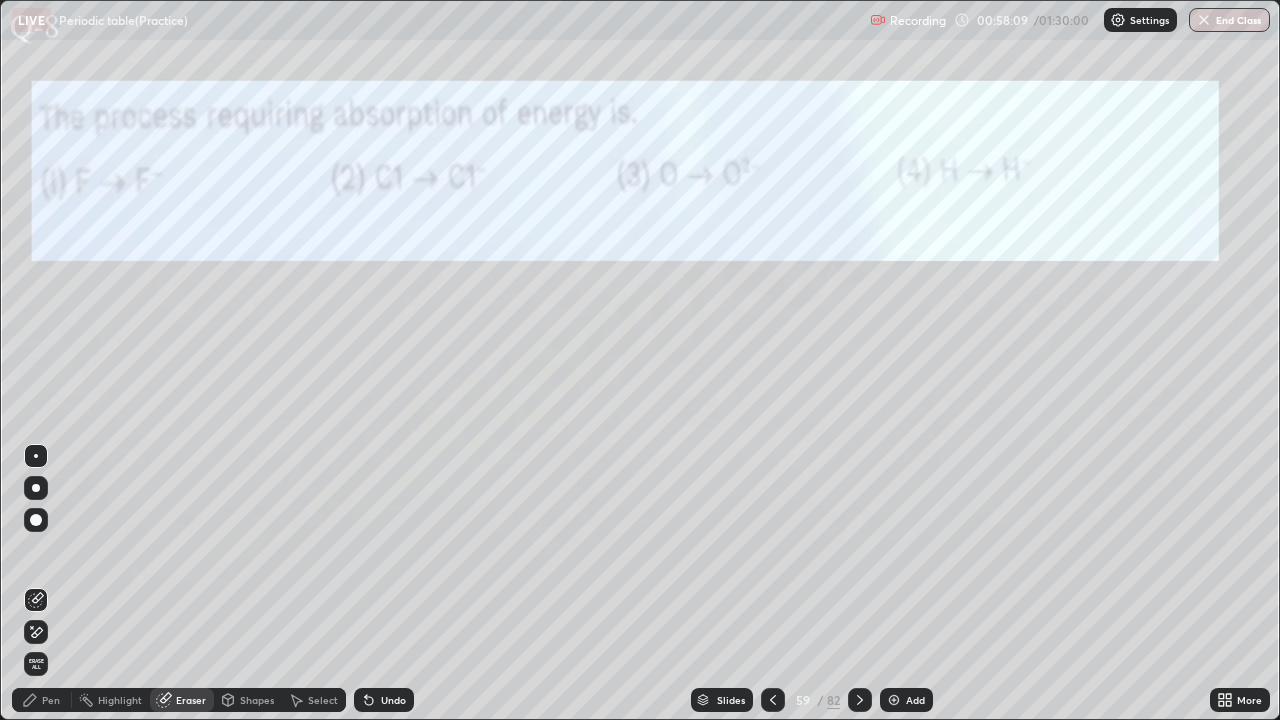 click on "Slides" at bounding box center [731, 700] 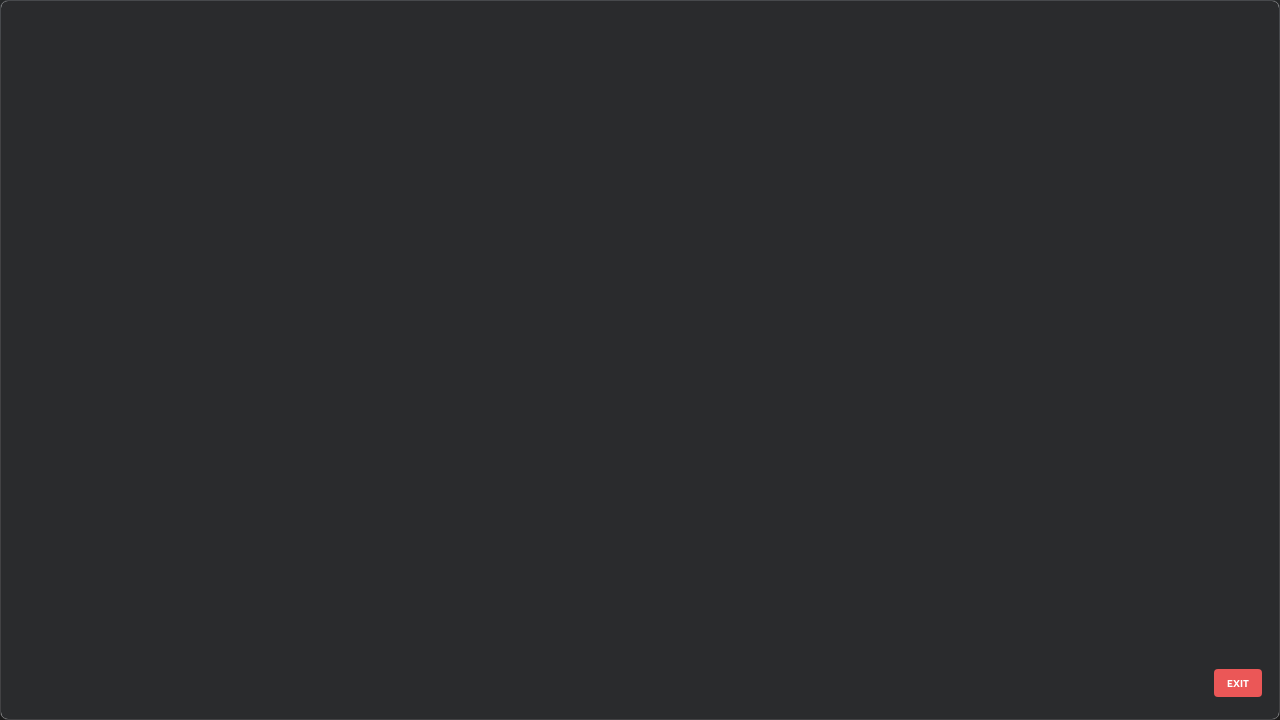 scroll, scrollTop: 3774, scrollLeft: 0, axis: vertical 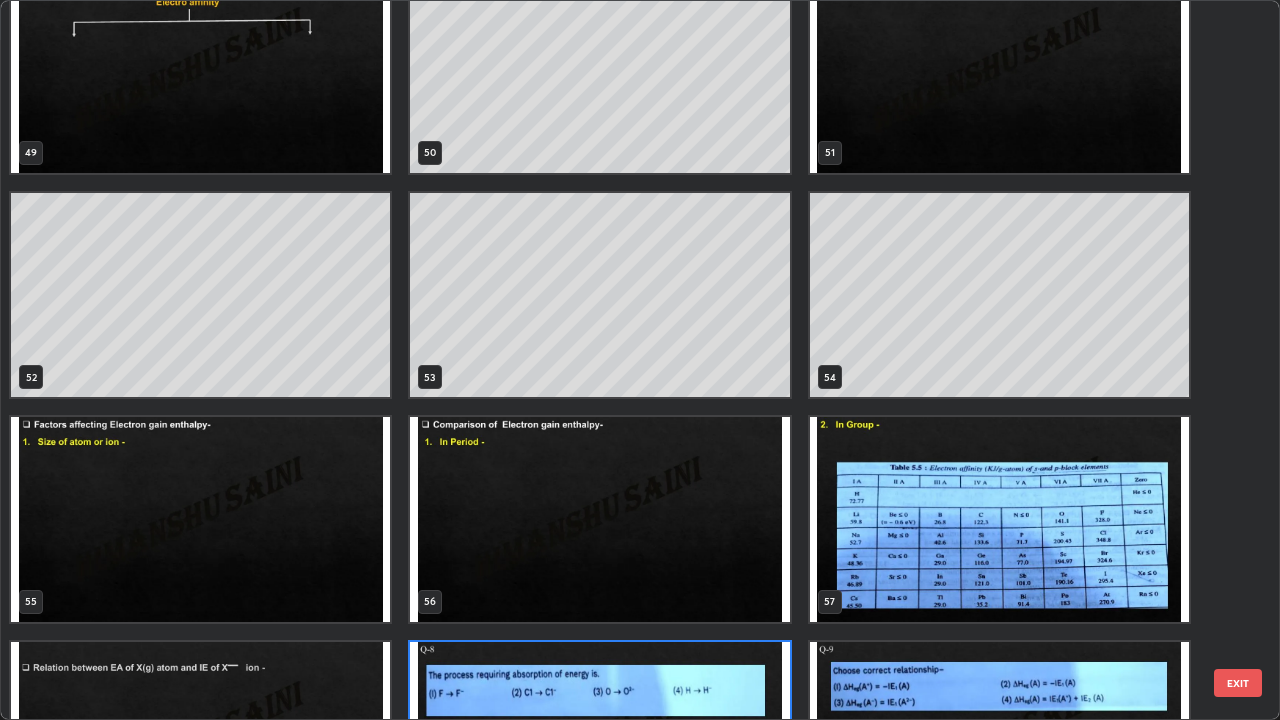 click at bounding box center (200, 519) 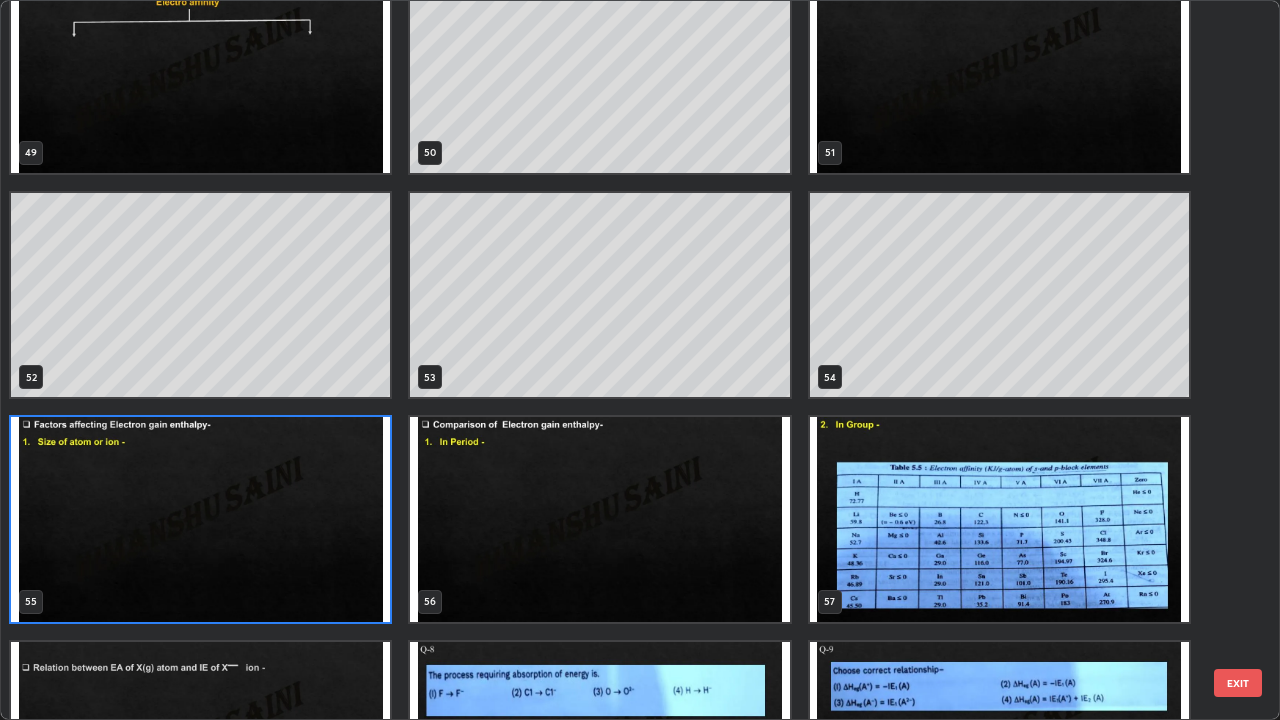 click at bounding box center [200, 519] 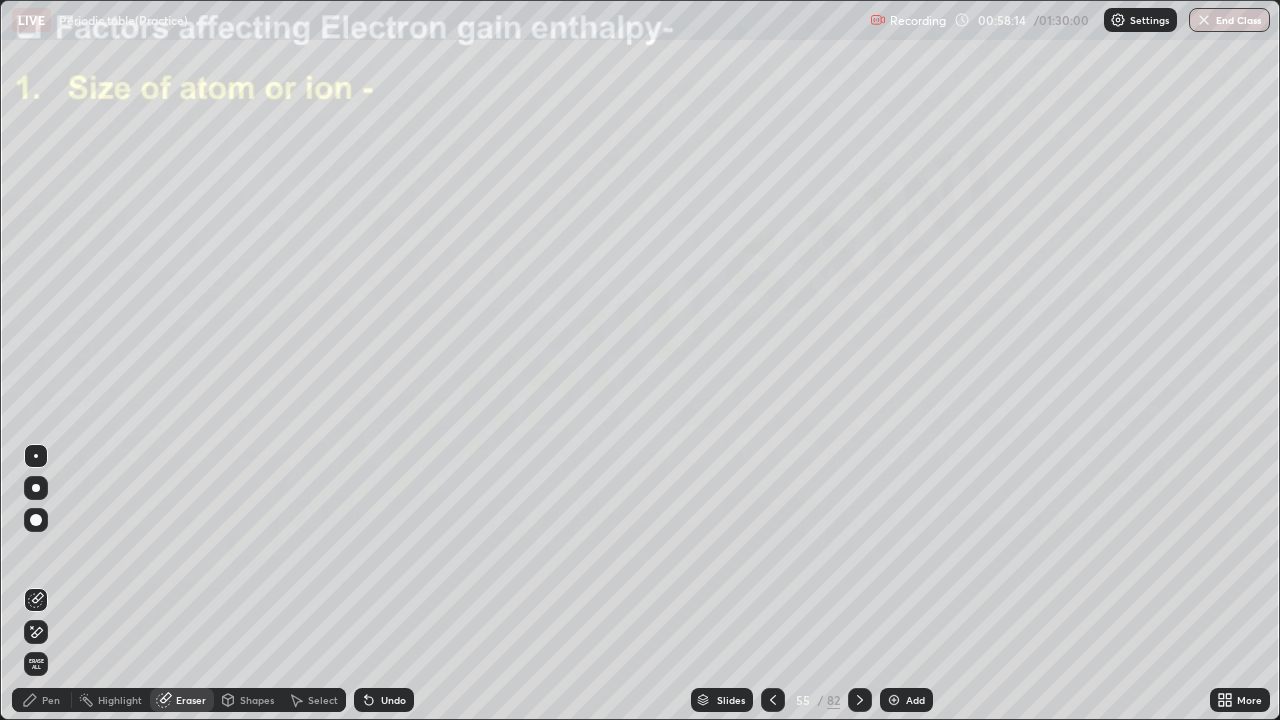 click on "Add" at bounding box center [906, 700] 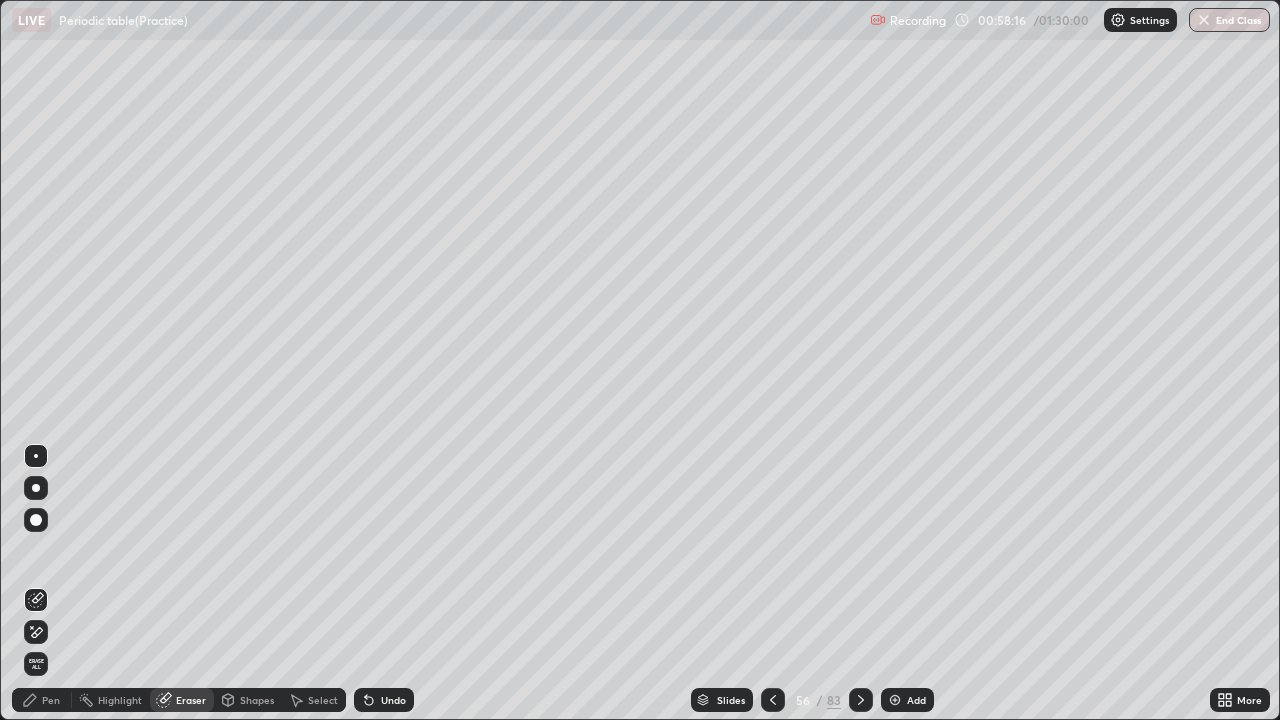 click on "Pen" at bounding box center [42, 700] 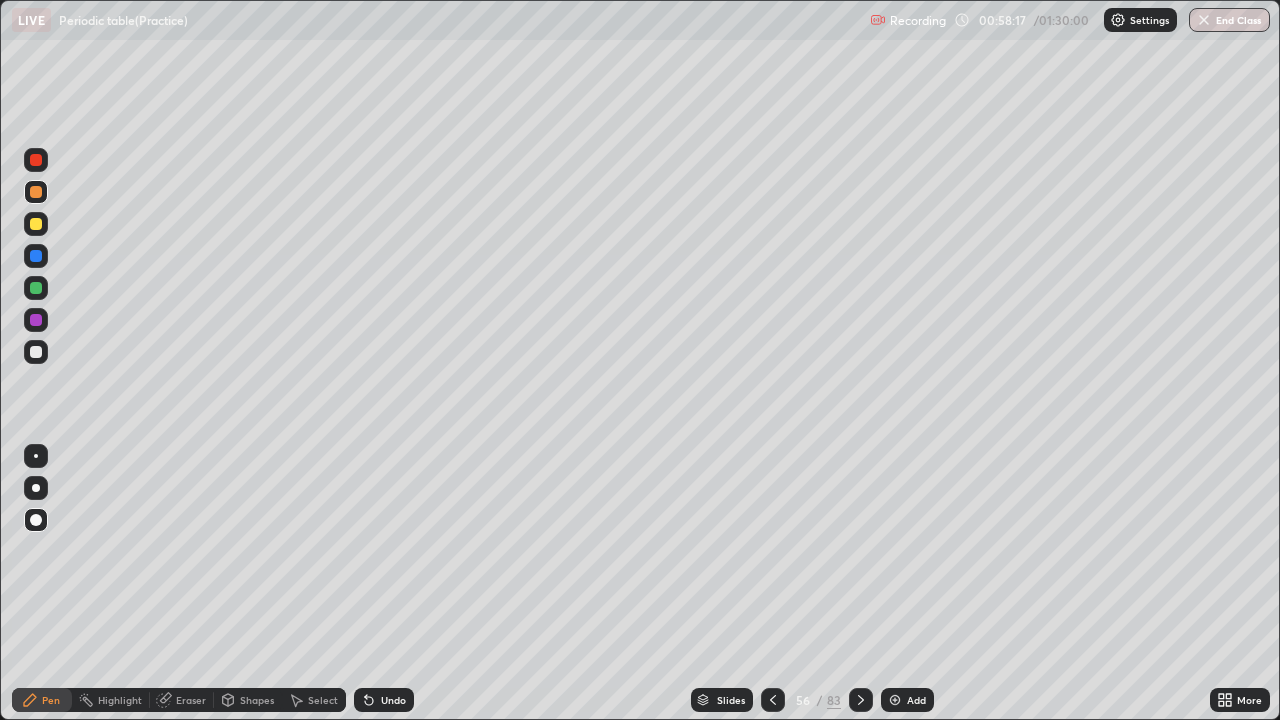 click at bounding box center (36, 224) 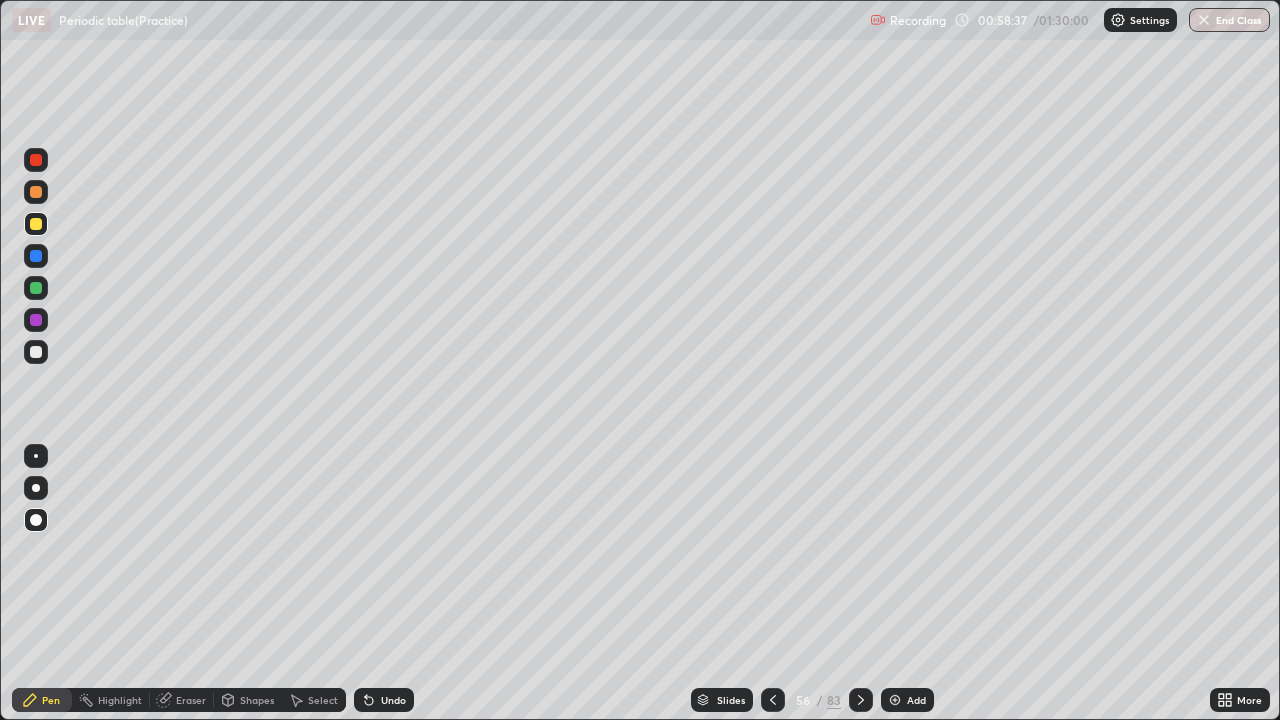 click at bounding box center (36, 192) 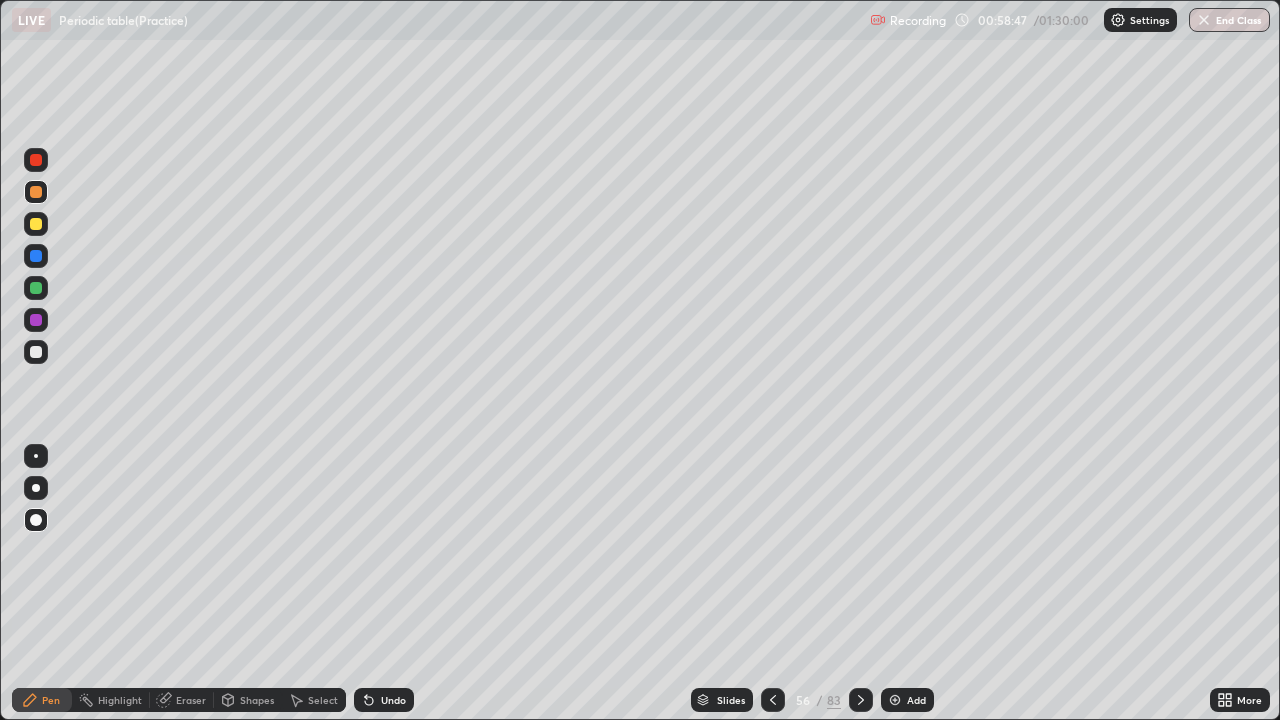click at bounding box center [36, 224] 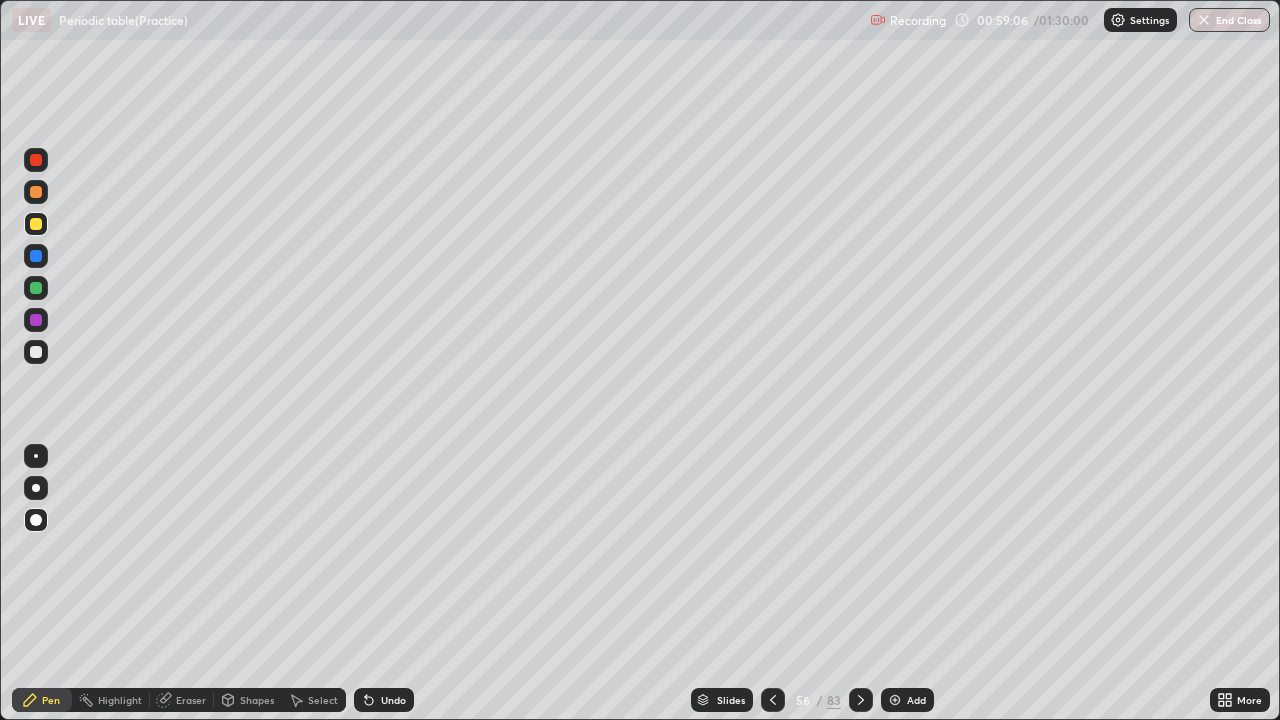 click 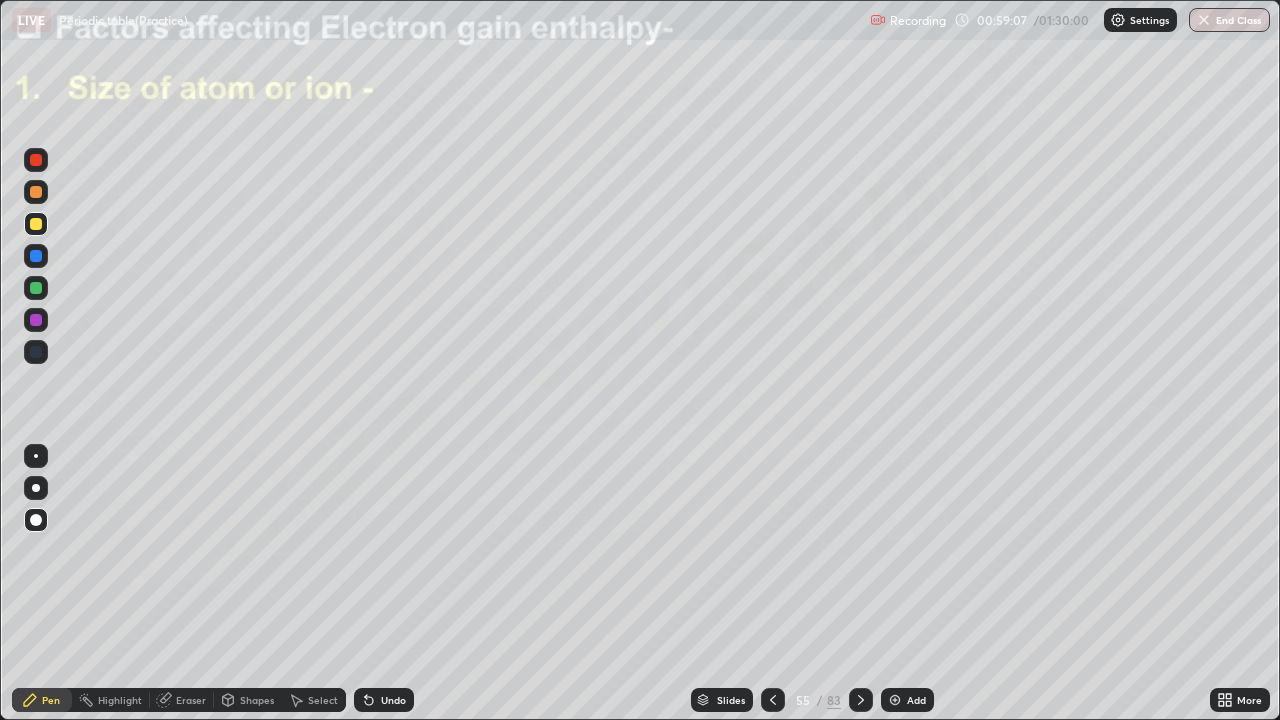 click at bounding box center [861, 700] 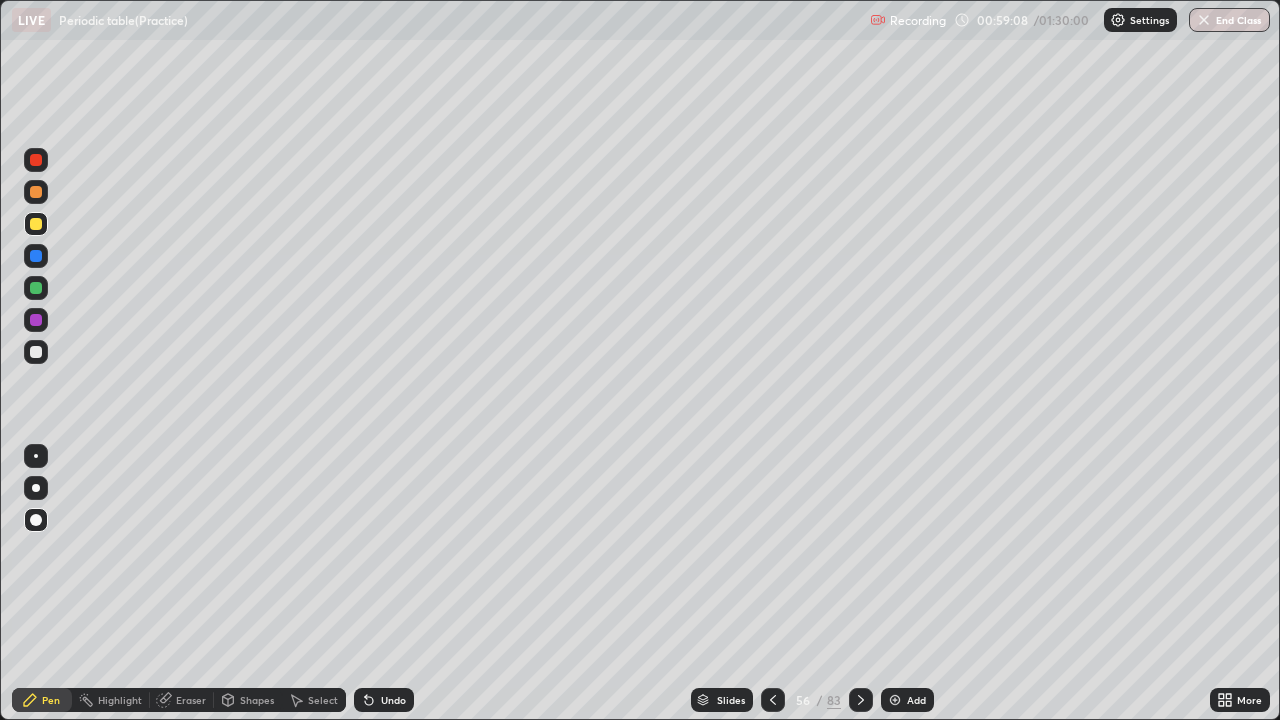 click 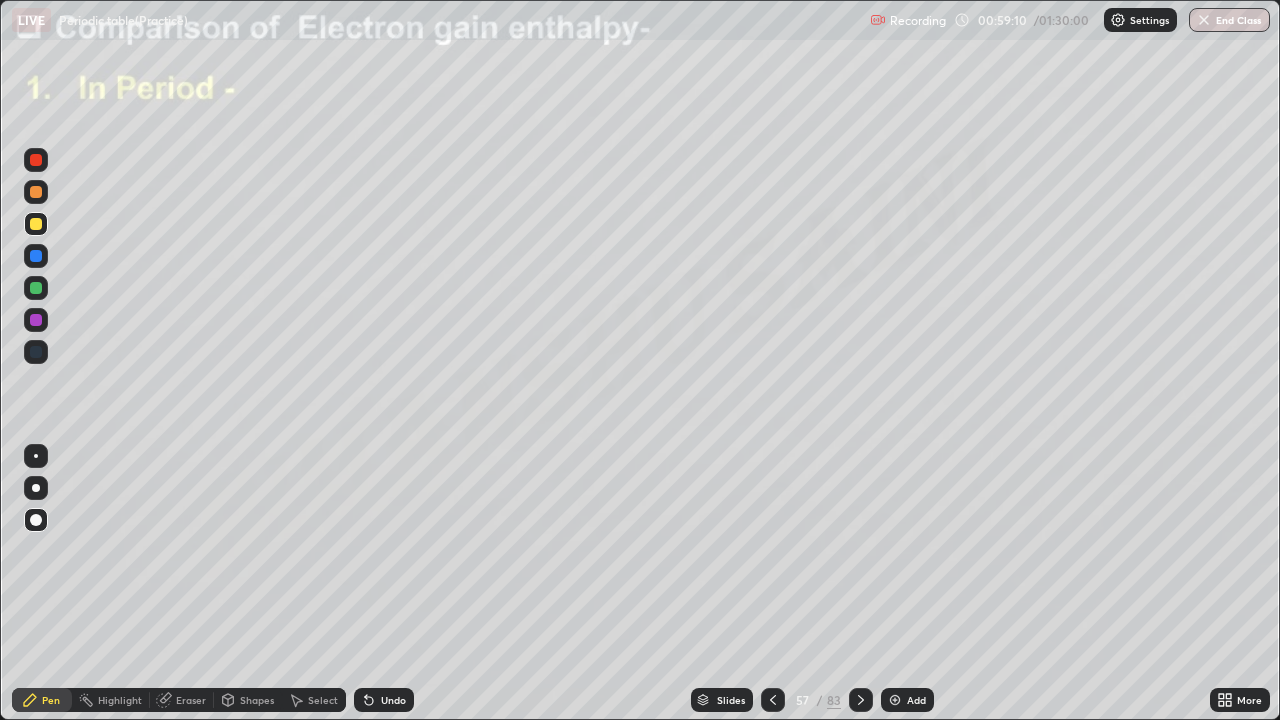 click at bounding box center [36, 192] 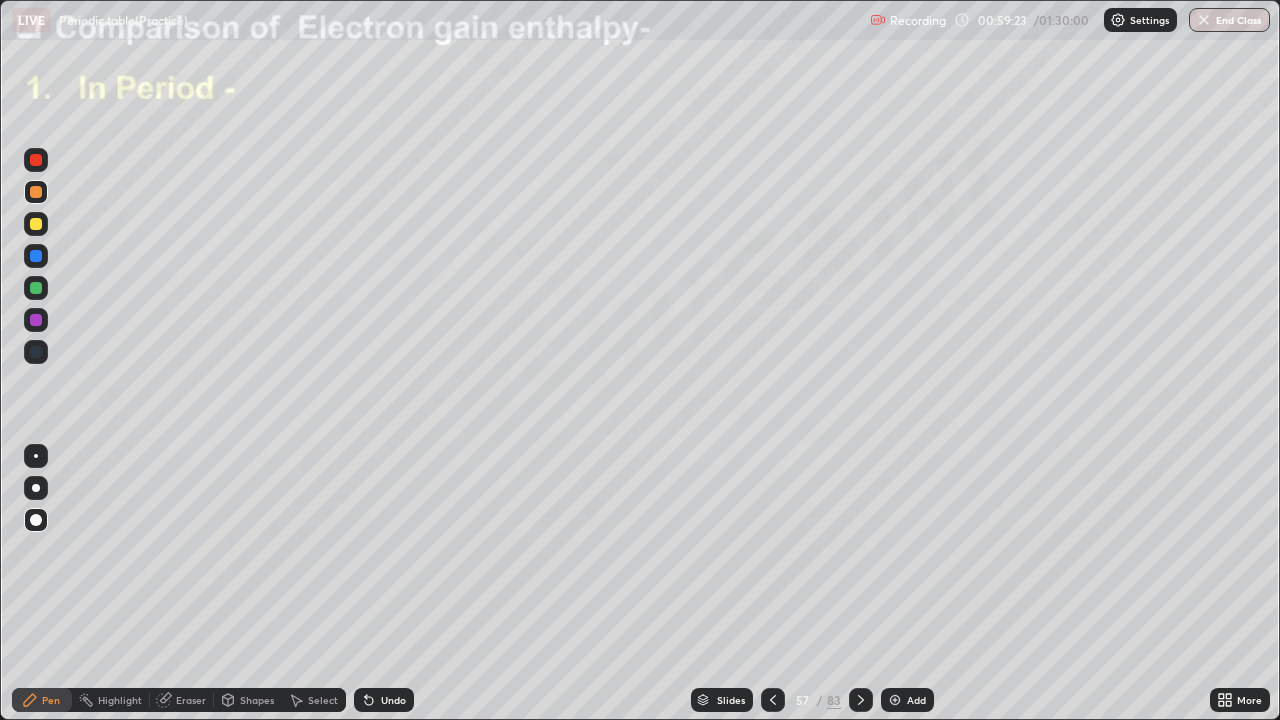 click on "Undo" at bounding box center [393, 700] 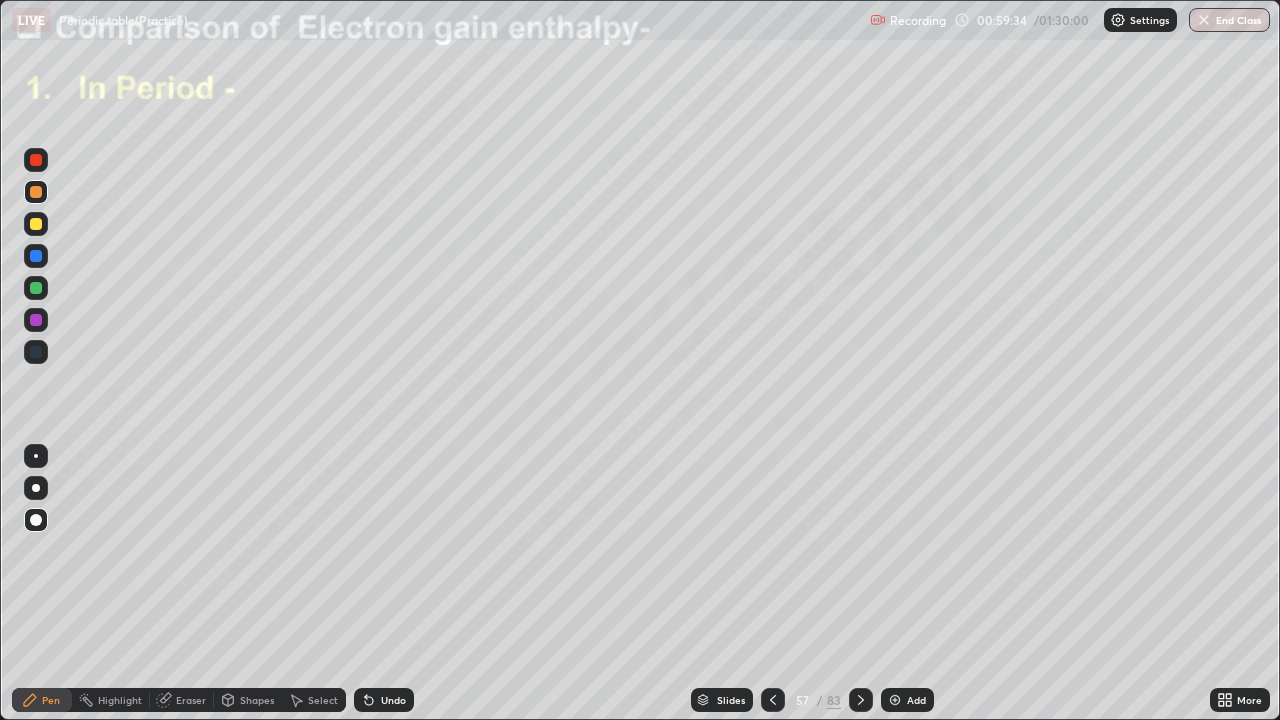 click 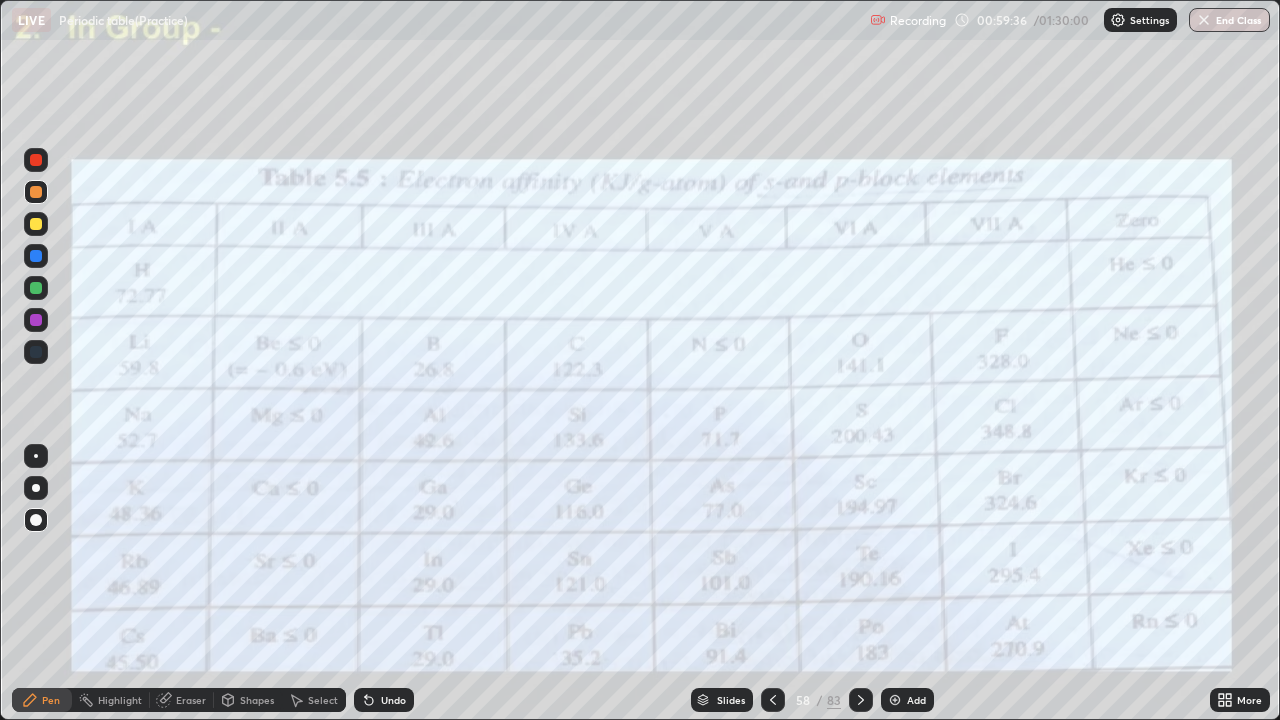 click 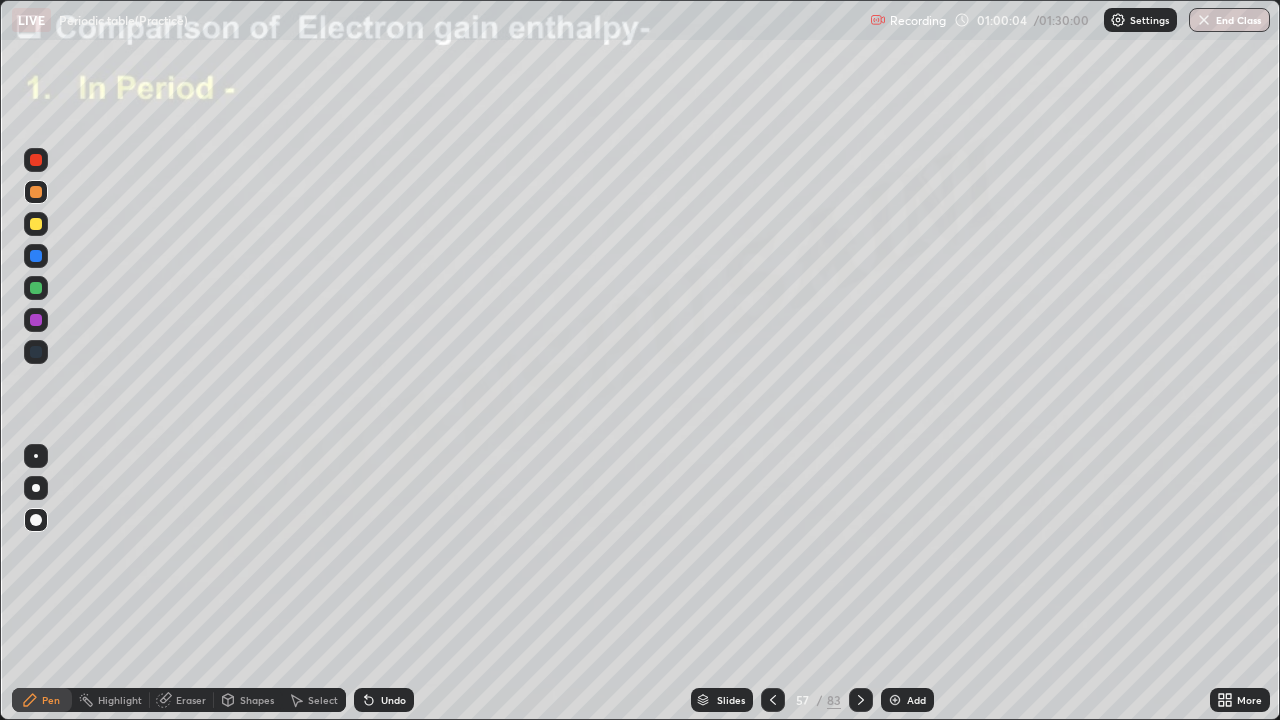 click on "Slides" at bounding box center [722, 700] 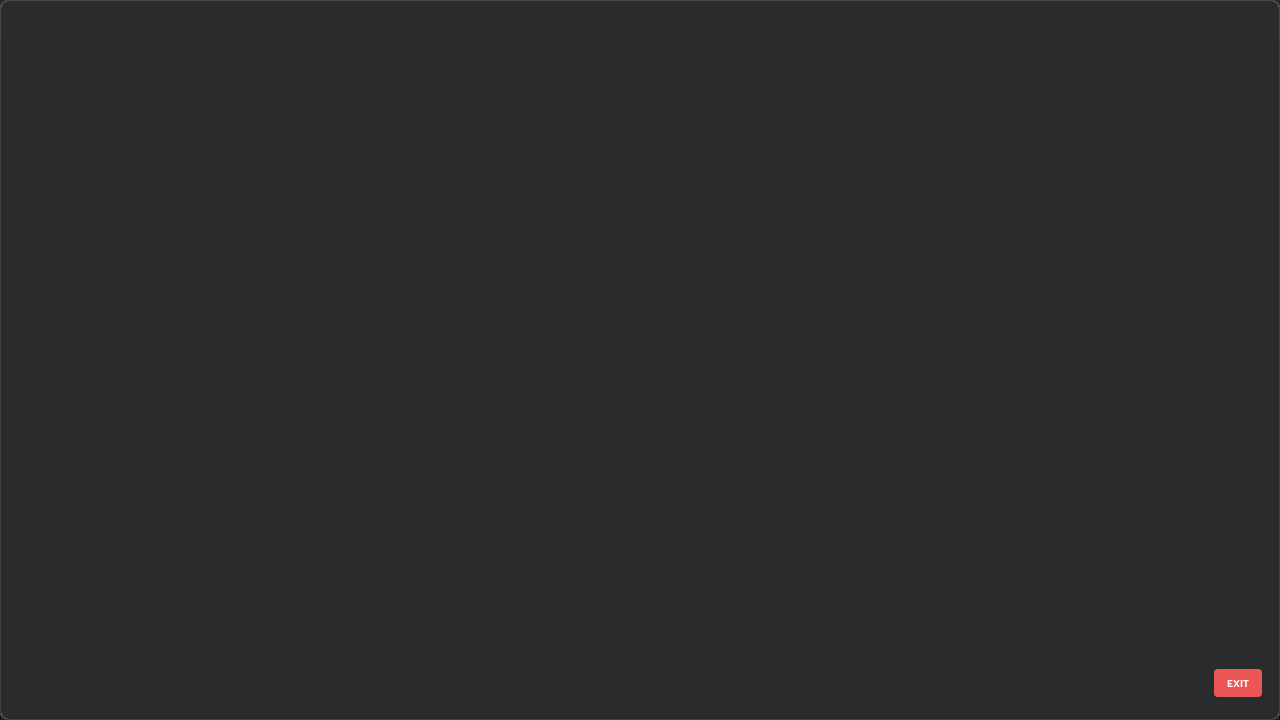 scroll, scrollTop: 3550, scrollLeft: 0, axis: vertical 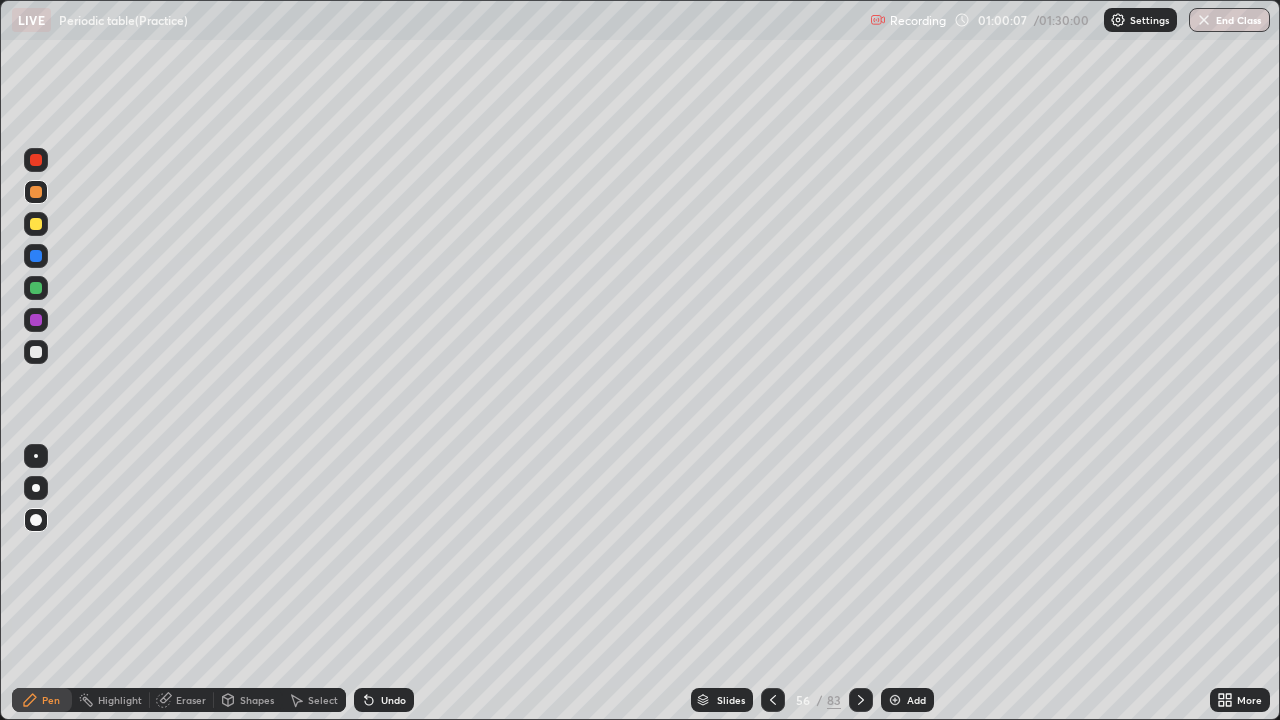 click at bounding box center (36, 224) 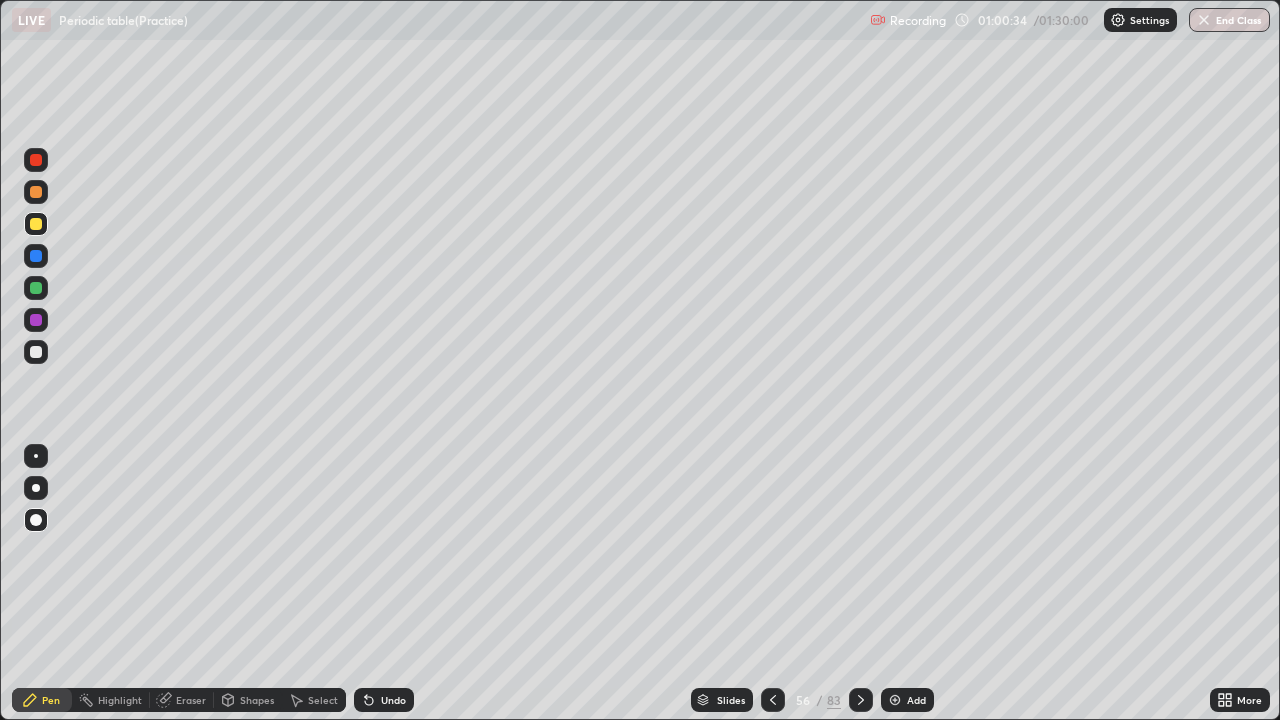 click on "Eraser" at bounding box center (191, 700) 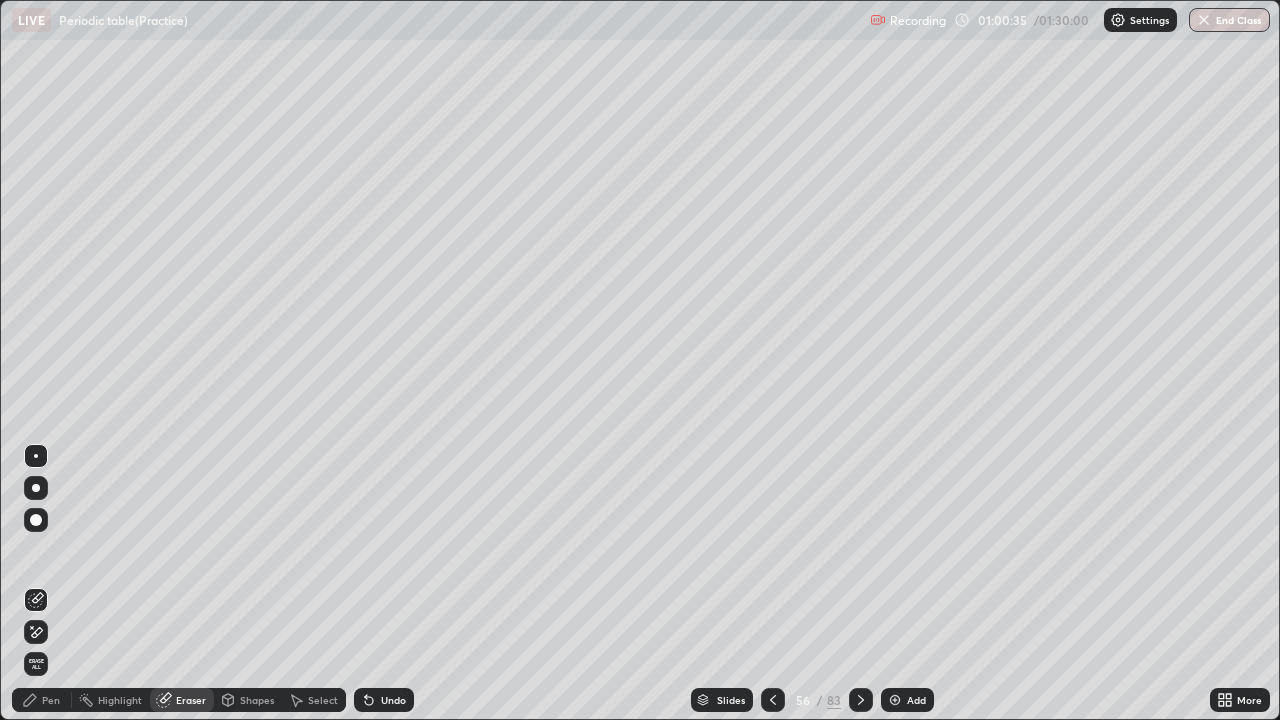 click on "Pen" at bounding box center [42, 700] 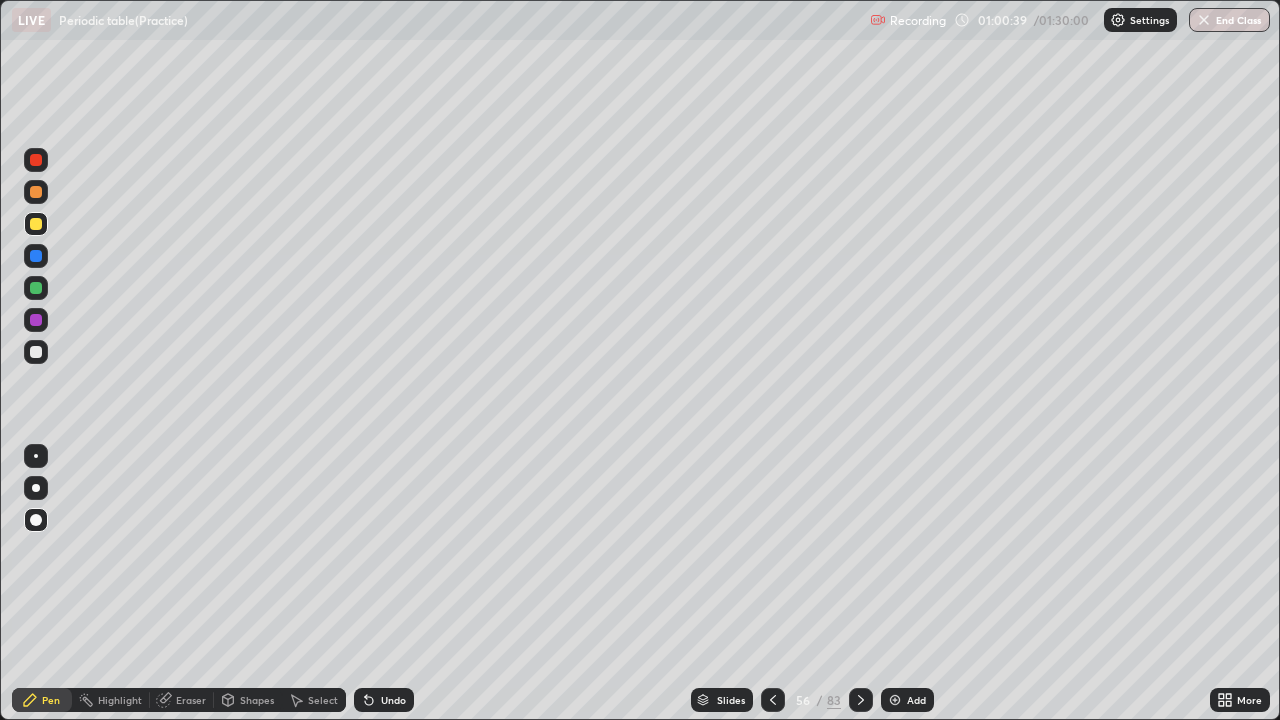 click at bounding box center [36, 256] 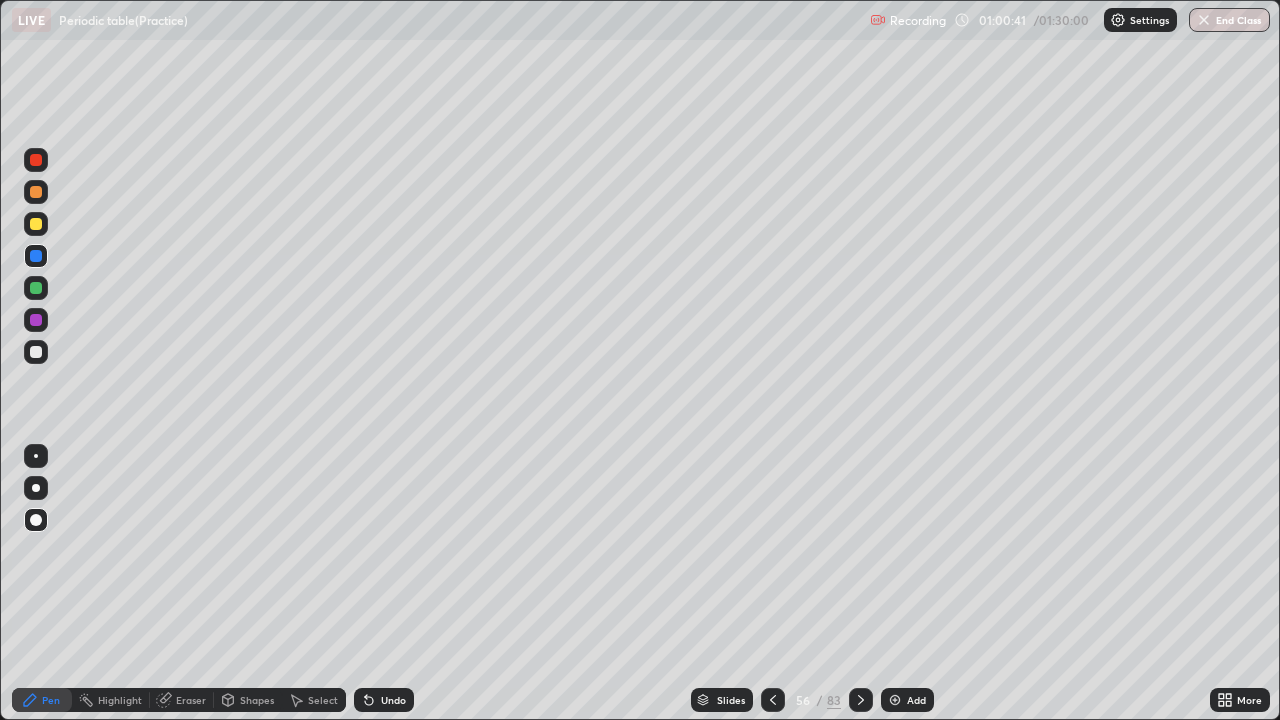 click on "Eraser" at bounding box center (191, 700) 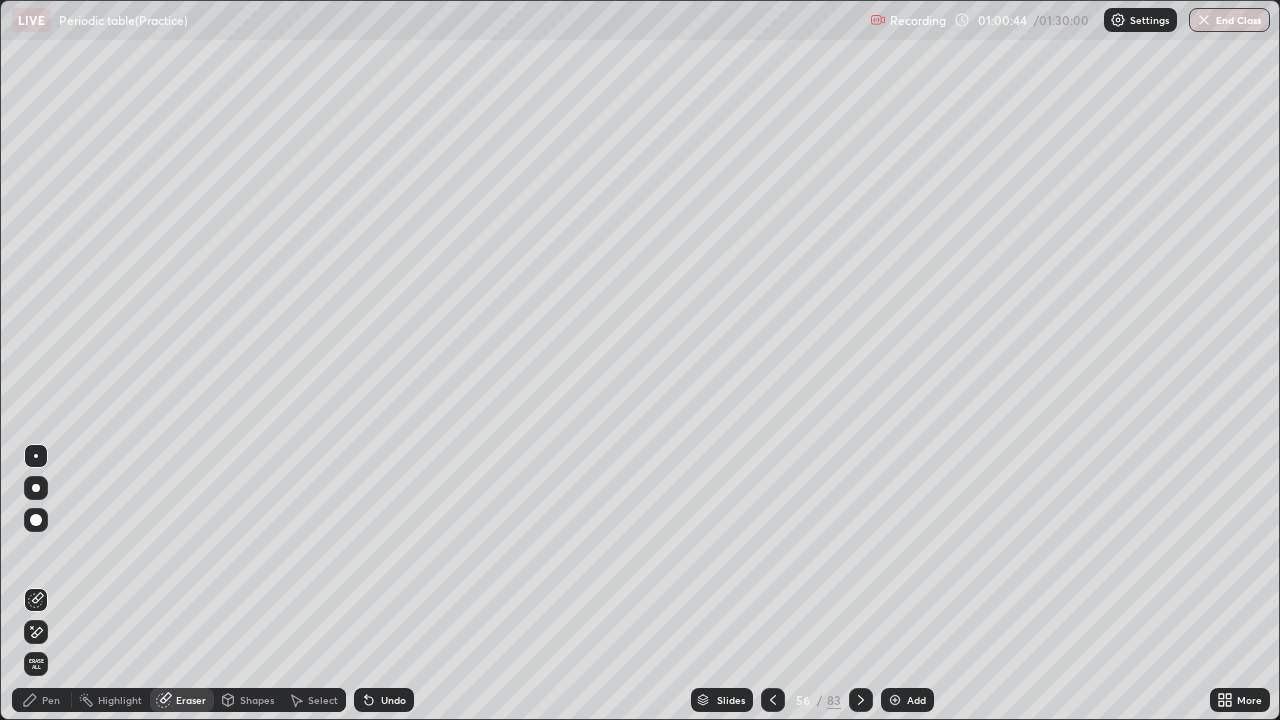click on "Pen" at bounding box center (42, 700) 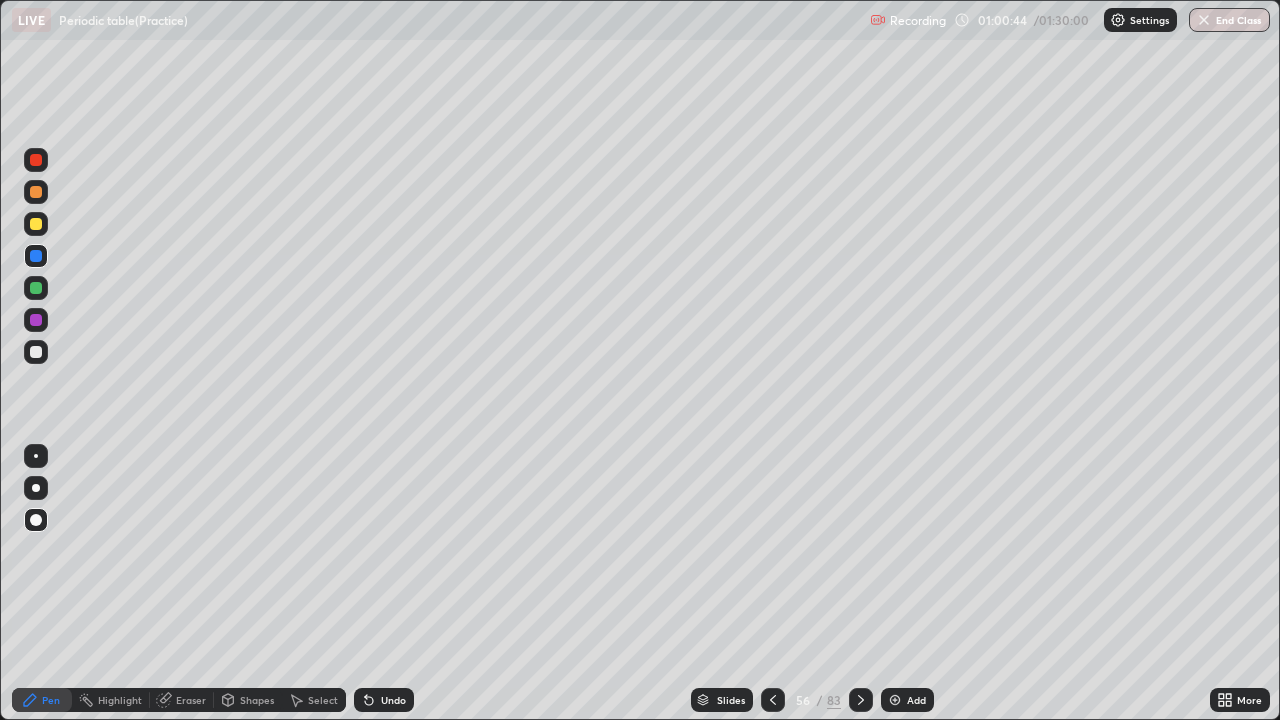 click on "Pen" at bounding box center (42, 700) 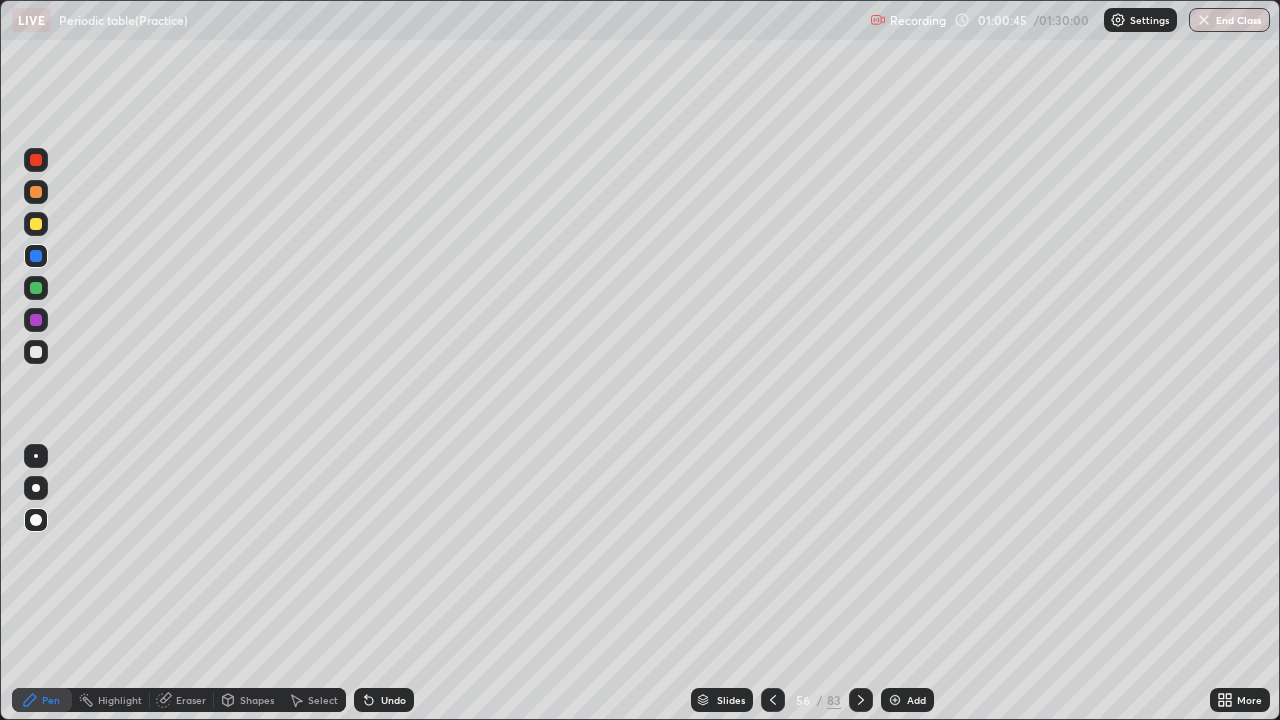 click at bounding box center [36, 352] 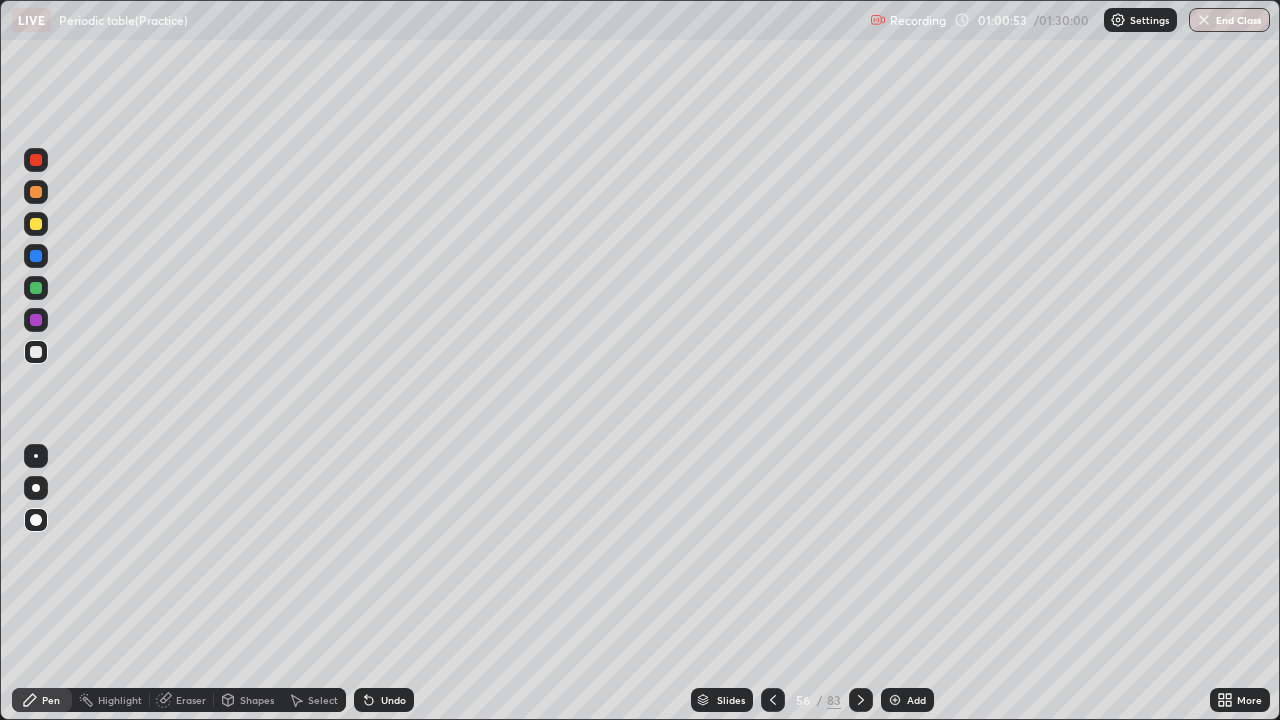 click on "Undo" at bounding box center (384, 700) 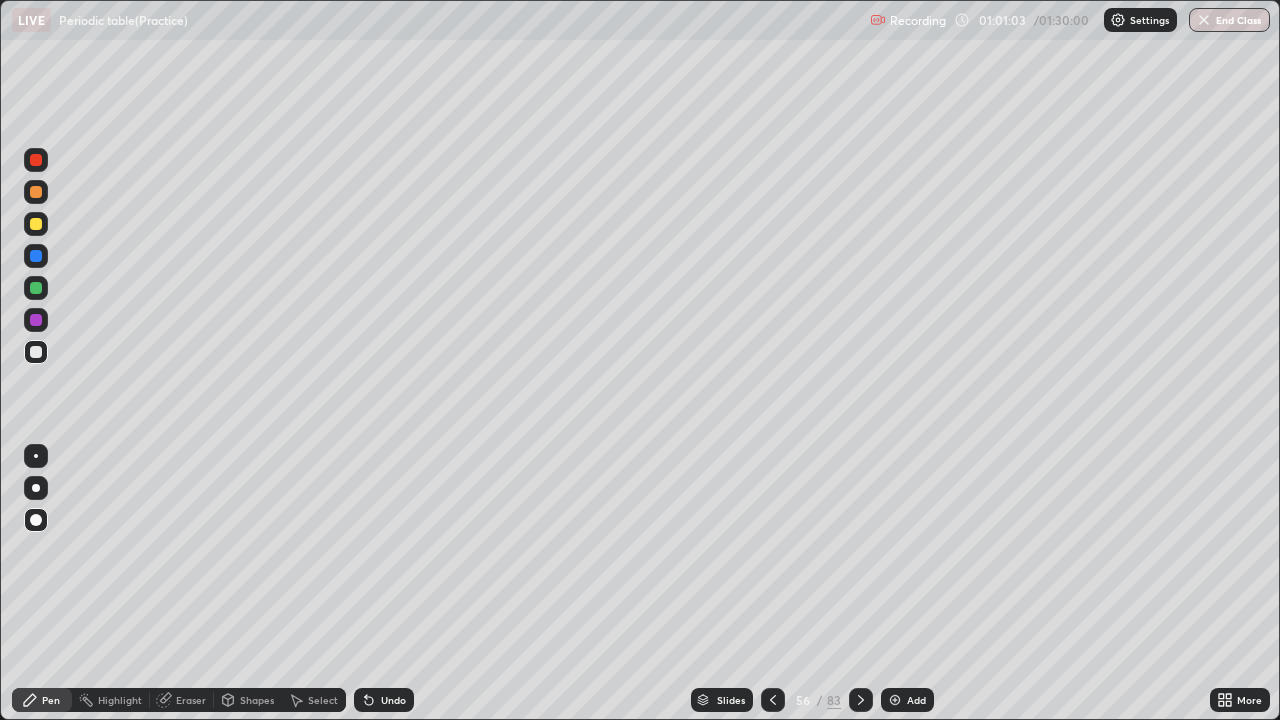 click on "Undo" at bounding box center (393, 700) 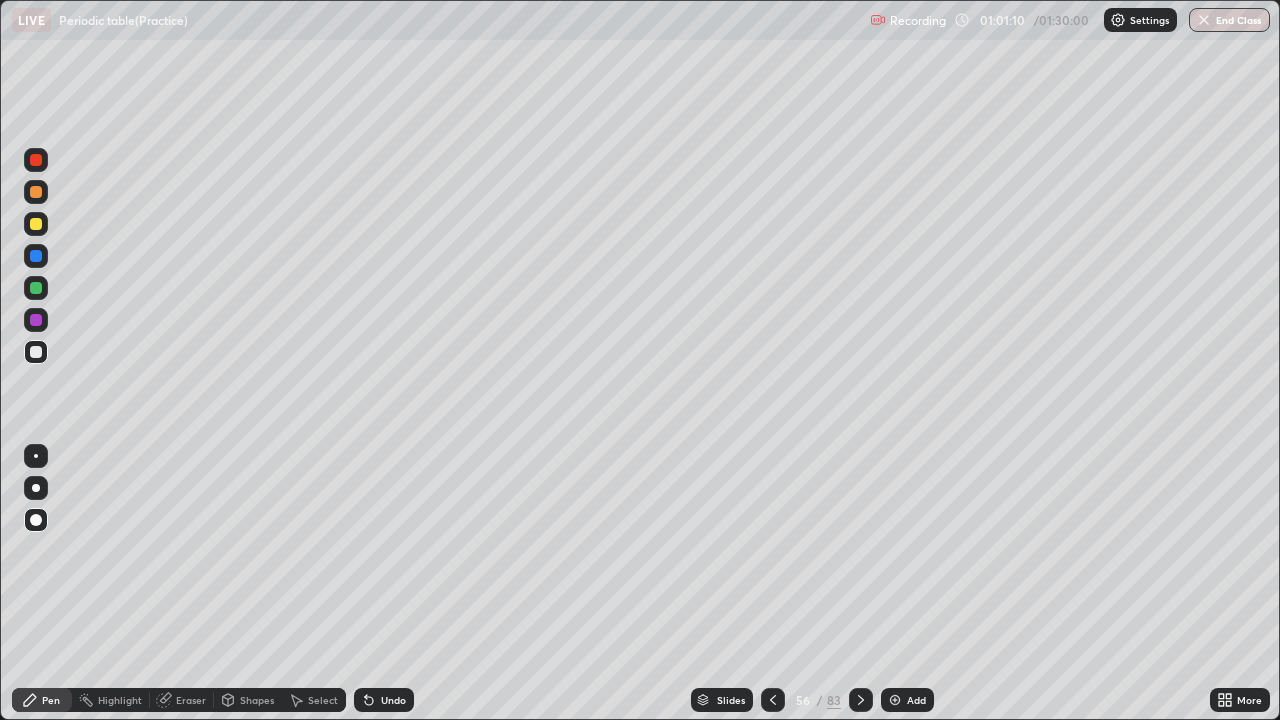 click at bounding box center (36, 256) 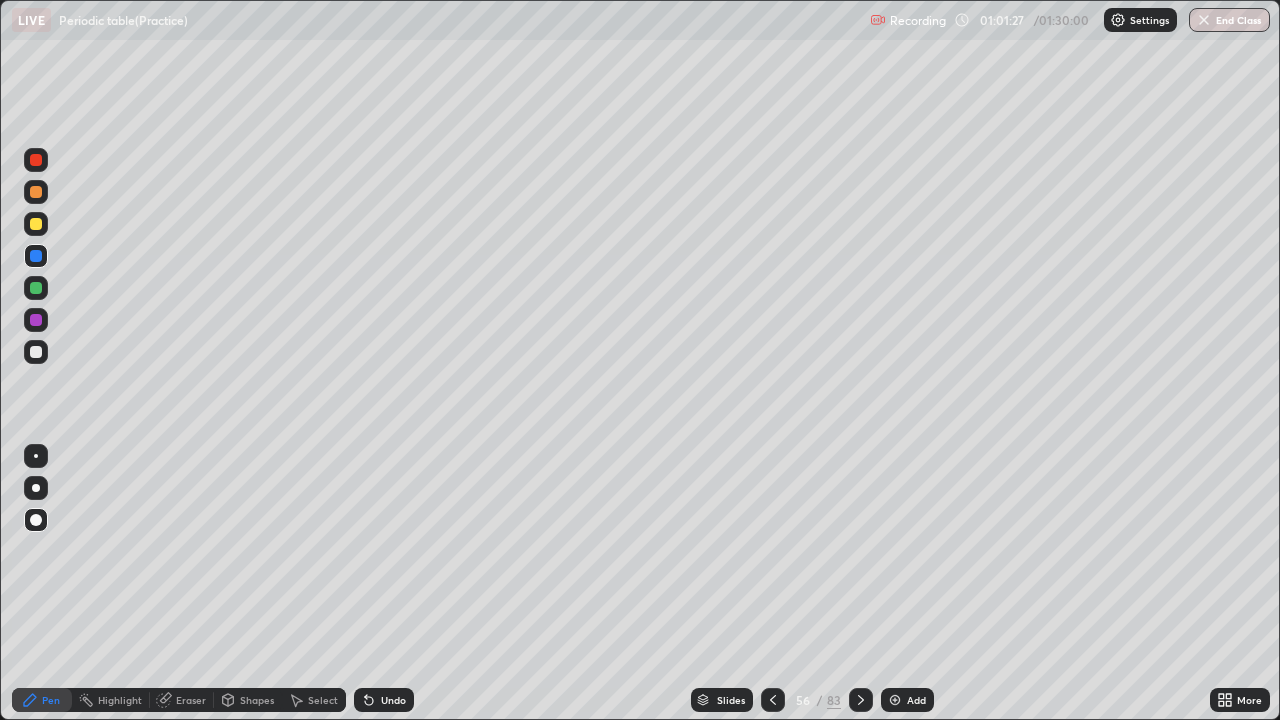 click on "Pen" at bounding box center (42, 700) 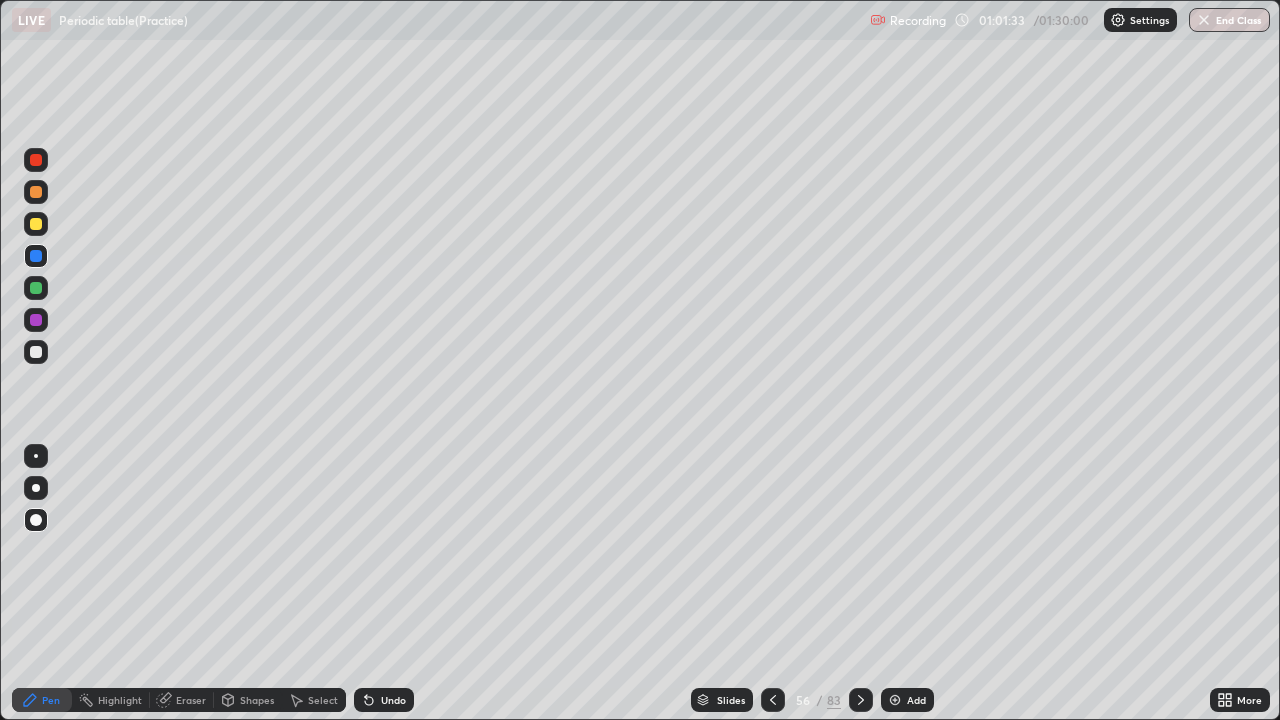 click on "Eraser" at bounding box center [182, 700] 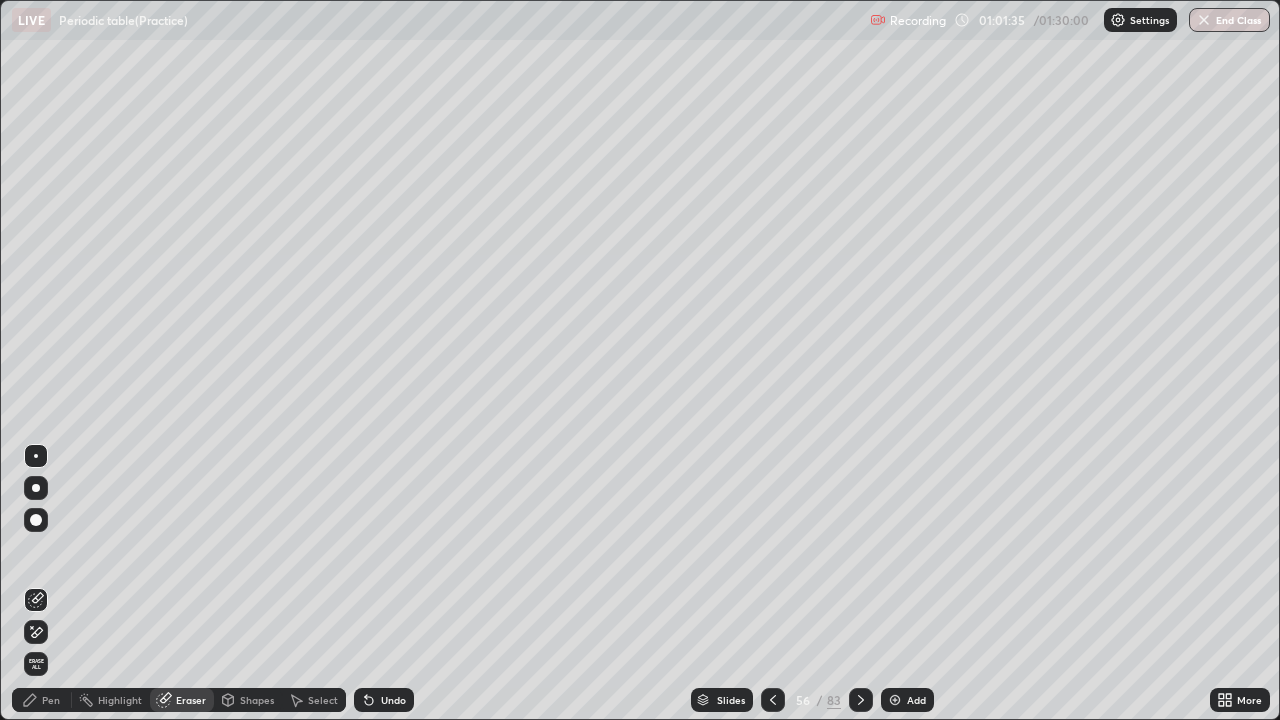 click on "Pen" at bounding box center [51, 700] 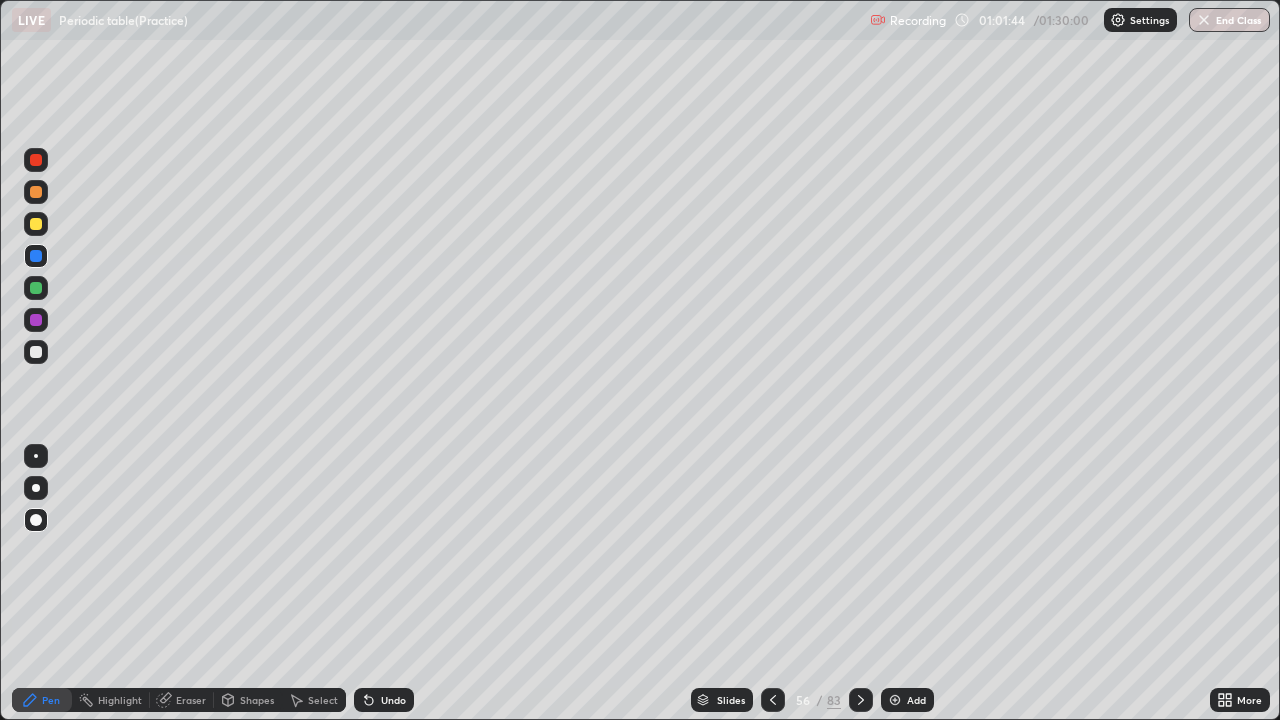 click on "Pen" at bounding box center [42, 700] 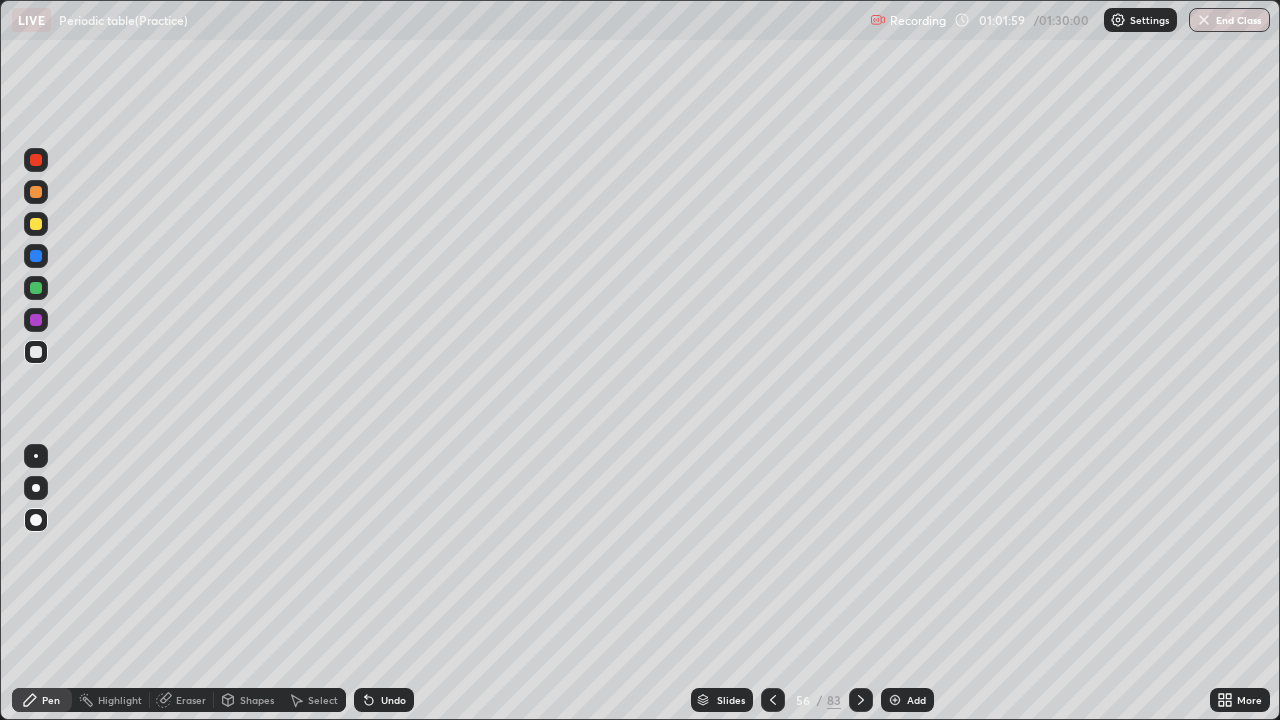 click on "Pen" at bounding box center [42, 700] 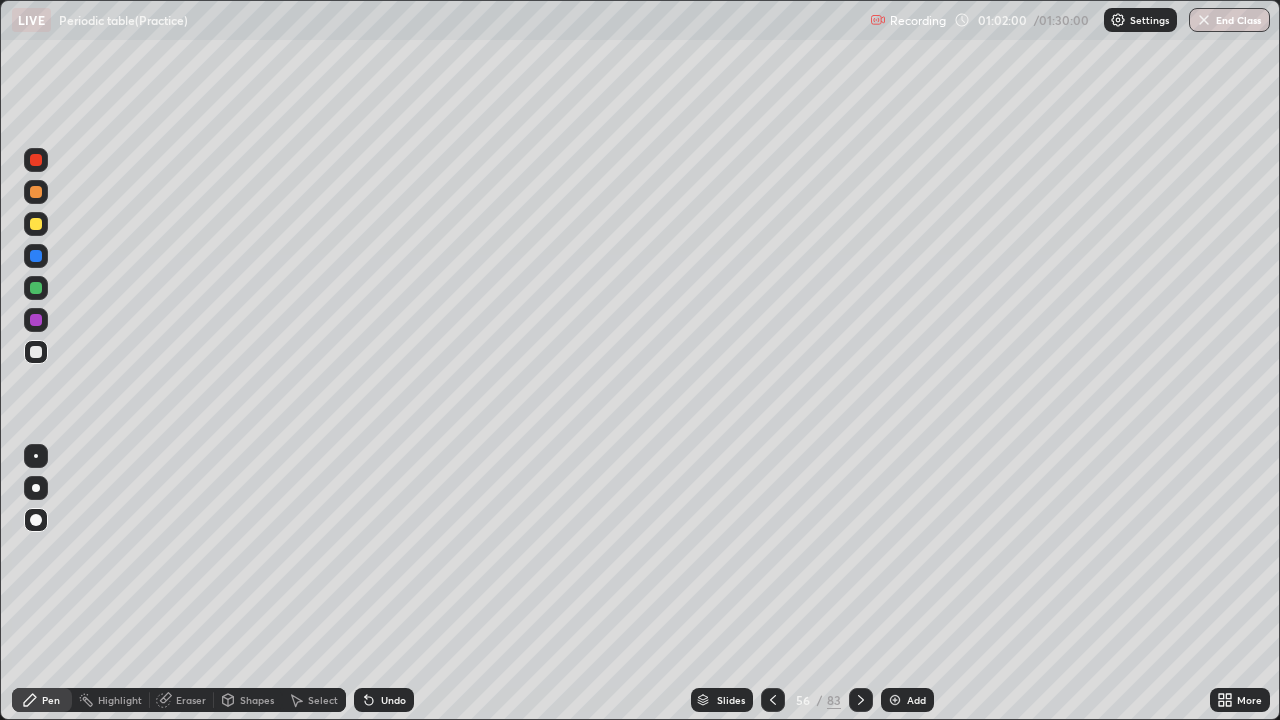 click at bounding box center [36, 320] 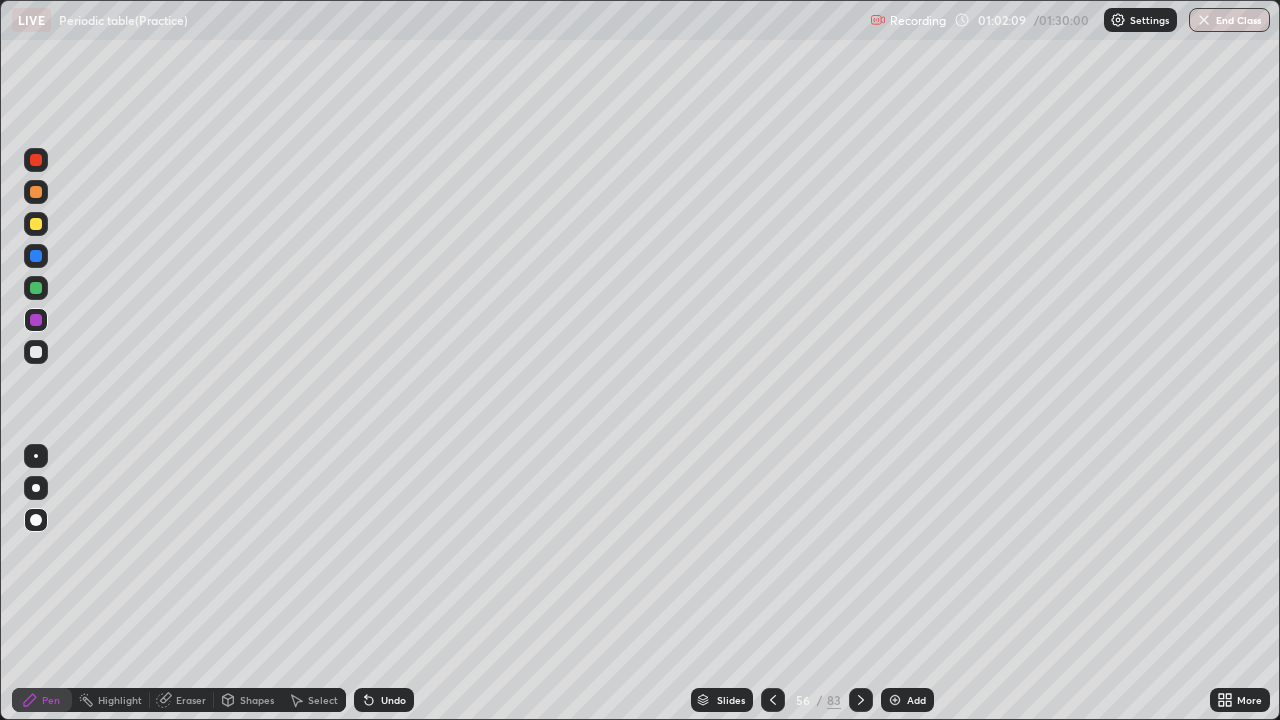 click on "Eraser" at bounding box center [191, 700] 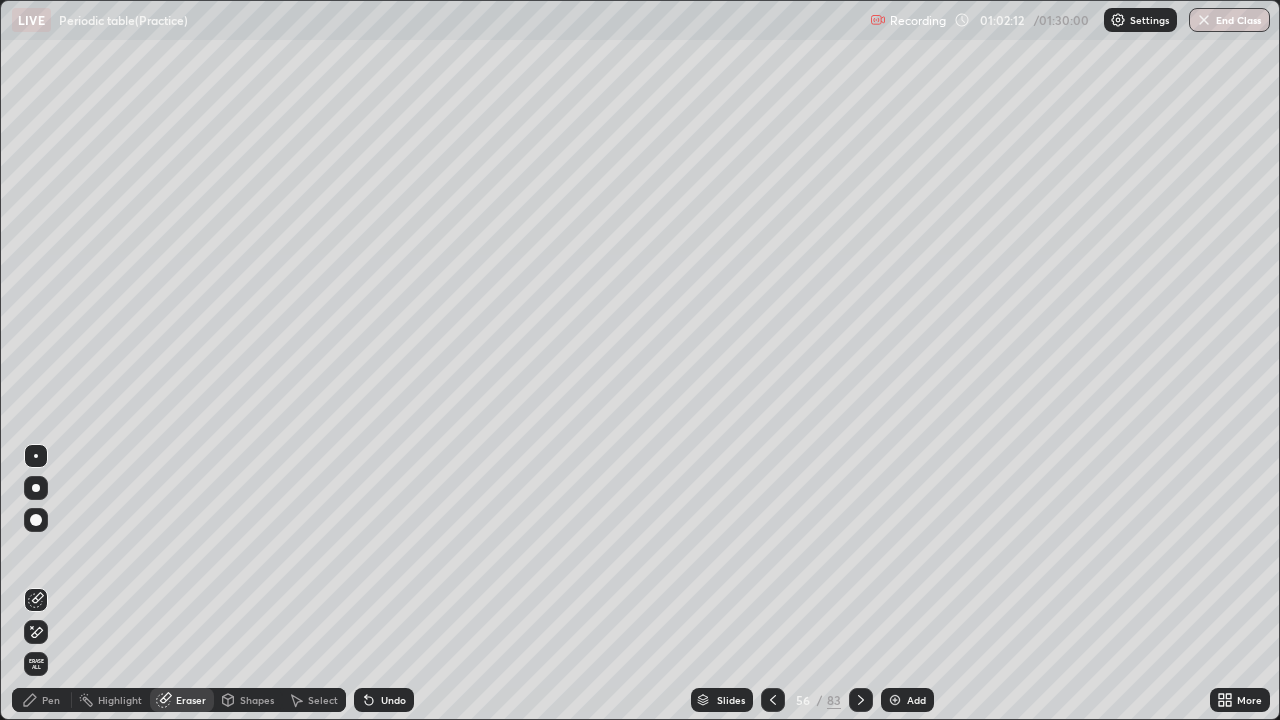 click on "Pen" at bounding box center (42, 700) 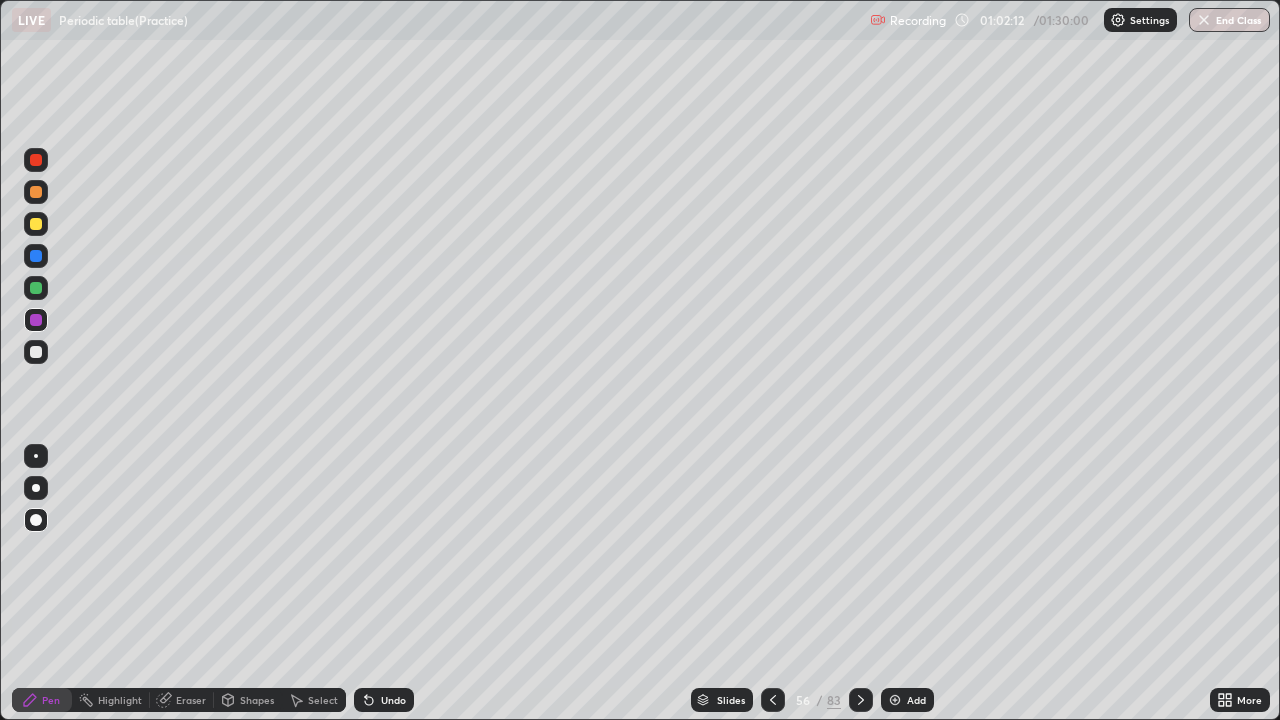 click on "Pen" at bounding box center [42, 700] 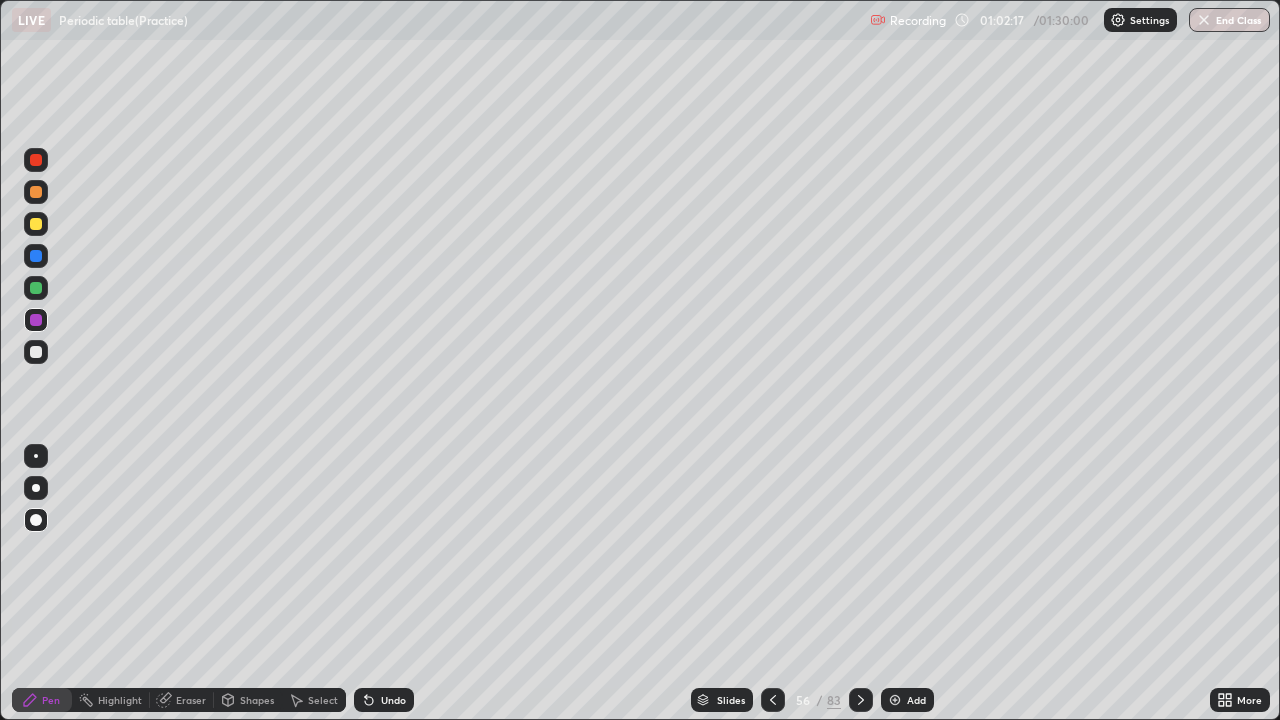 click on "Pen" at bounding box center [42, 700] 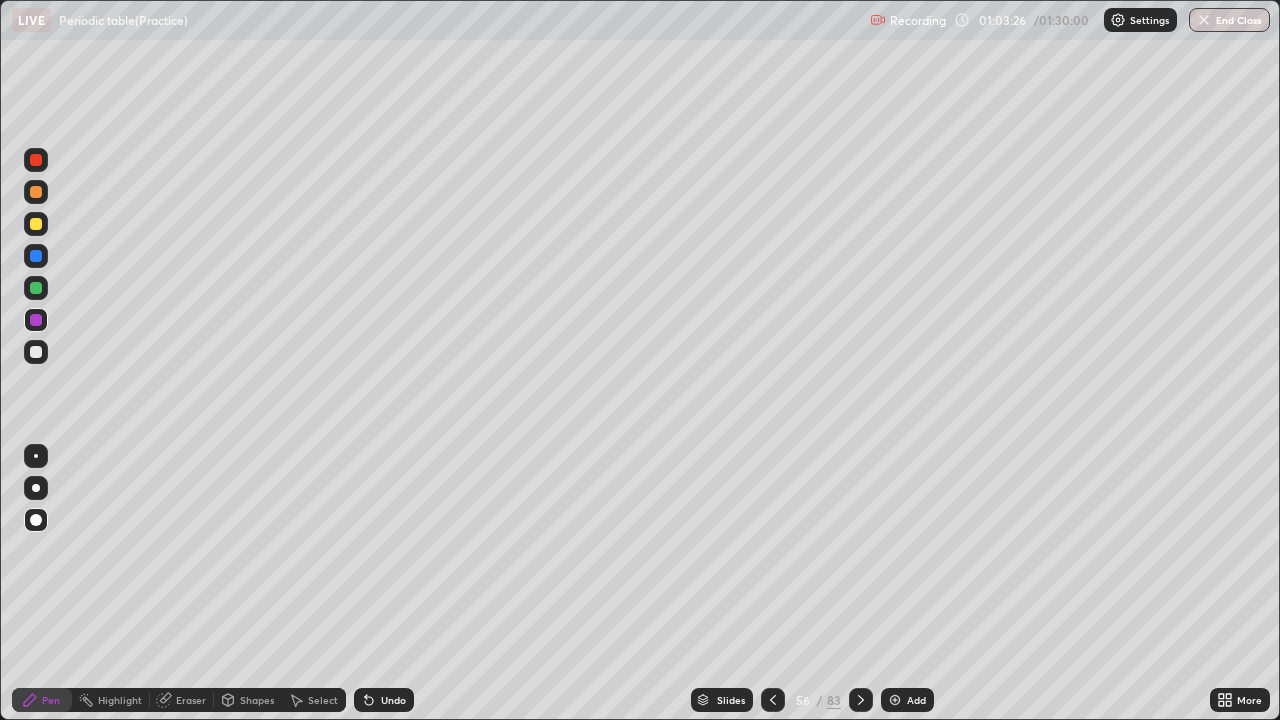 click on "Pen" at bounding box center (42, 700) 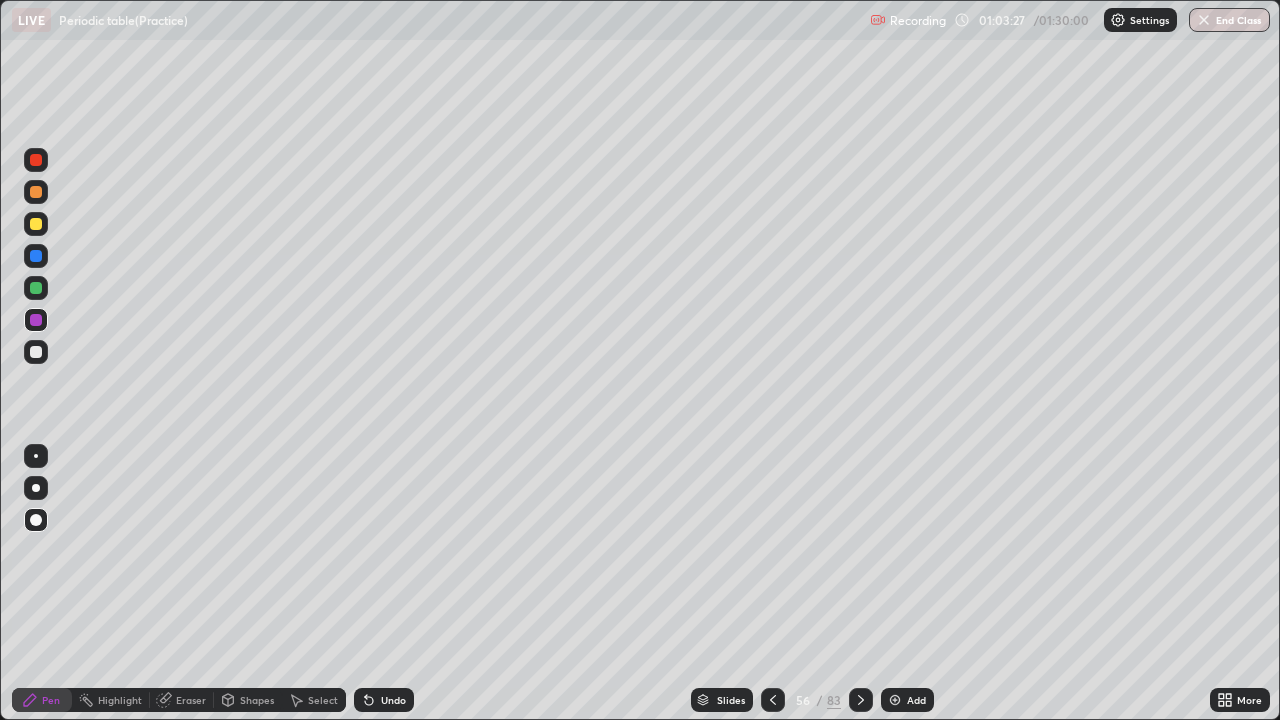 click at bounding box center [36, 352] 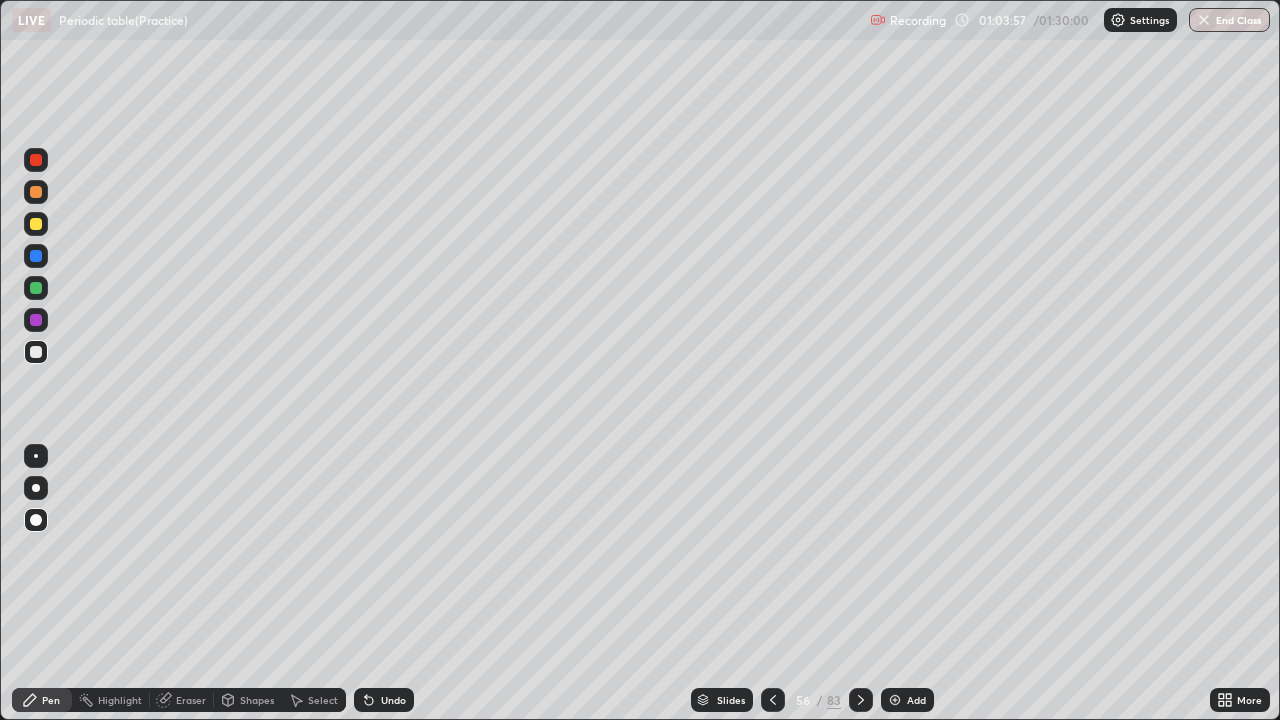 click at bounding box center [36, 224] 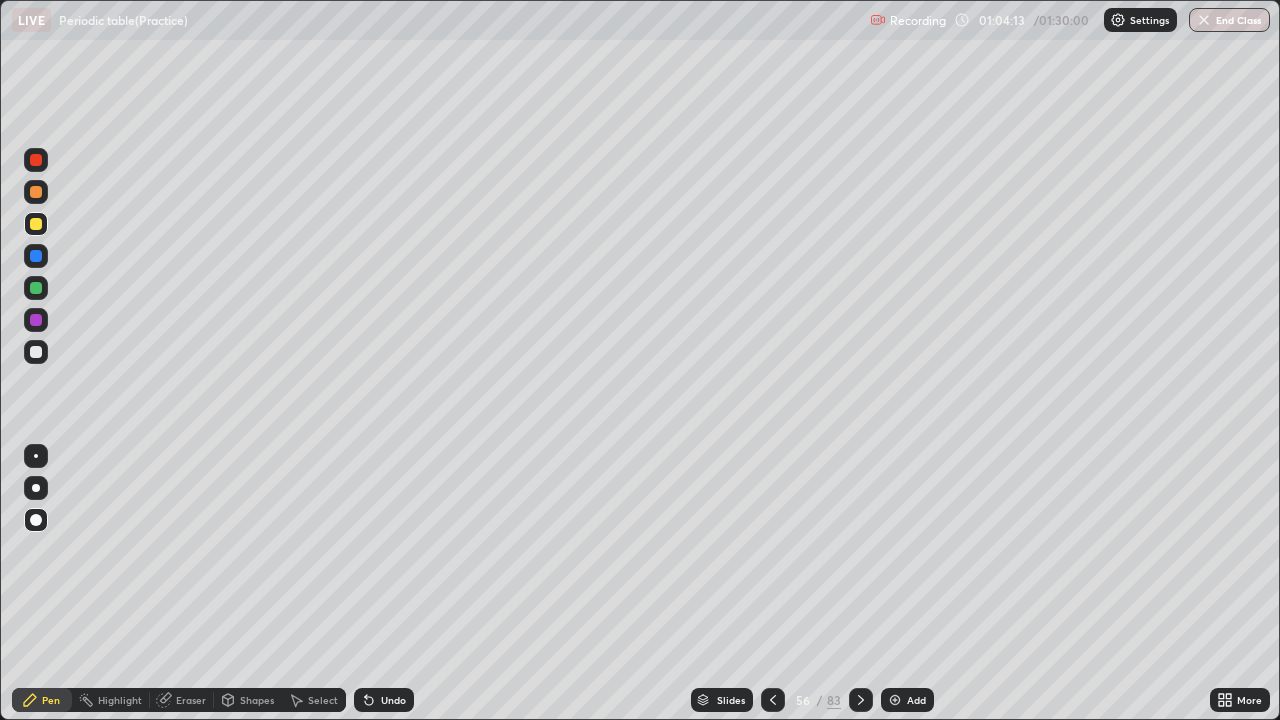 click at bounding box center [36, 256] 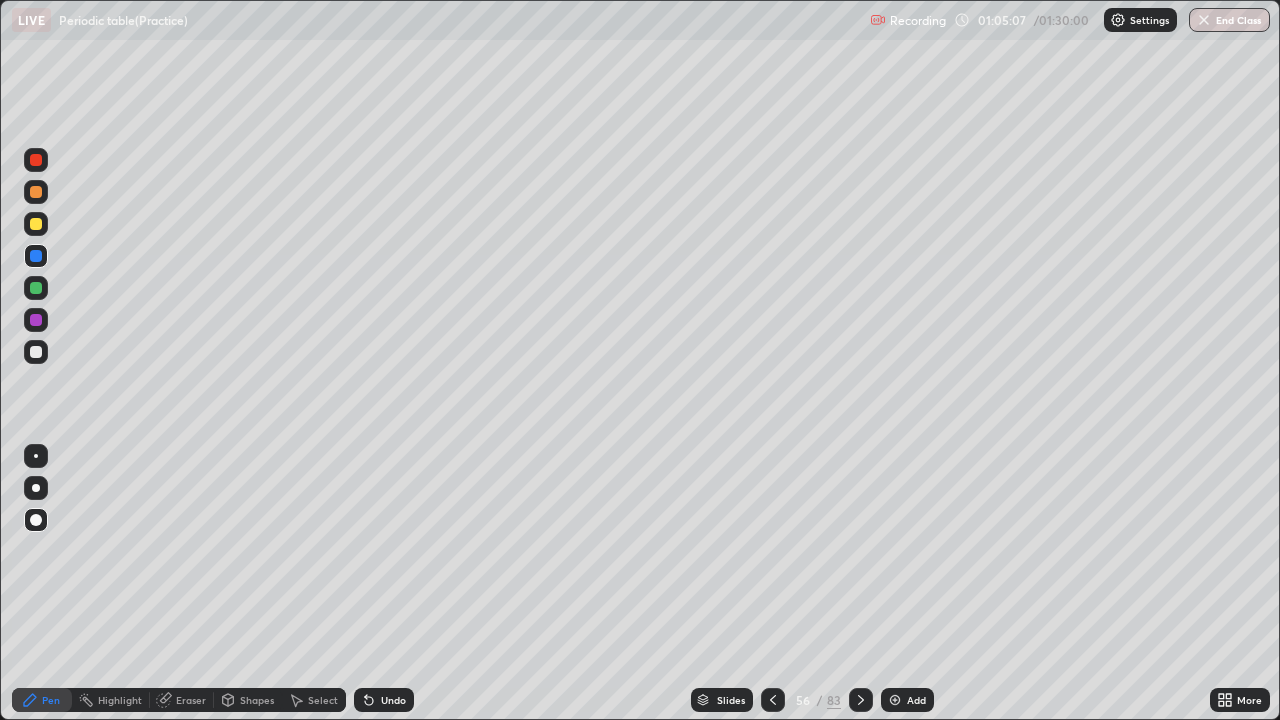 click at bounding box center [36, 224] 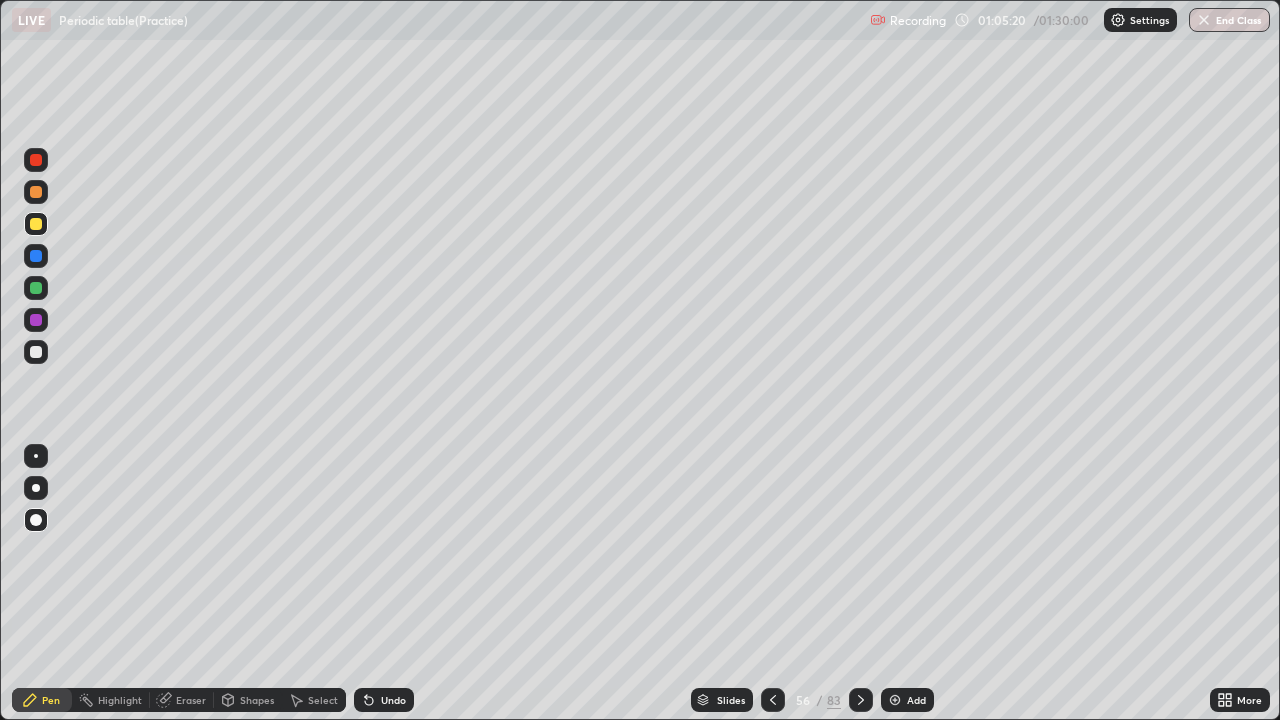 click 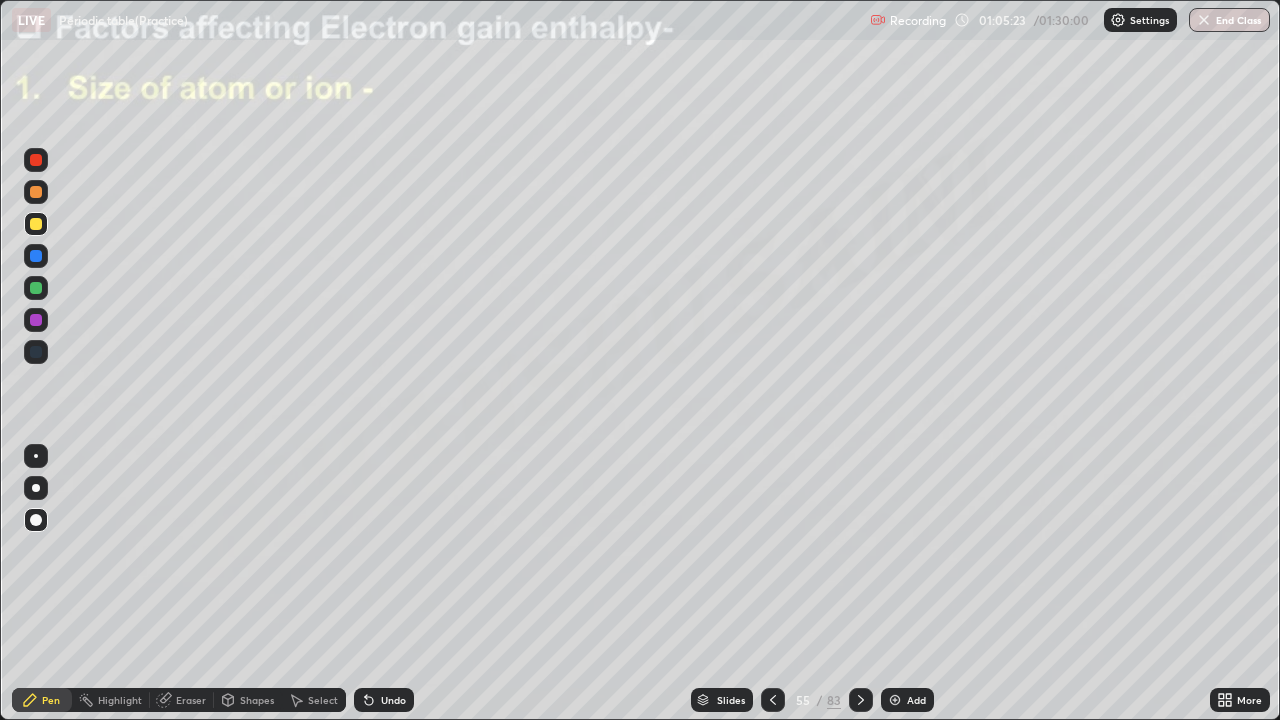 click on "Slides" at bounding box center [731, 700] 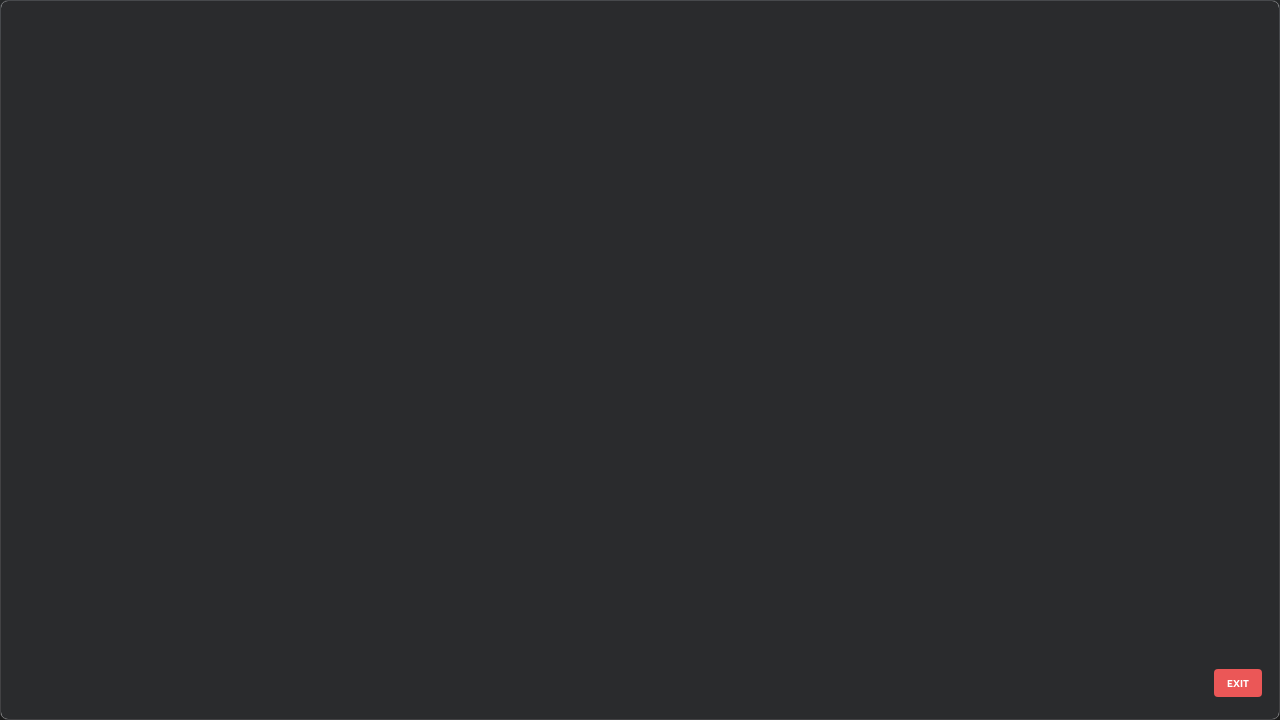 scroll, scrollTop: 3550, scrollLeft: 0, axis: vertical 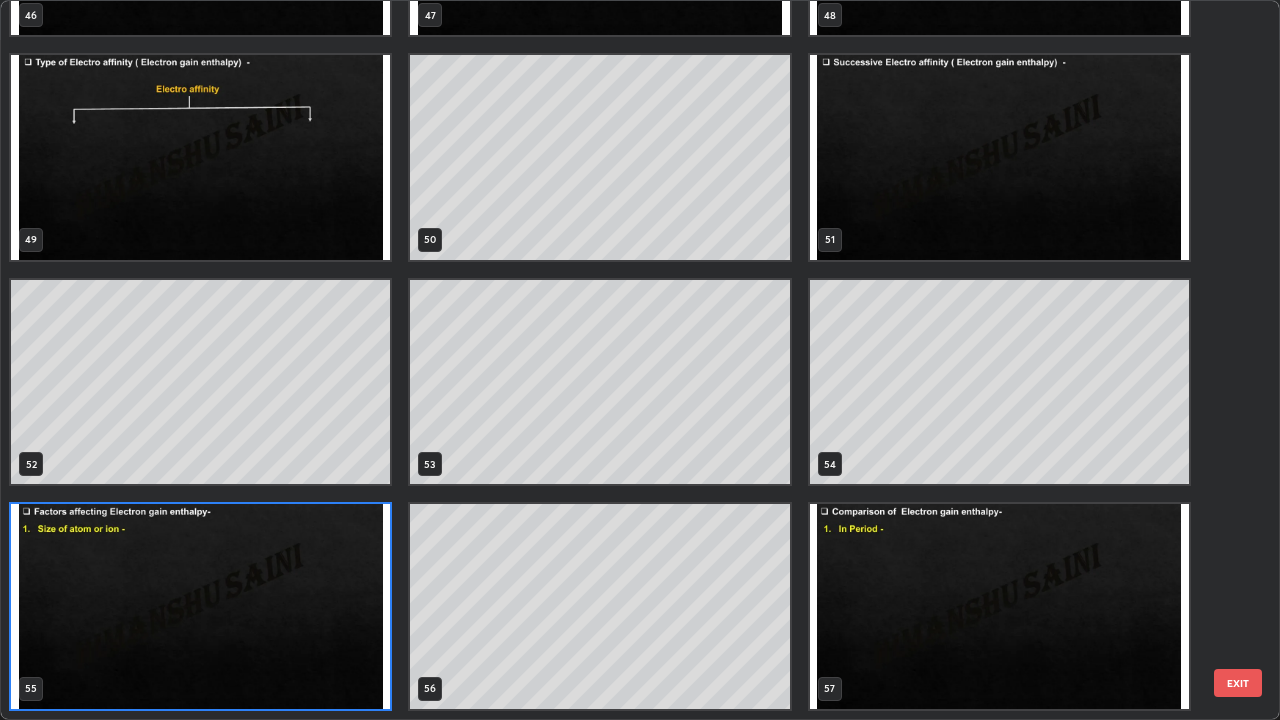 click at bounding box center [999, 606] 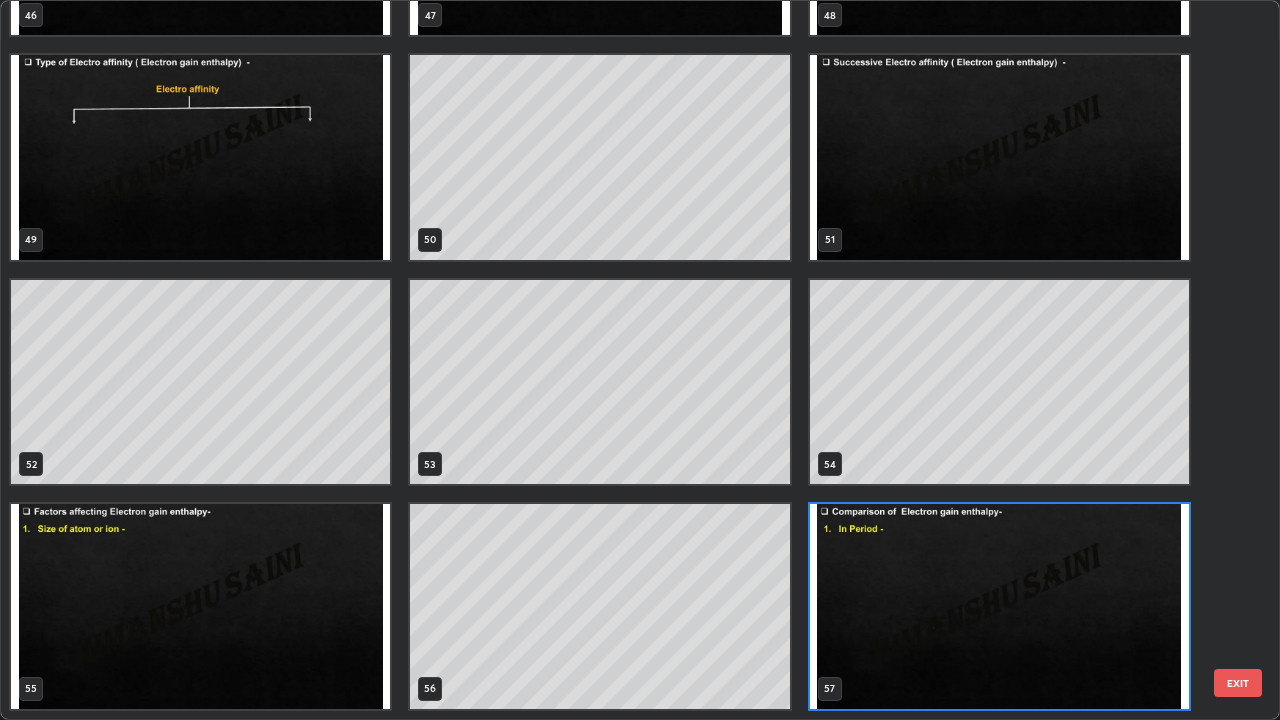 click at bounding box center [999, 606] 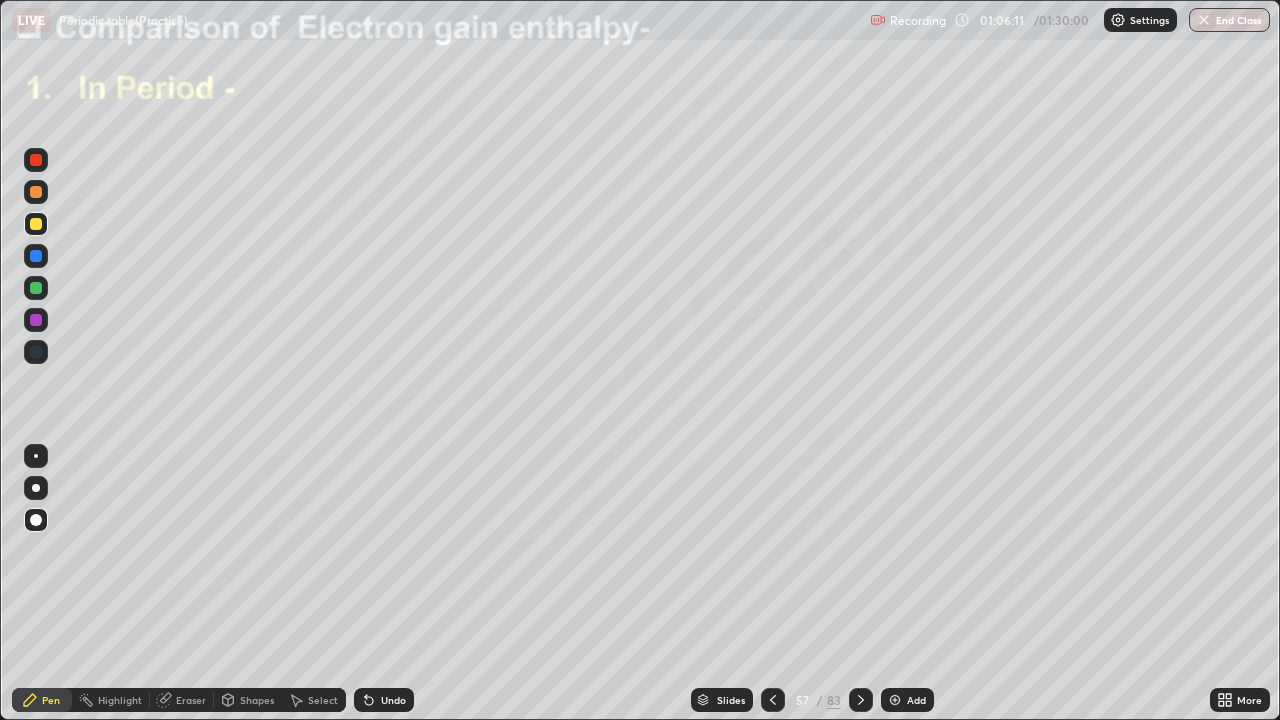click at bounding box center (861, 700) 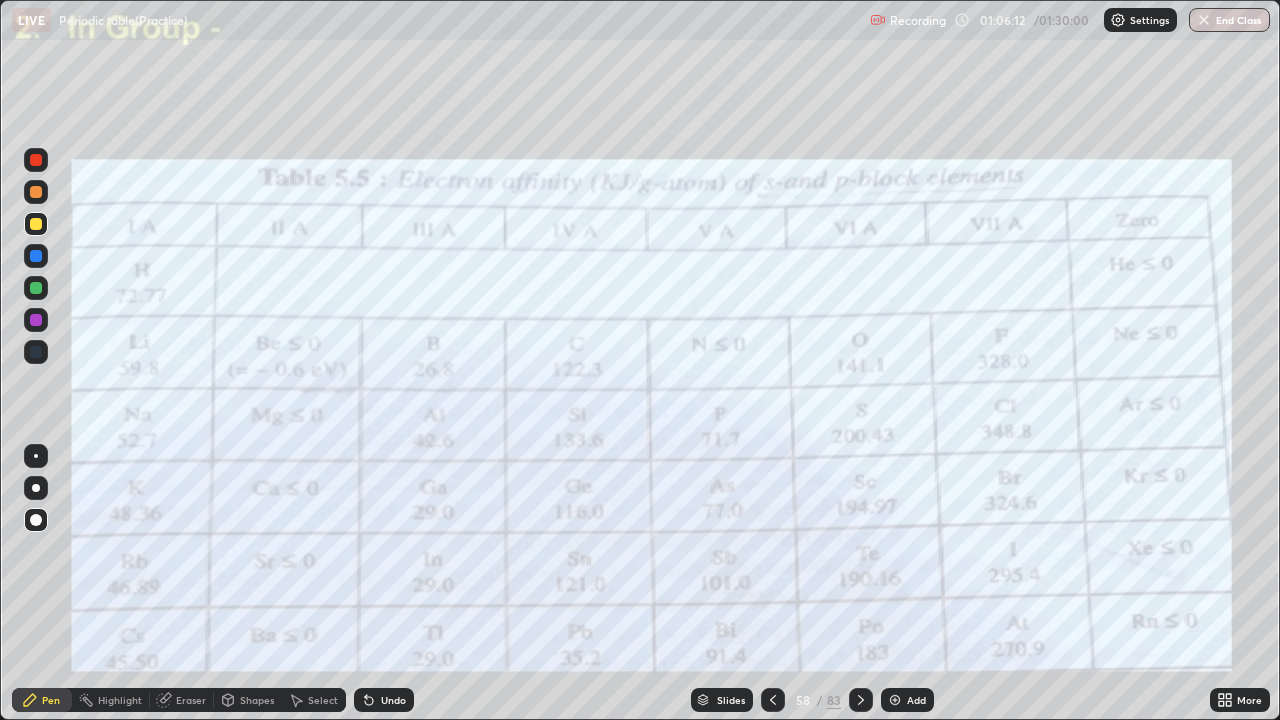 click 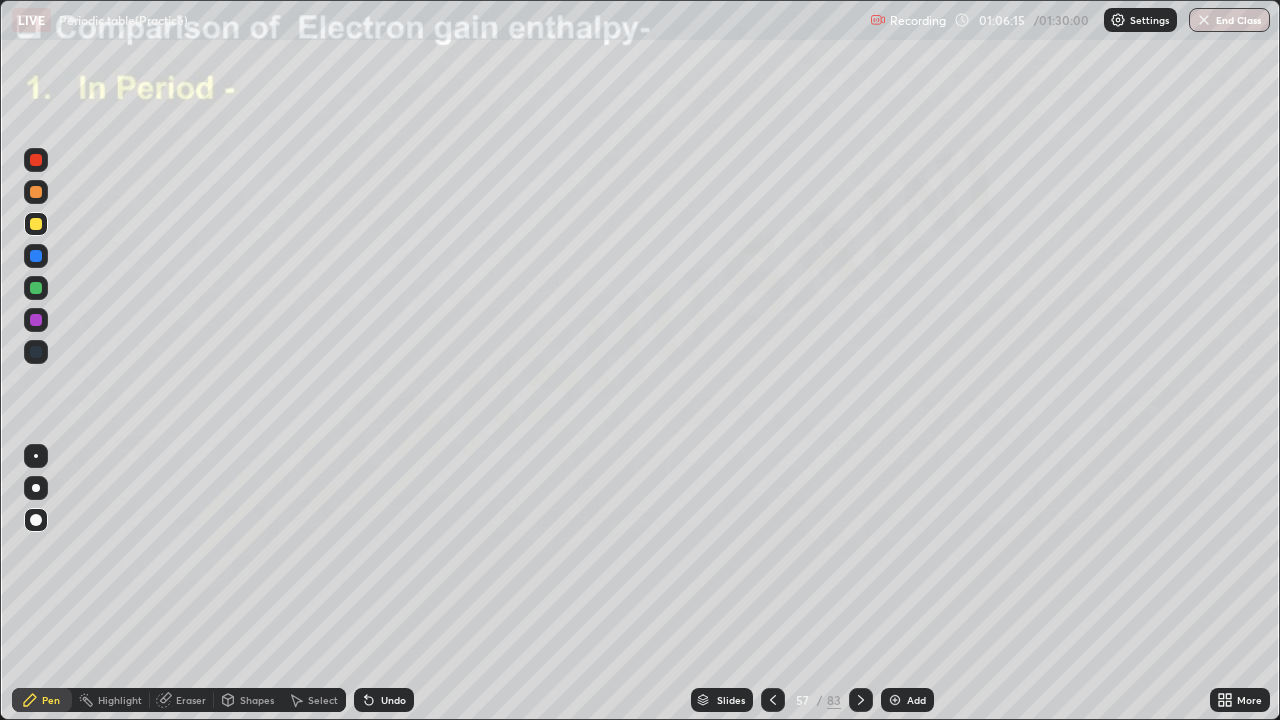 click 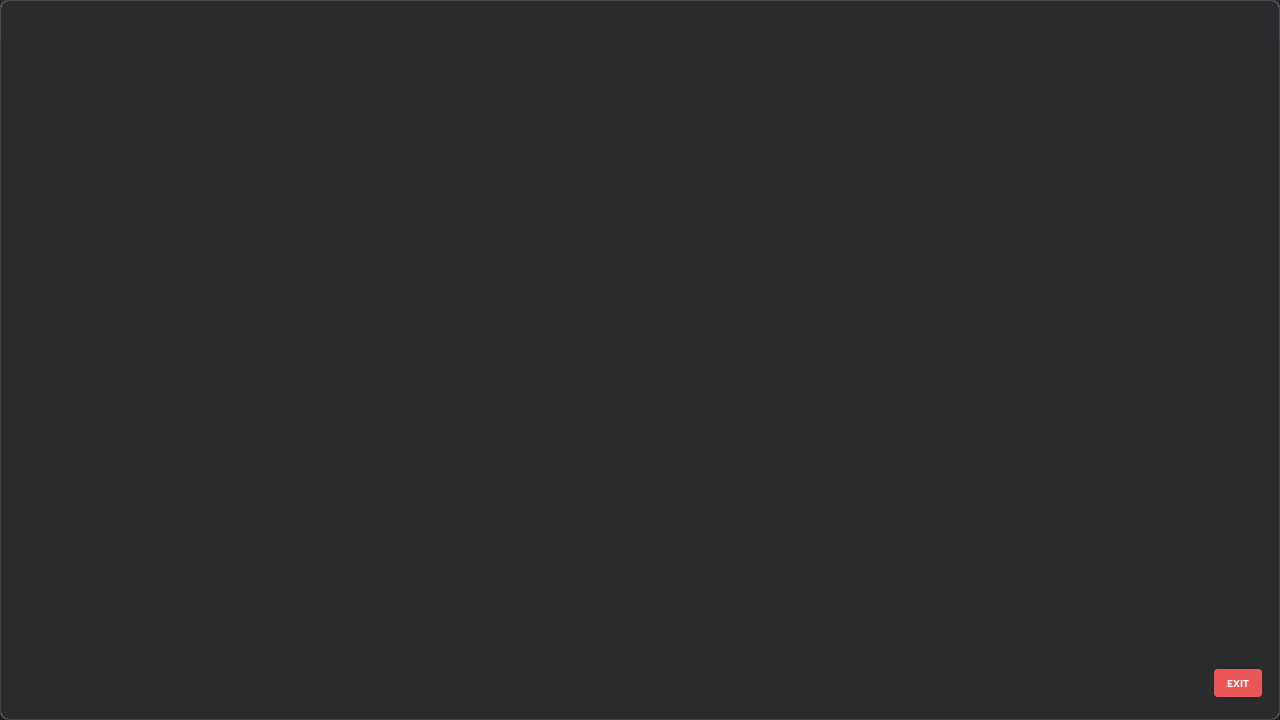 scroll, scrollTop: 3550, scrollLeft: 0, axis: vertical 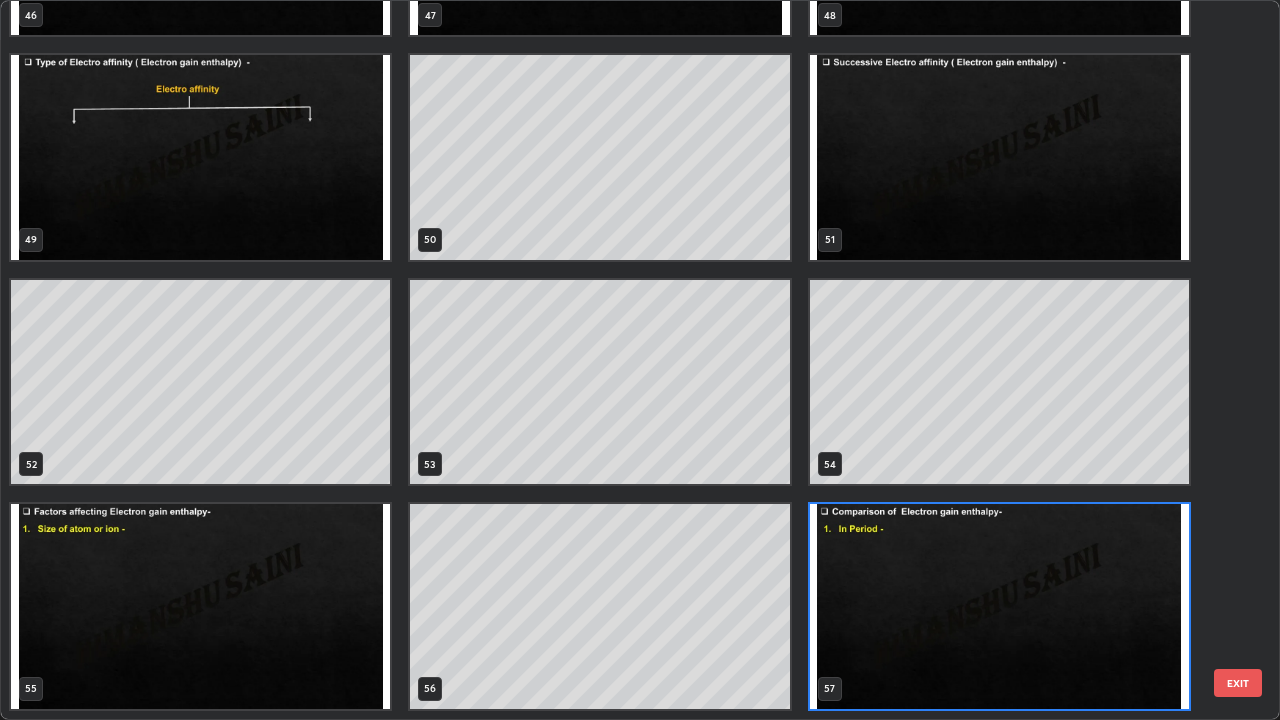 click at bounding box center [999, 606] 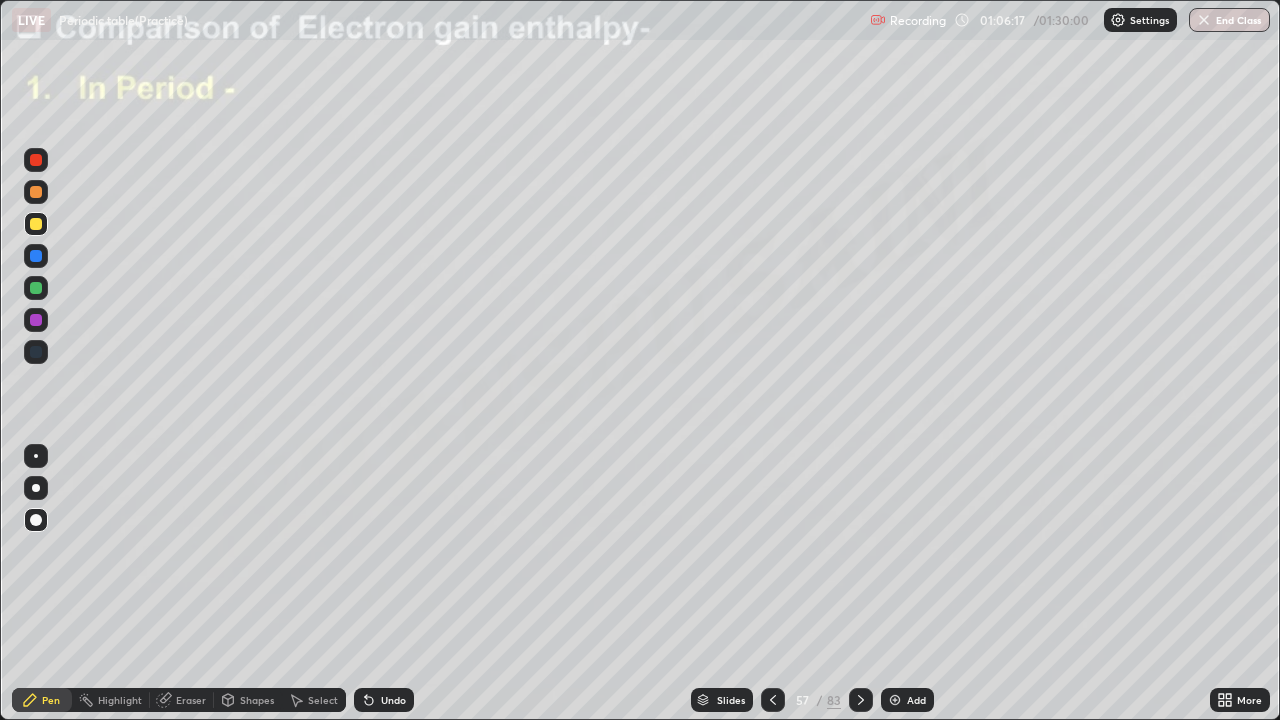 click at bounding box center [999, 606] 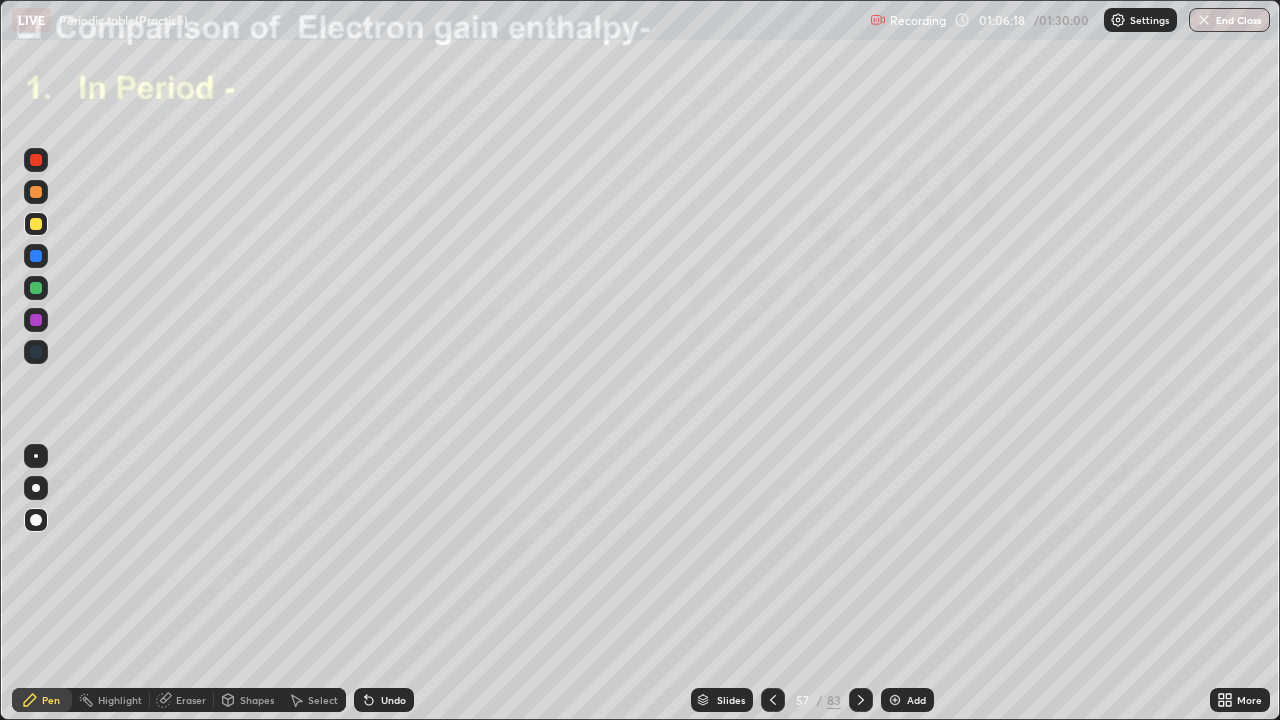 click 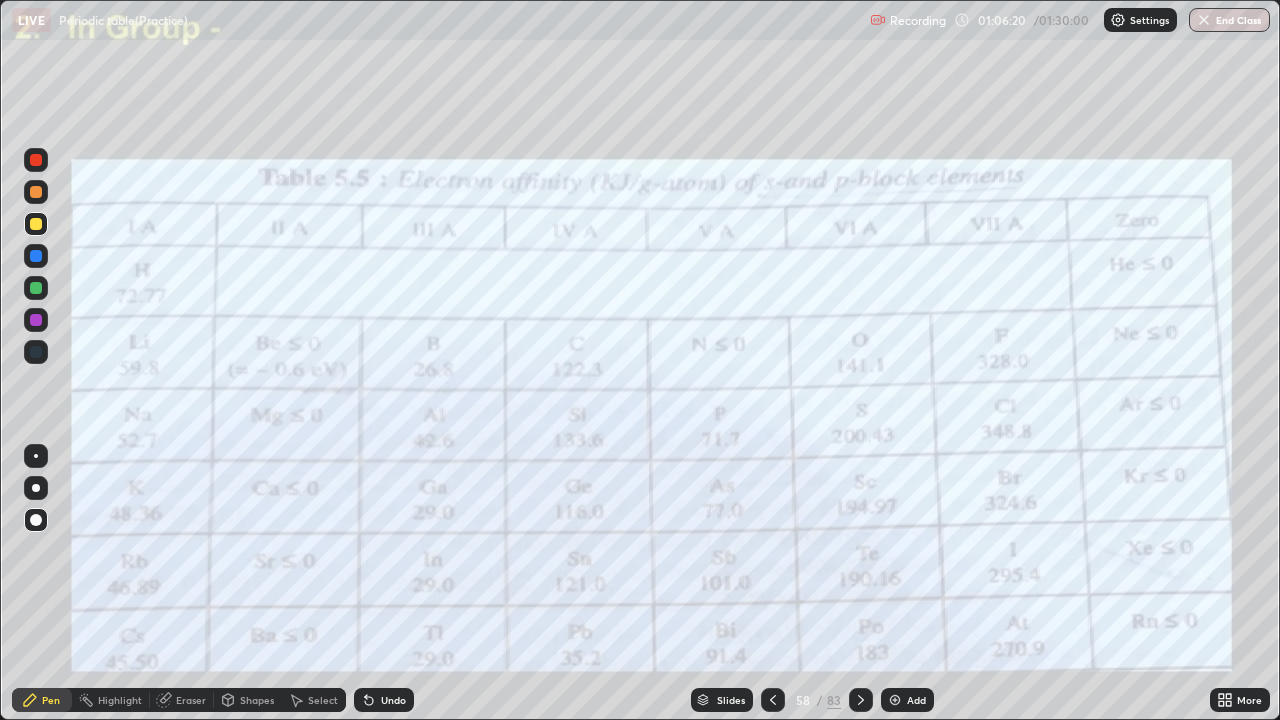 click at bounding box center [861, 700] 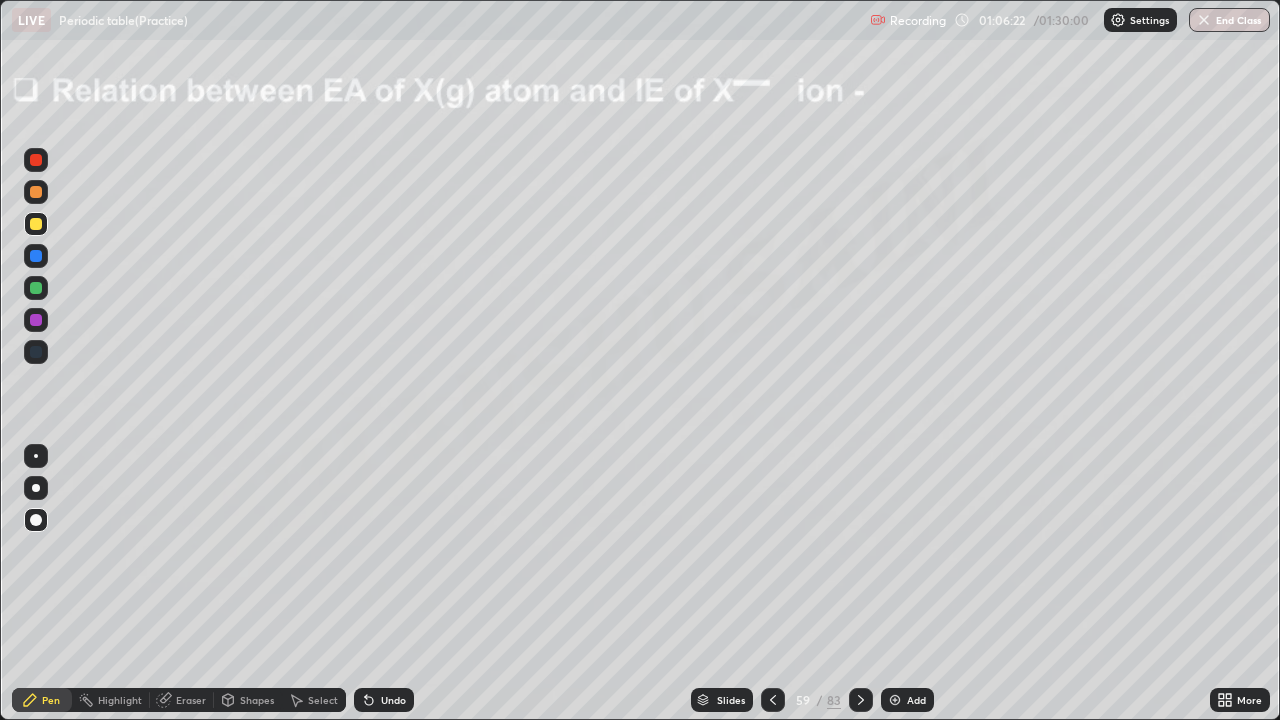 click at bounding box center (861, 700) 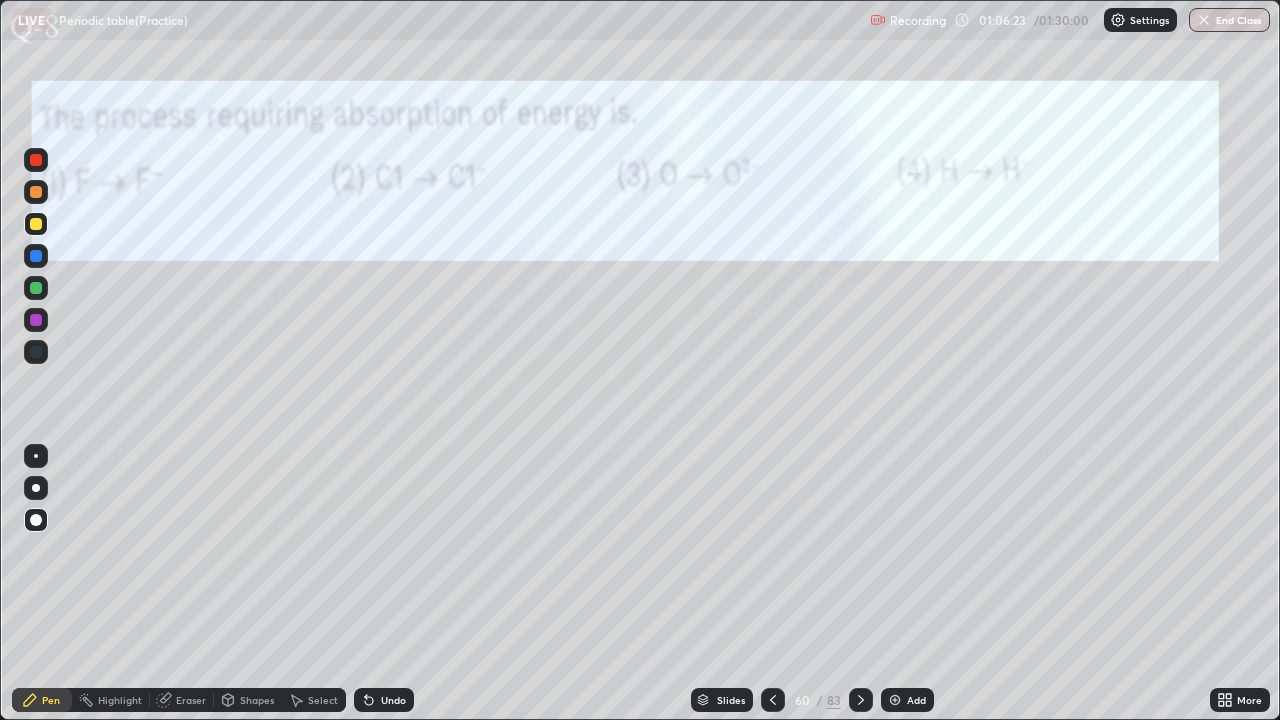 click 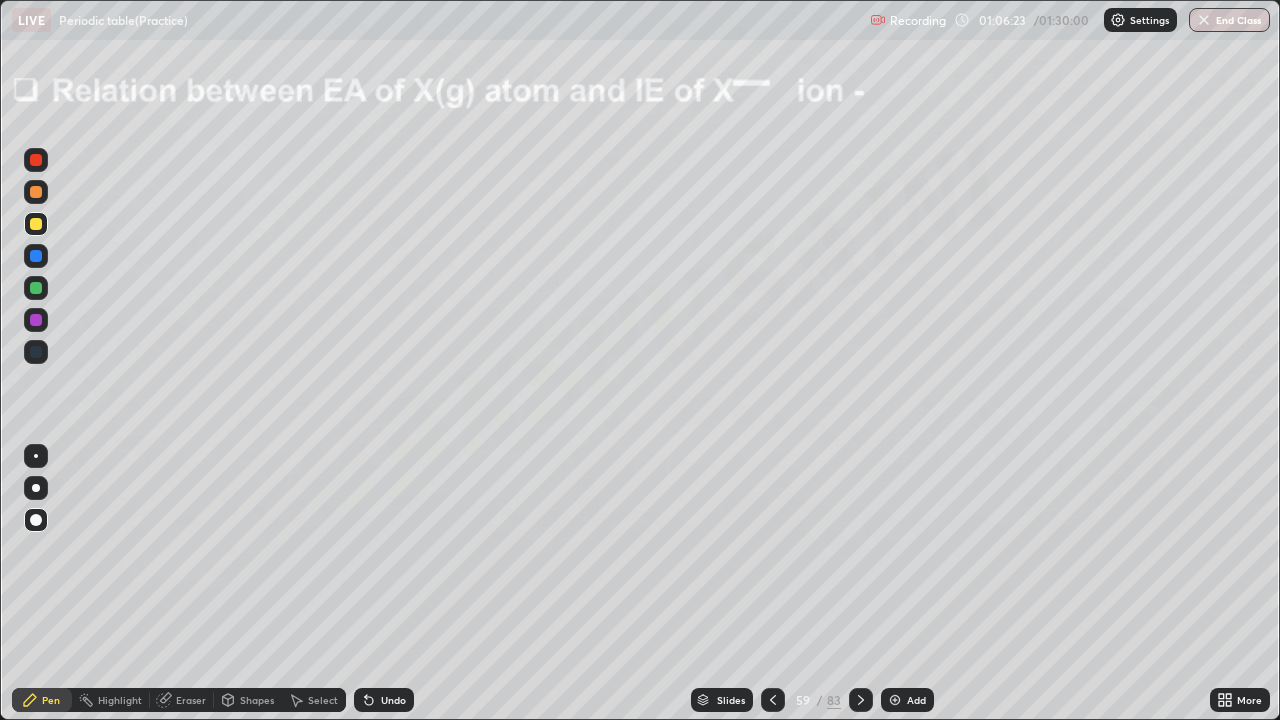 click 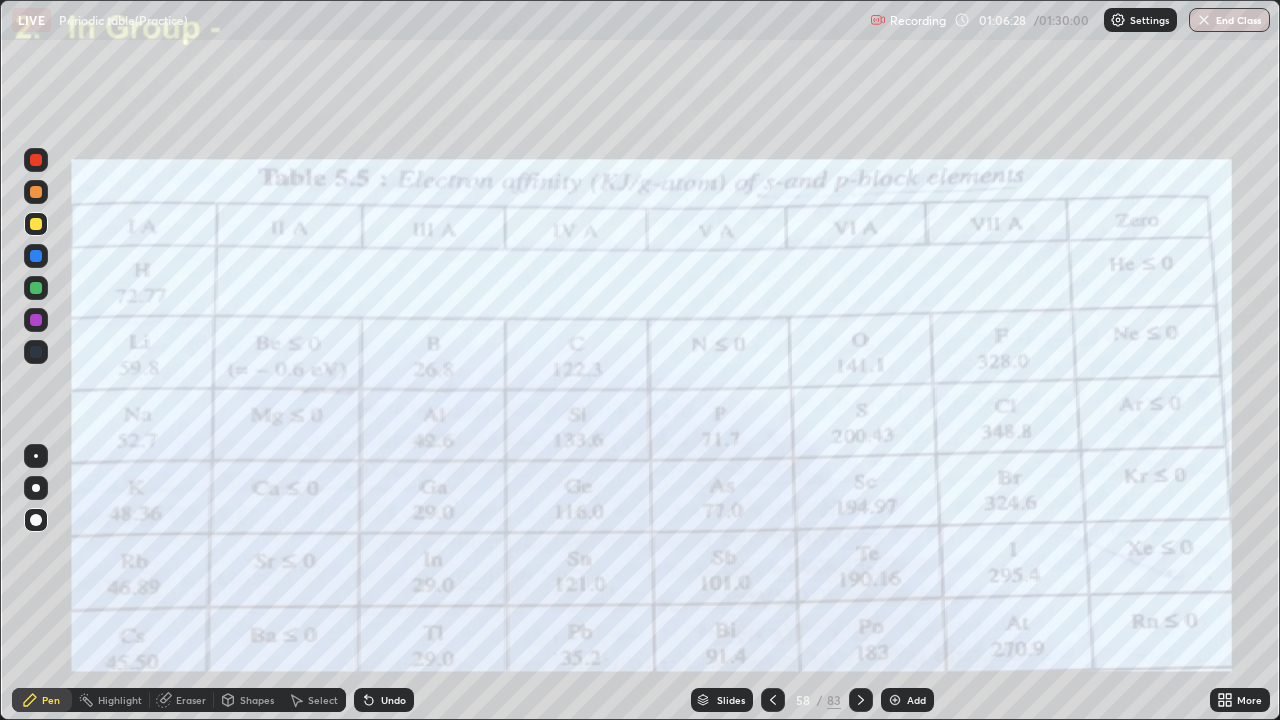 click on "Eraser" at bounding box center (191, 700) 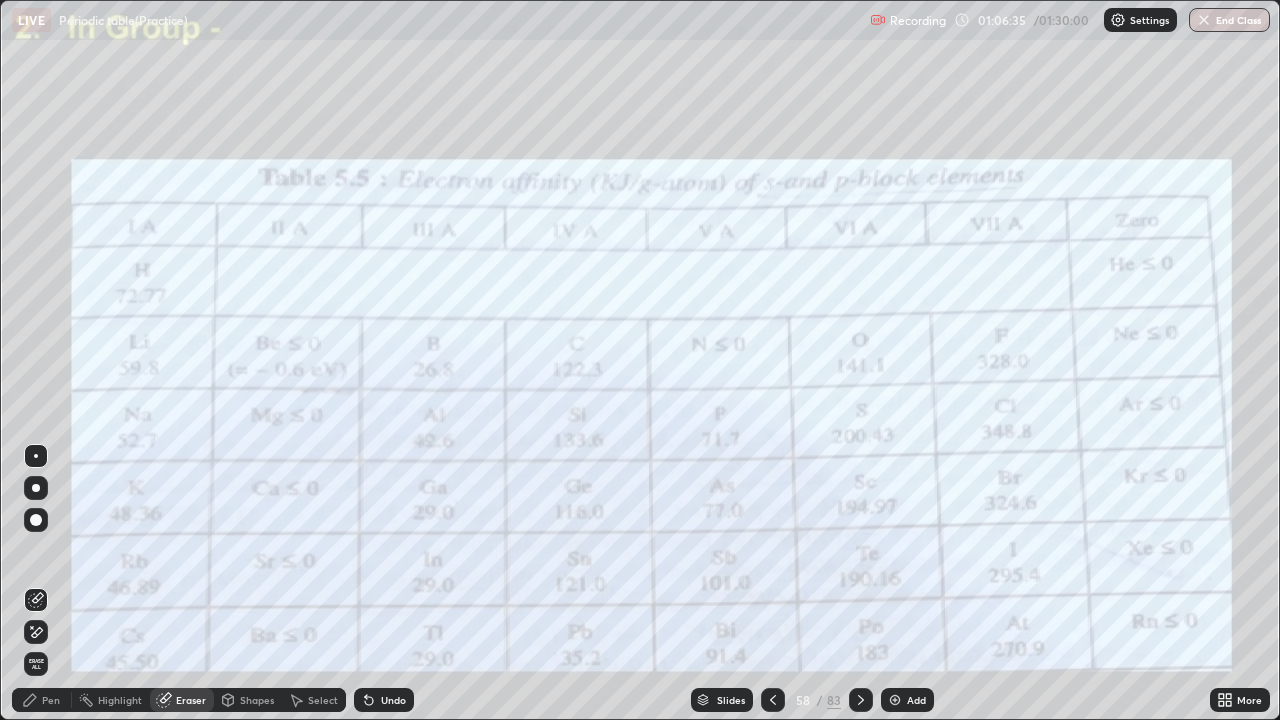 click on "Pen" at bounding box center (51, 700) 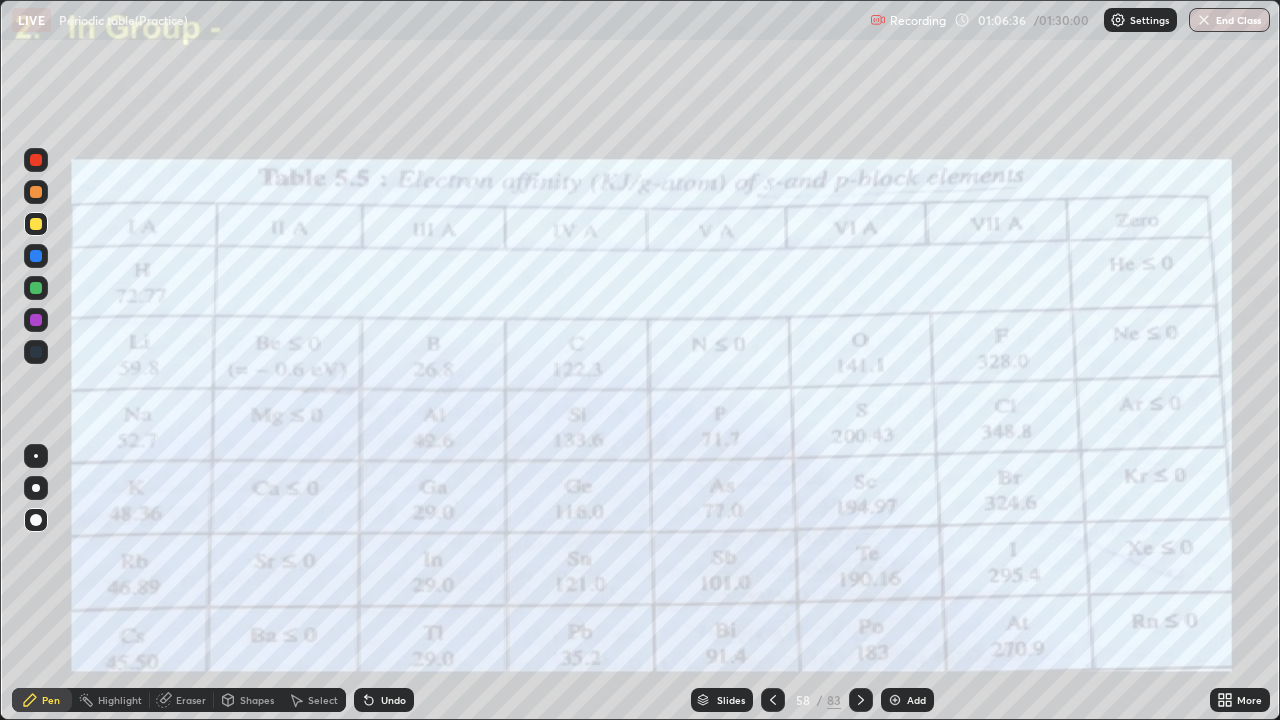 click at bounding box center [36, 320] 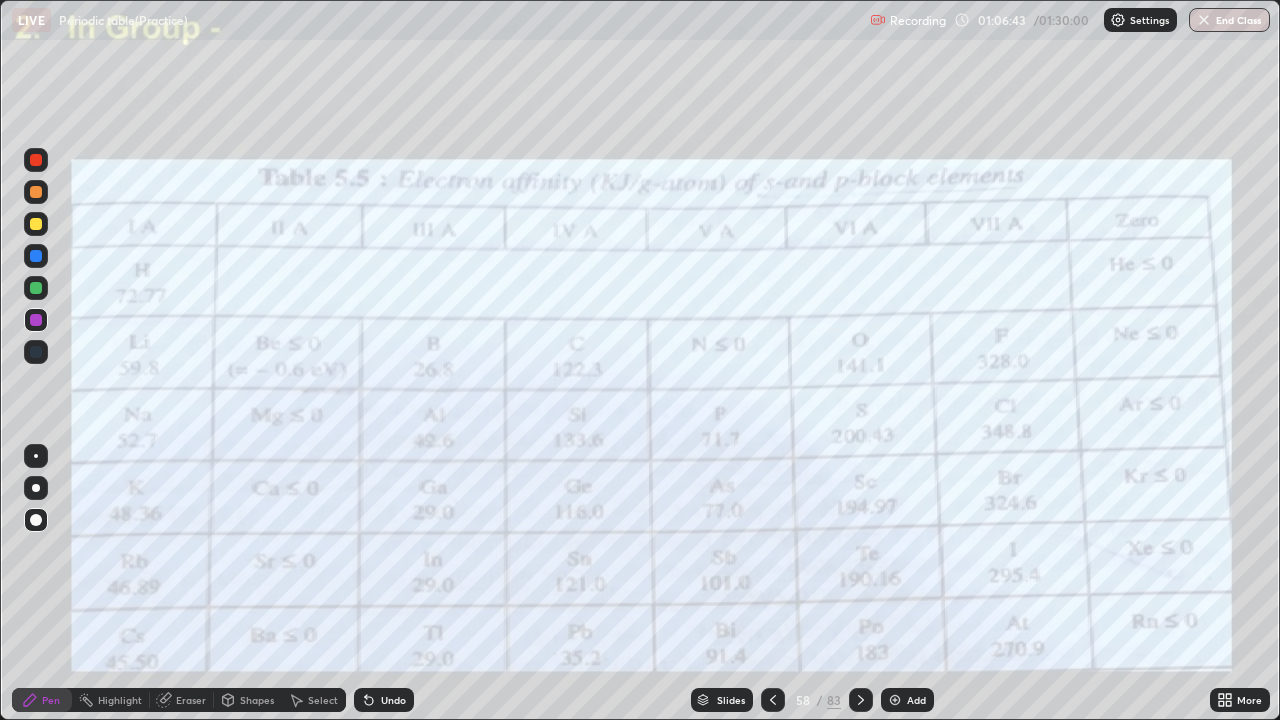 click on "Add" at bounding box center [907, 700] 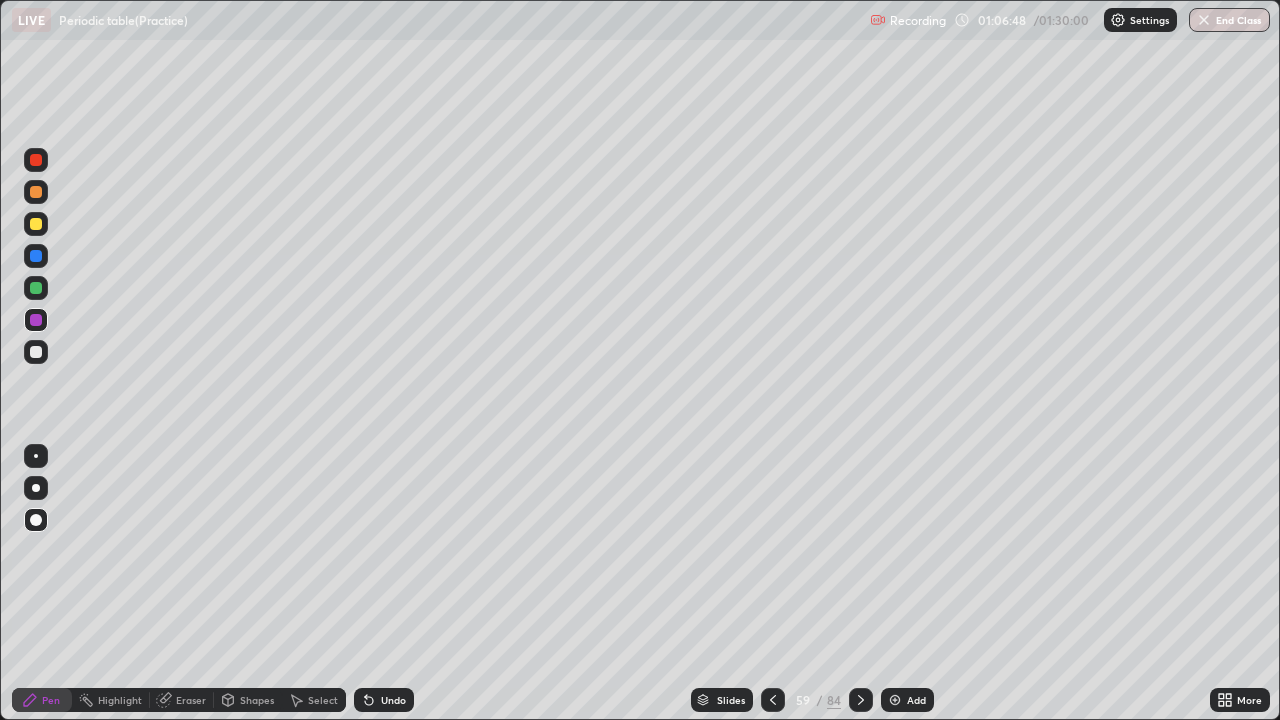 click at bounding box center [36, 224] 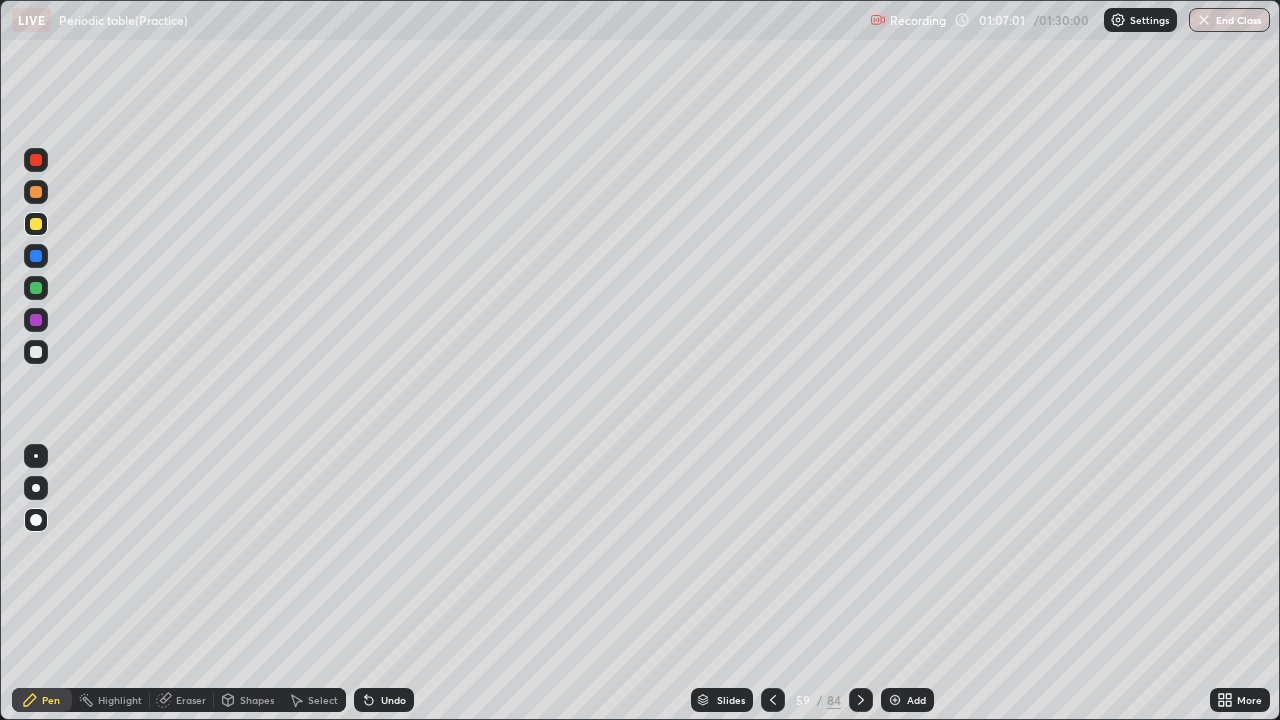 click at bounding box center (36, 256) 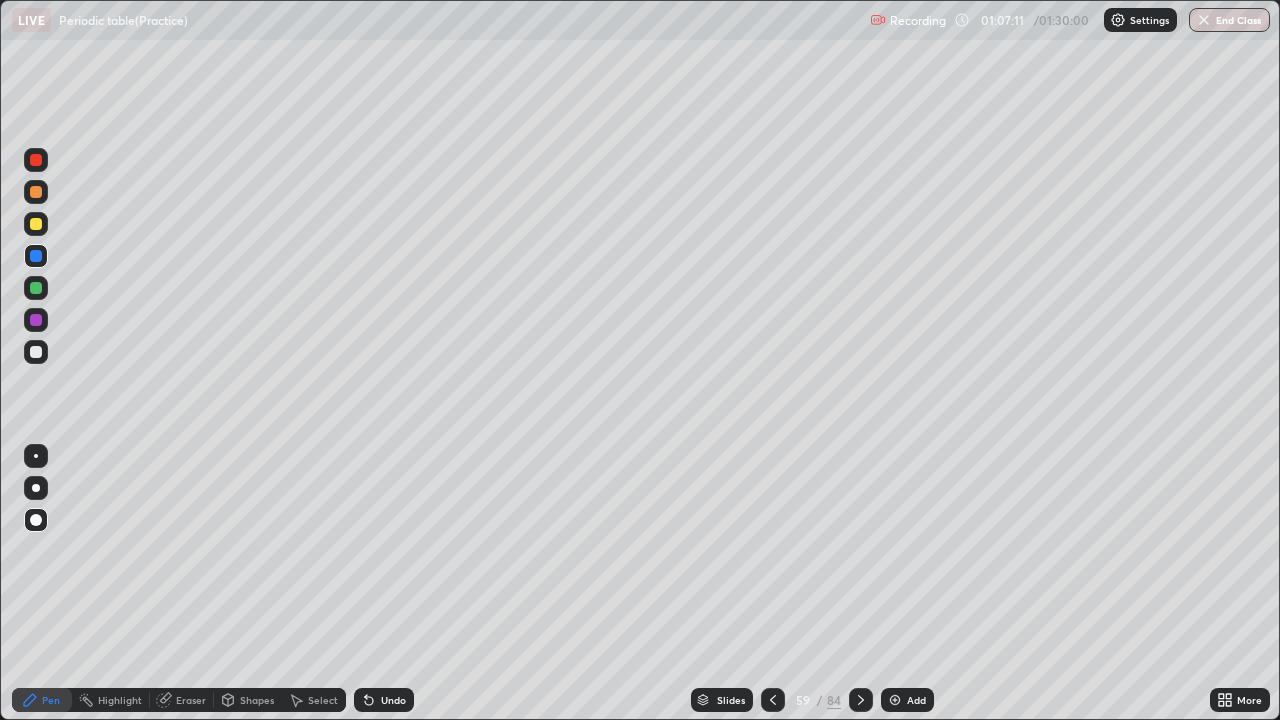 click at bounding box center (36, 288) 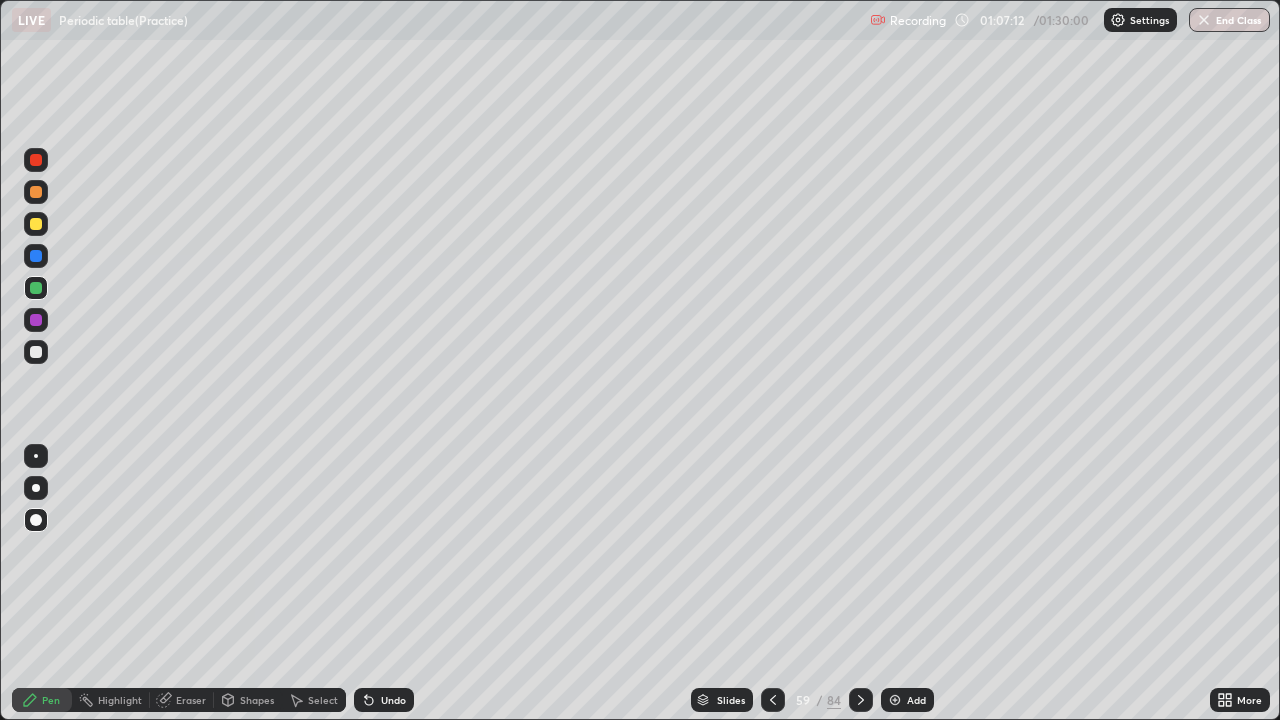 click on "Pen" at bounding box center (42, 700) 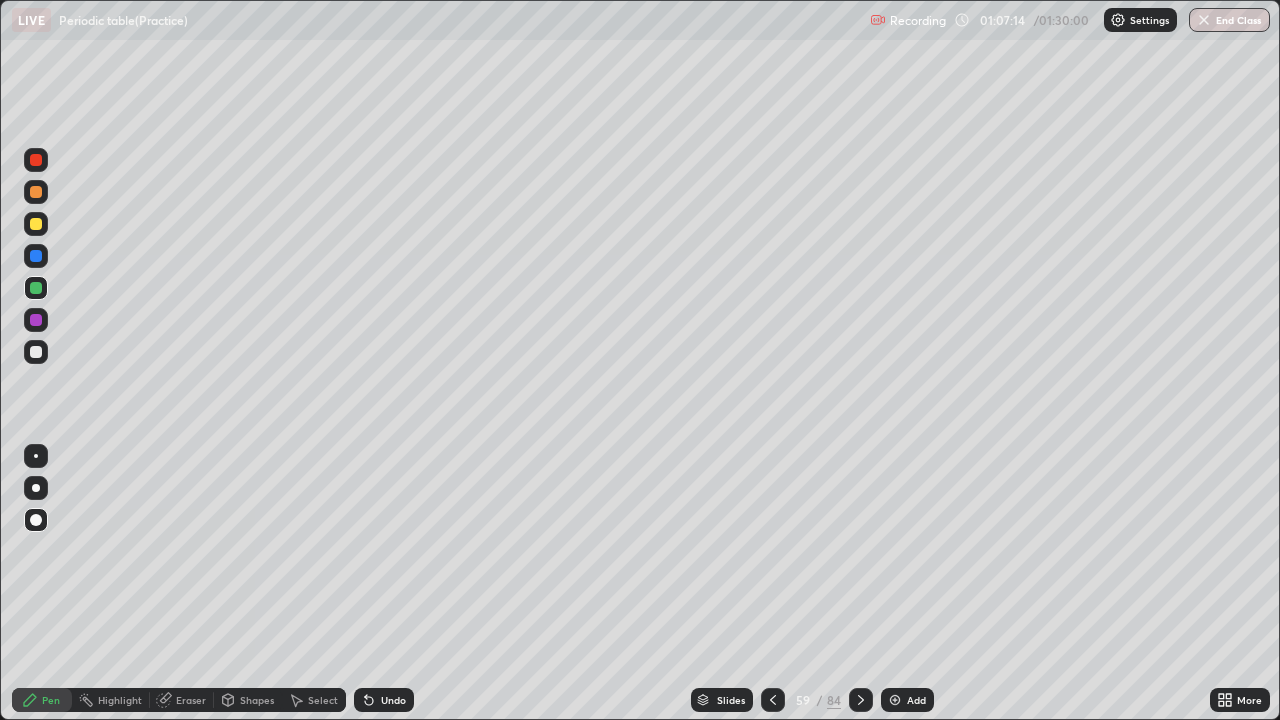 click at bounding box center (36, 288) 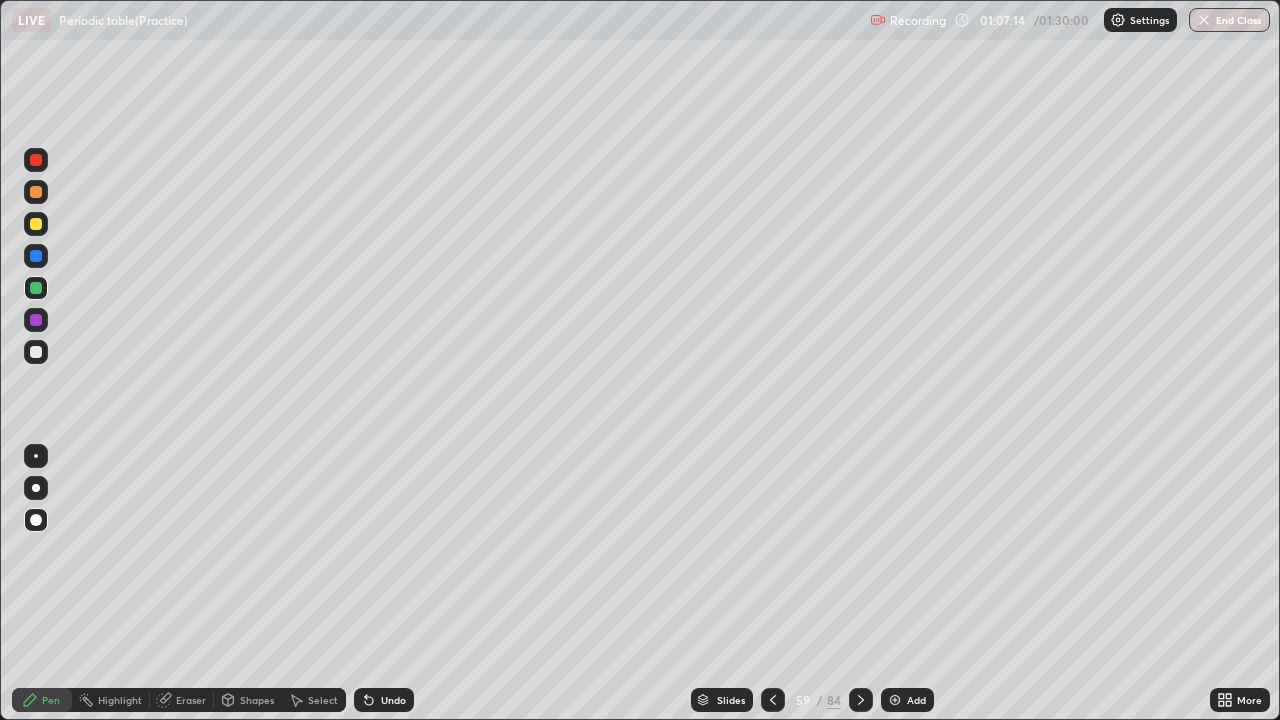 click at bounding box center (36, 288) 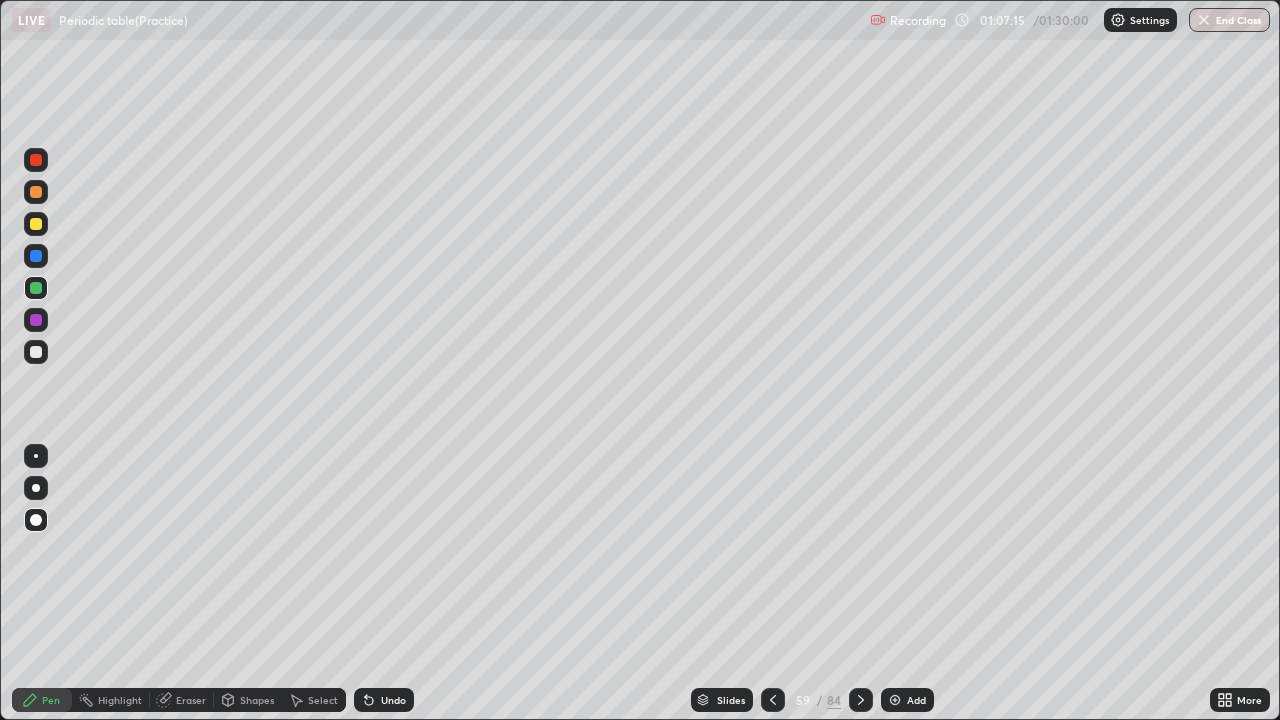 click at bounding box center [36, 192] 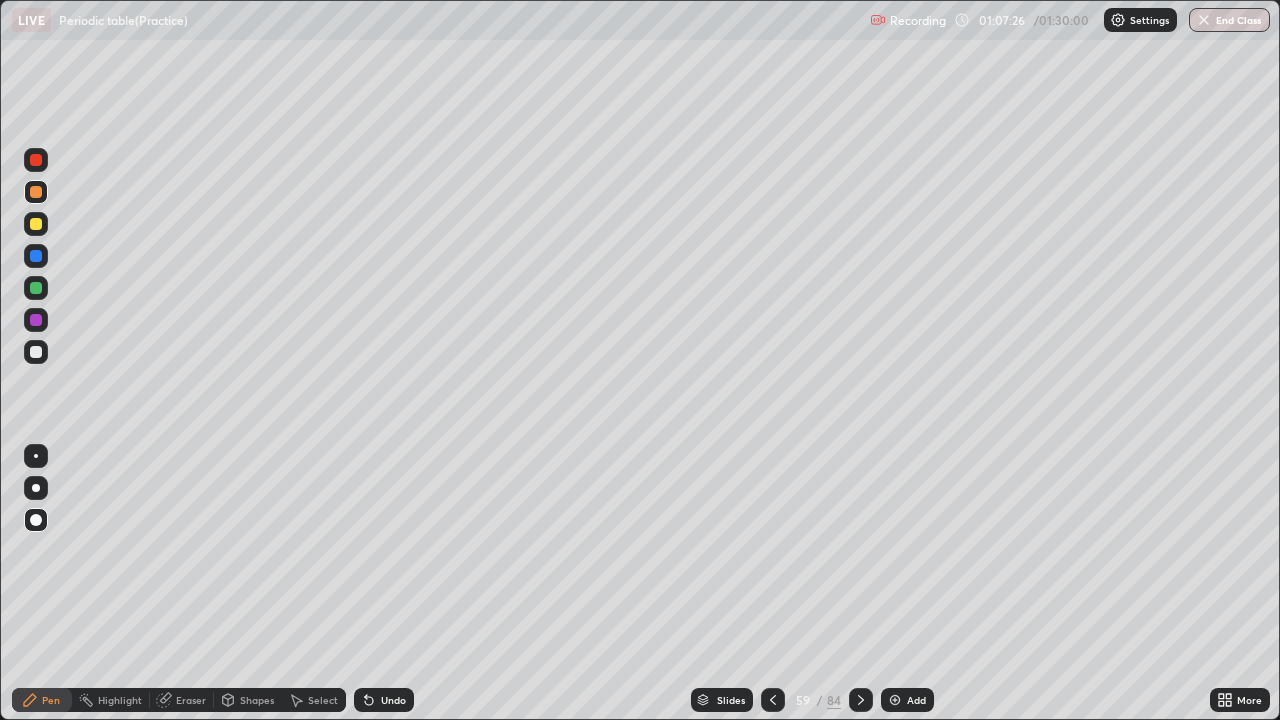 click at bounding box center (36, 224) 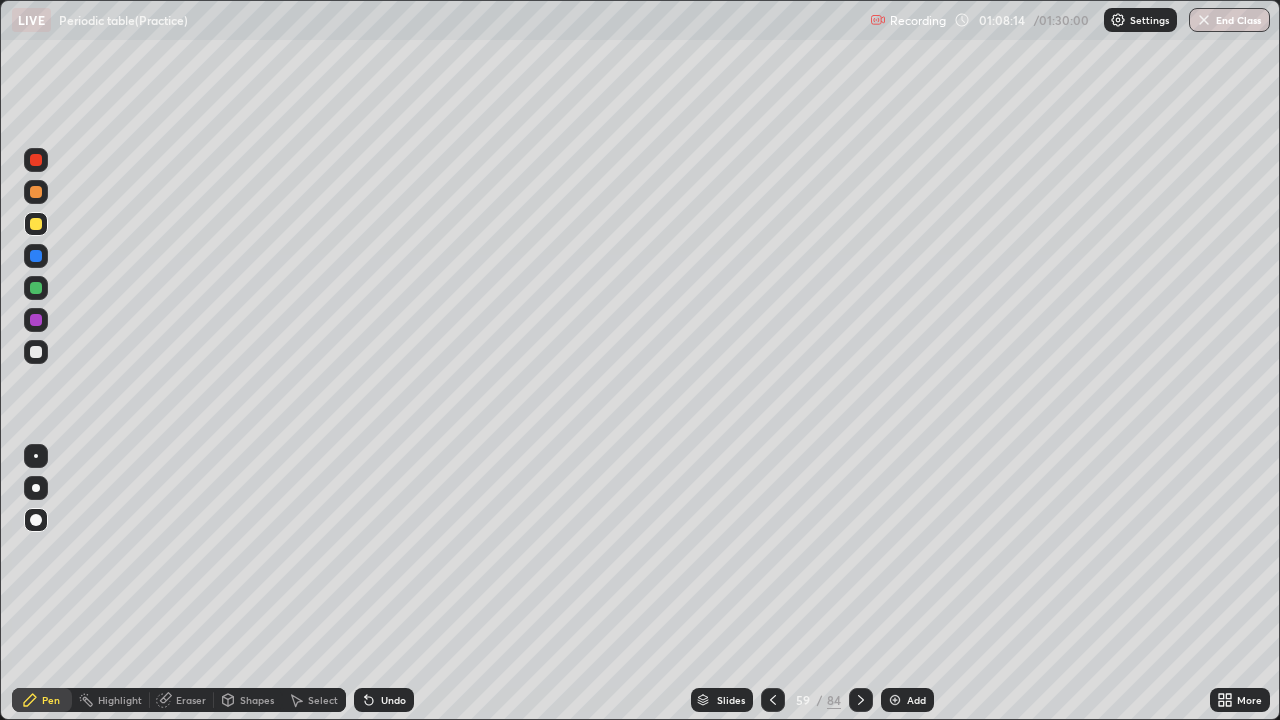 click 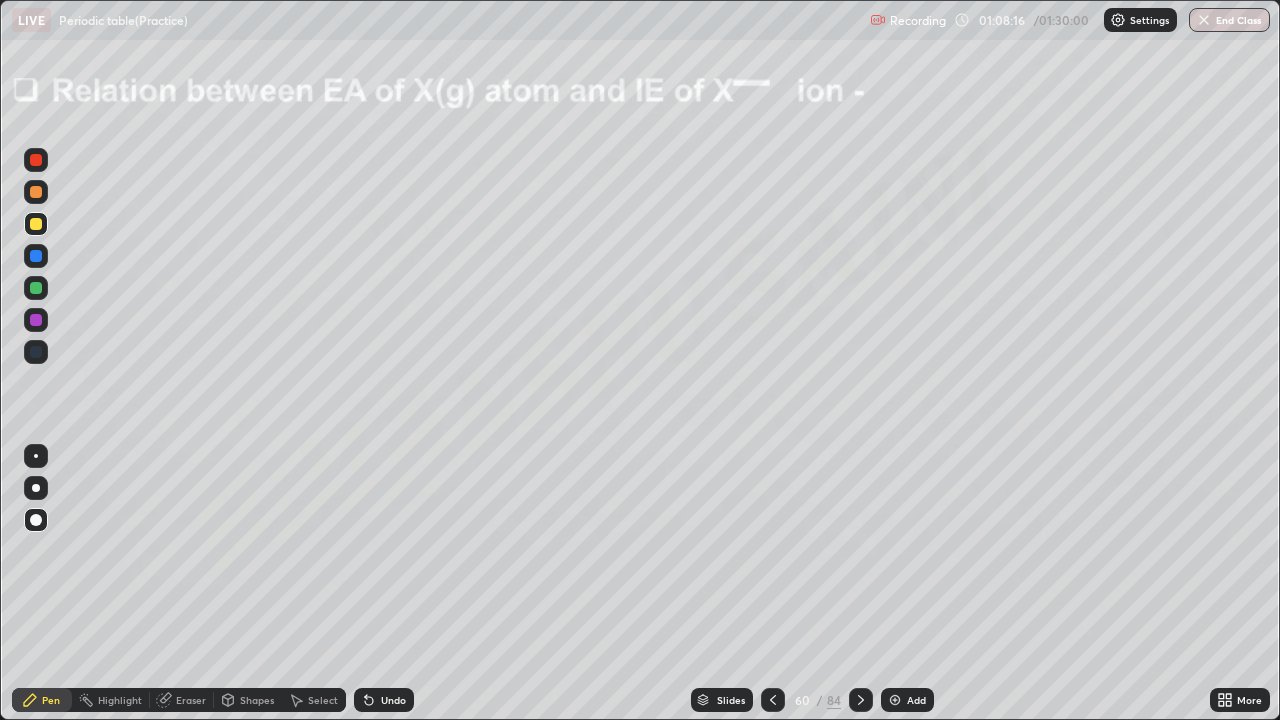 click on "Slides" at bounding box center [731, 700] 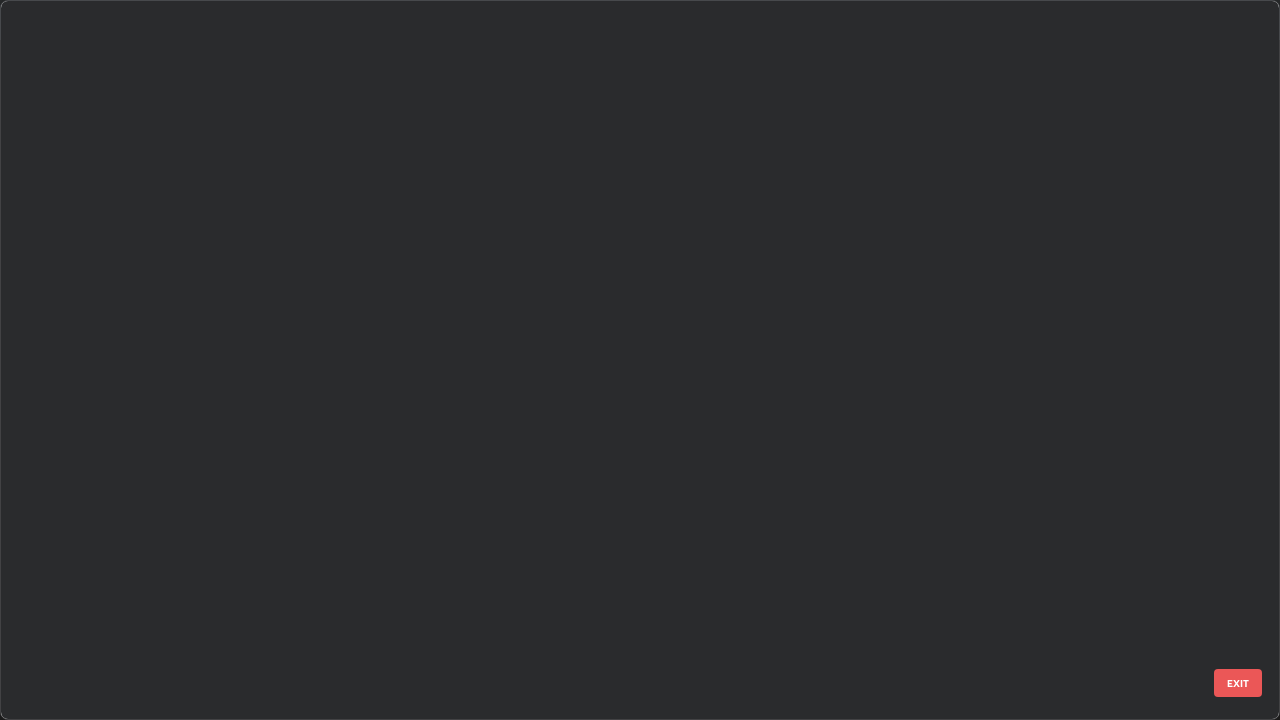 scroll, scrollTop: 3774, scrollLeft: 0, axis: vertical 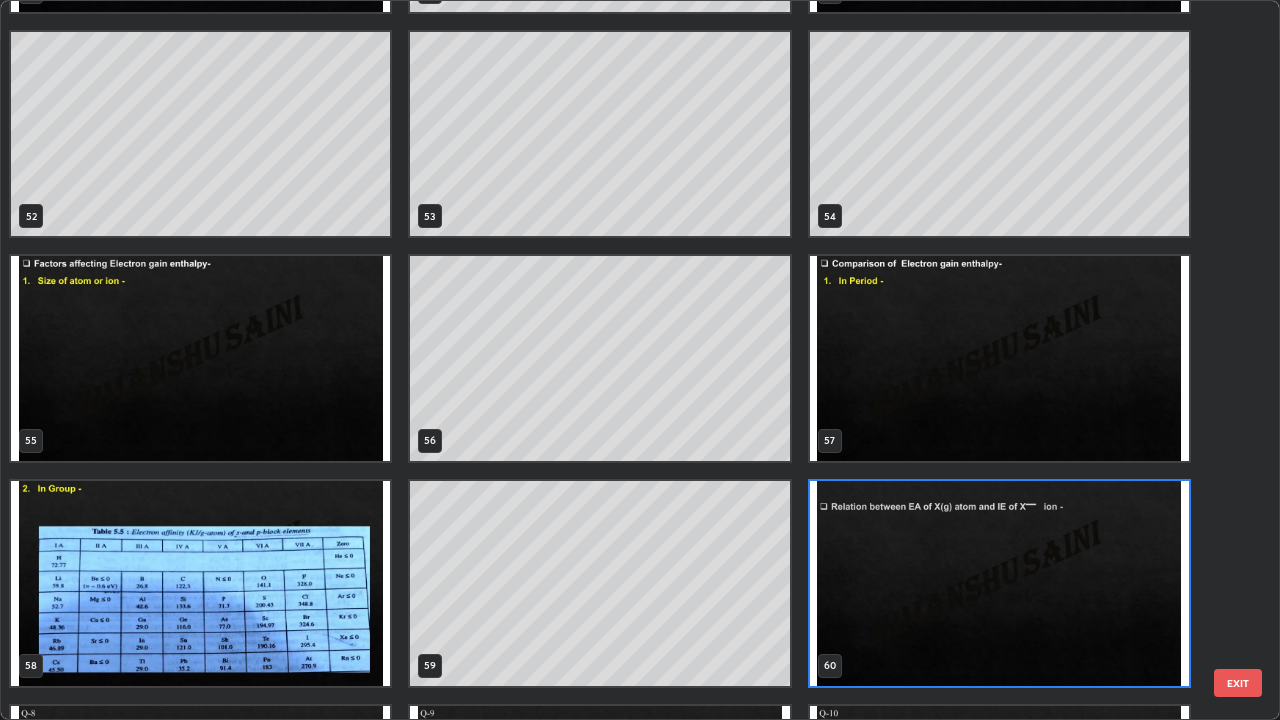 click on "49 50 51 52 53 54 55 56 57 58 59 60 61 62 63 64 65 66" at bounding box center (622, 360) 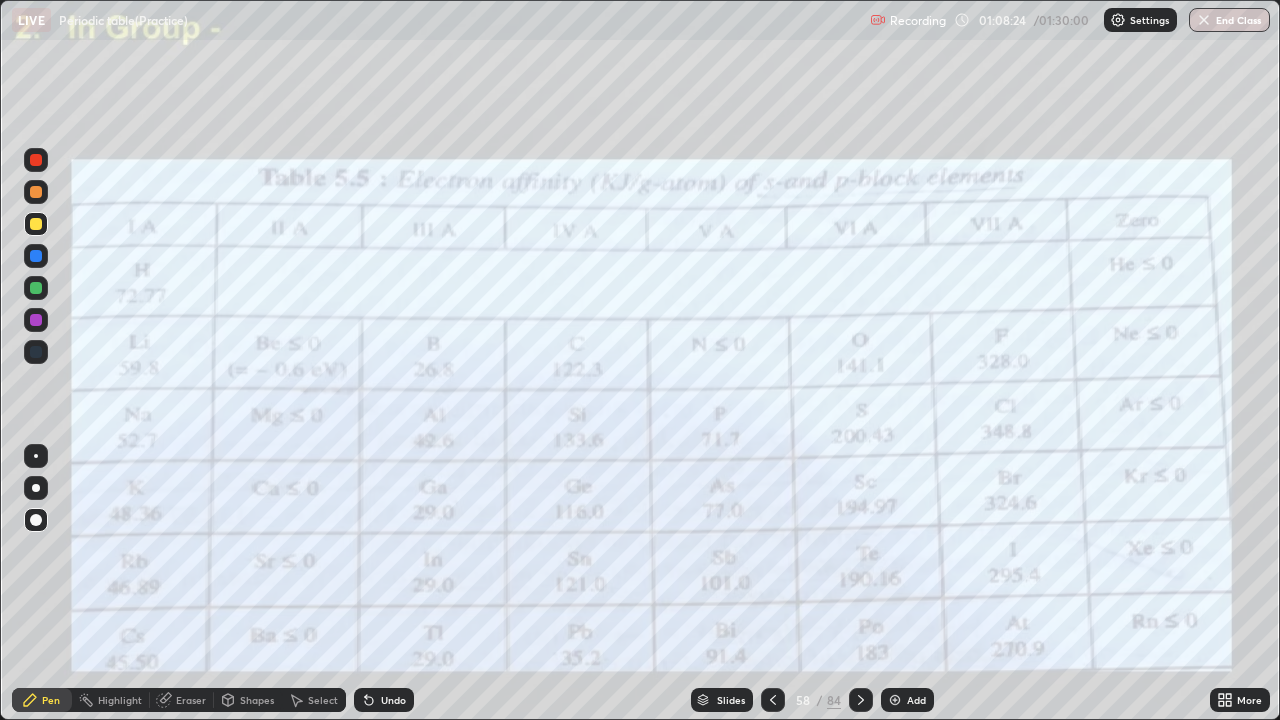 click at bounding box center (36, 320) 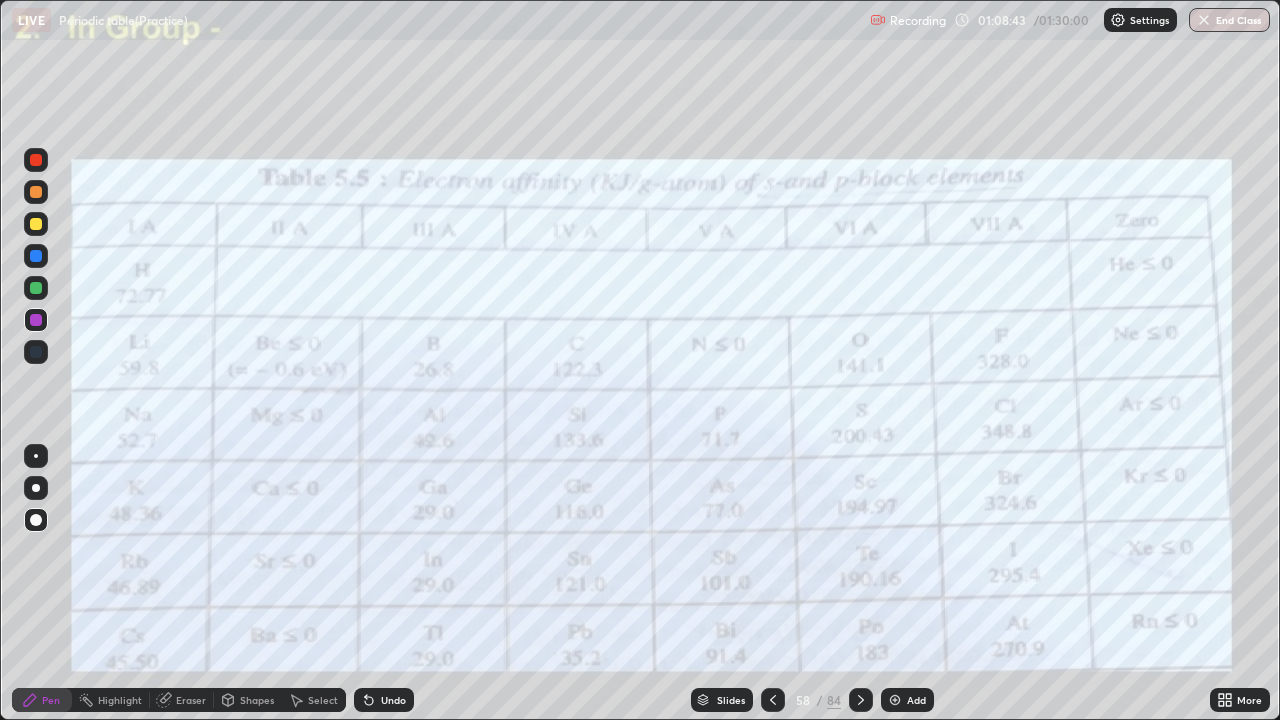 click at bounding box center (36, 288) 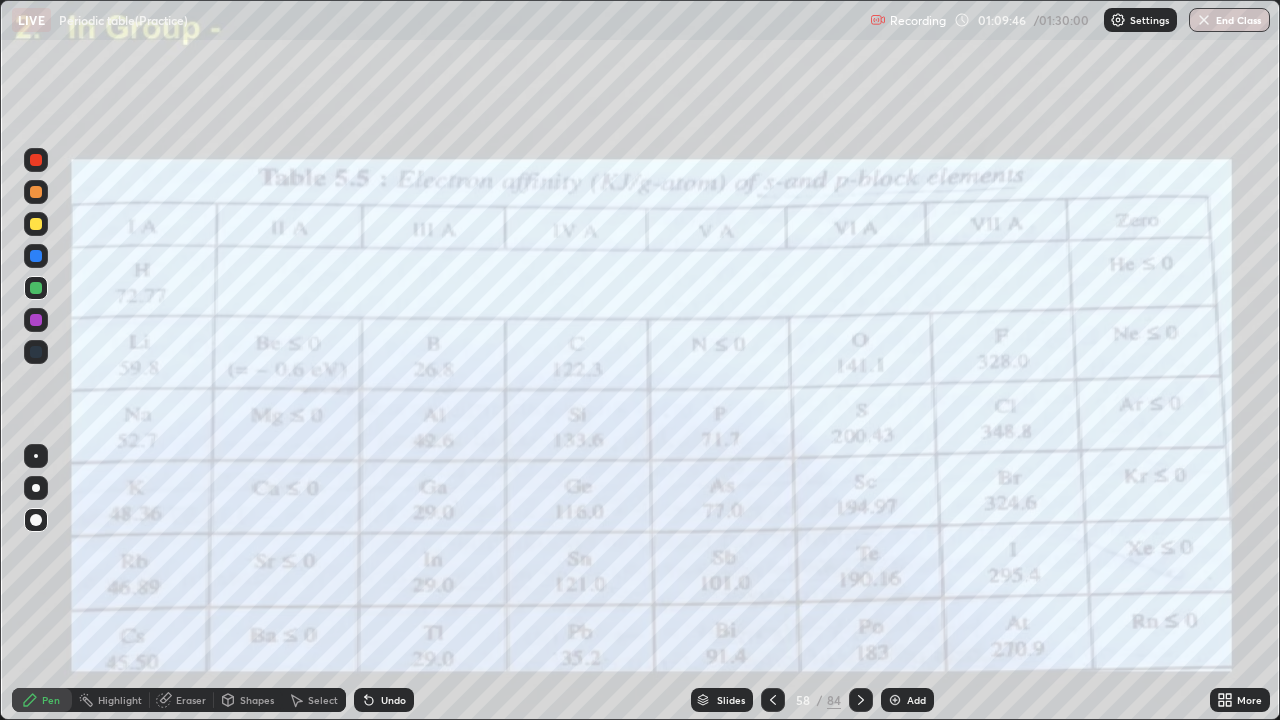 click on "Pen" at bounding box center [42, 700] 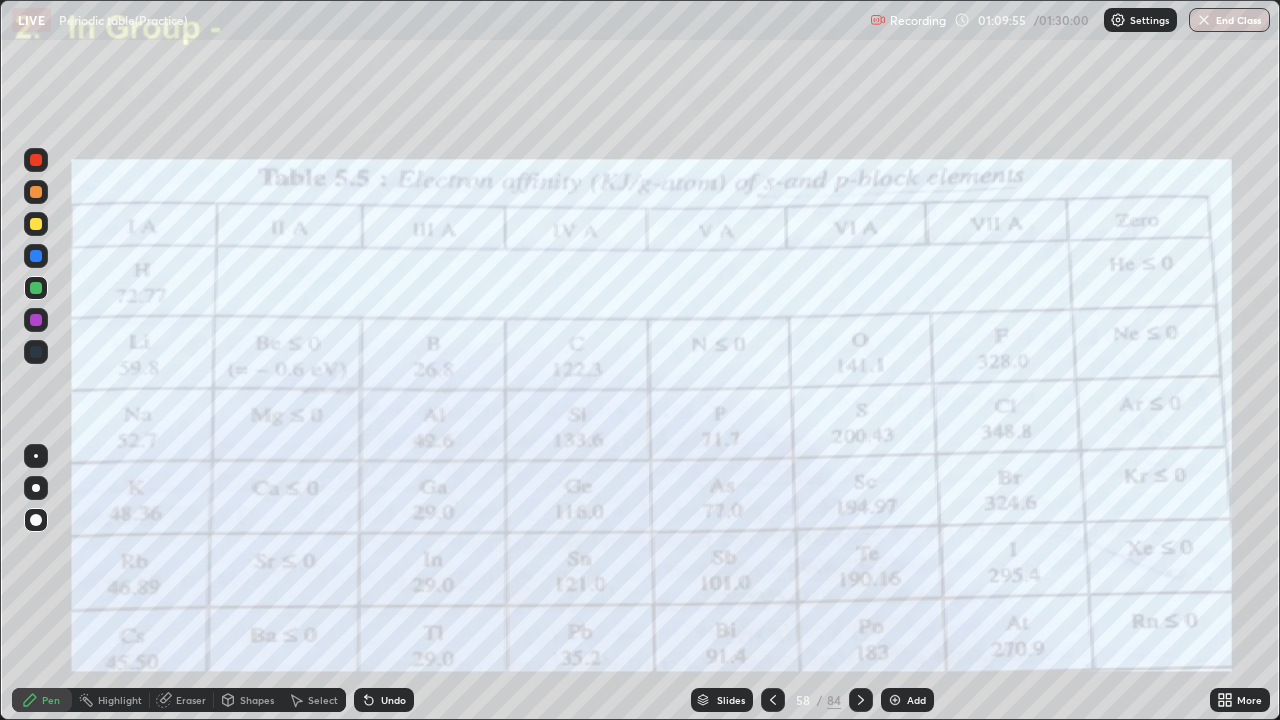 click on "Undo" at bounding box center [393, 700] 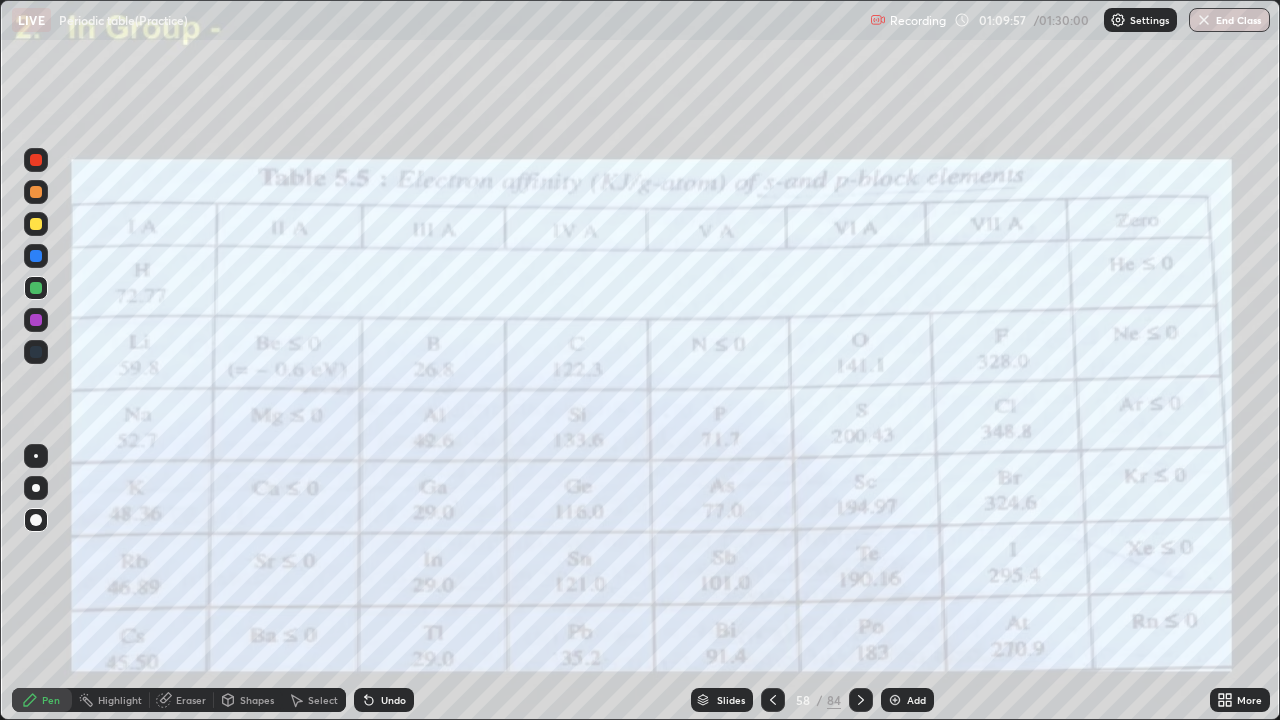 click on "Pen" at bounding box center (42, 700) 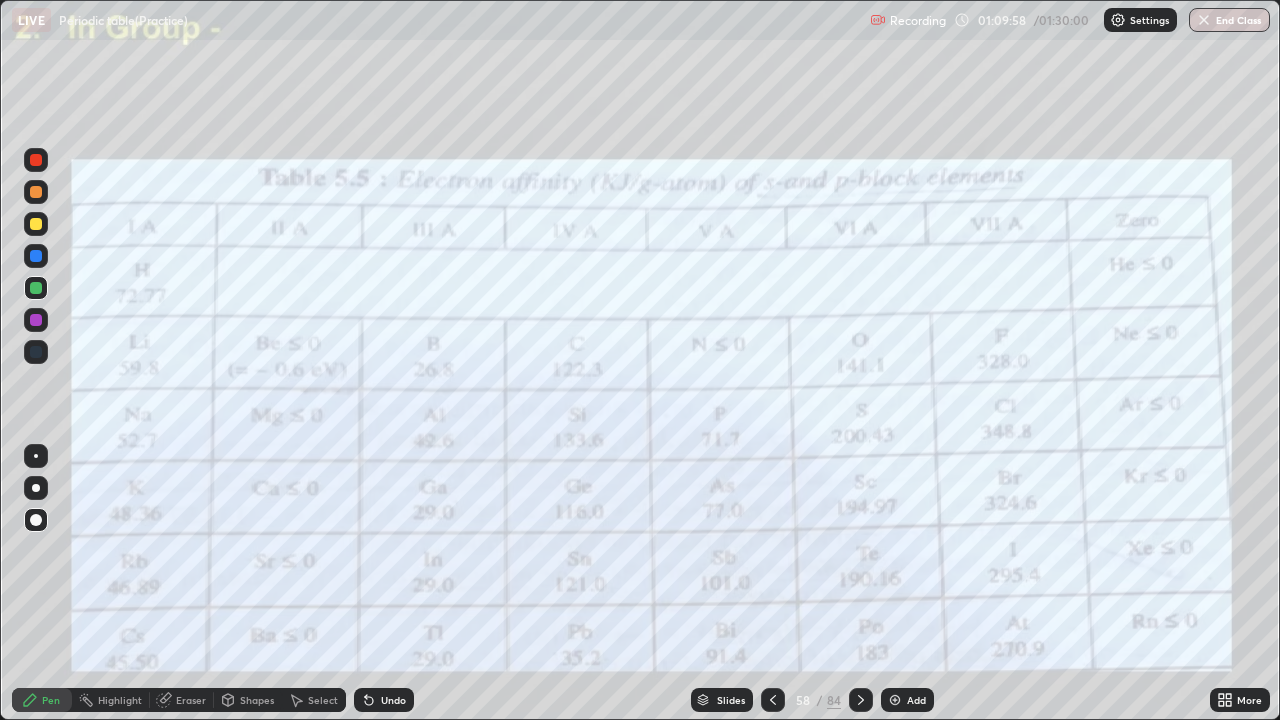 click at bounding box center (36, 320) 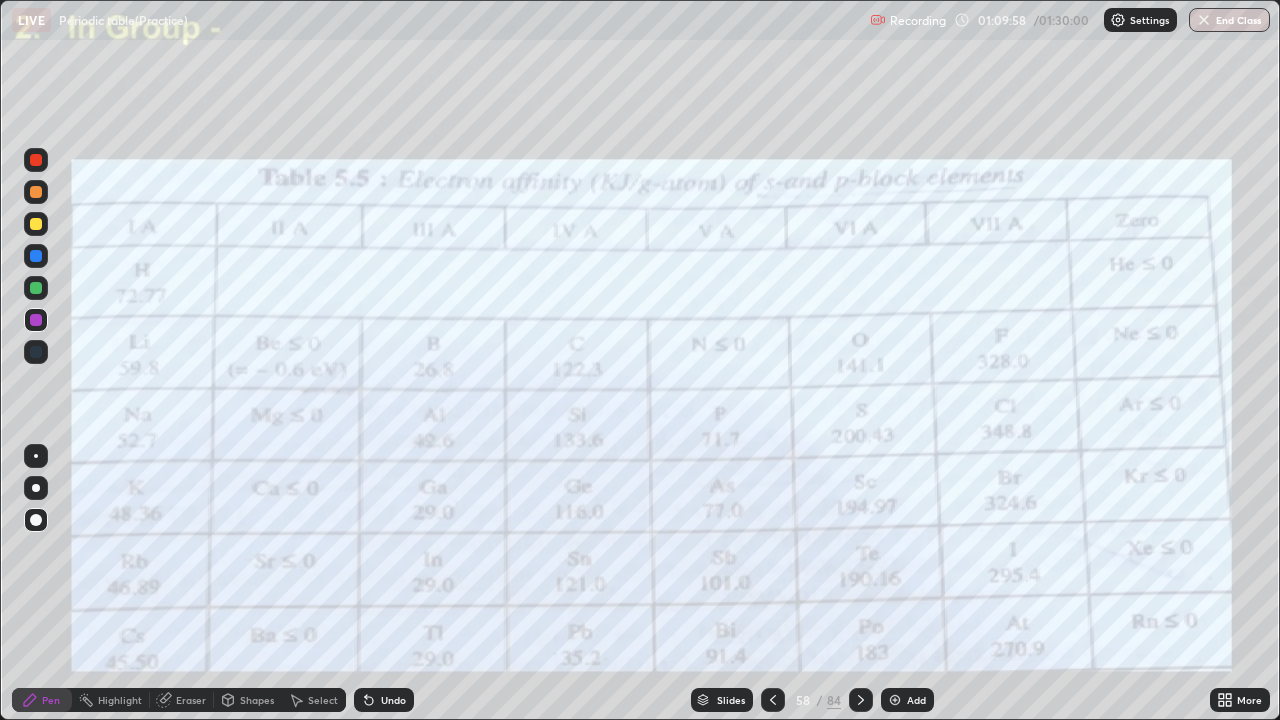 click at bounding box center (36, 320) 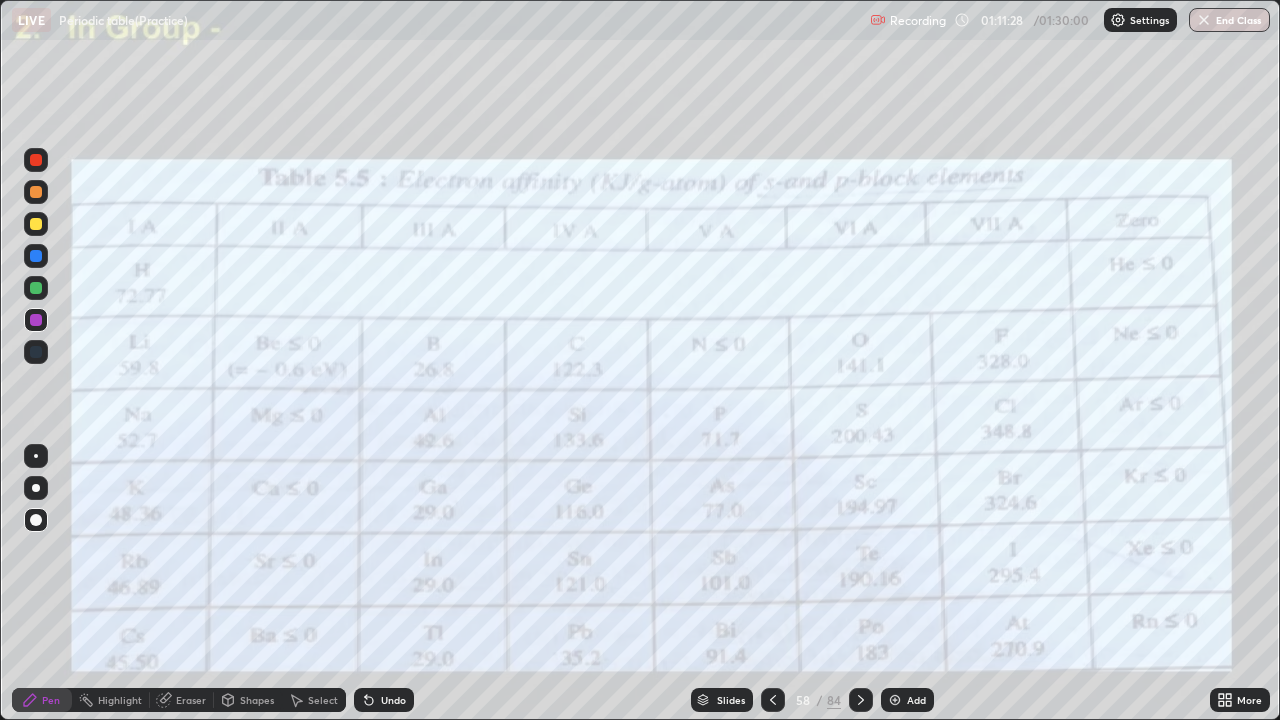 click at bounding box center [861, 700] 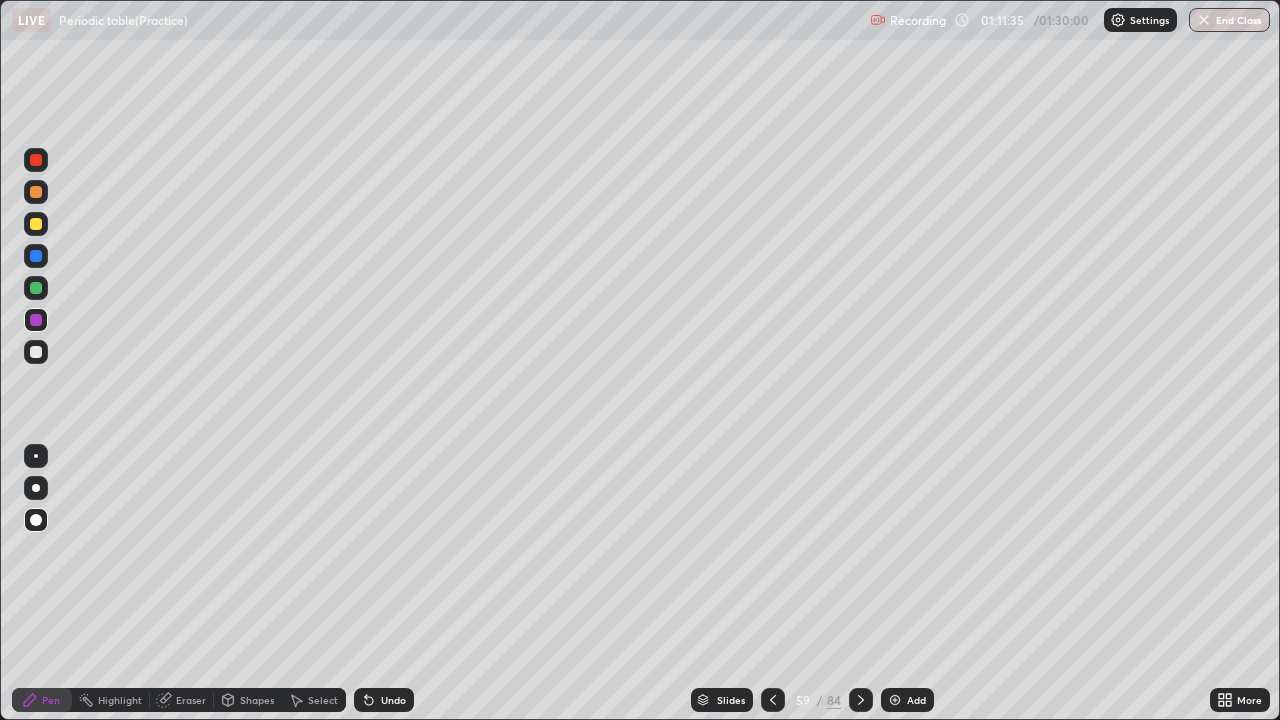 click at bounding box center [36, 352] 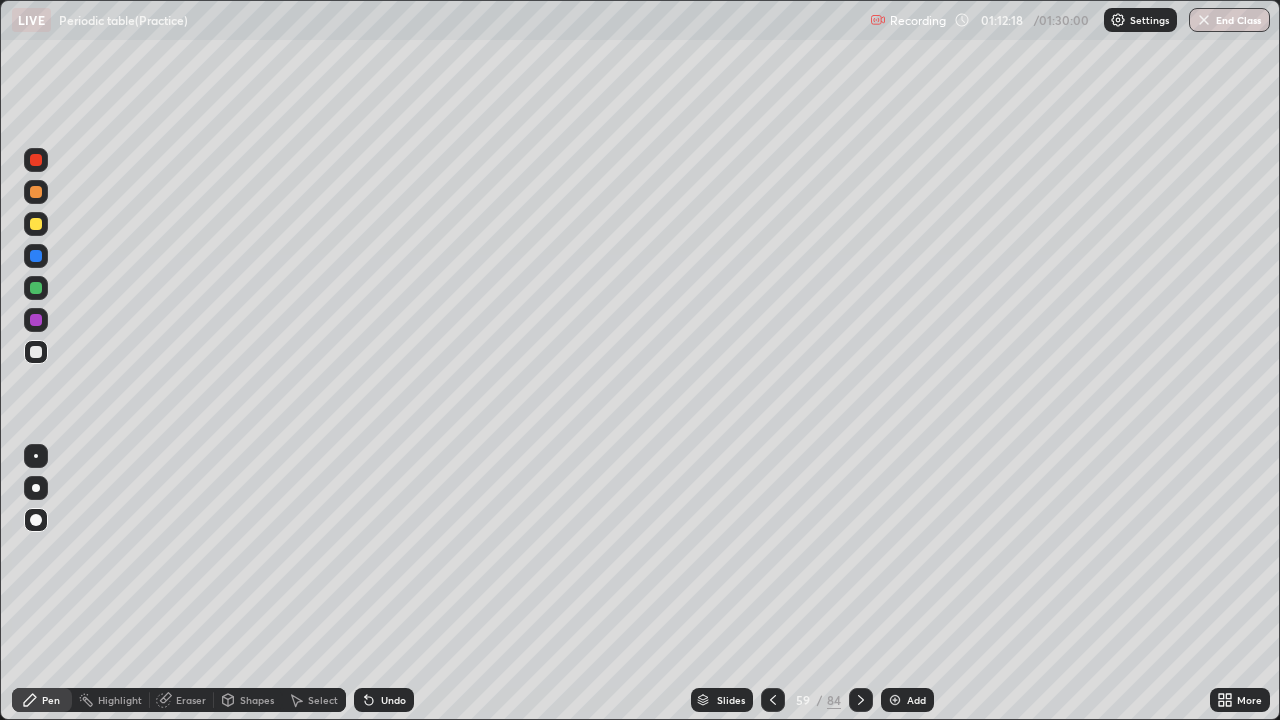 click 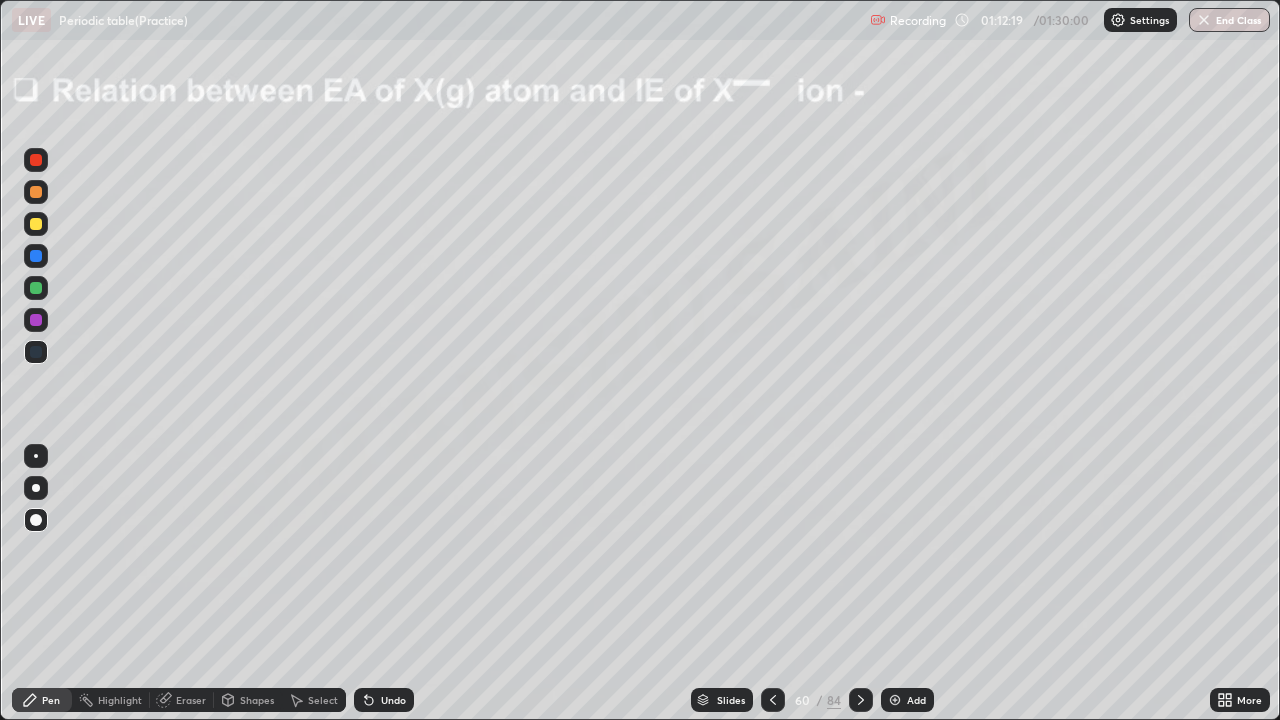 click 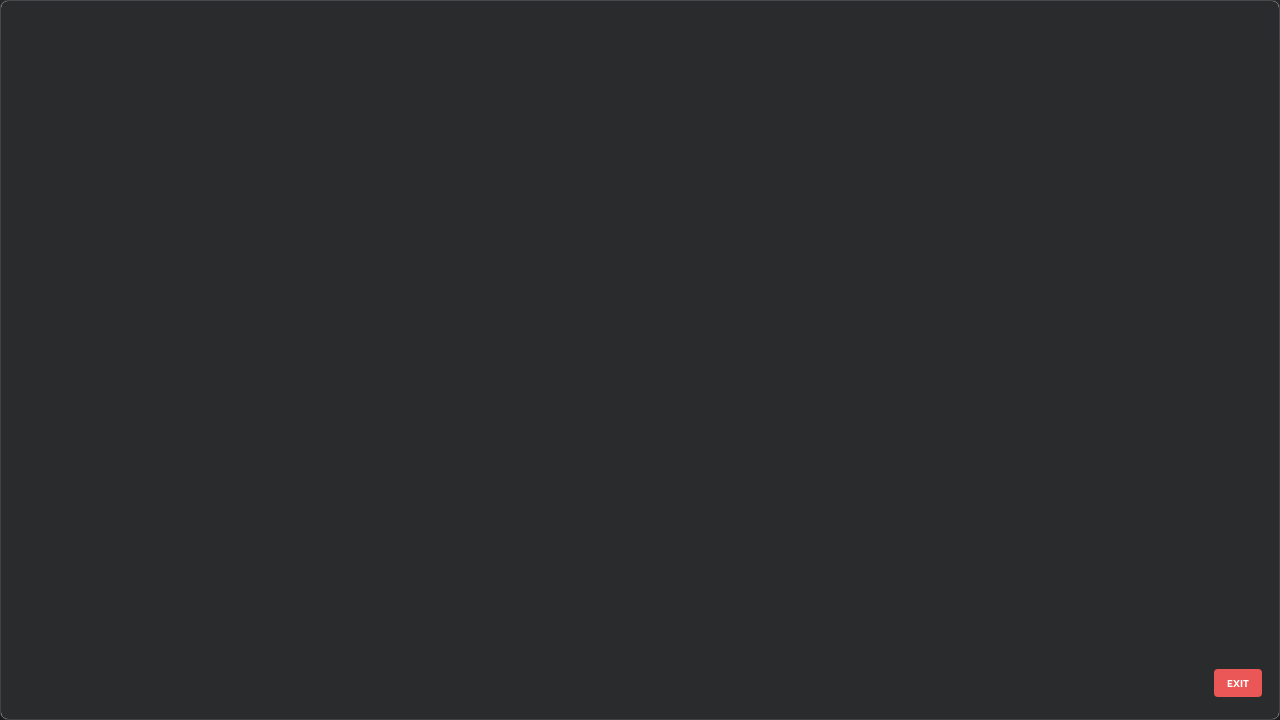 scroll, scrollTop: 3774, scrollLeft: 0, axis: vertical 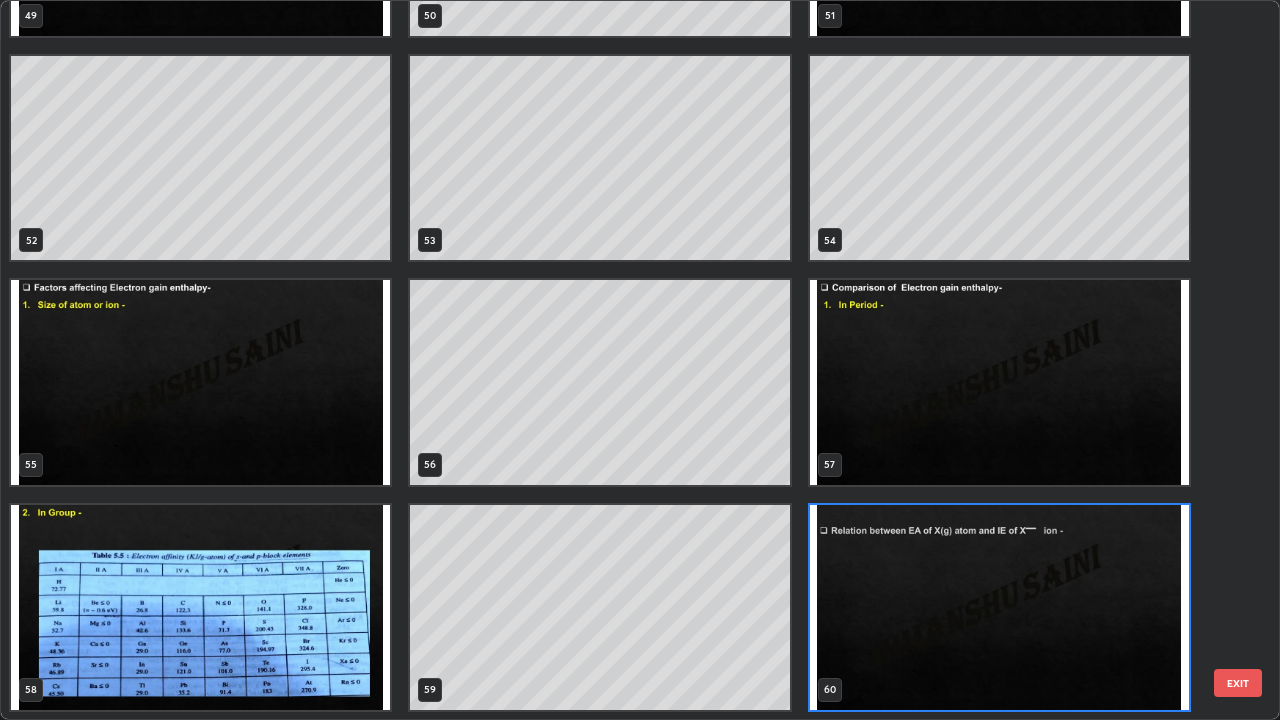 click at bounding box center [200, 607] 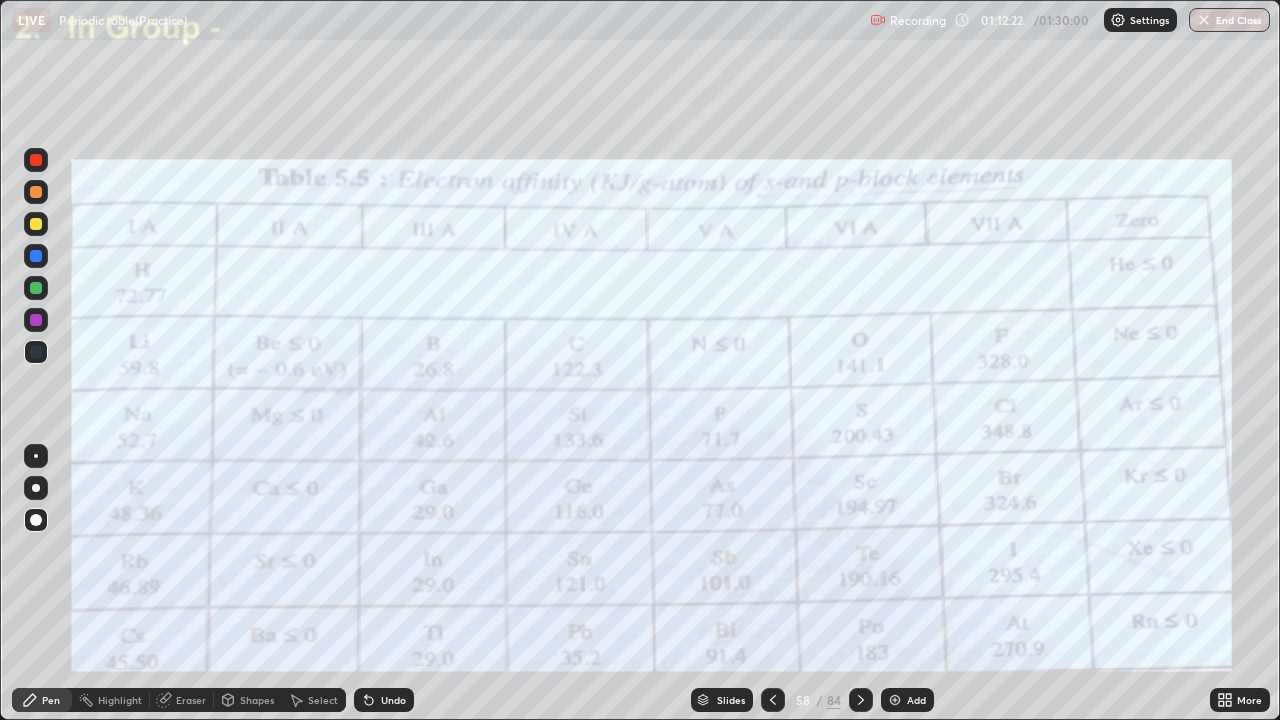 click at bounding box center (861, 700) 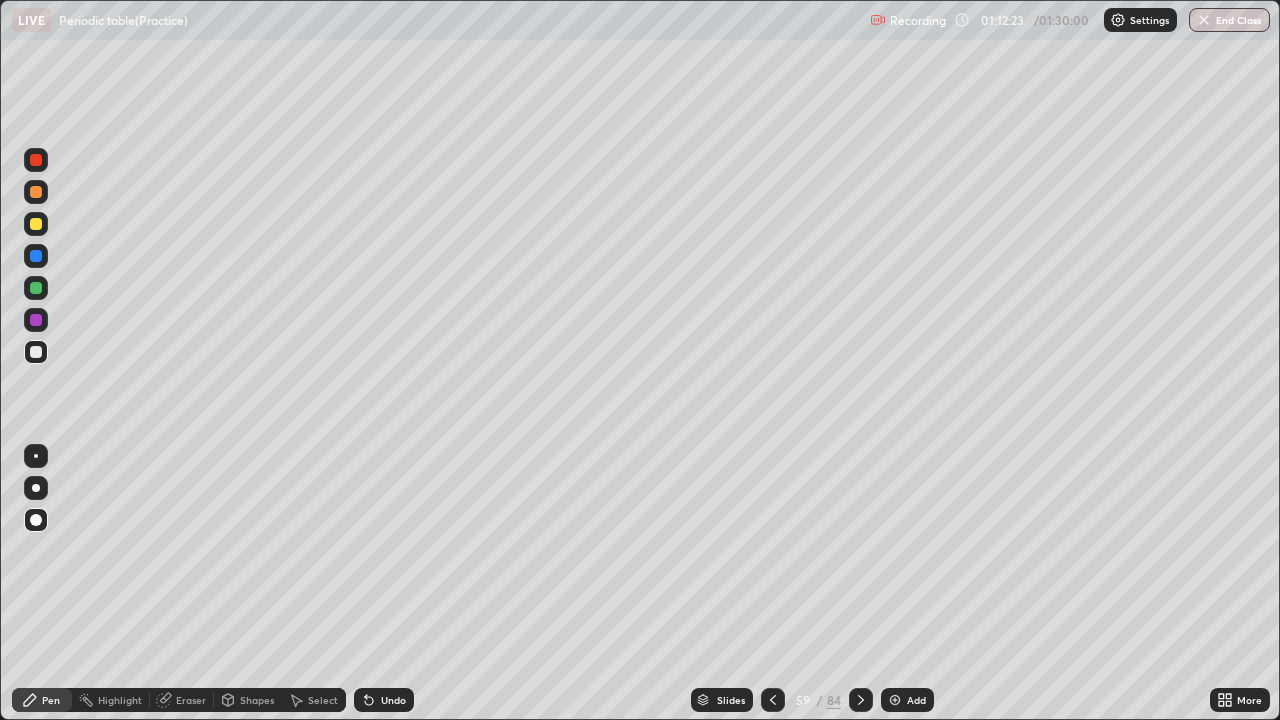 click 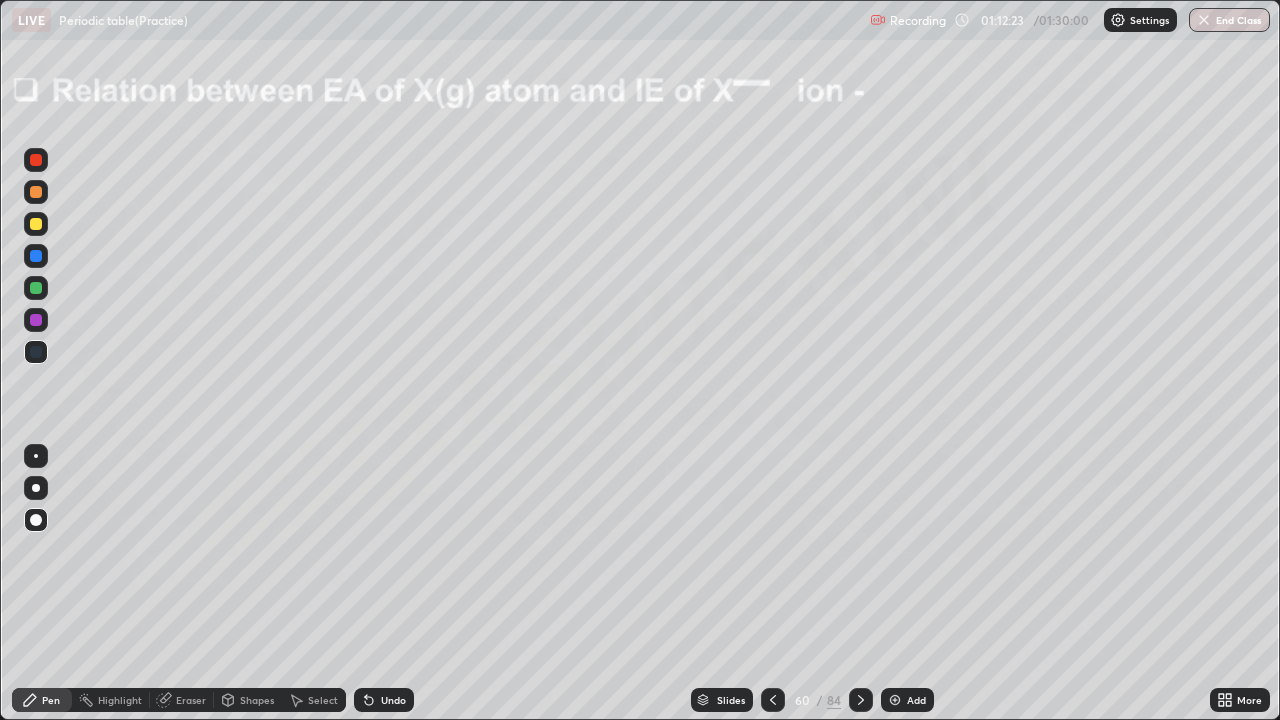 click at bounding box center (861, 700) 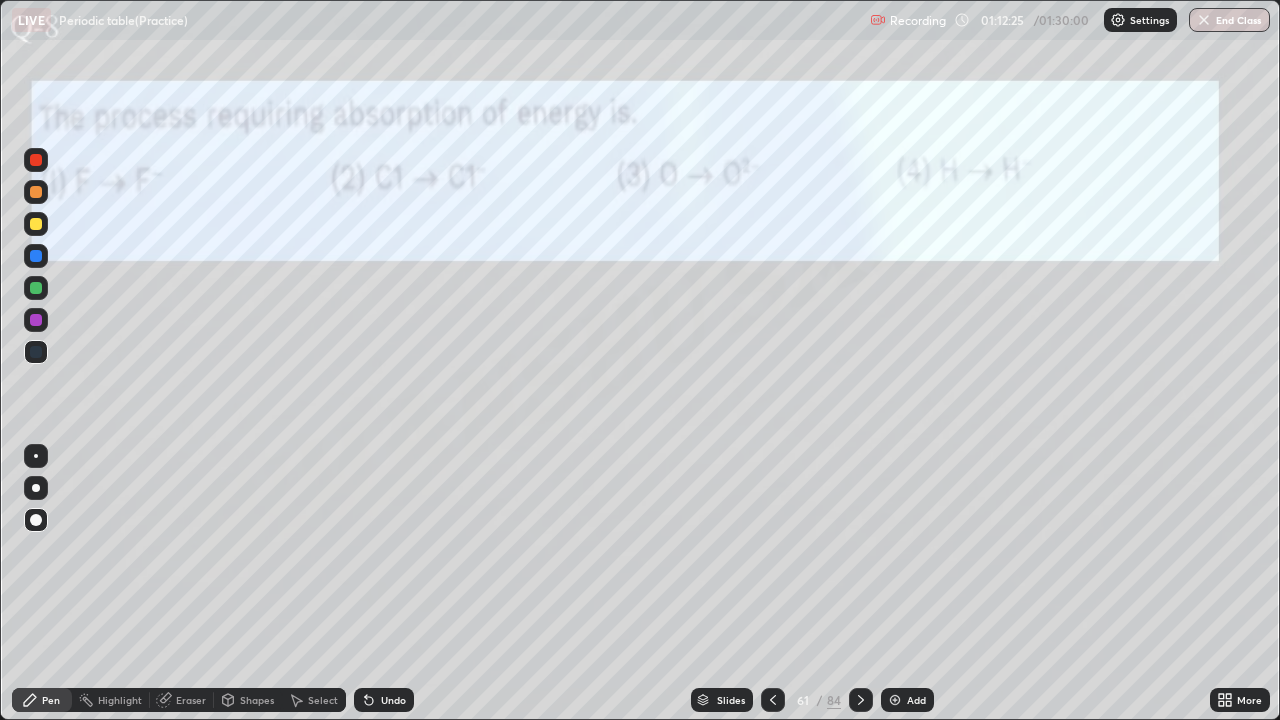 click on "Eraser" at bounding box center (182, 700) 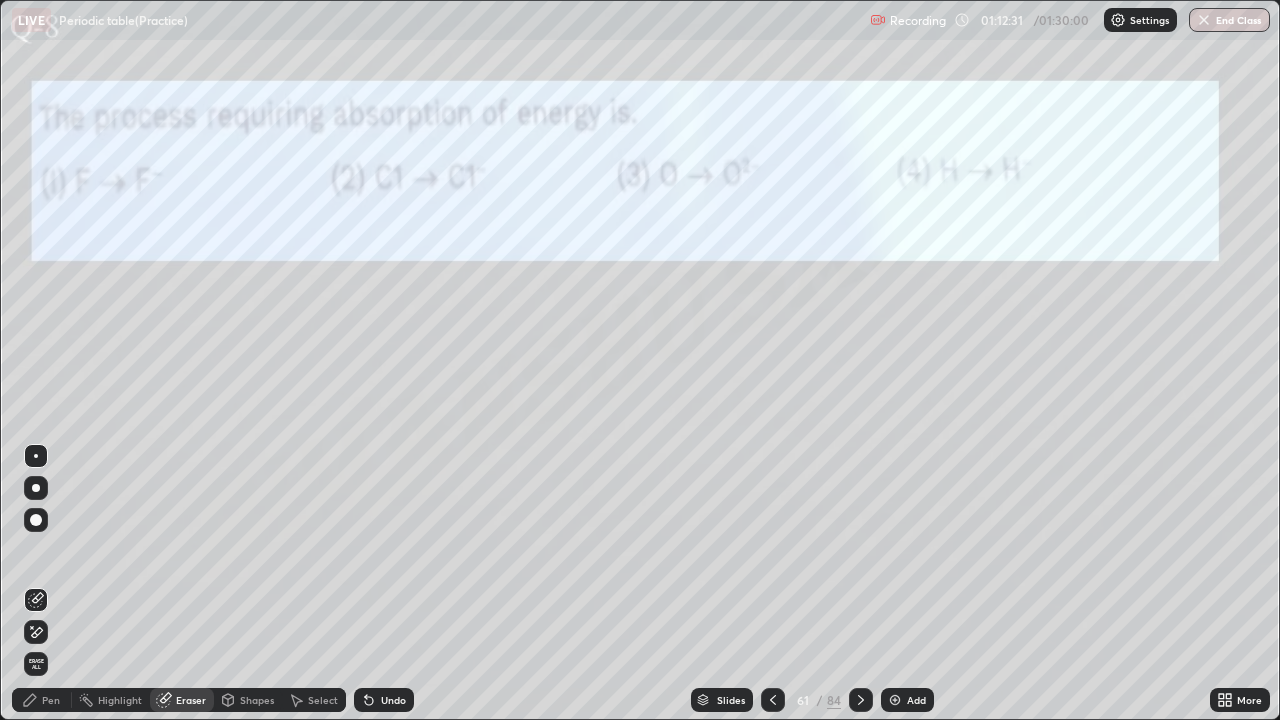 click on "Pen" at bounding box center [51, 700] 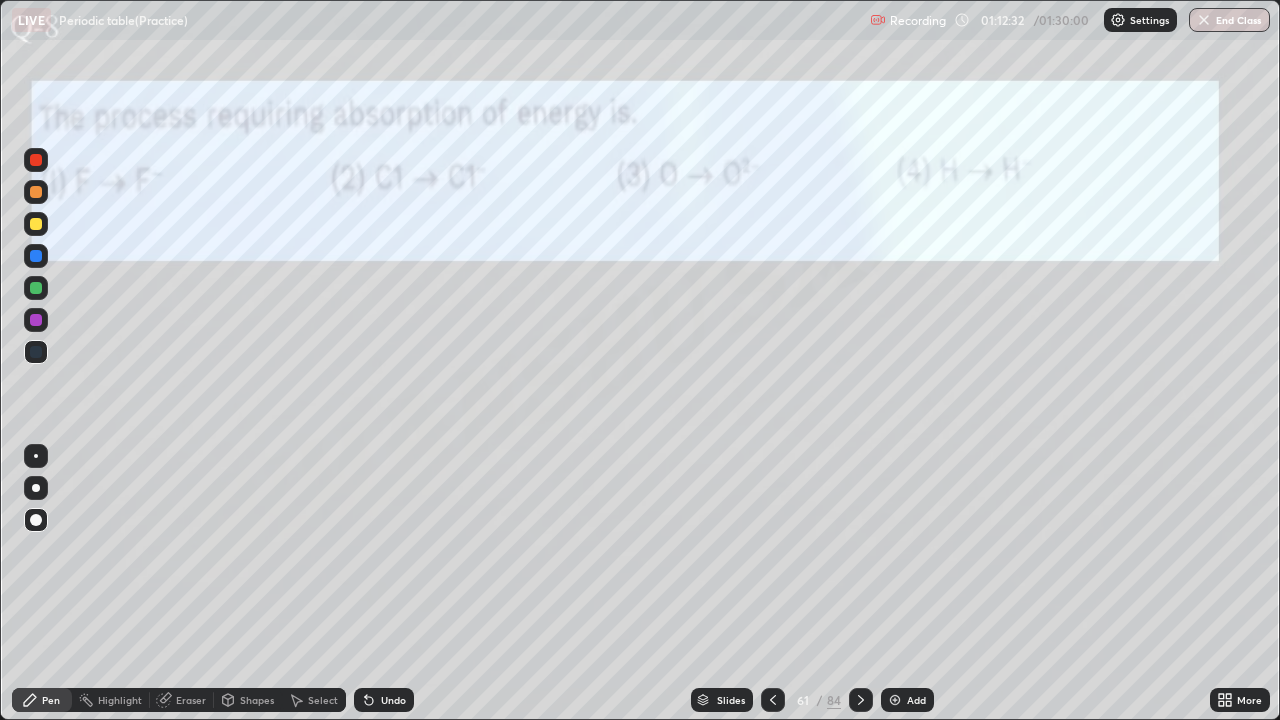 click at bounding box center [36, 288] 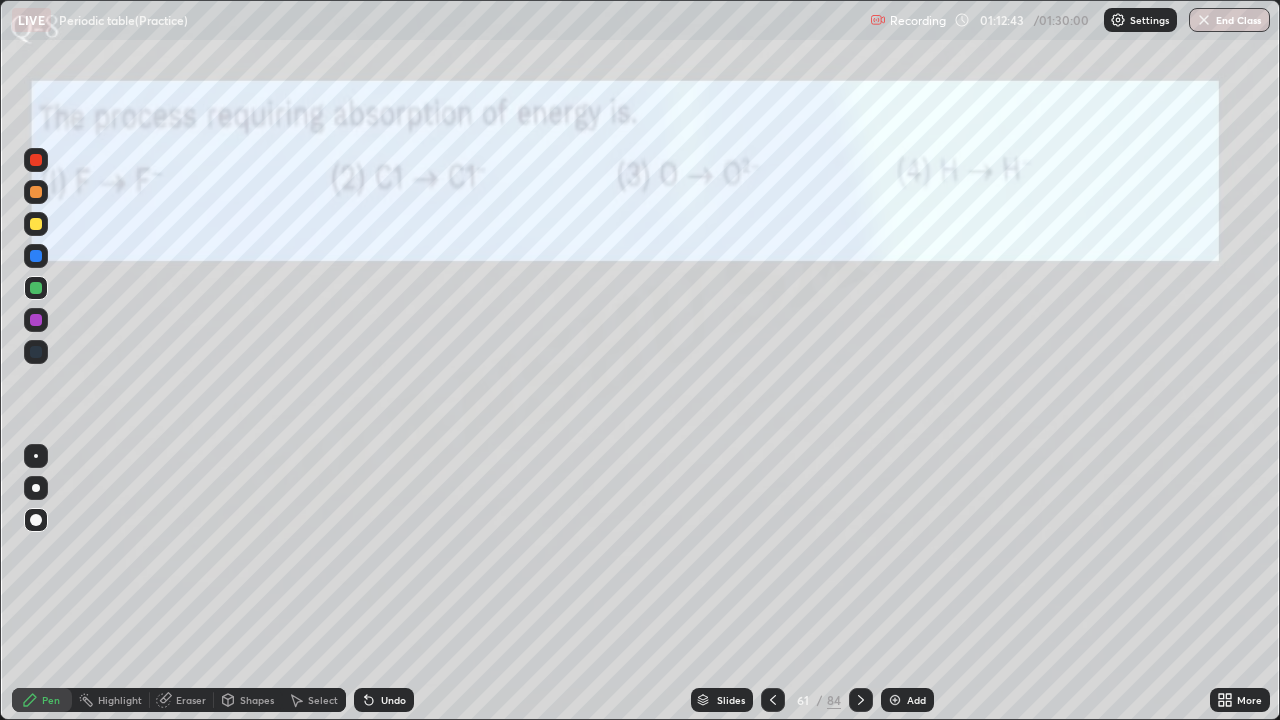 click at bounding box center (36, 224) 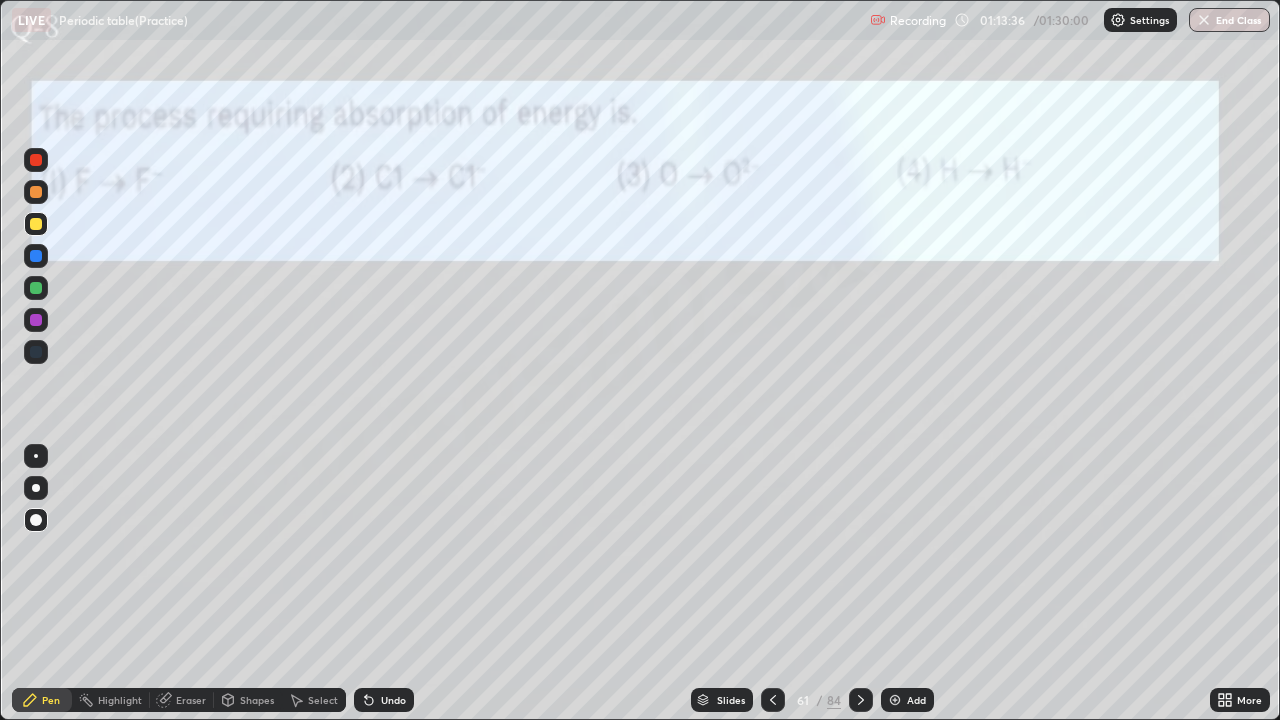click 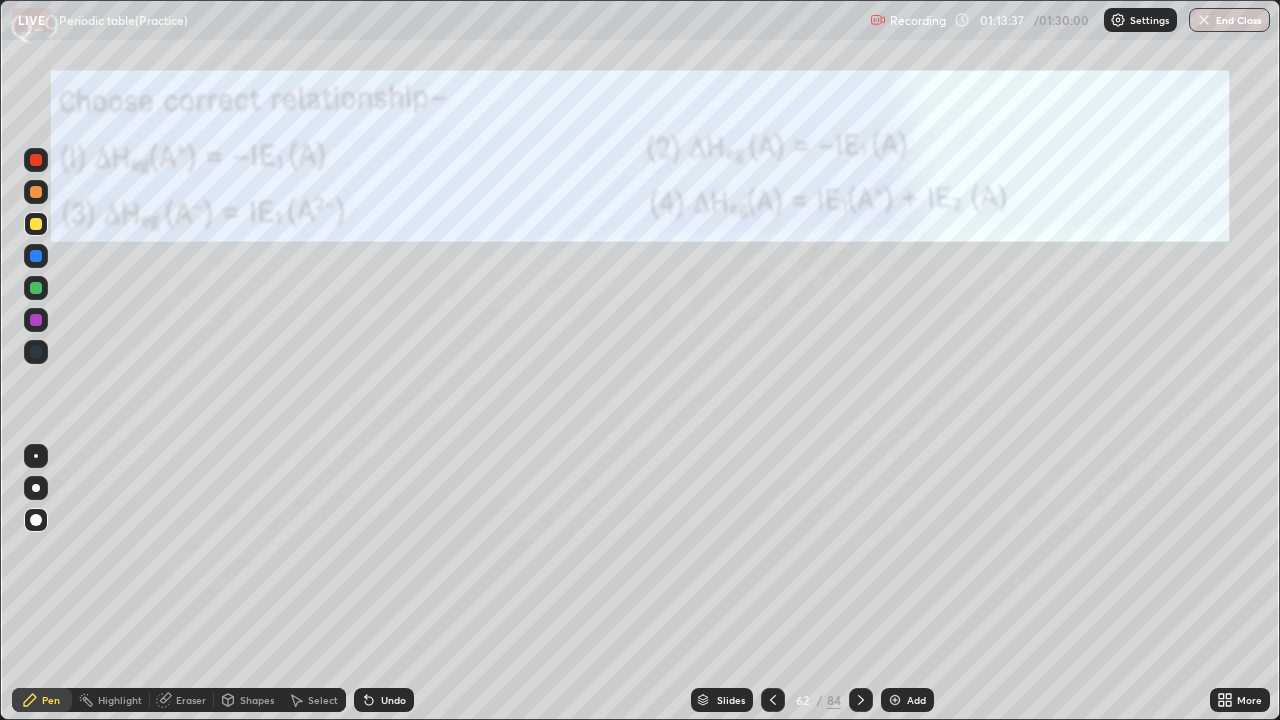 click on "Eraser" at bounding box center (182, 700) 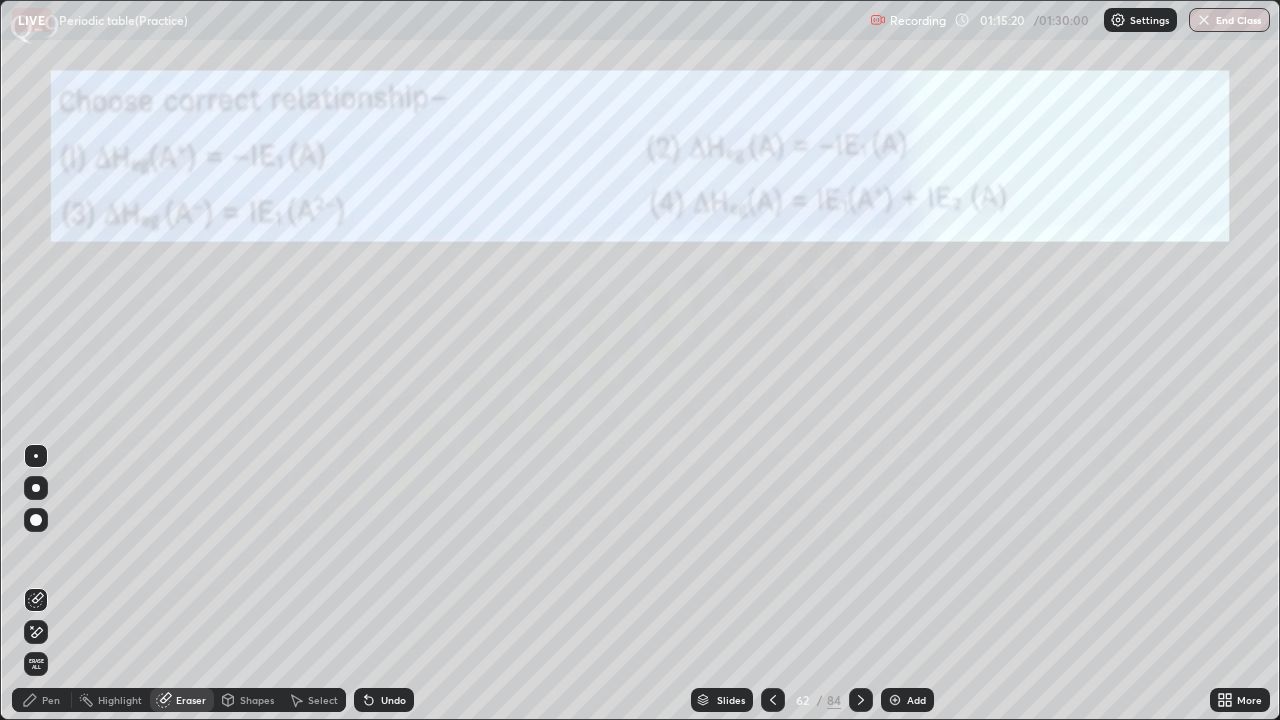 click on "Pen" at bounding box center (42, 700) 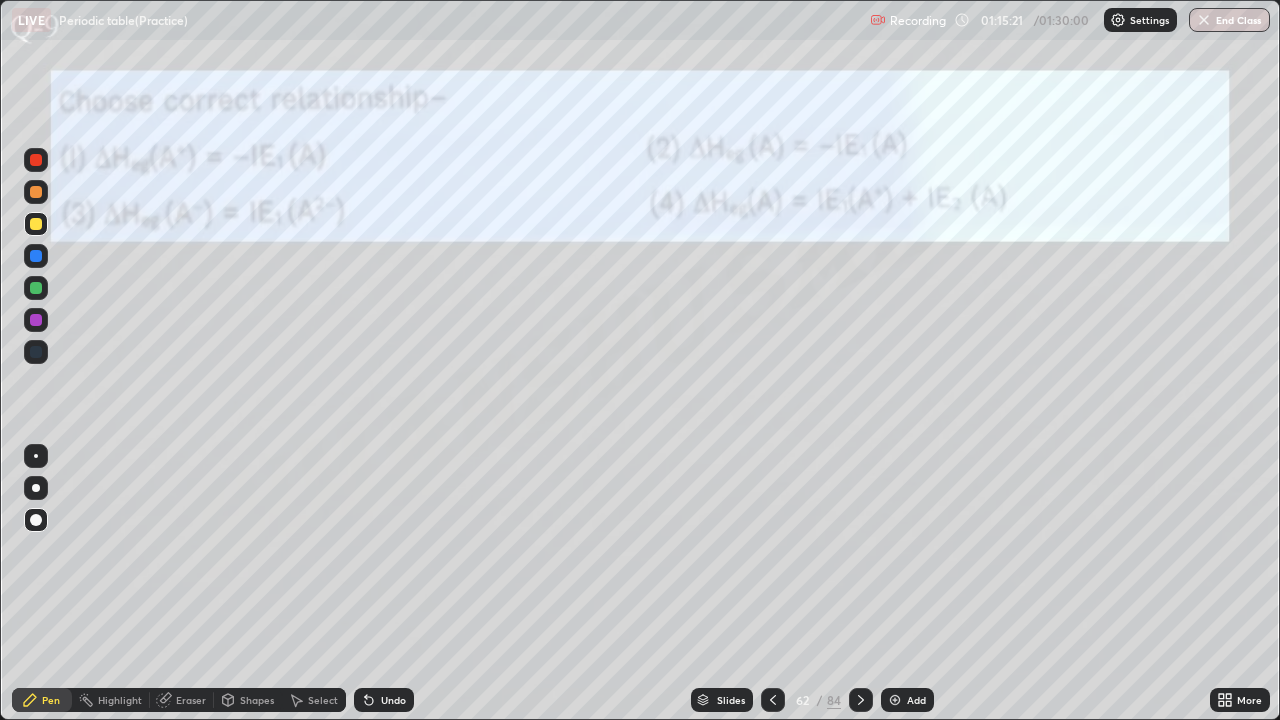 click at bounding box center [36, 288] 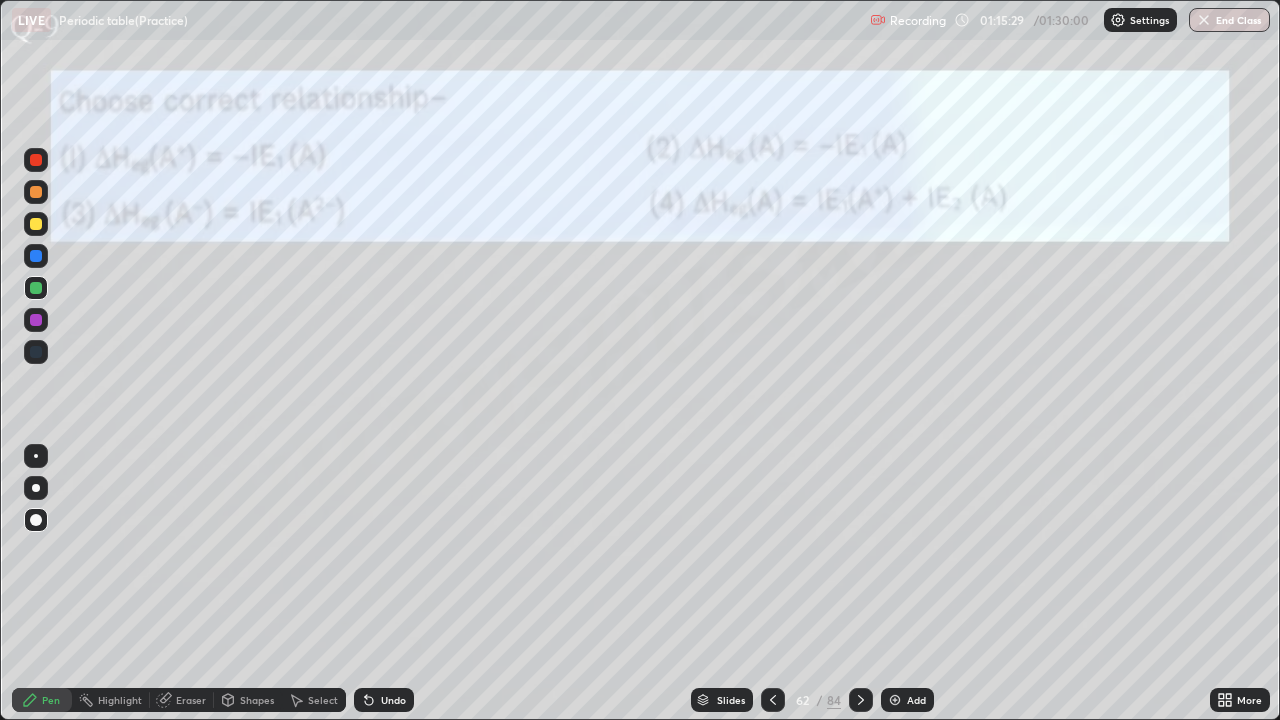 click on "Pen" at bounding box center [51, 700] 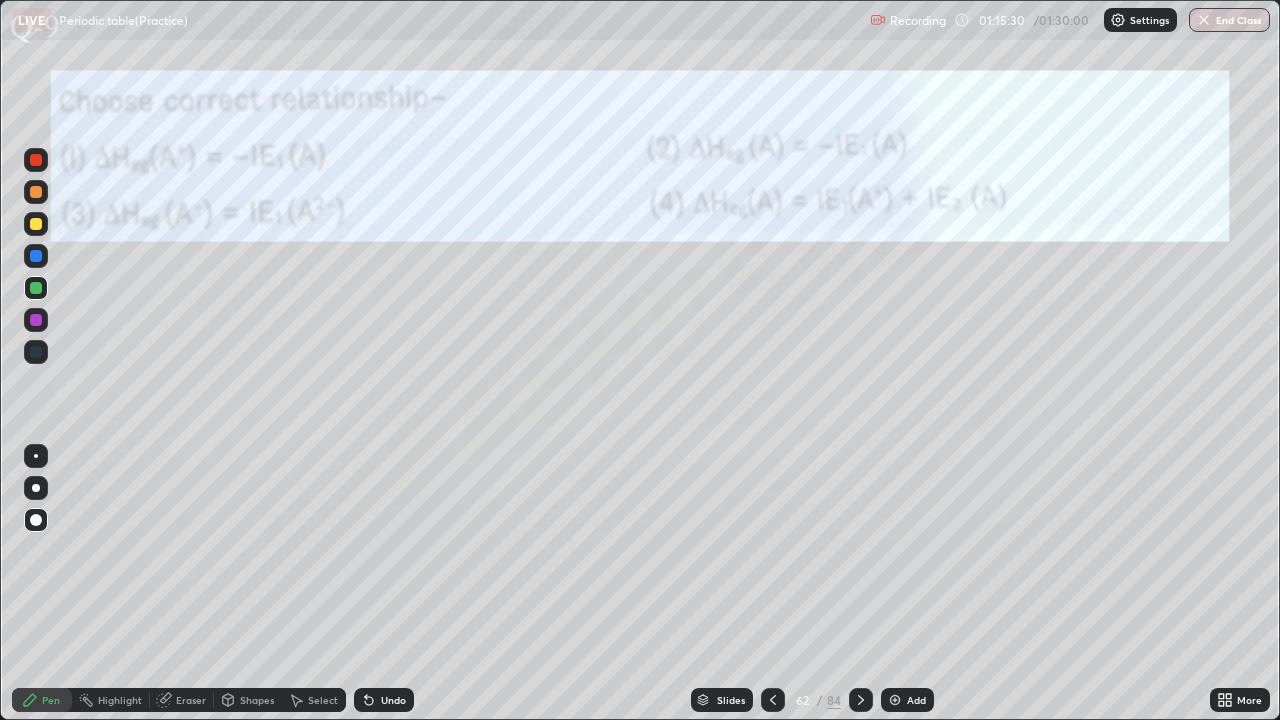 click at bounding box center (36, 320) 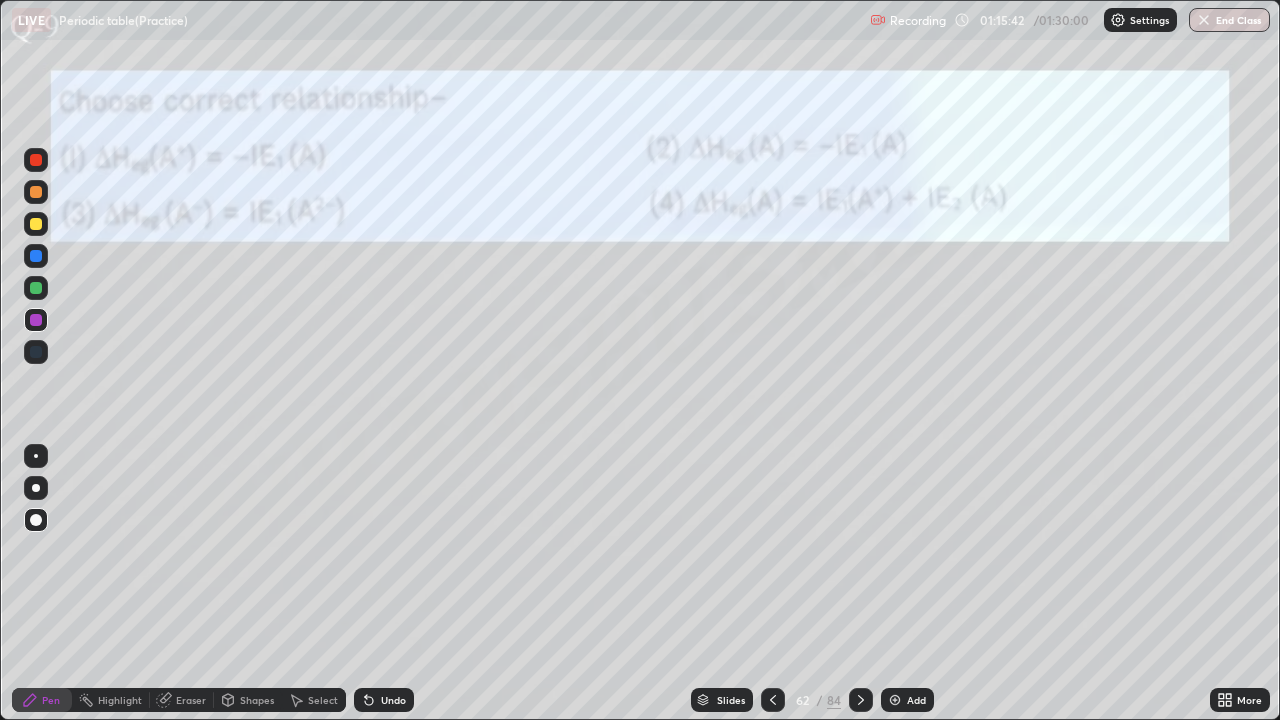 click at bounding box center (36, 256) 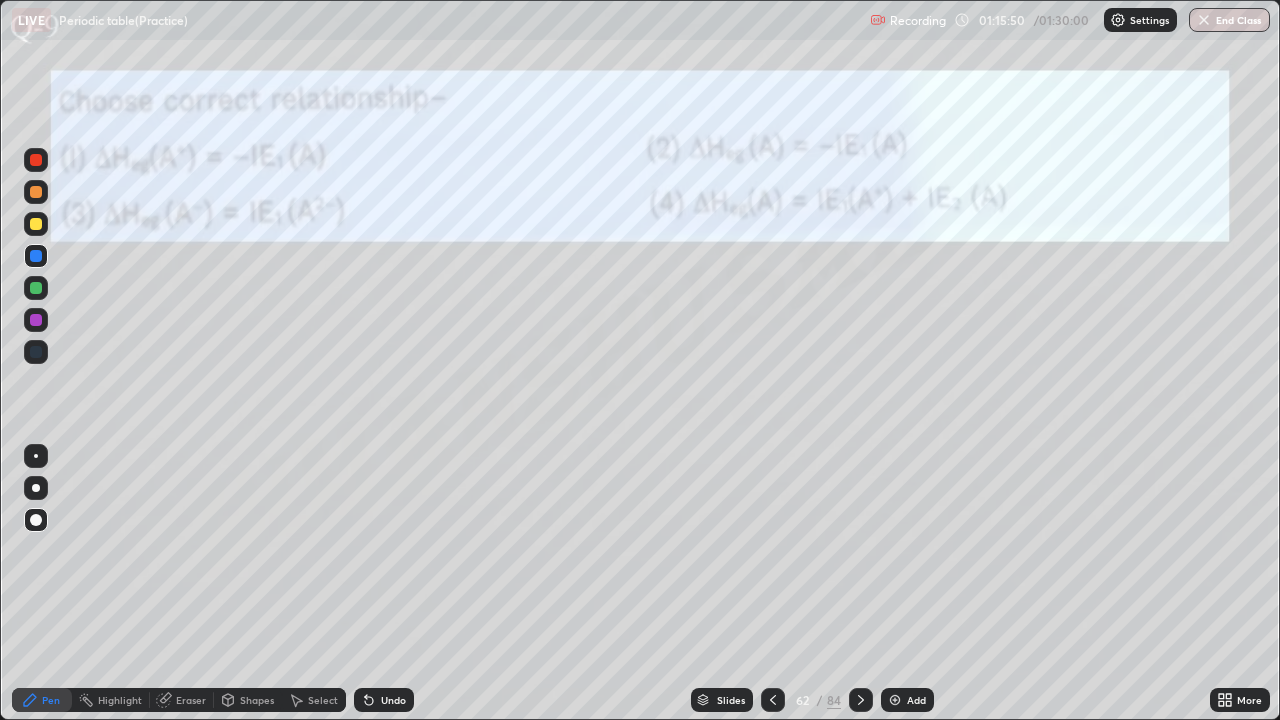 click at bounding box center [36, 224] 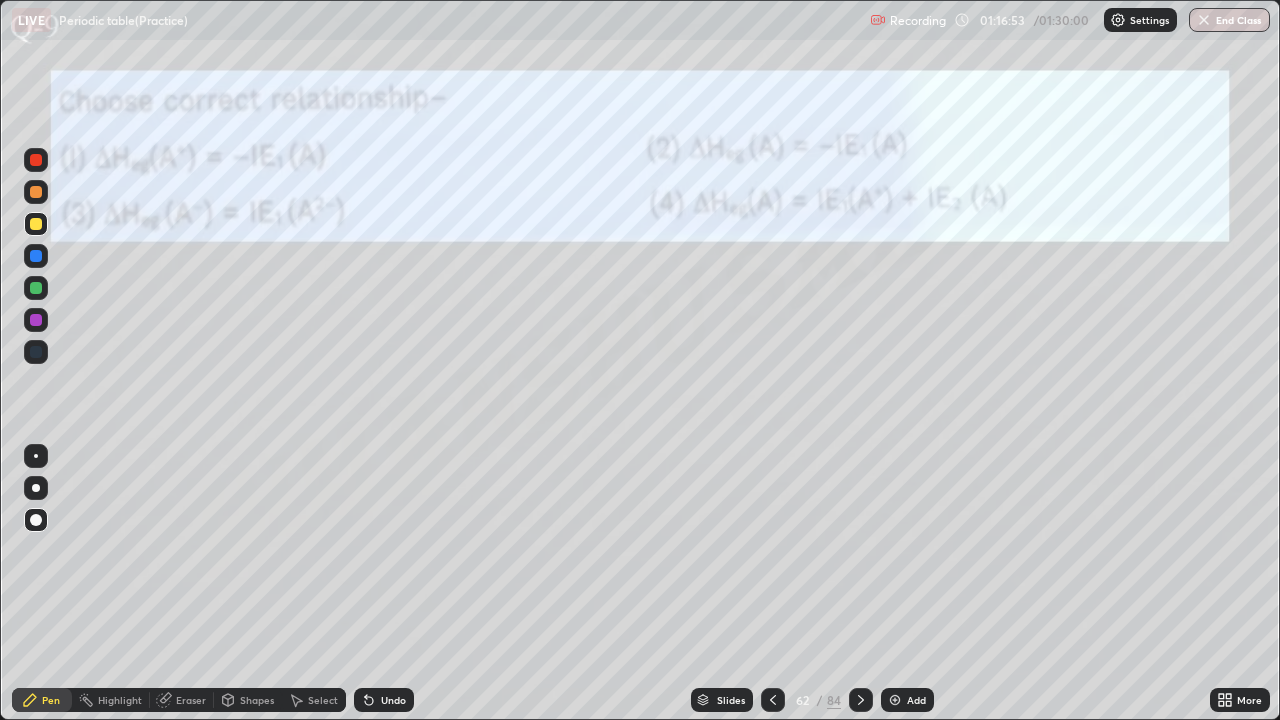click at bounding box center (36, 288) 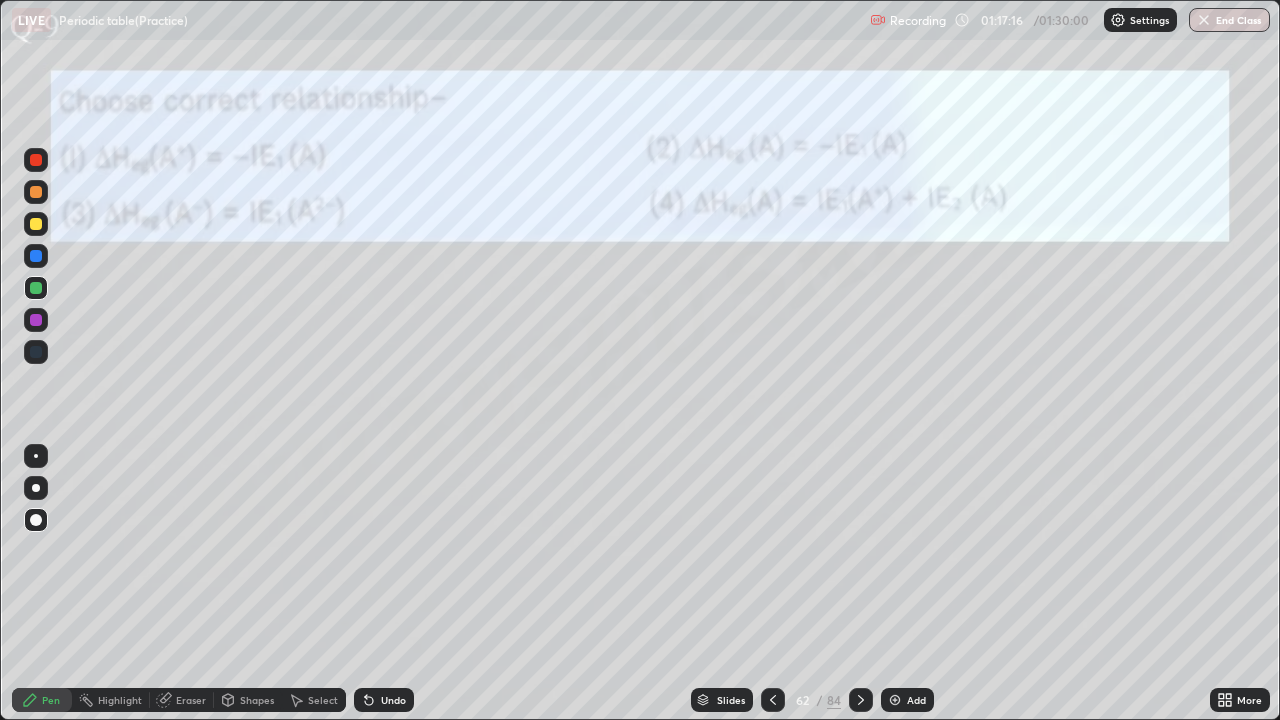 click on "Undo" at bounding box center (384, 700) 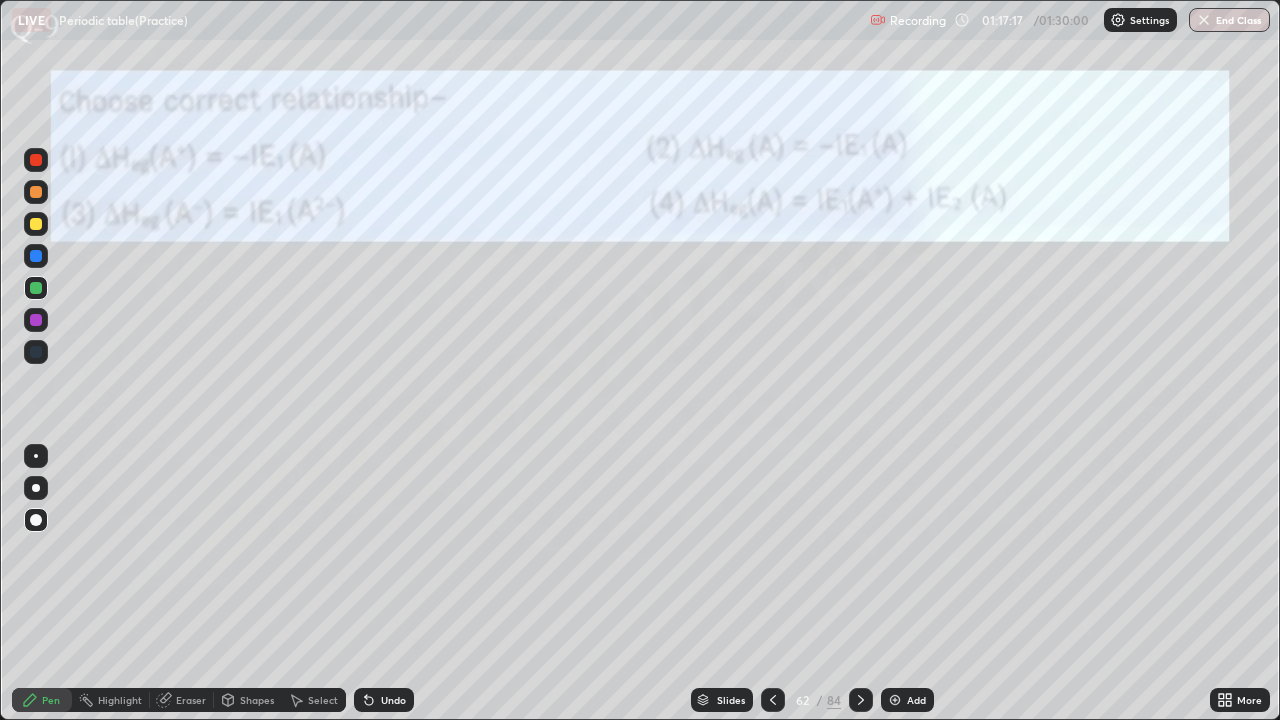 click 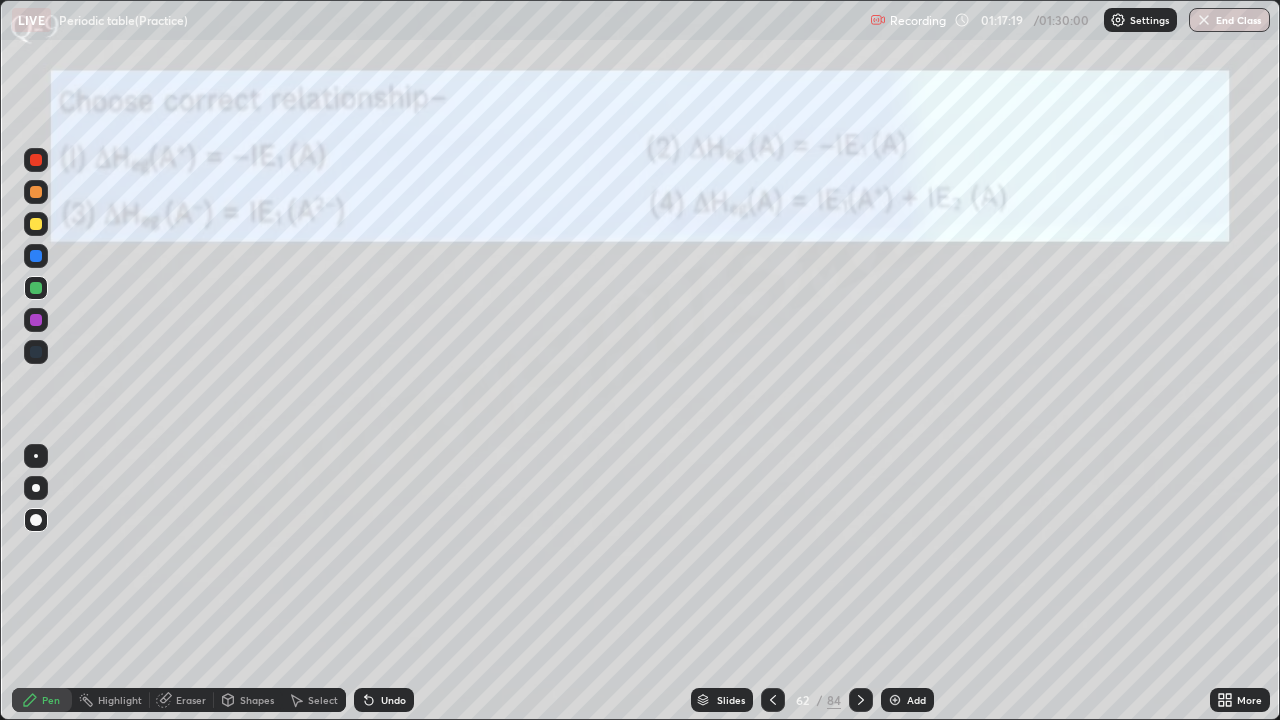 click on "Pen" at bounding box center [42, 700] 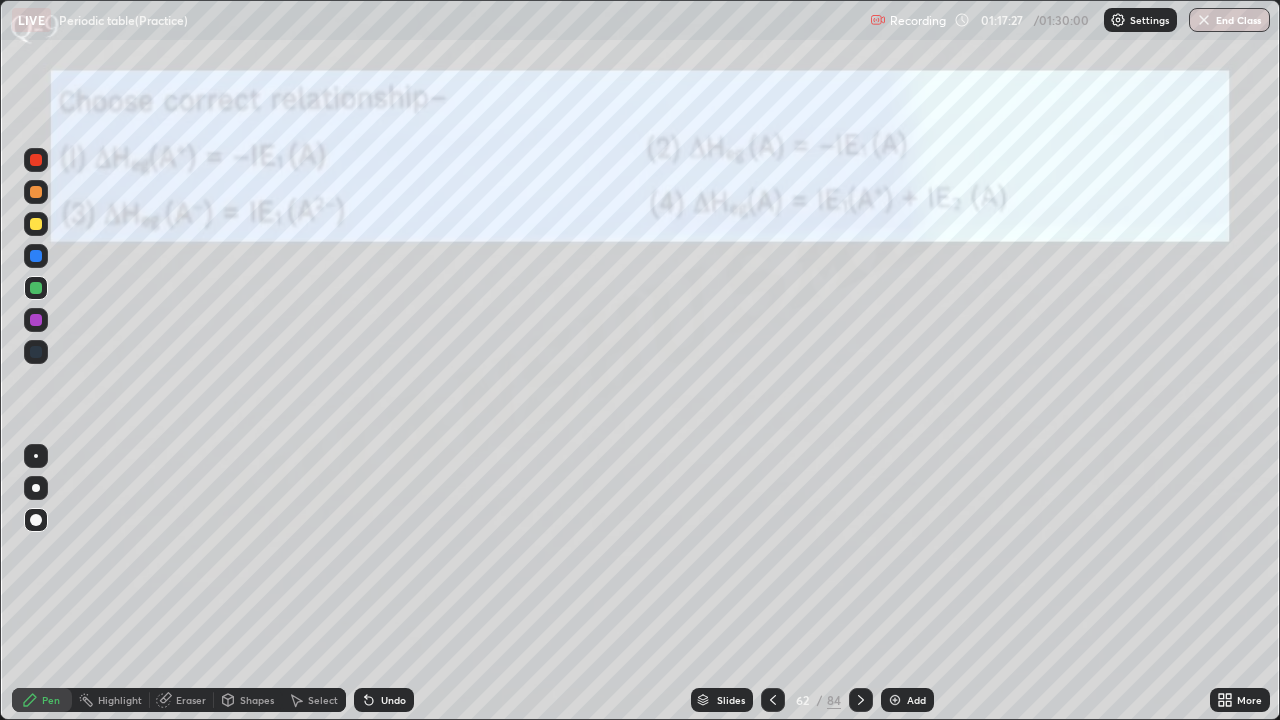 click on "Undo" at bounding box center (384, 700) 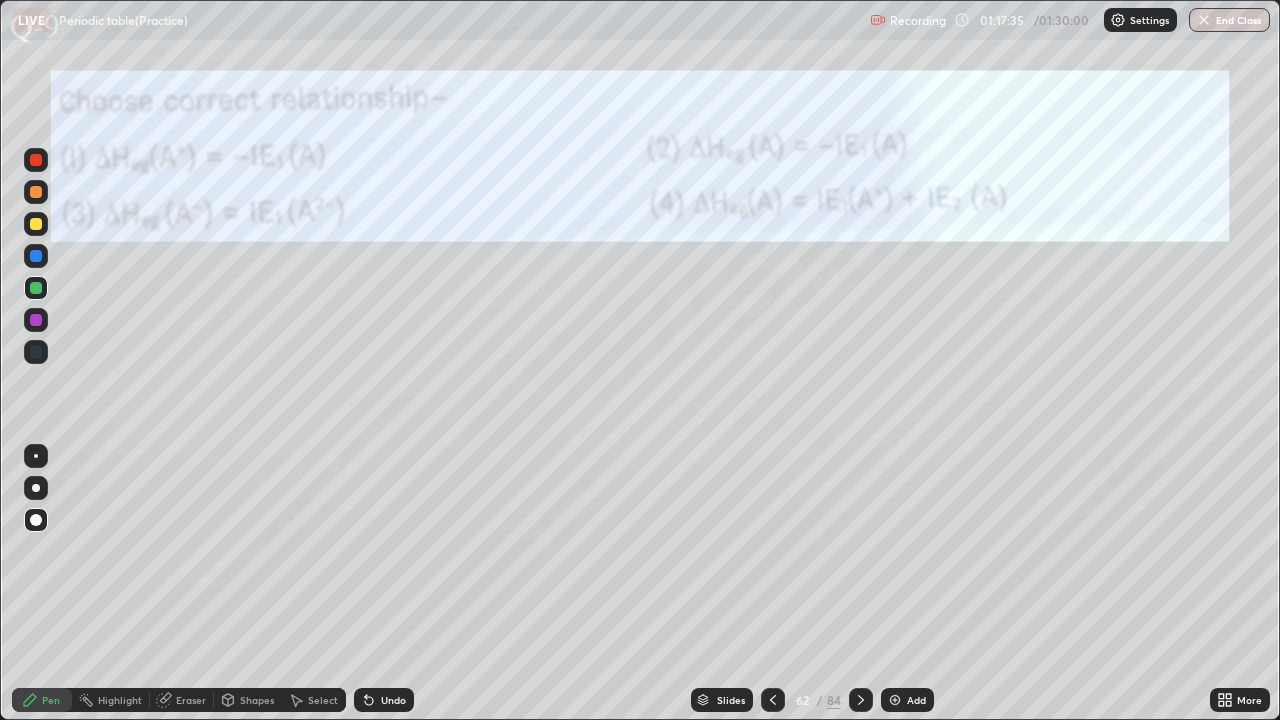 click at bounding box center (36, 320) 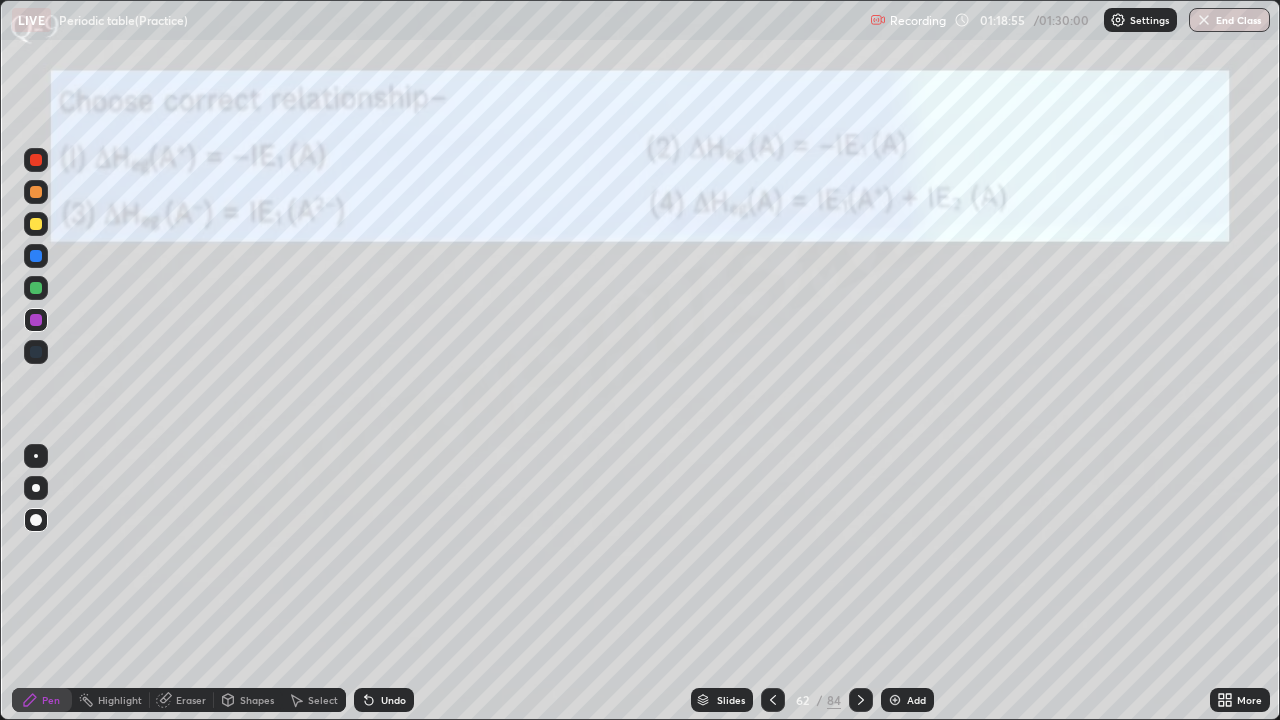click 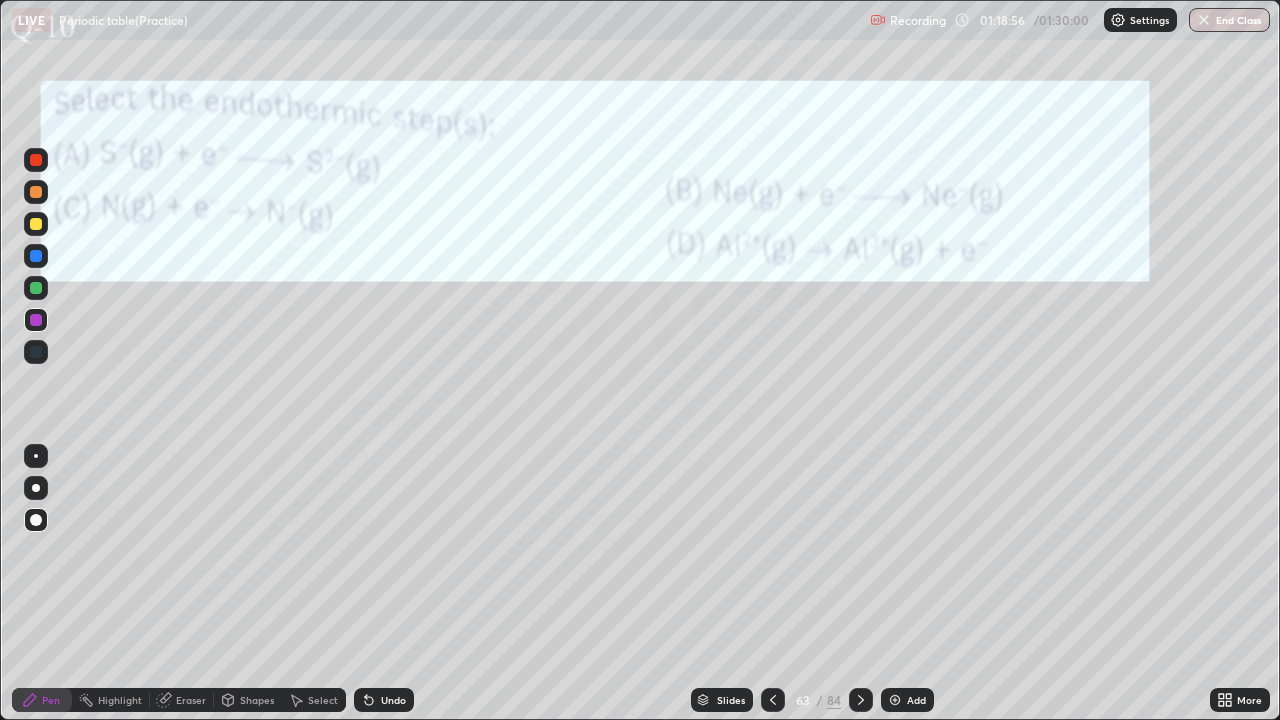 click on "Eraser" at bounding box center (182, 700) 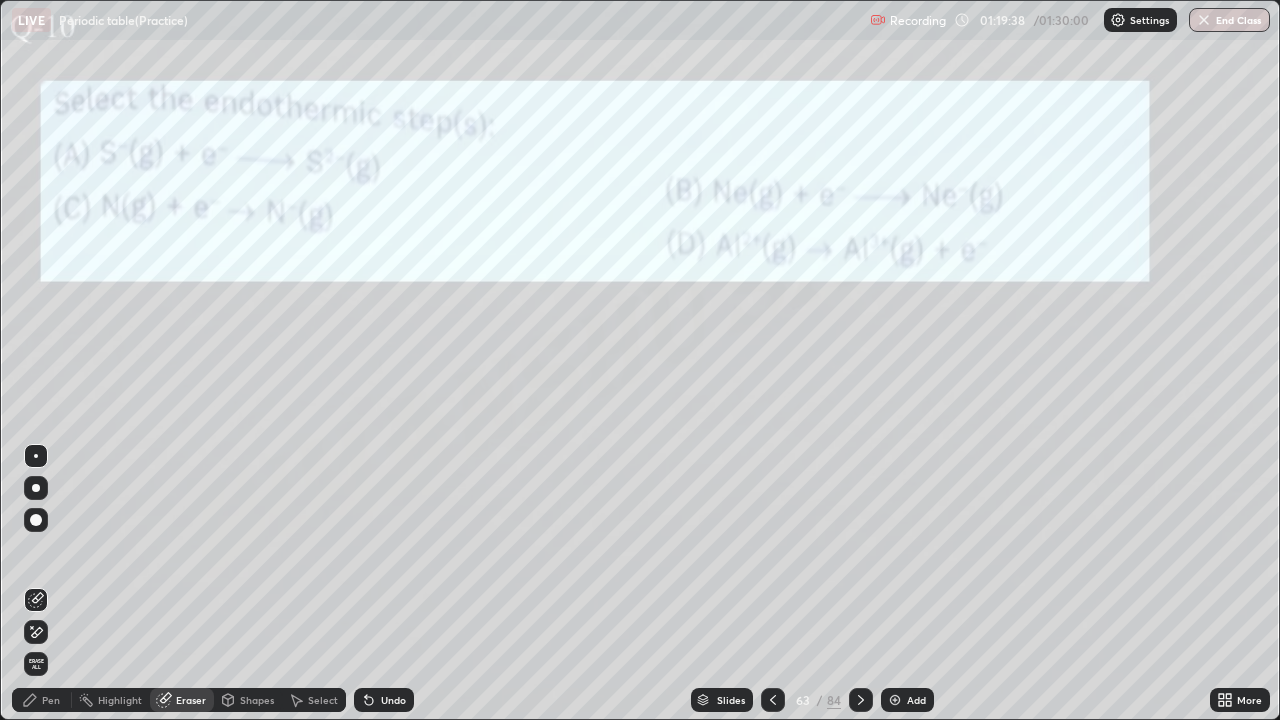 click on "Pen" at bounding box center [42, 700] 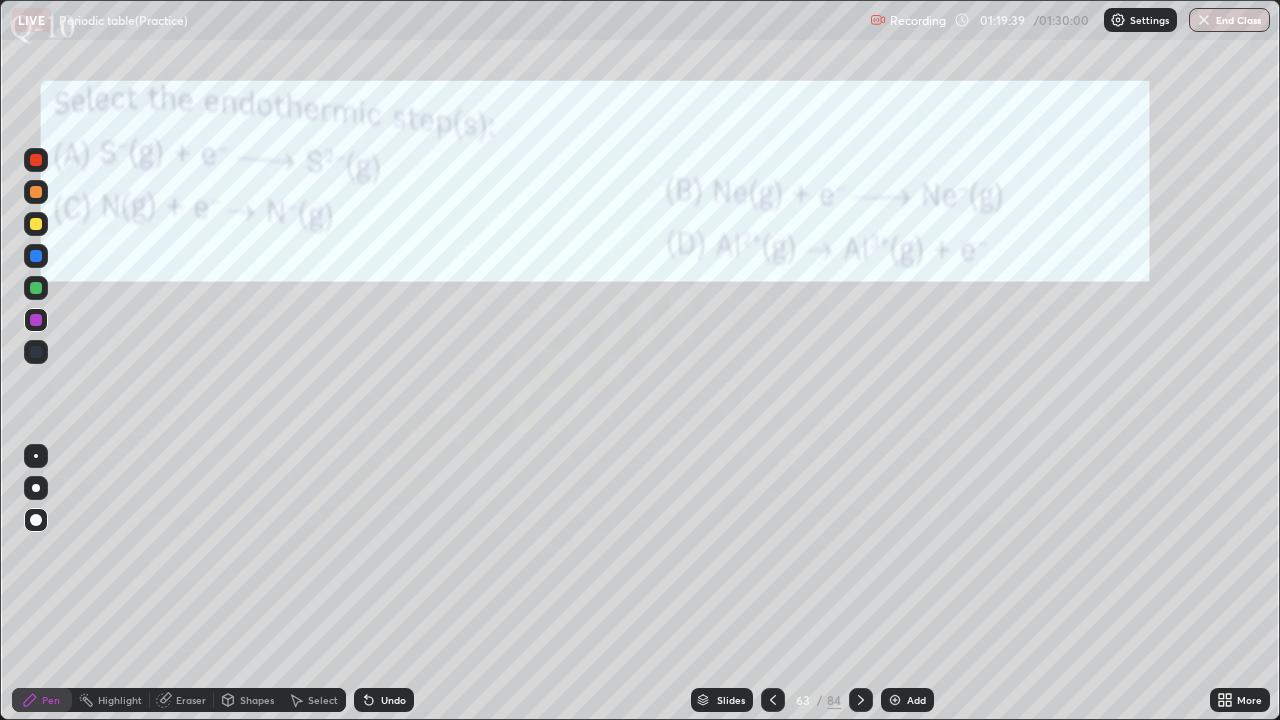 click at bounding box center [36, 288] 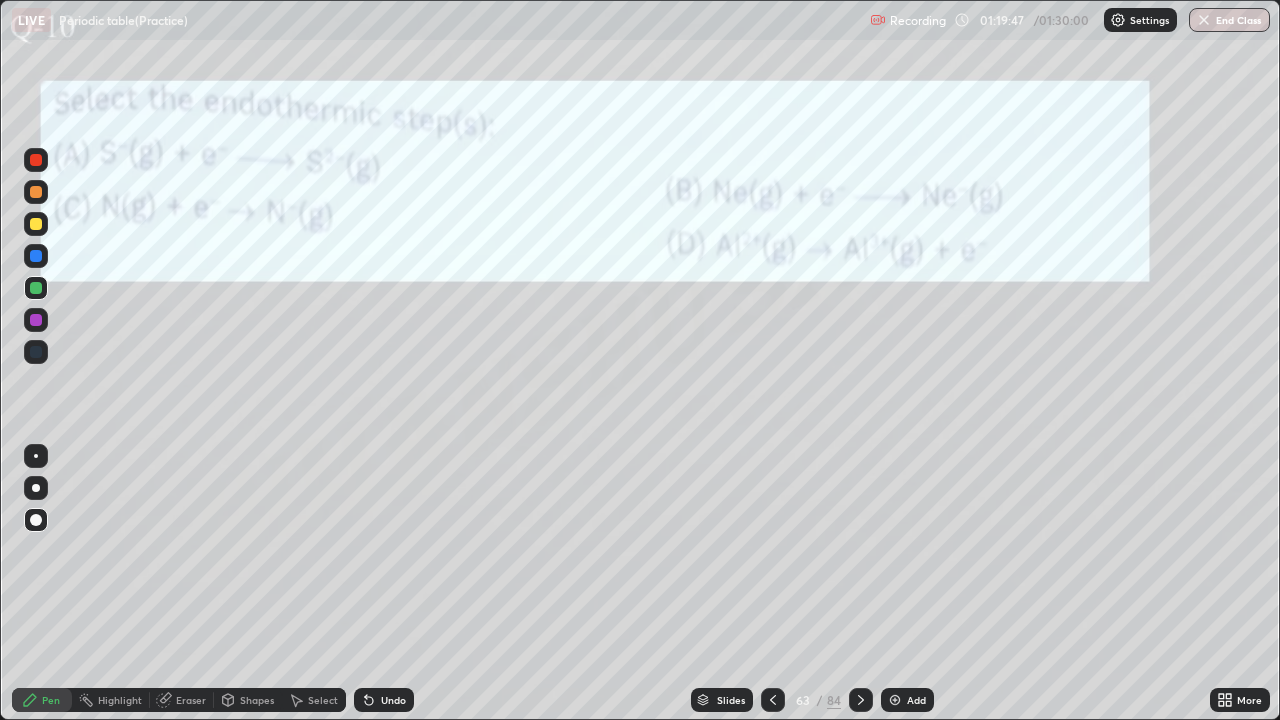click 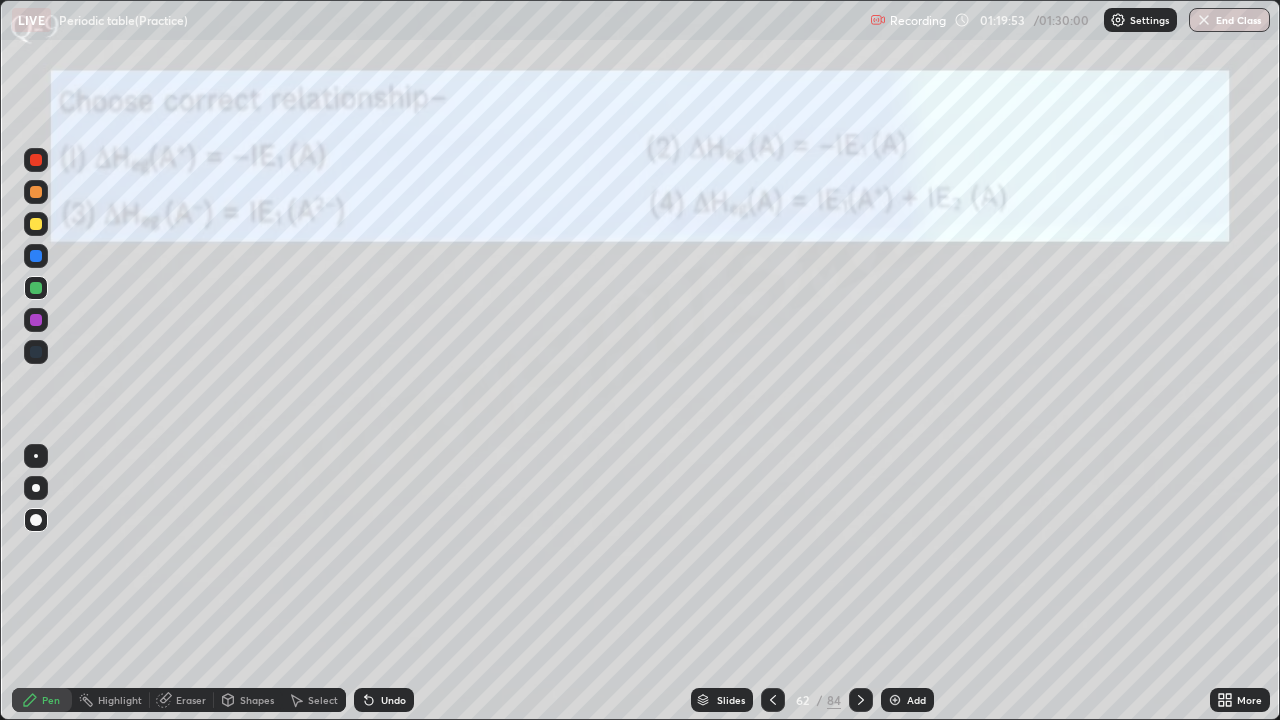 click on "Slides" at bounding box center (731, 700) 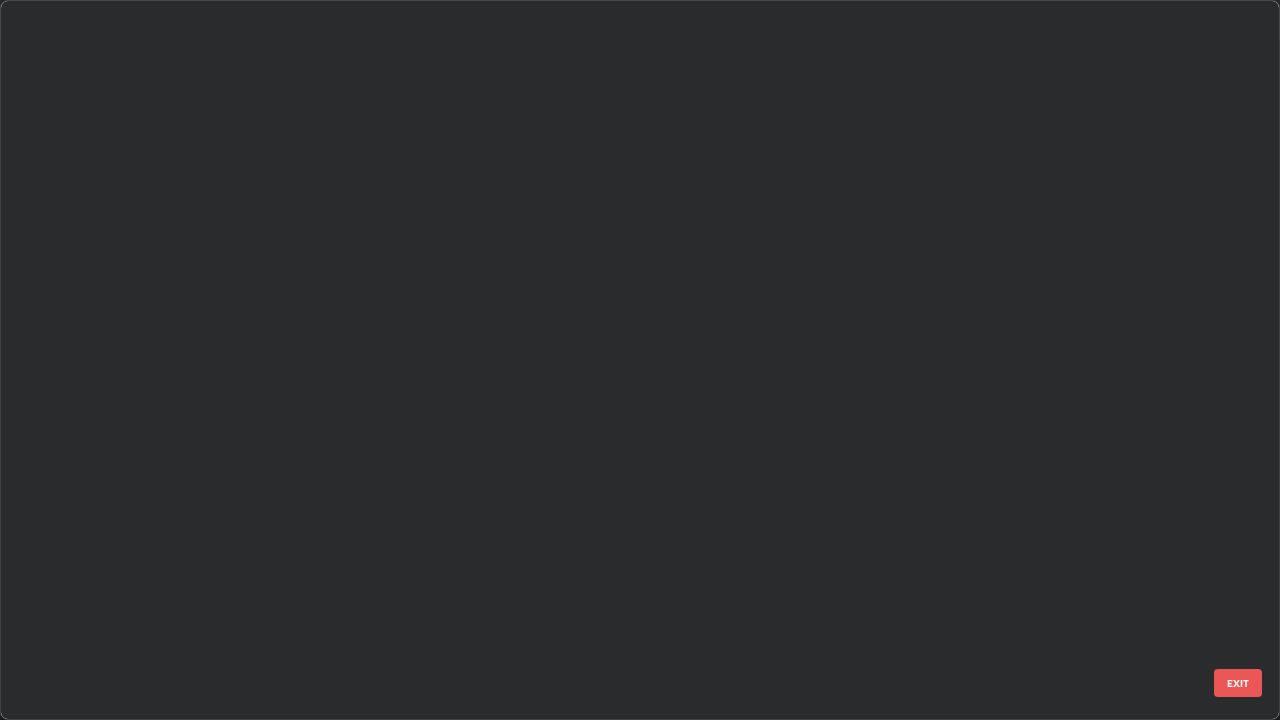 scroll, scrollTop: 3999, scrollLeft: 0, axis: vertical 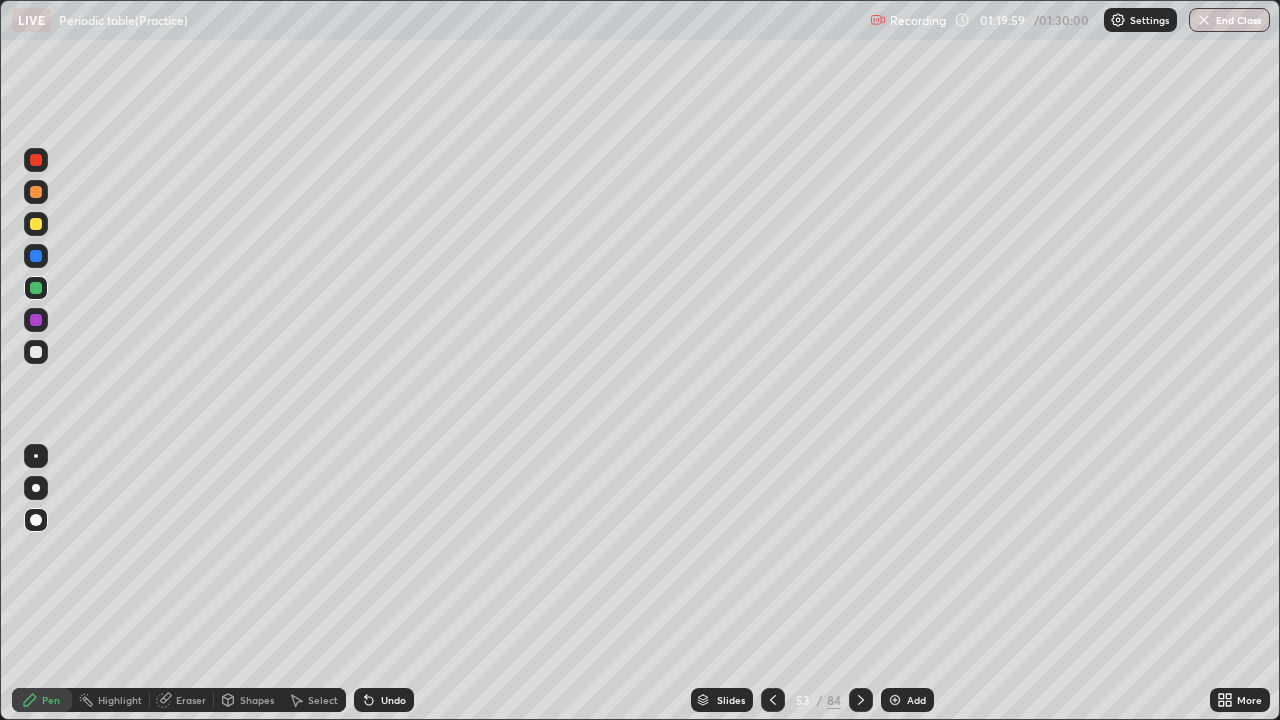 click 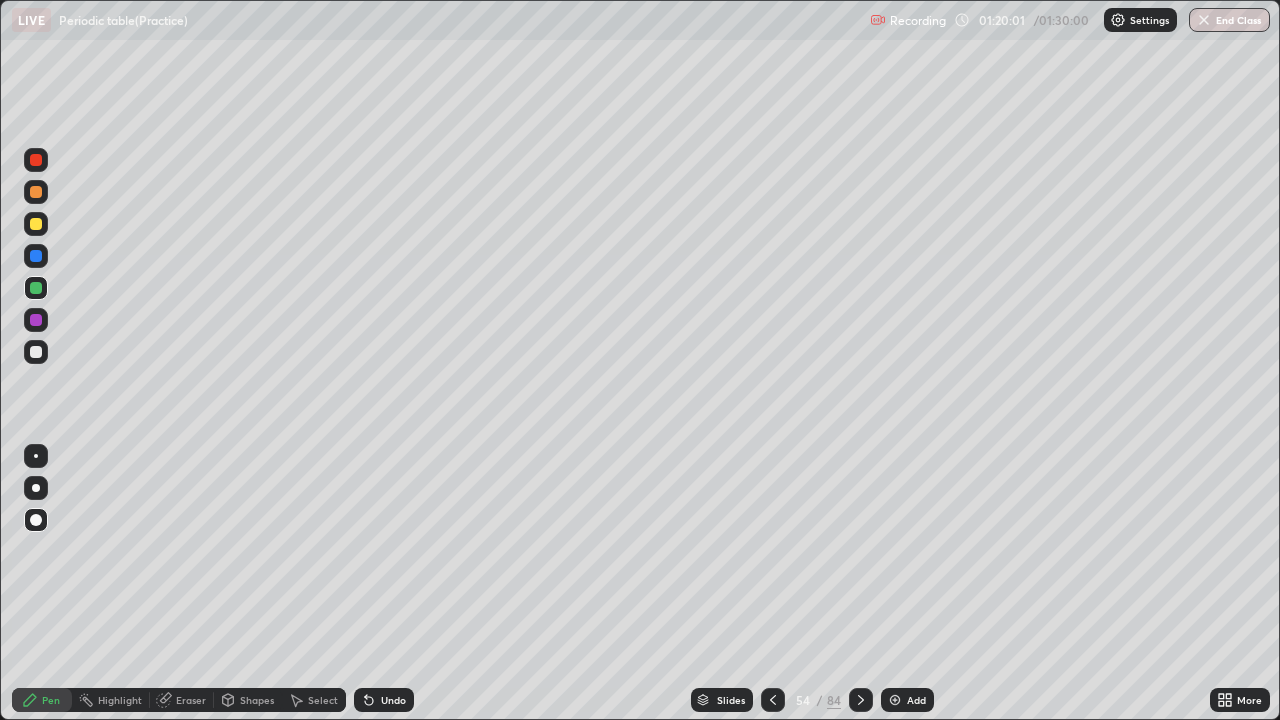 click at bounding box center (773, 700) 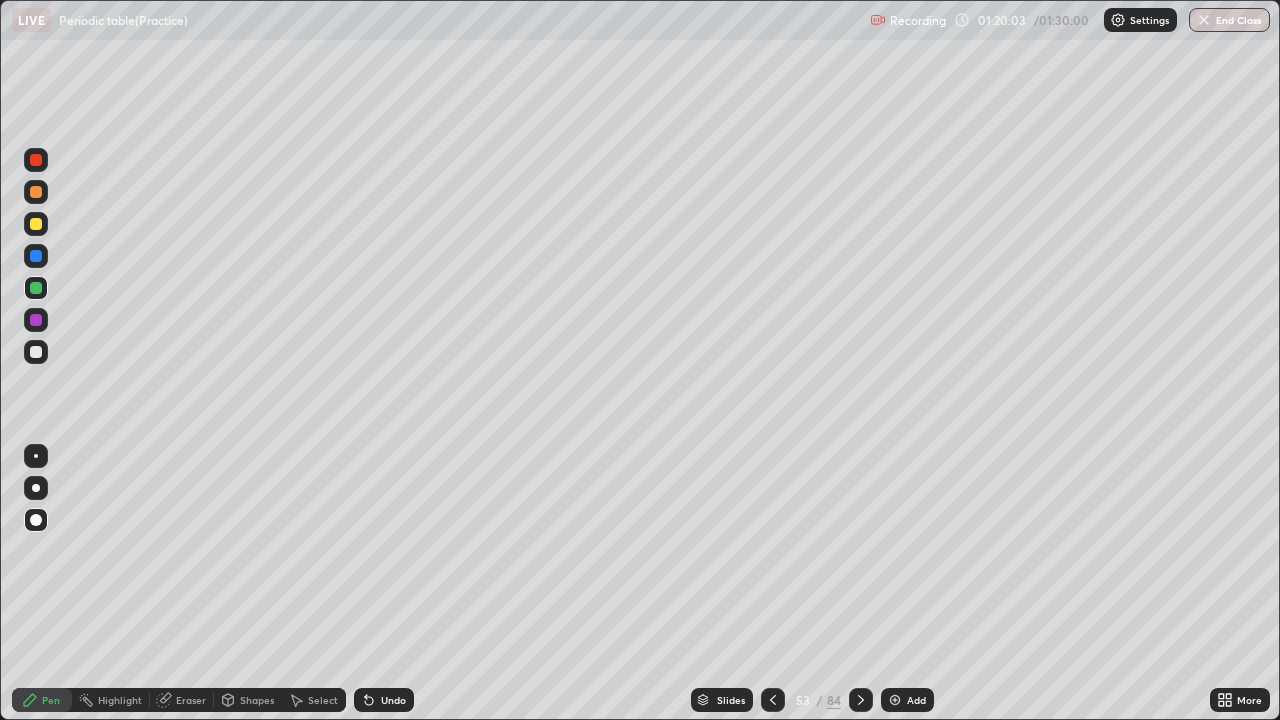 click 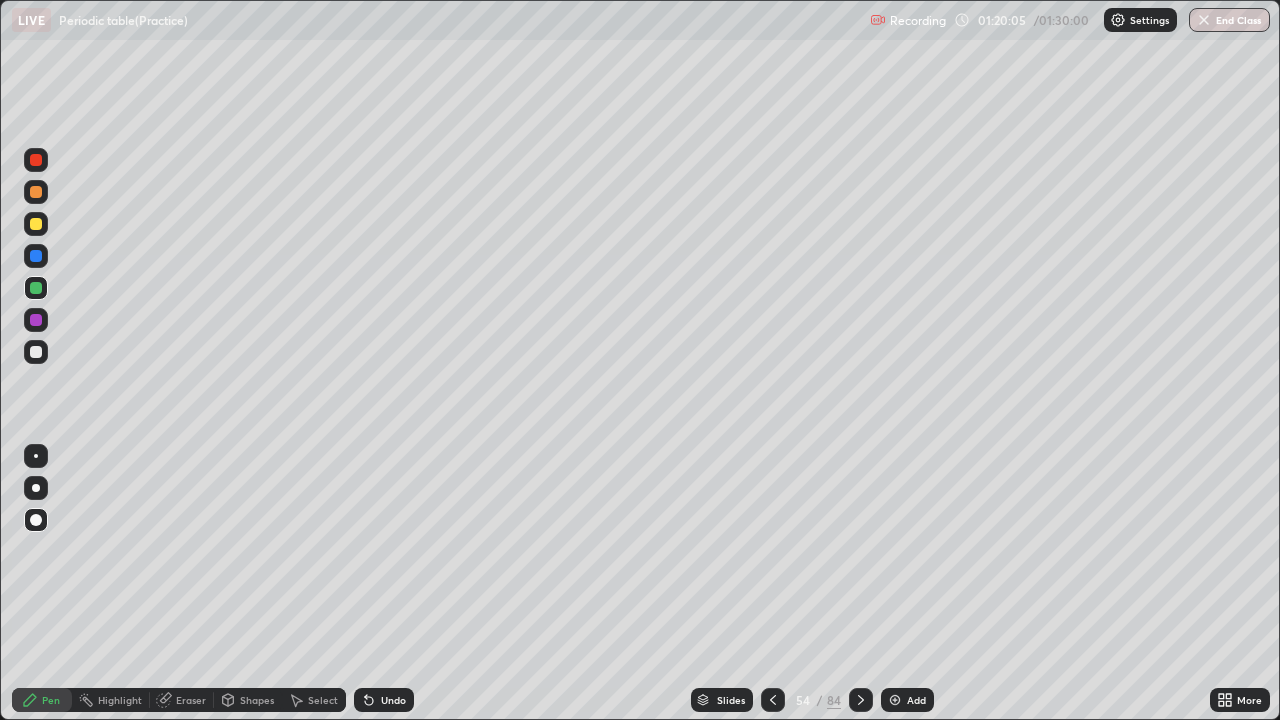 click on "Slides" at bounding box center (722, 700) 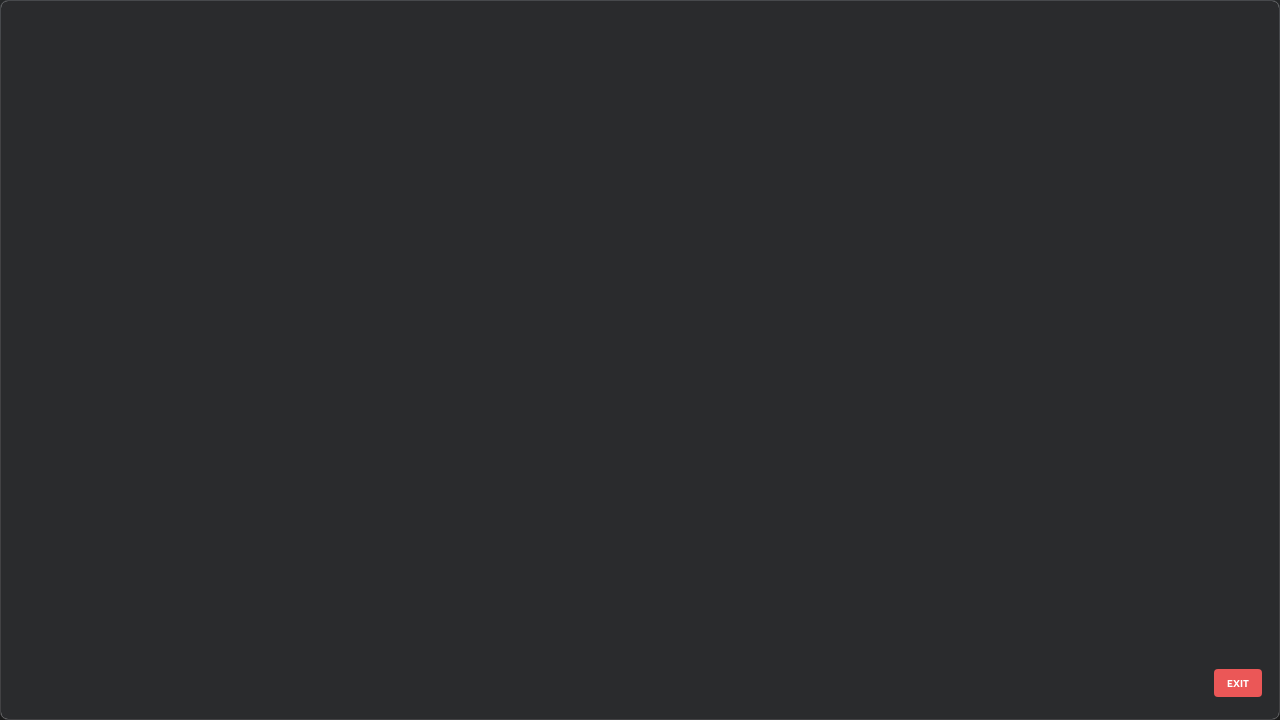 scroll, scrollTop: 3325, scrollLeft: 0, axis: vertical 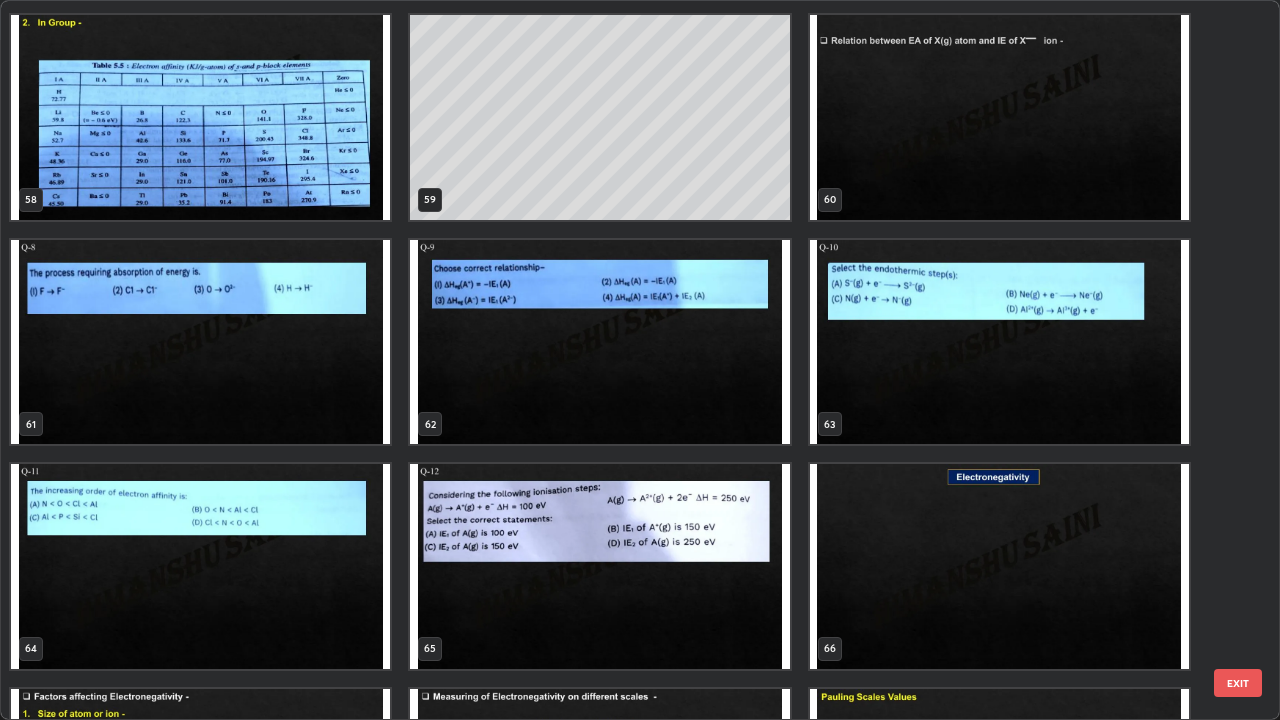 click at bounding box center (599, 342) 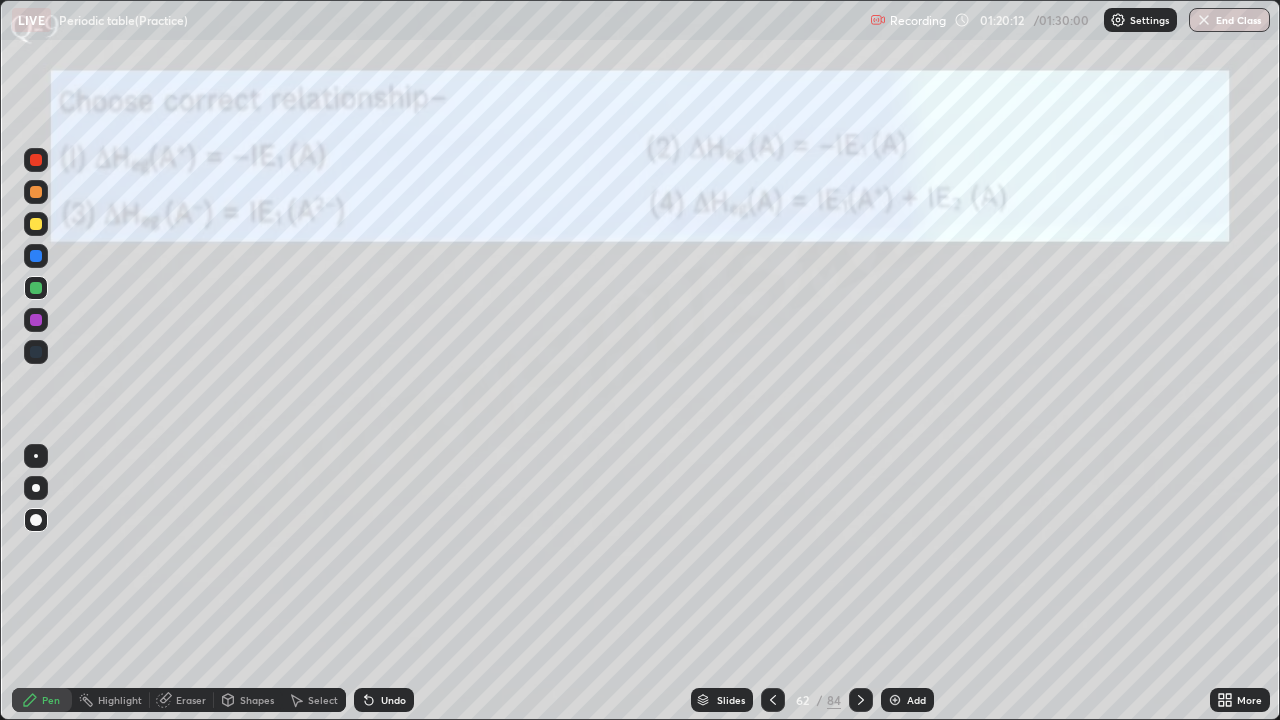 click at bounding box center [599, 342] 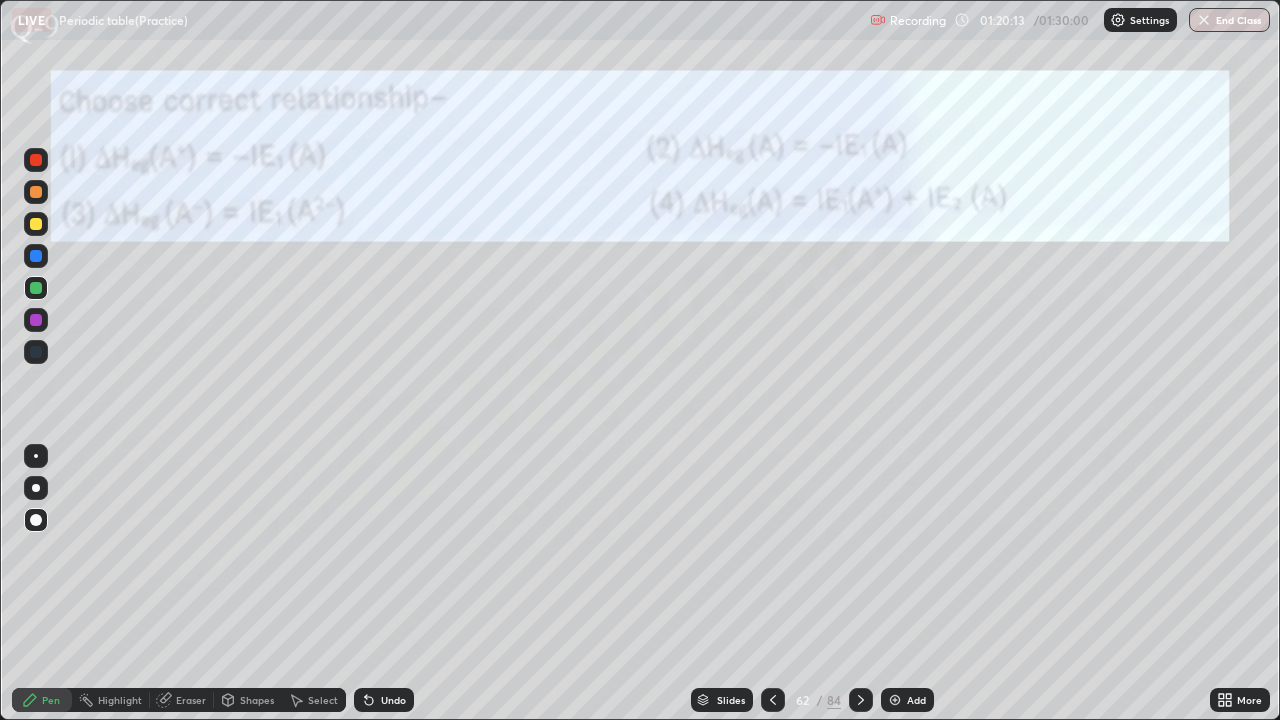 click 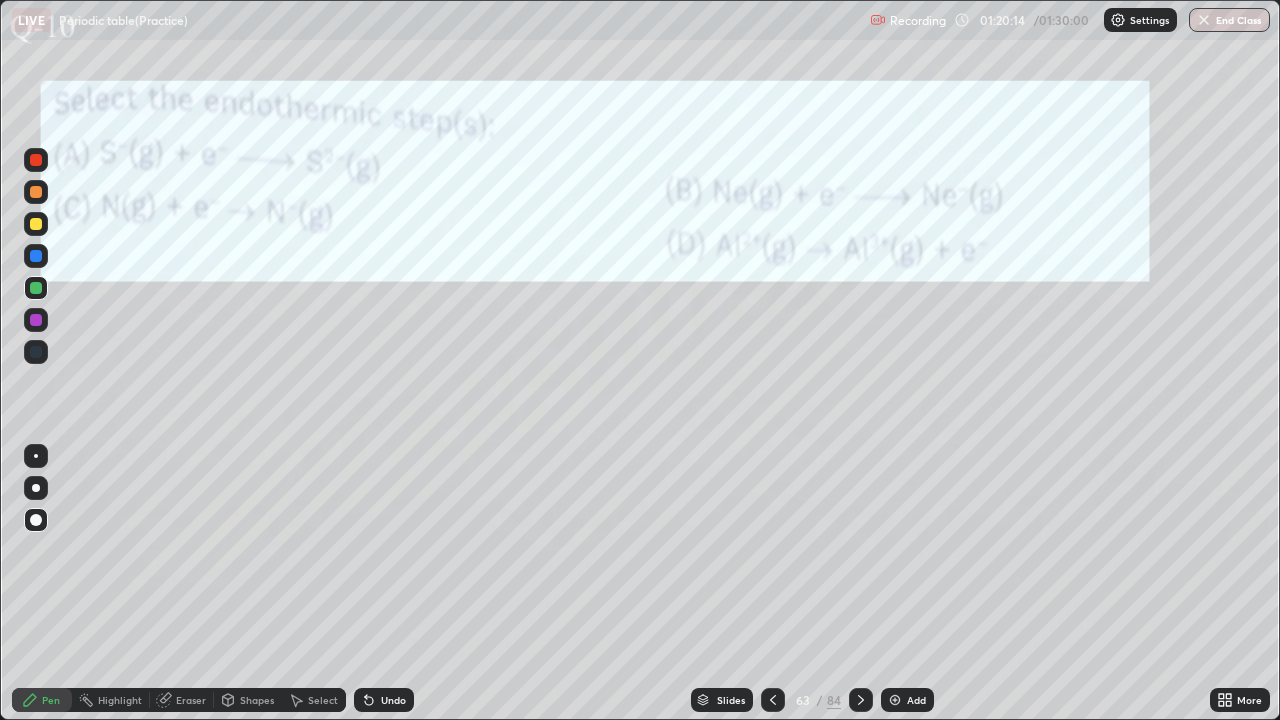 click on "Pen" at bounding box center (42, 700) 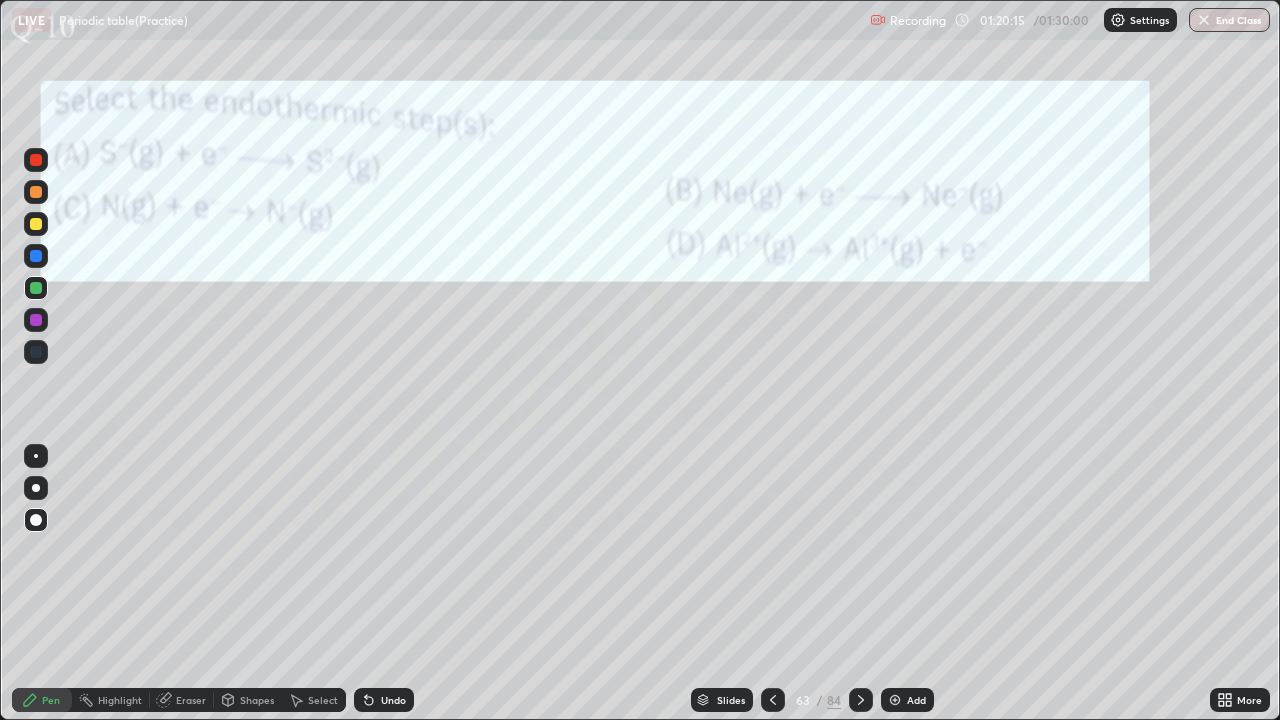 click at bounding box center (36, 224) 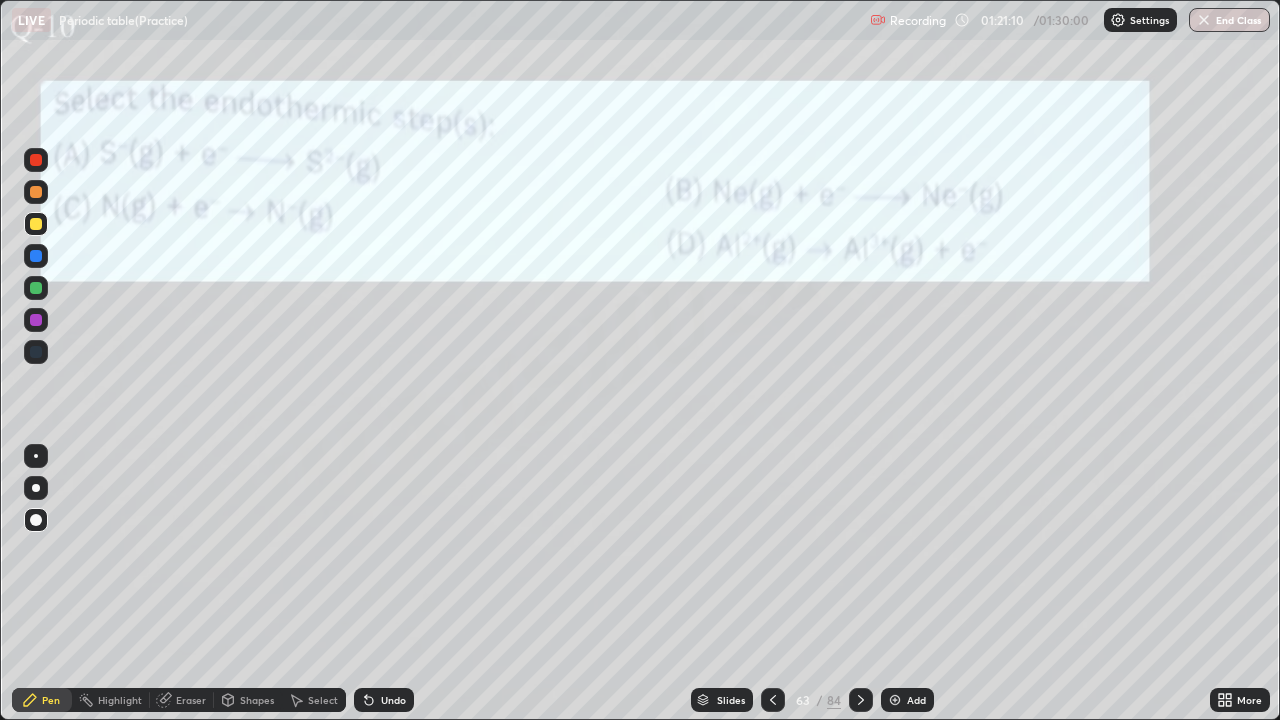 click 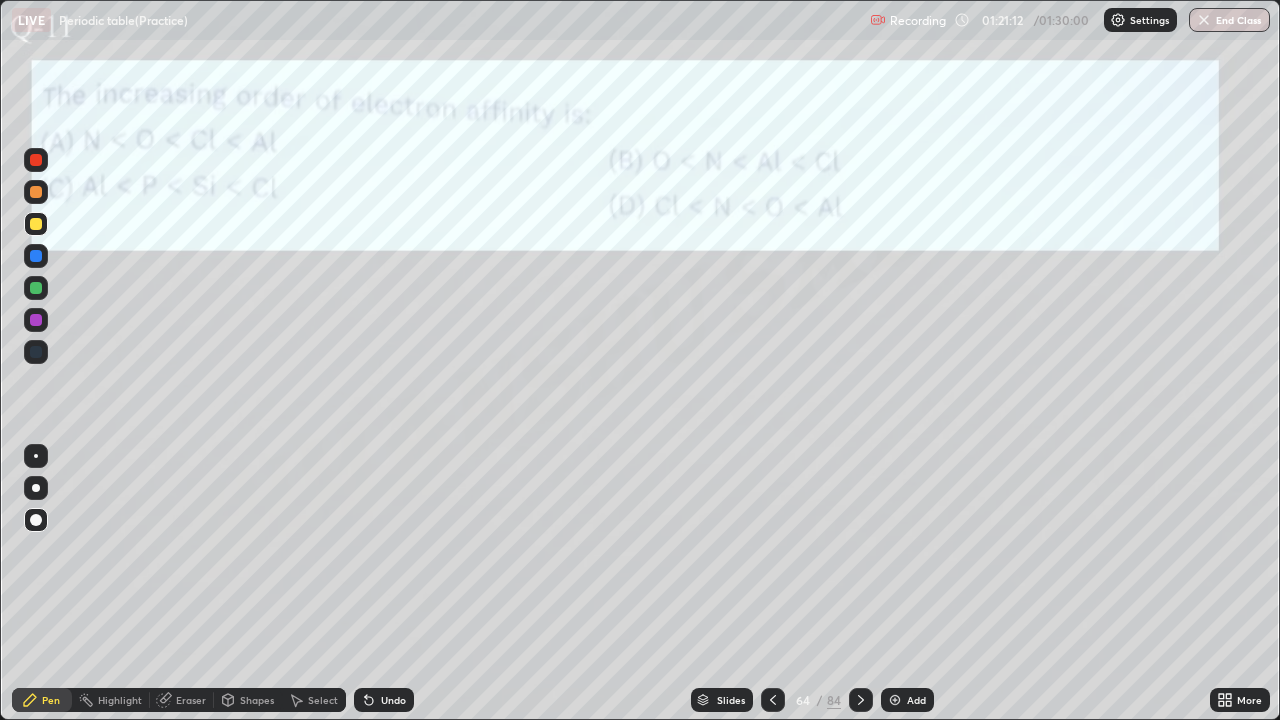 click on "Eraser" at bounding box center (191, 700) 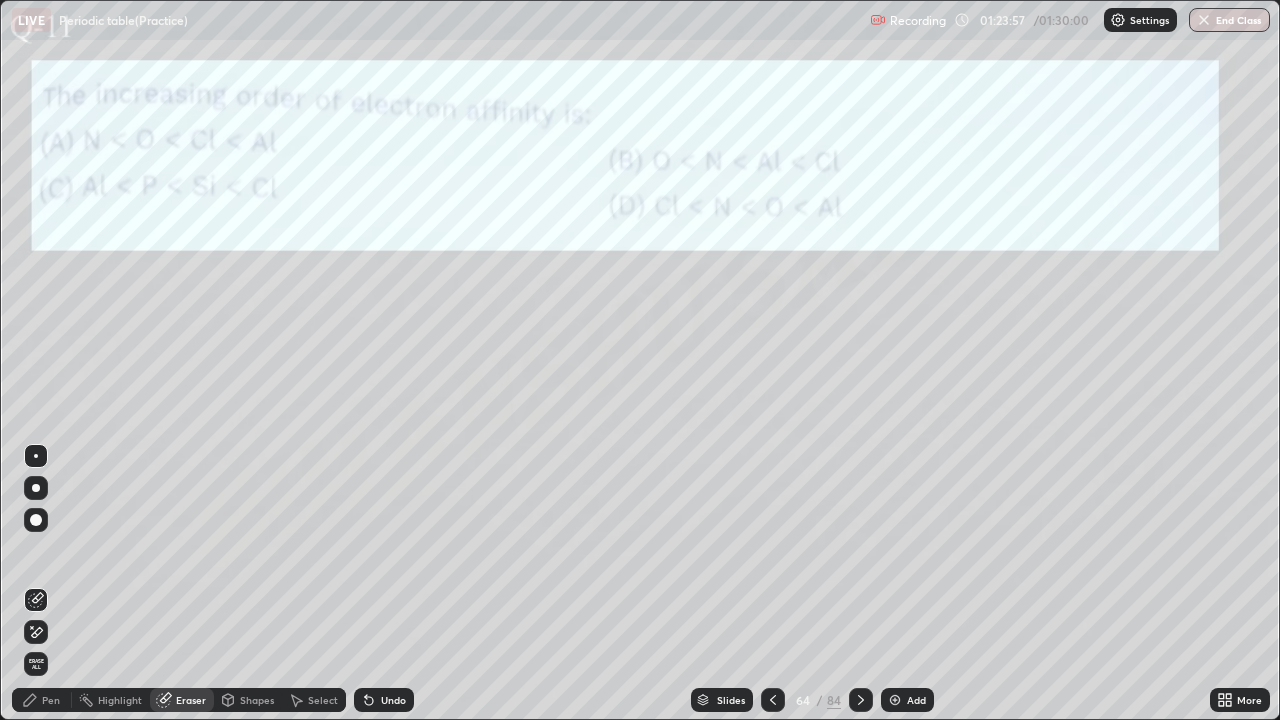 click 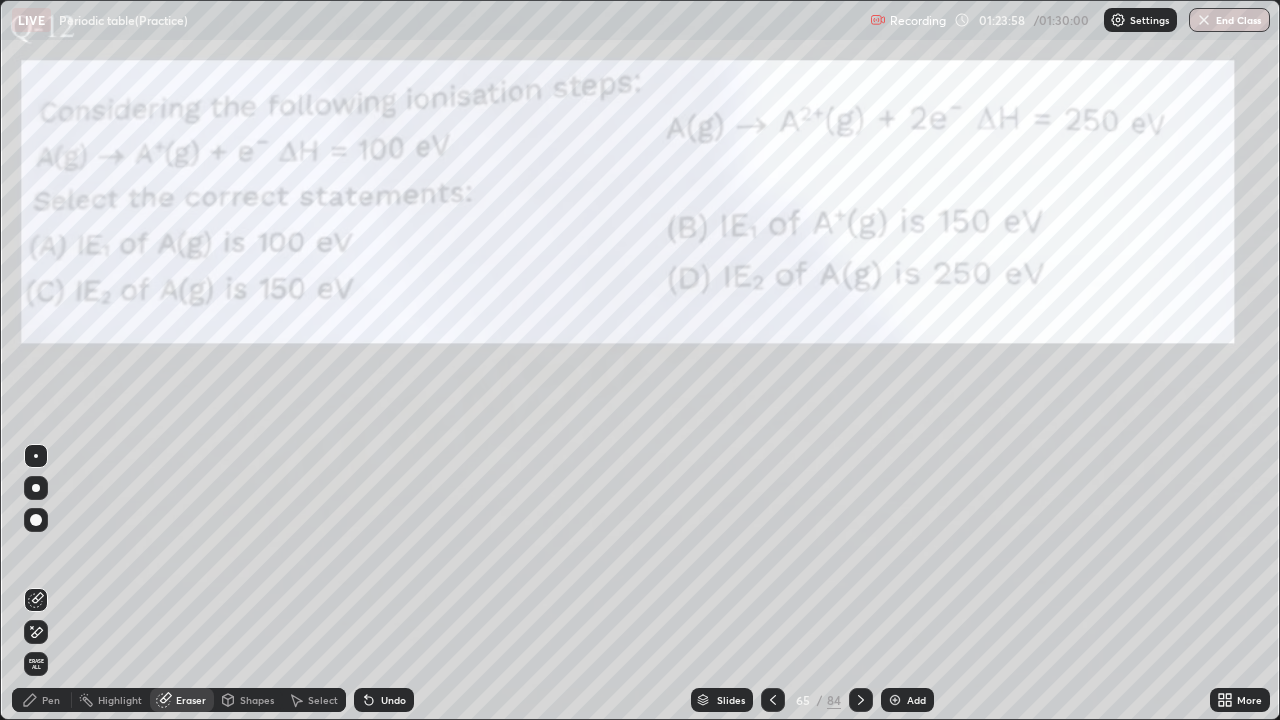 click on "Slides" at bounding box center [731, 700] 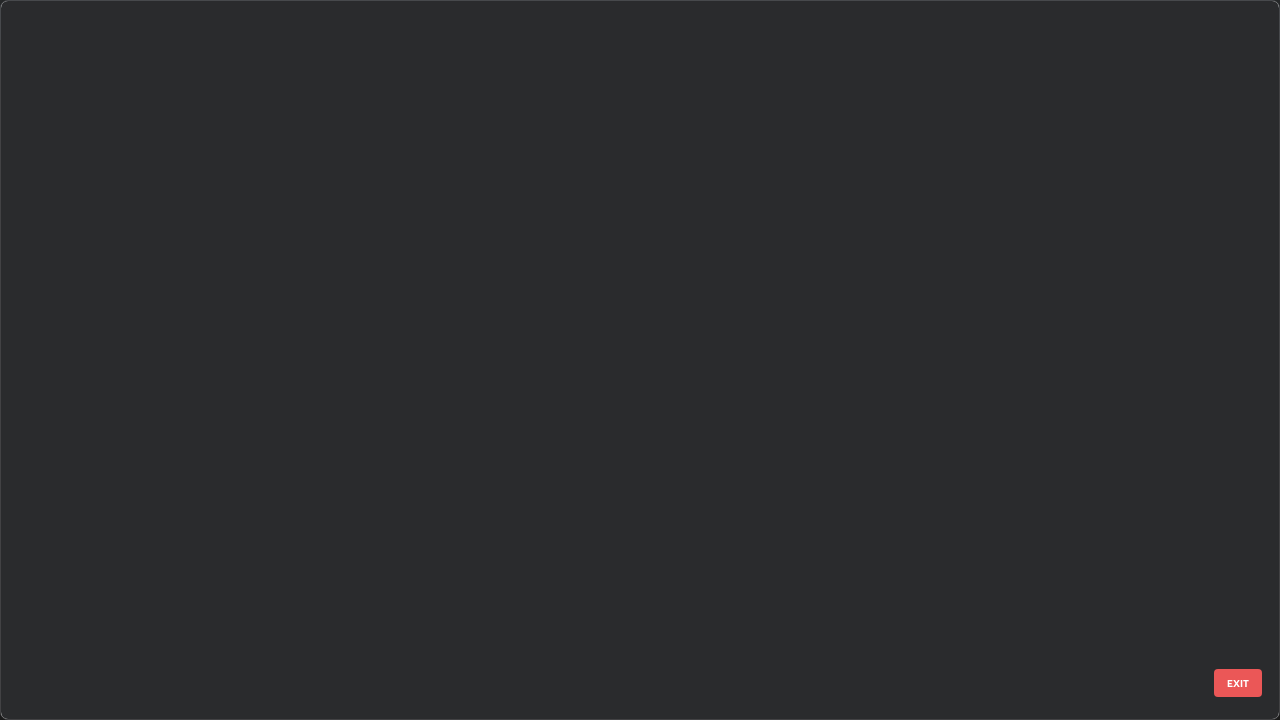 scroll, scrollTop: 4223, scrollLeft: 0, axis: vertical 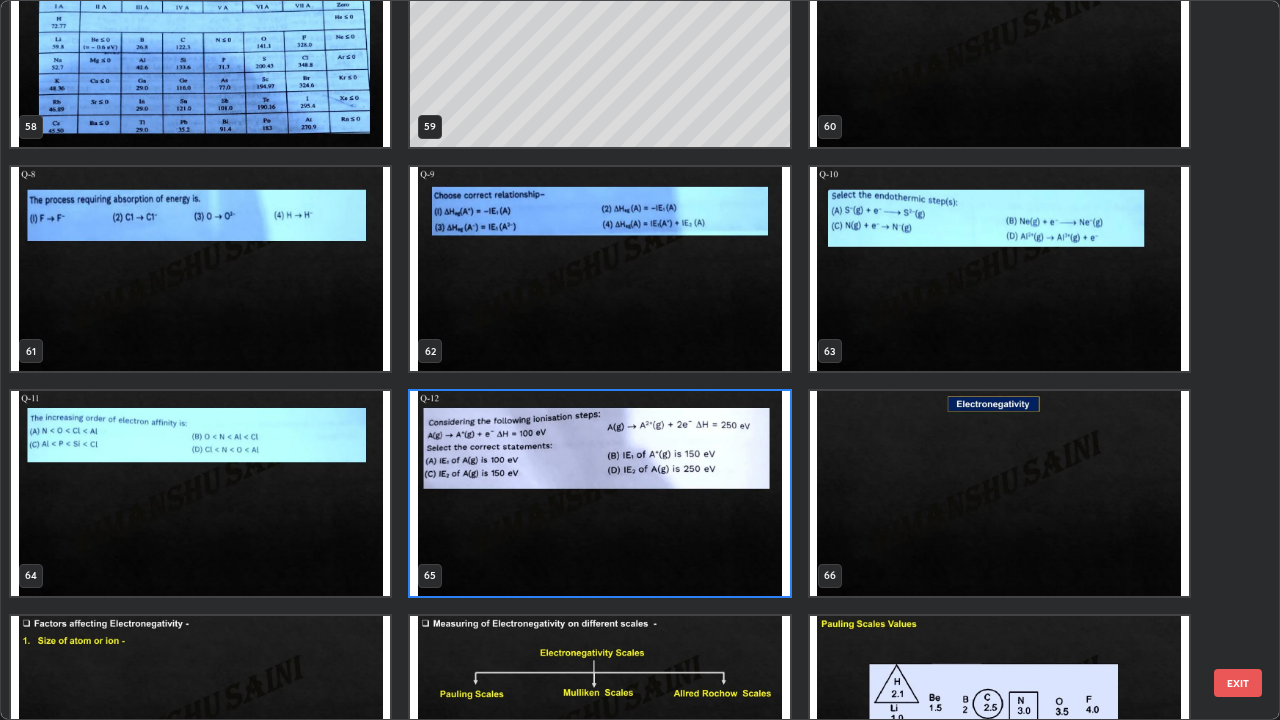 click at bounding box center (599, 493) 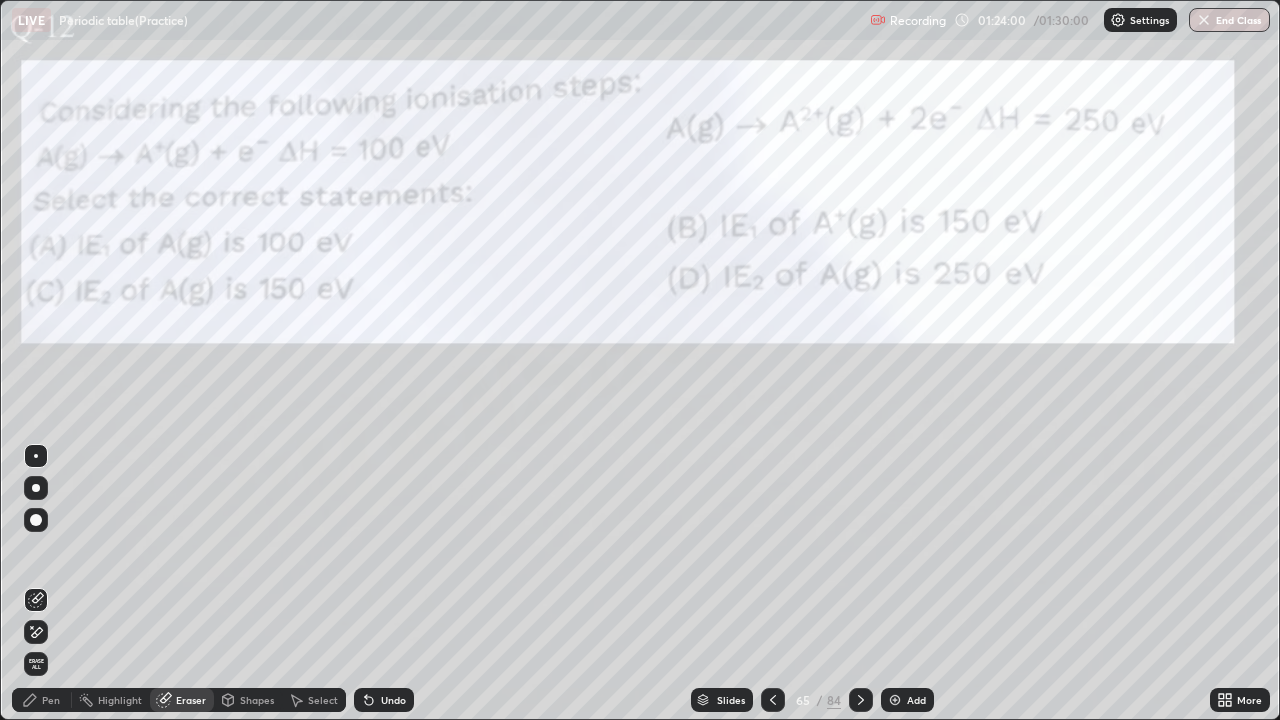 click at bounding box center (599, 493) 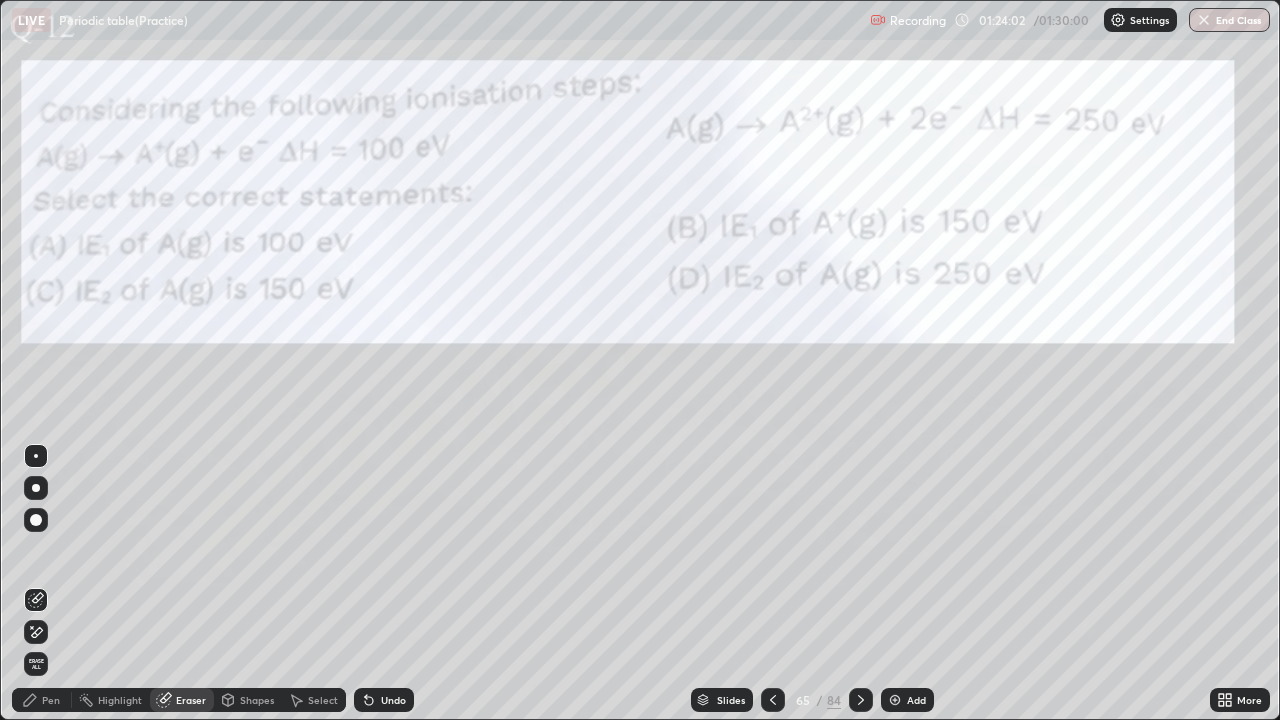 click 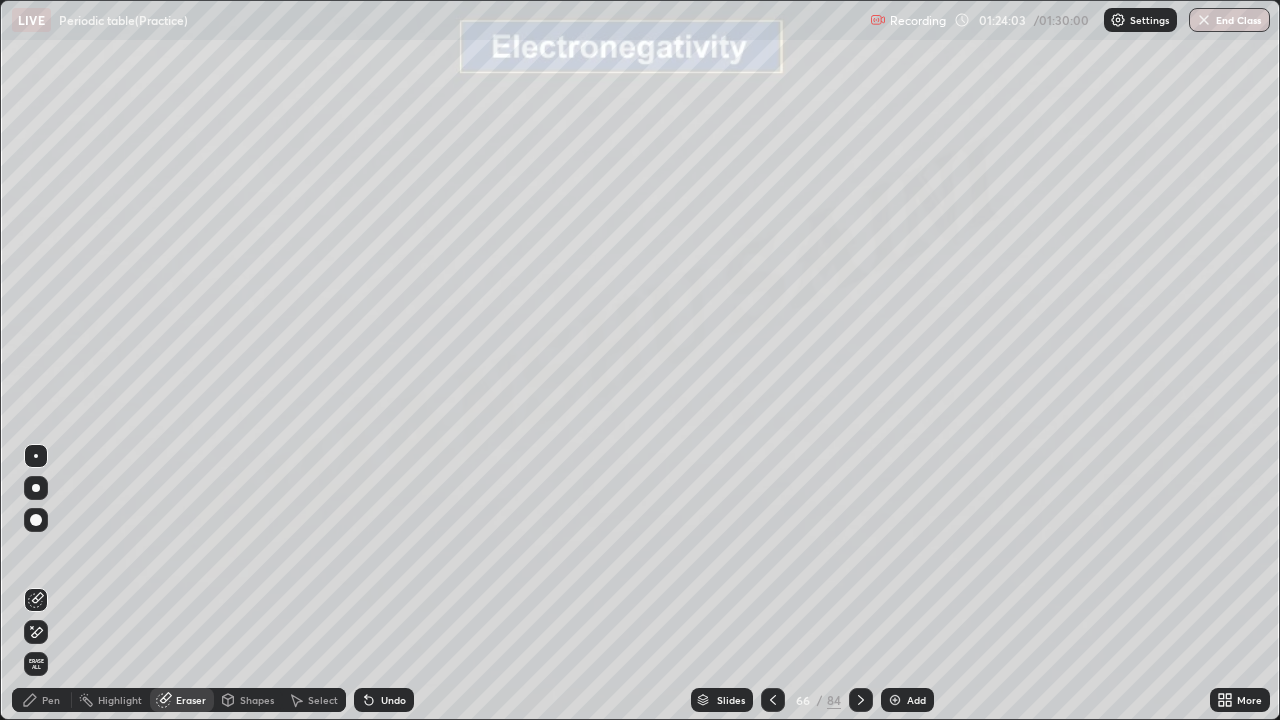 click 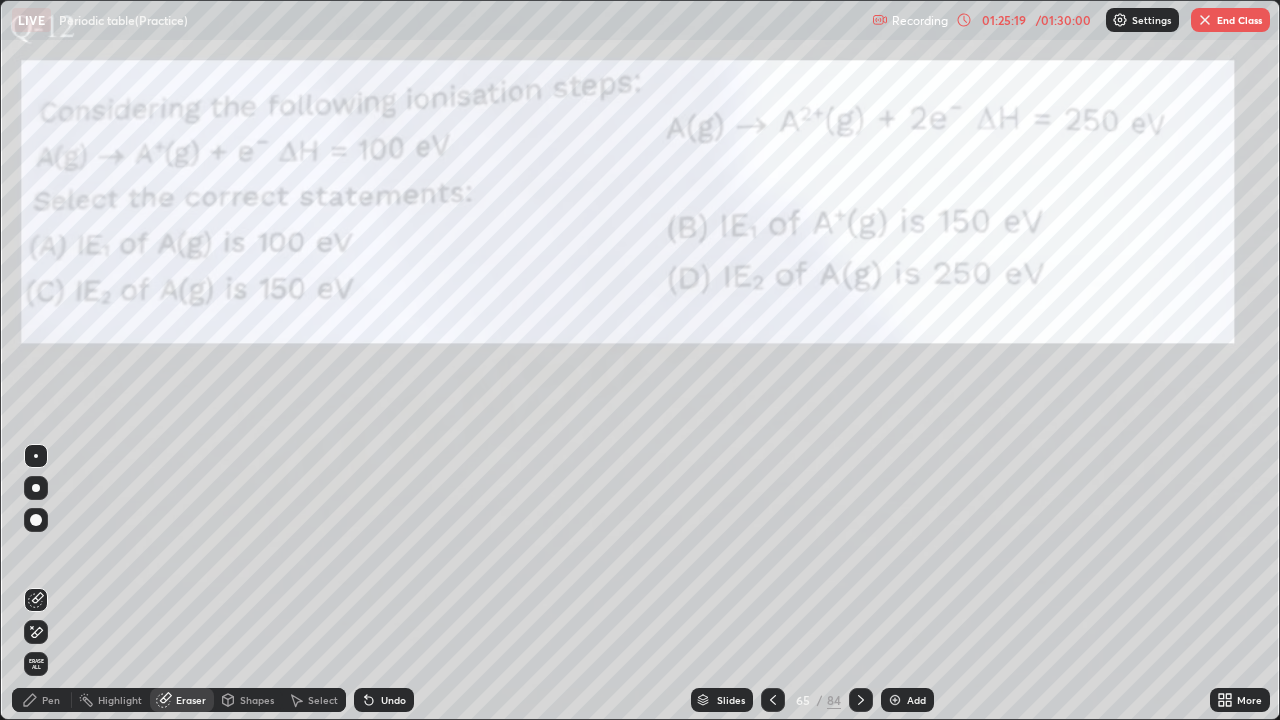 click on "Pen" at bounding box center (51, 700) 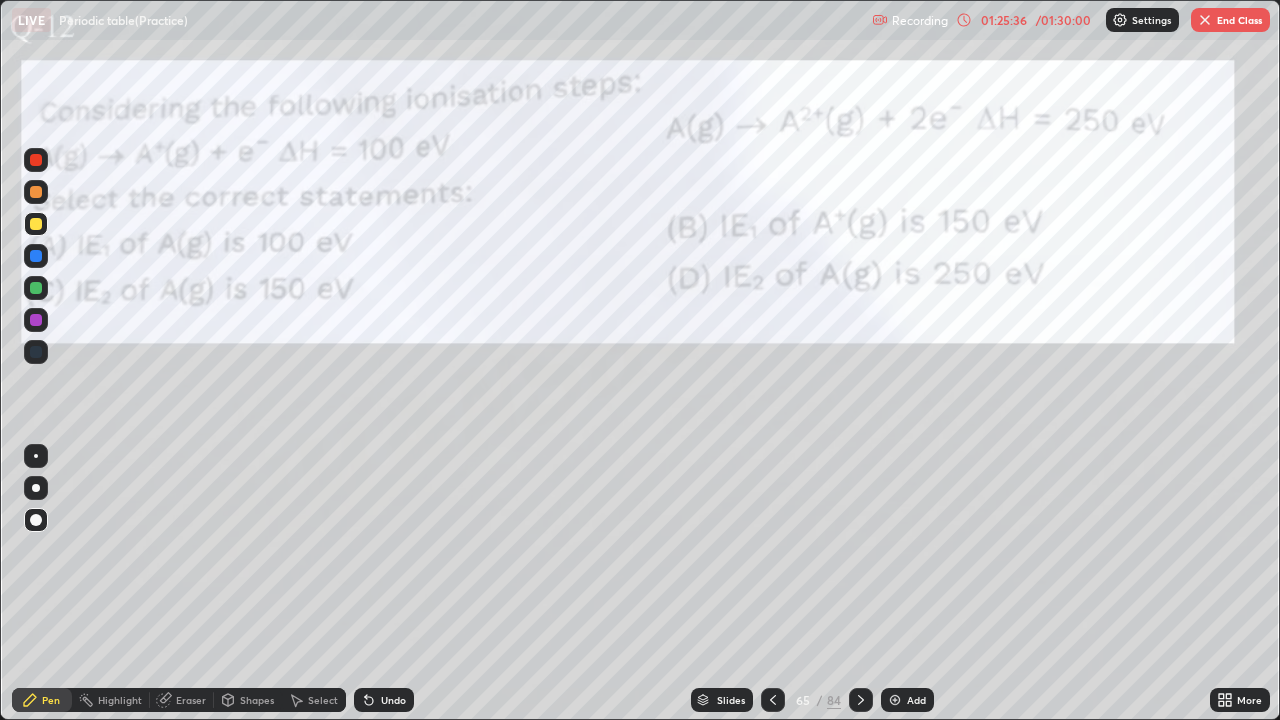 click on "Pen" at bounding box center [42, 700] 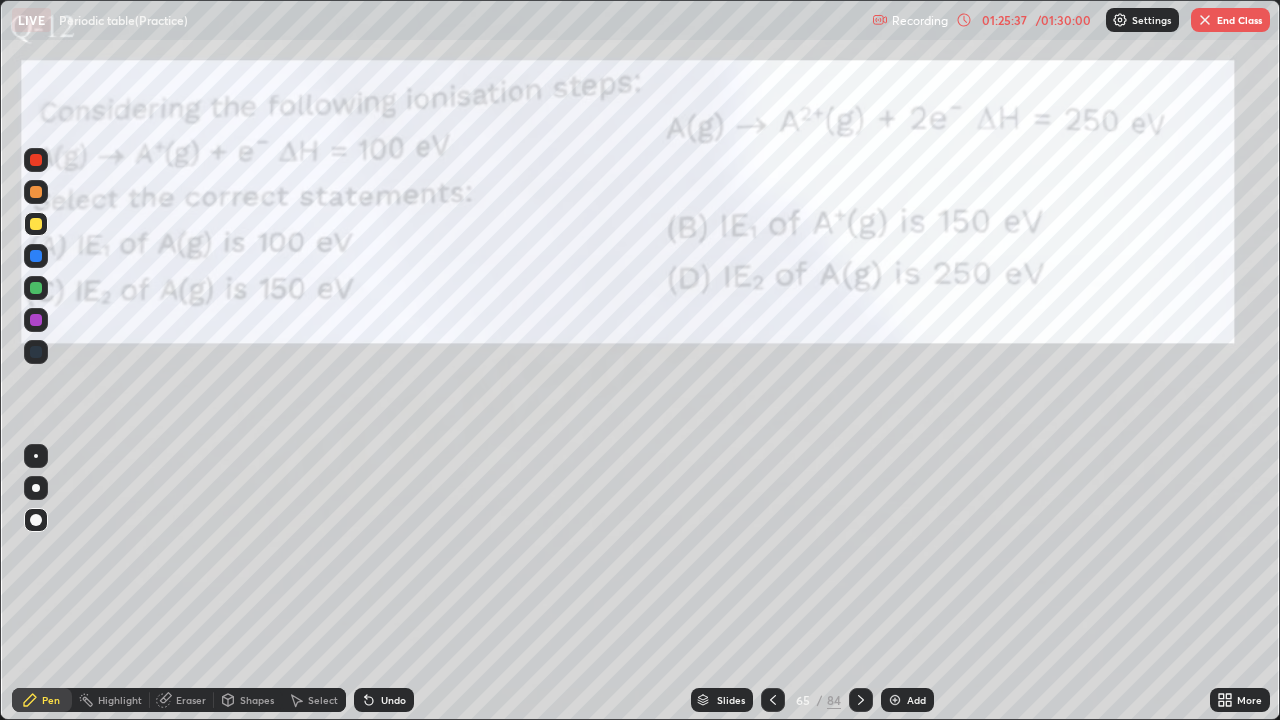 click at bounding box center (36, 320) 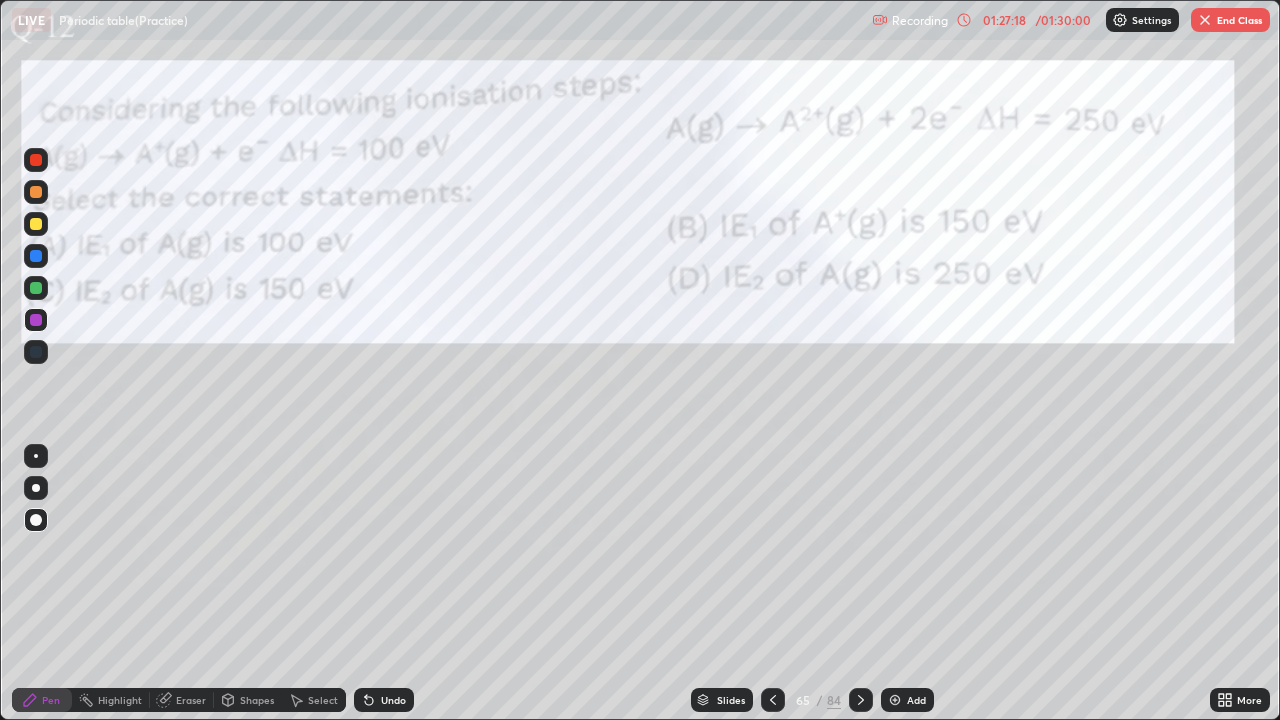 click on "End Class" at bounding box center [1230, 20] 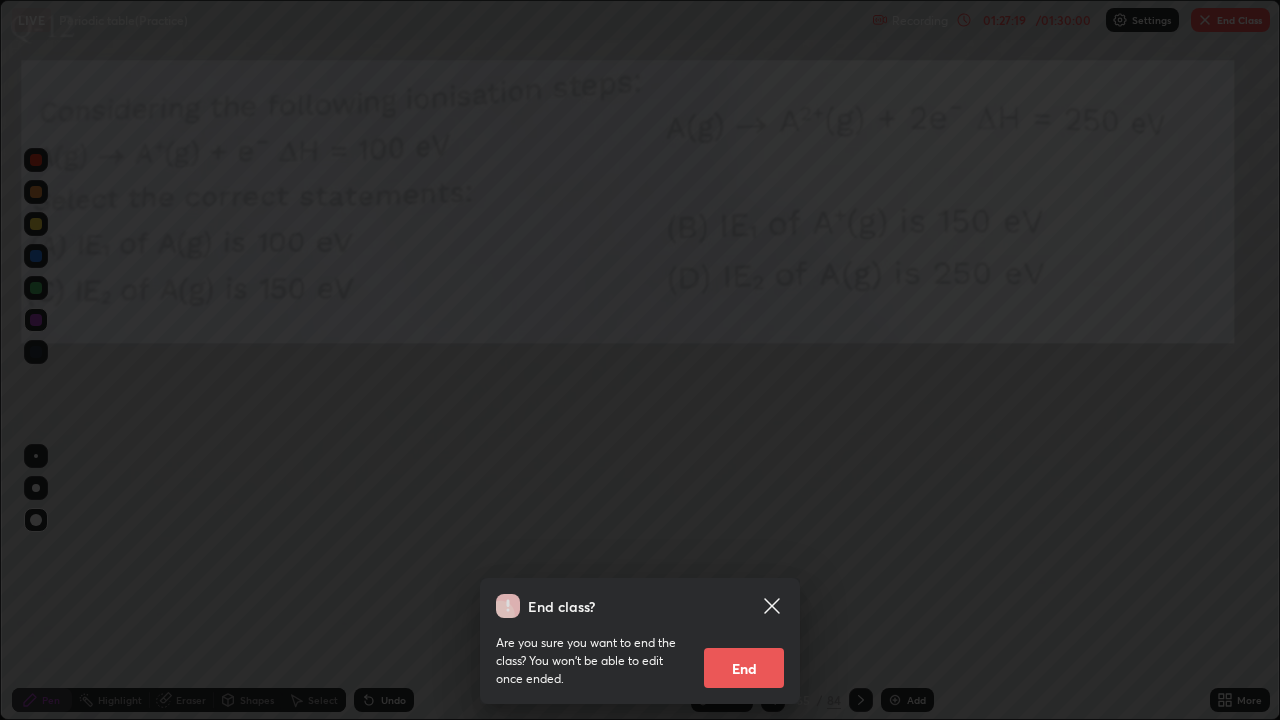 click on "End" at bounding box center (744, 668) 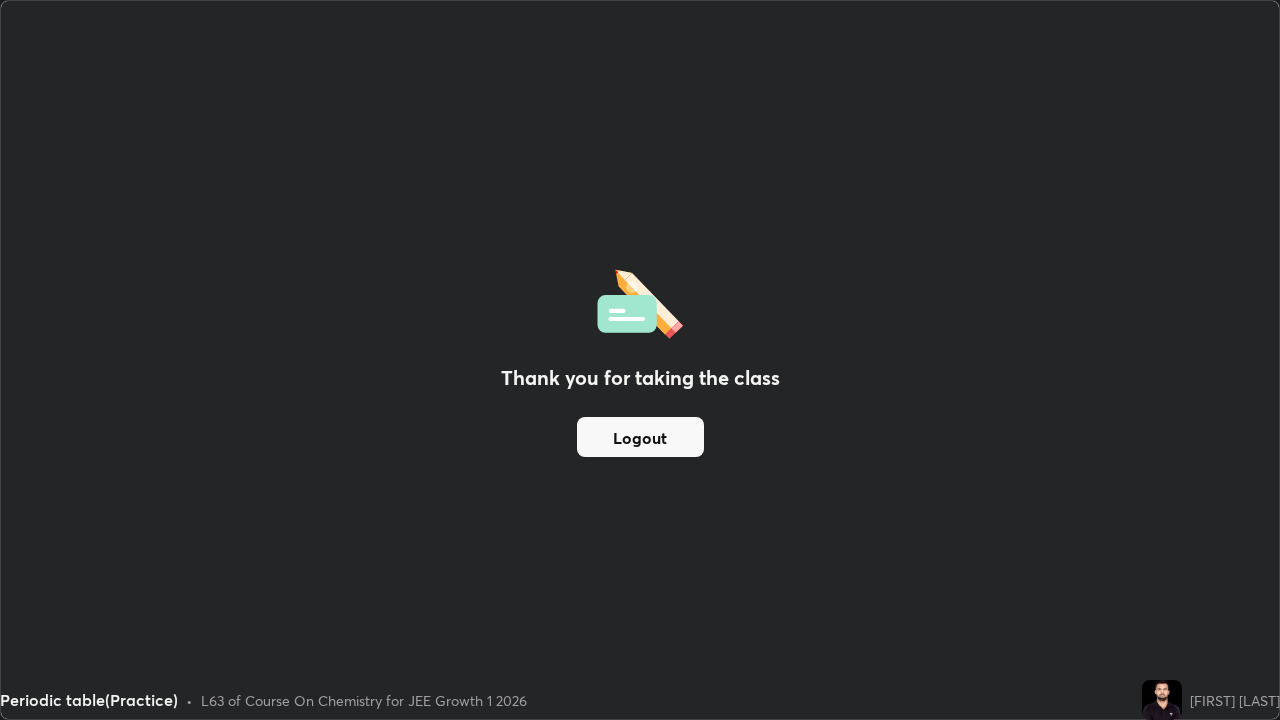 click on "Logout" at bounding box center [640, 437] 